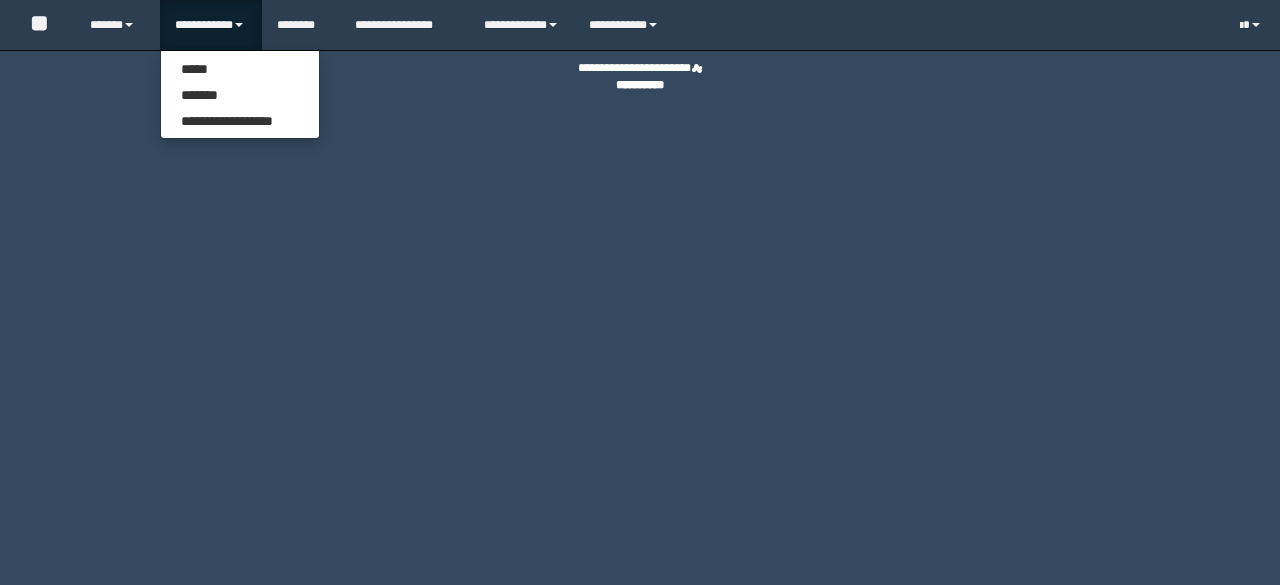 scroll, scrollTop: 0, scrollLeft: 0, axis: both 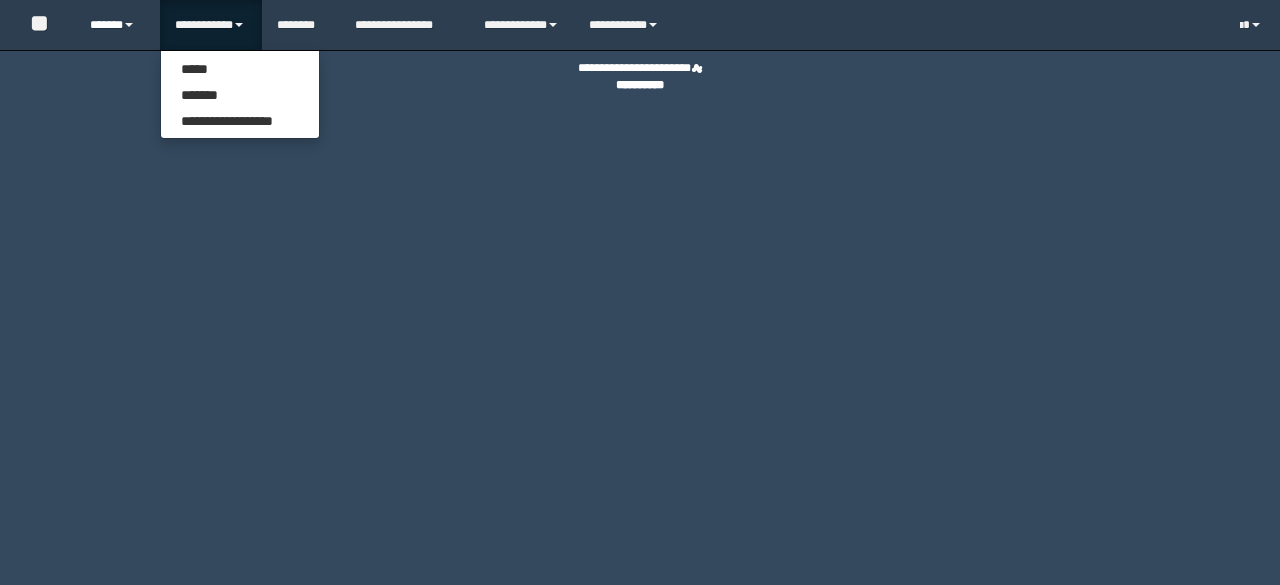 click on "******" at bounding box center [117, 25] 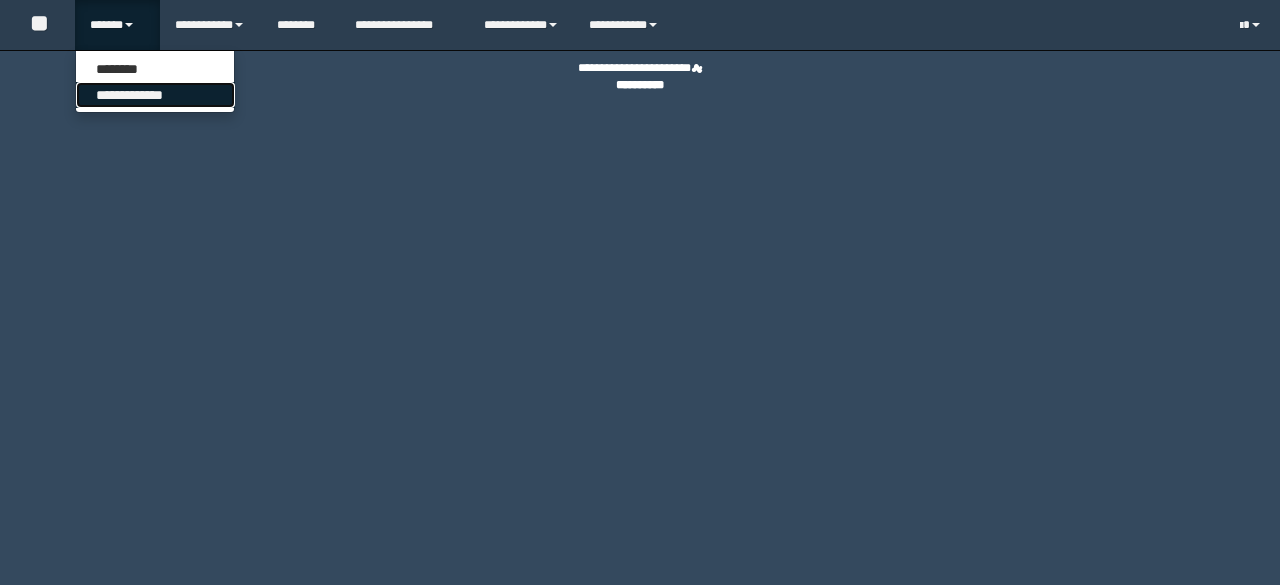 click on "**********" at bounding box center (155, 95) 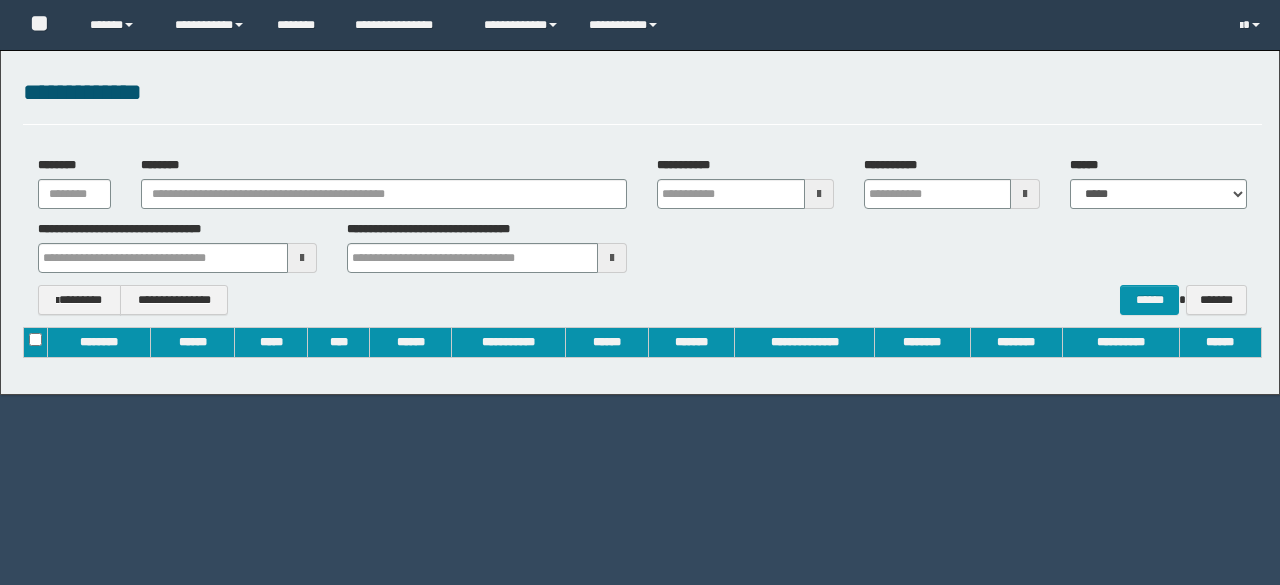 scroll, scrollTop: 0, scrollLeft: 0, axis: both 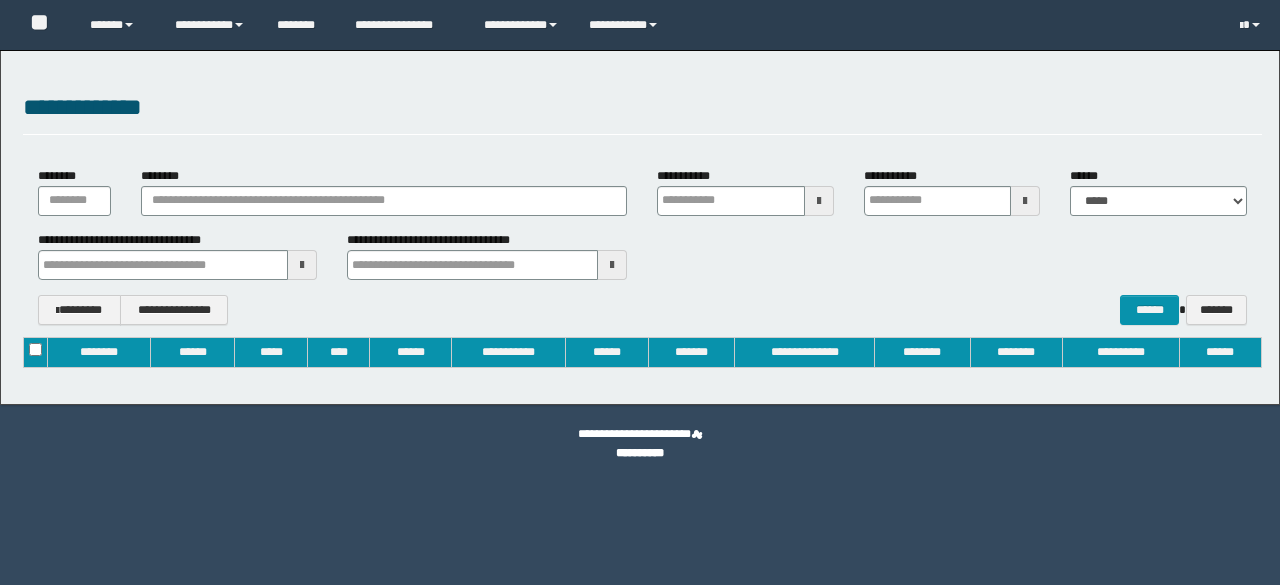 type on "**********" 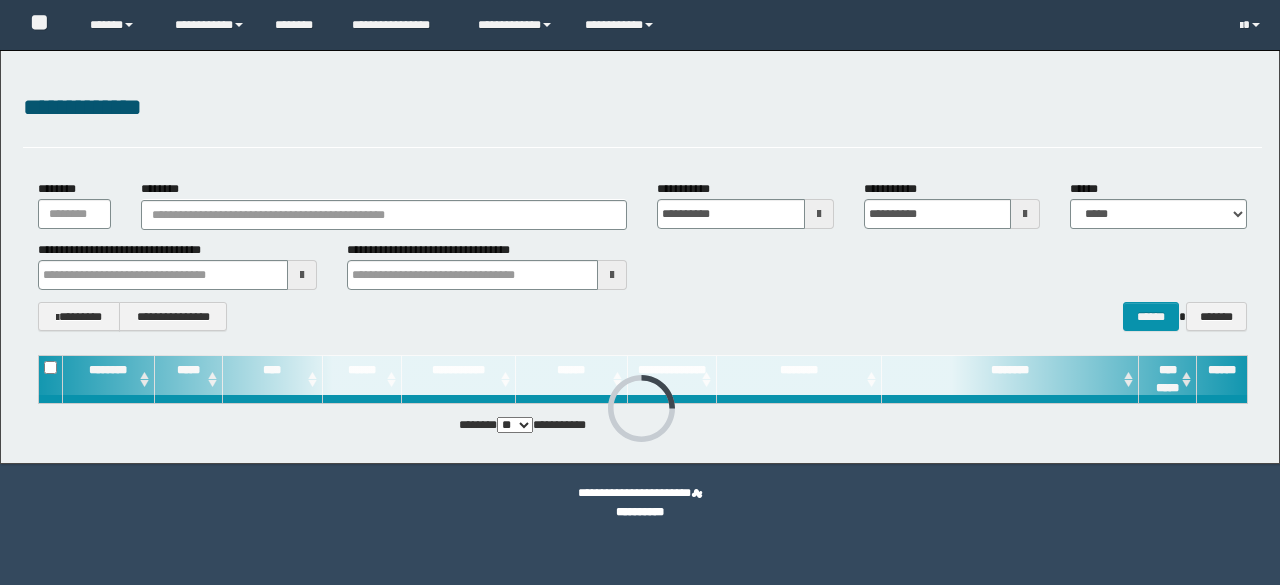 click on "********" at bounding box center (384, 204) 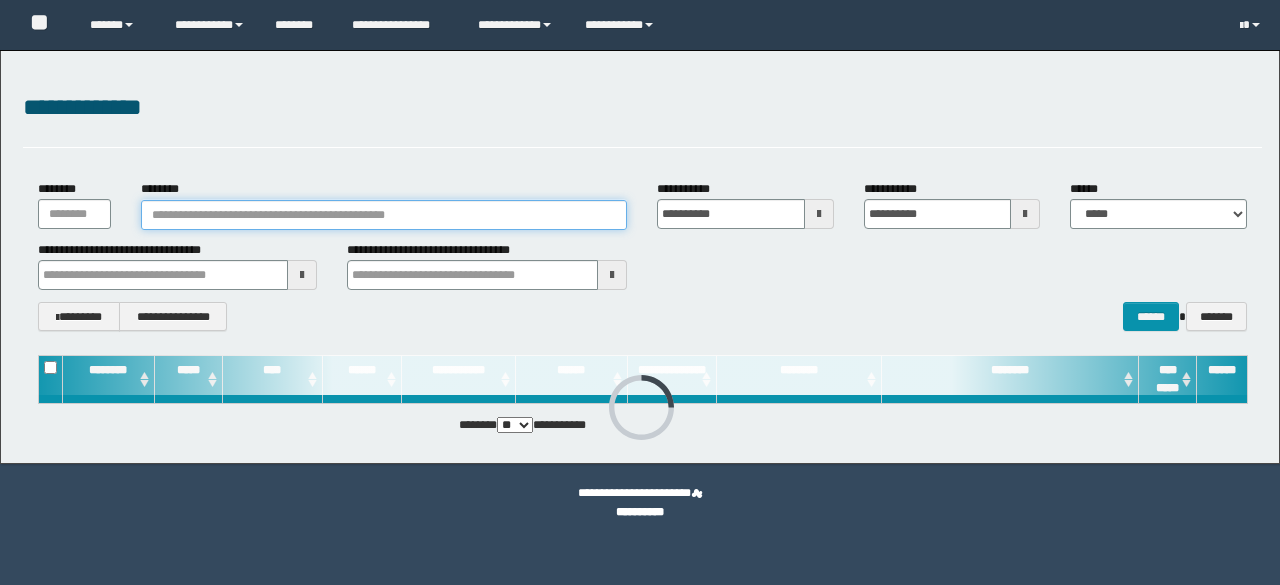 click on "********" at bounding box center [384, 215] 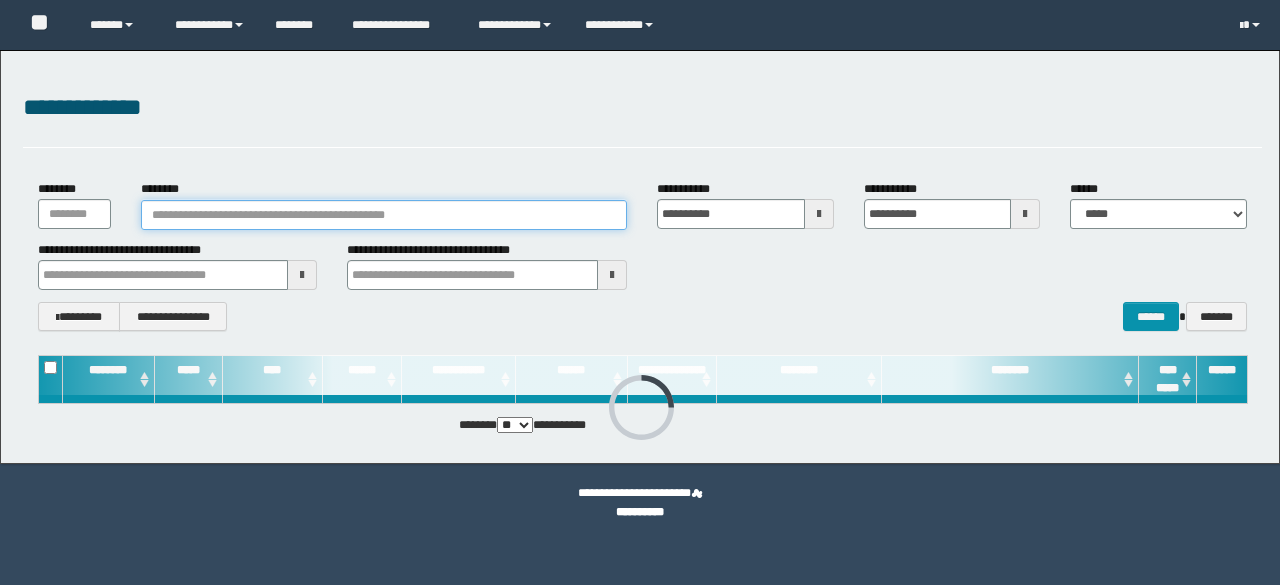 paste on "**********" 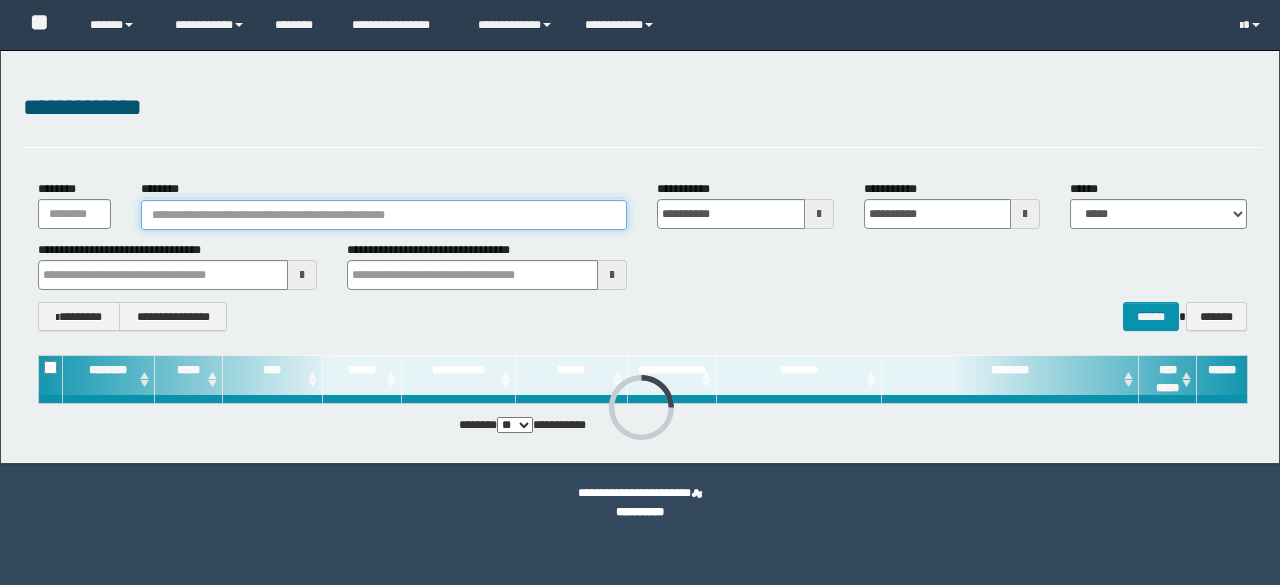 type on "**********" 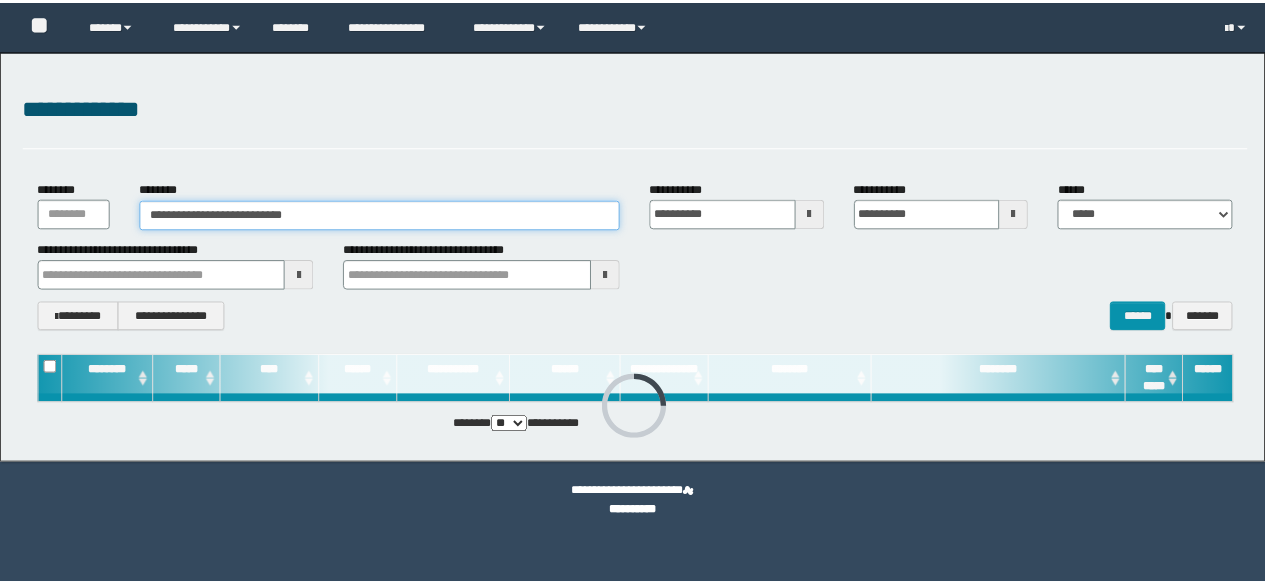 scroll, scrollTop: 0, scrollLeft: 0, axis: both 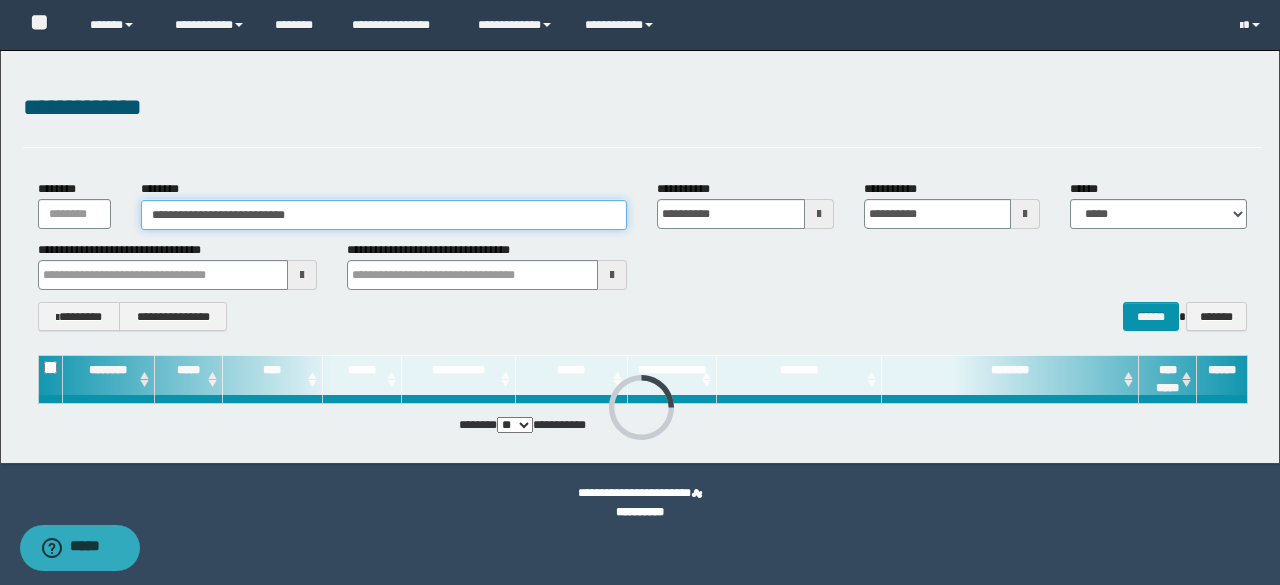 type on "**********" 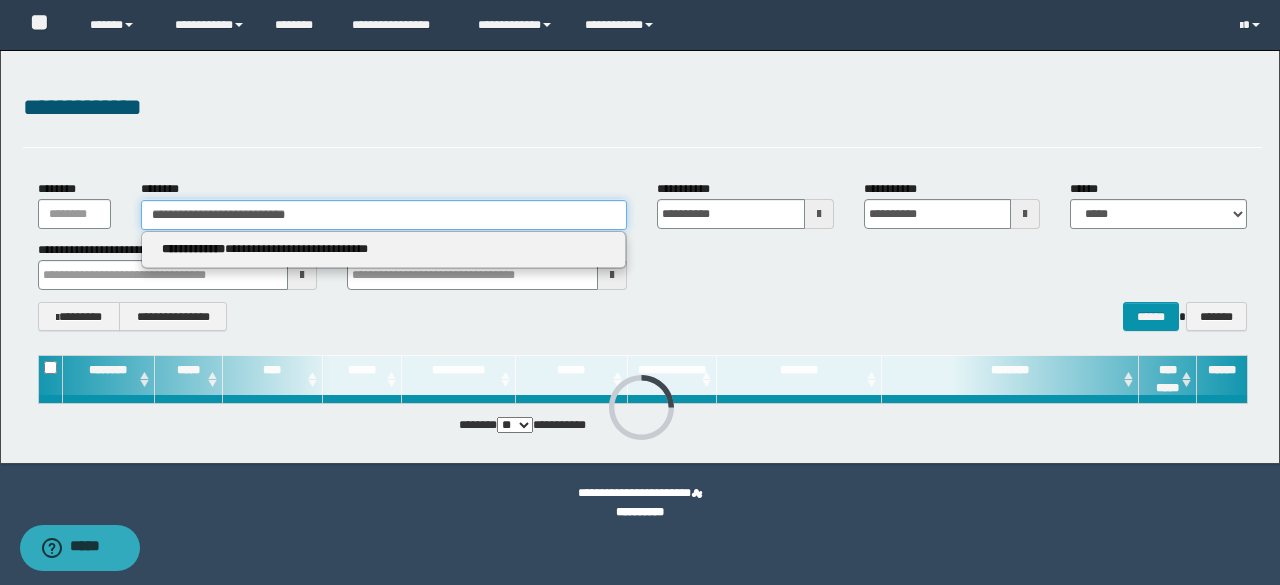 type on "**********" 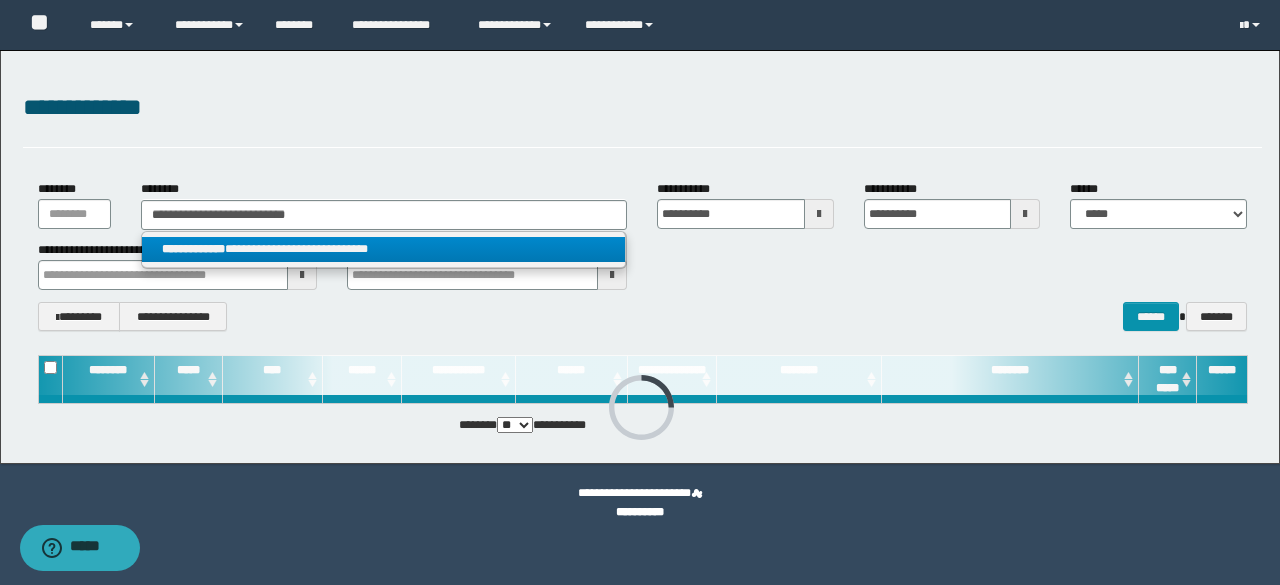click on "**********" at bounding box center [384, 249] 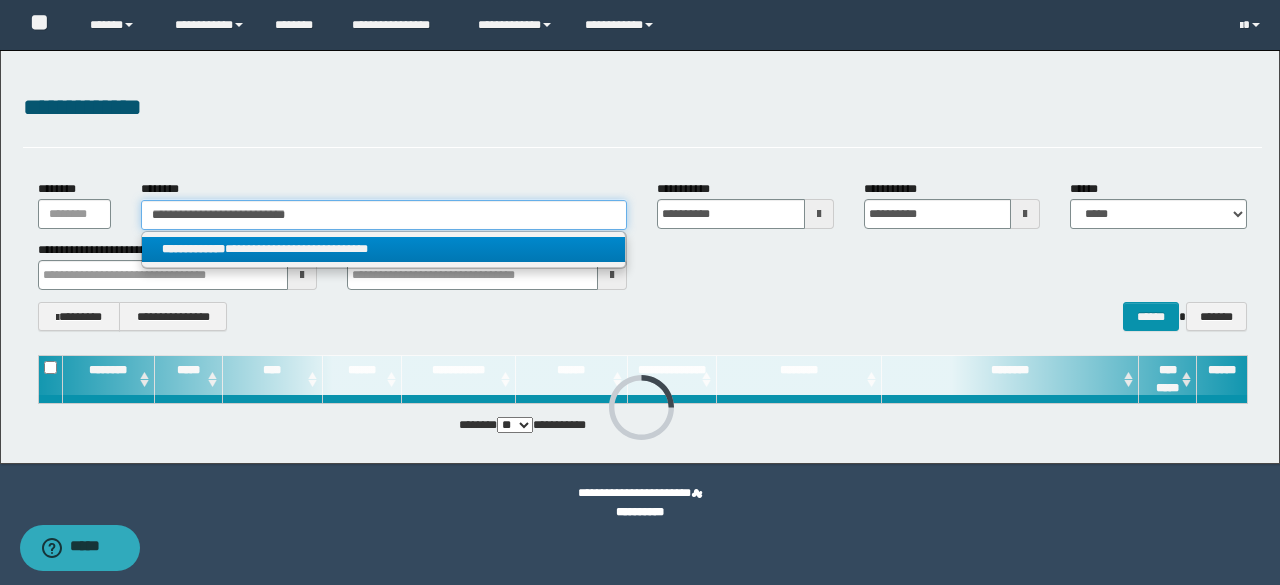 type 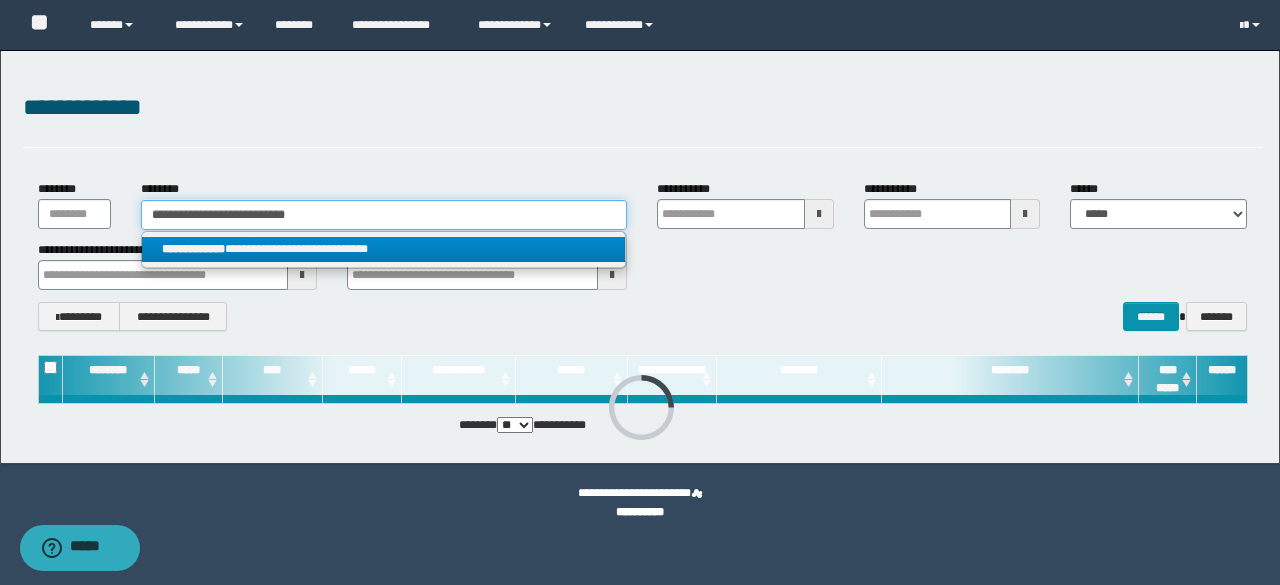 type 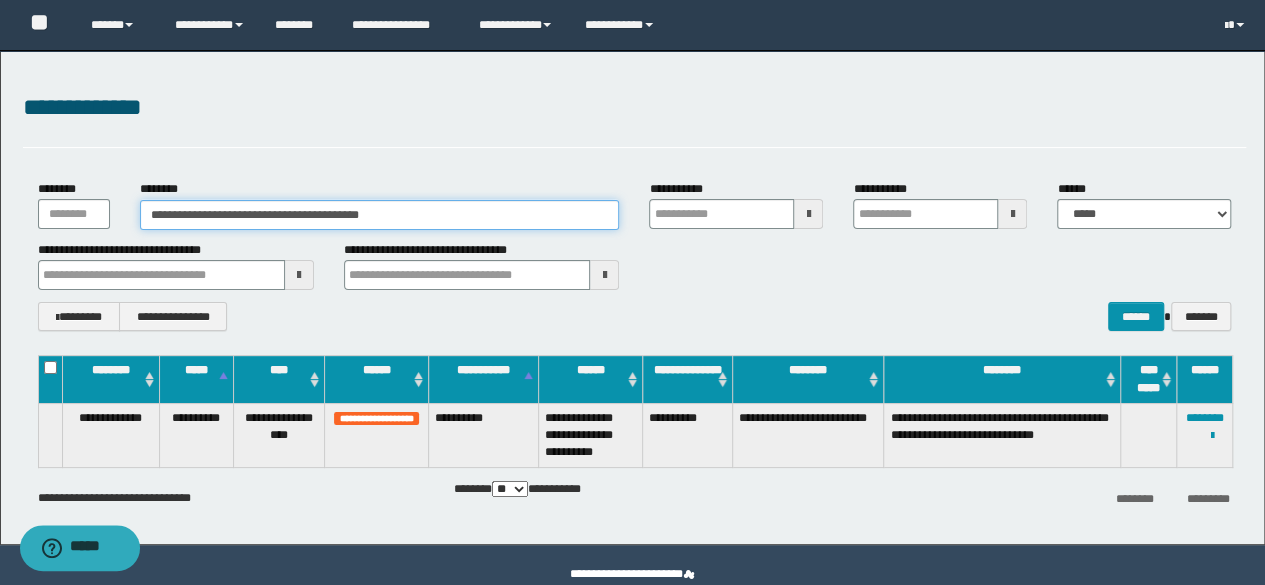 type 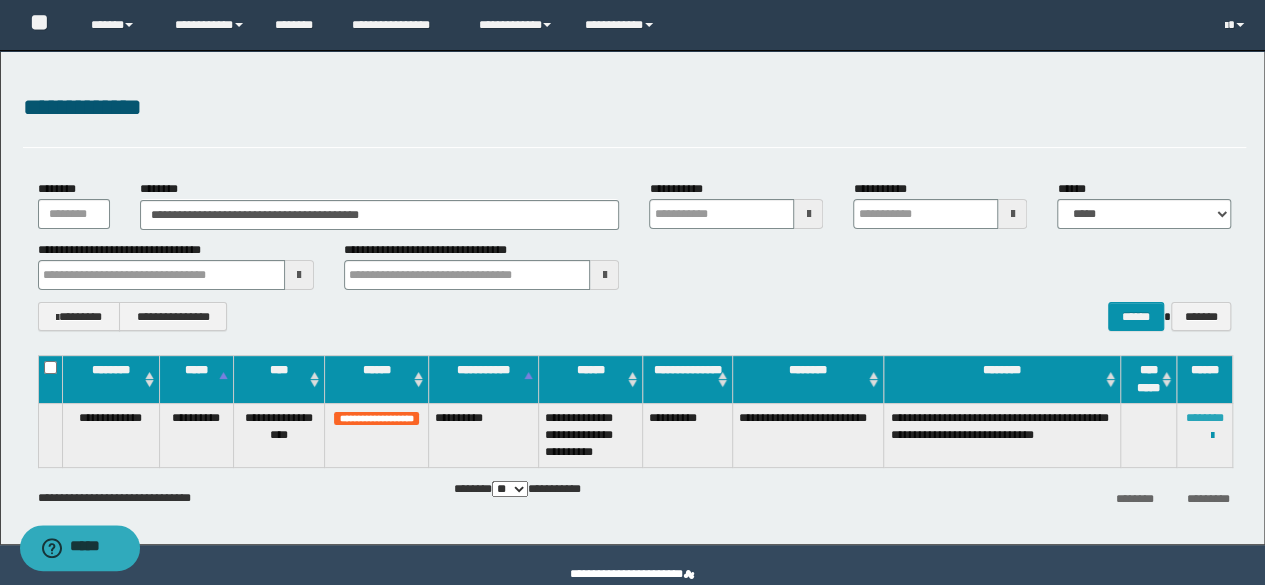 click on "********" at bounding box center [1205, 418] 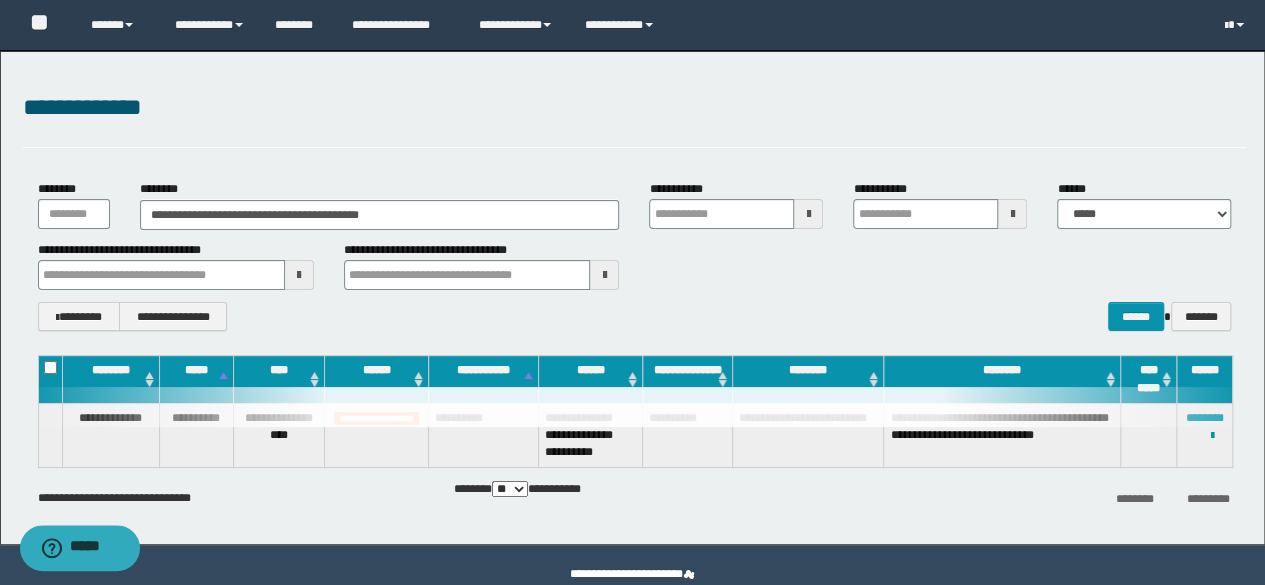 type 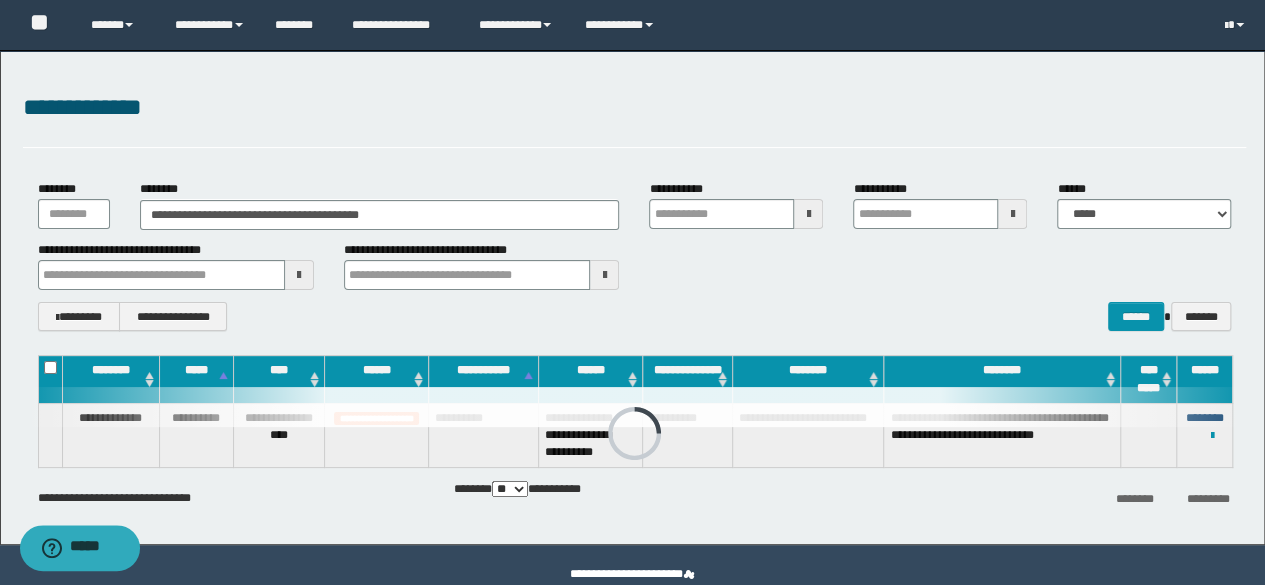 type 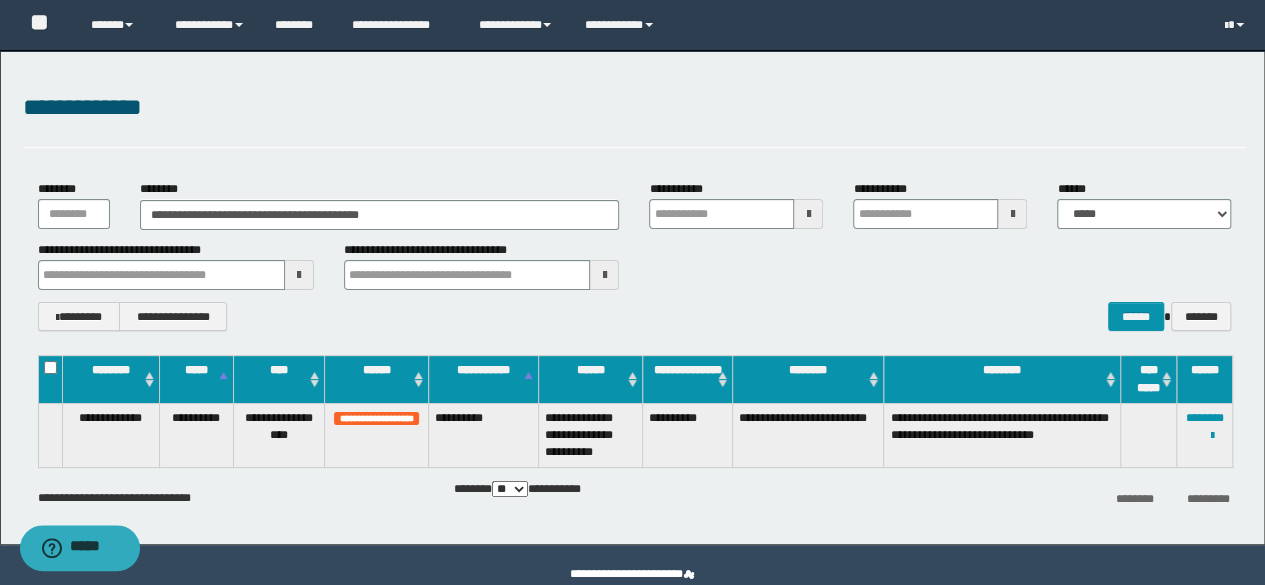 type 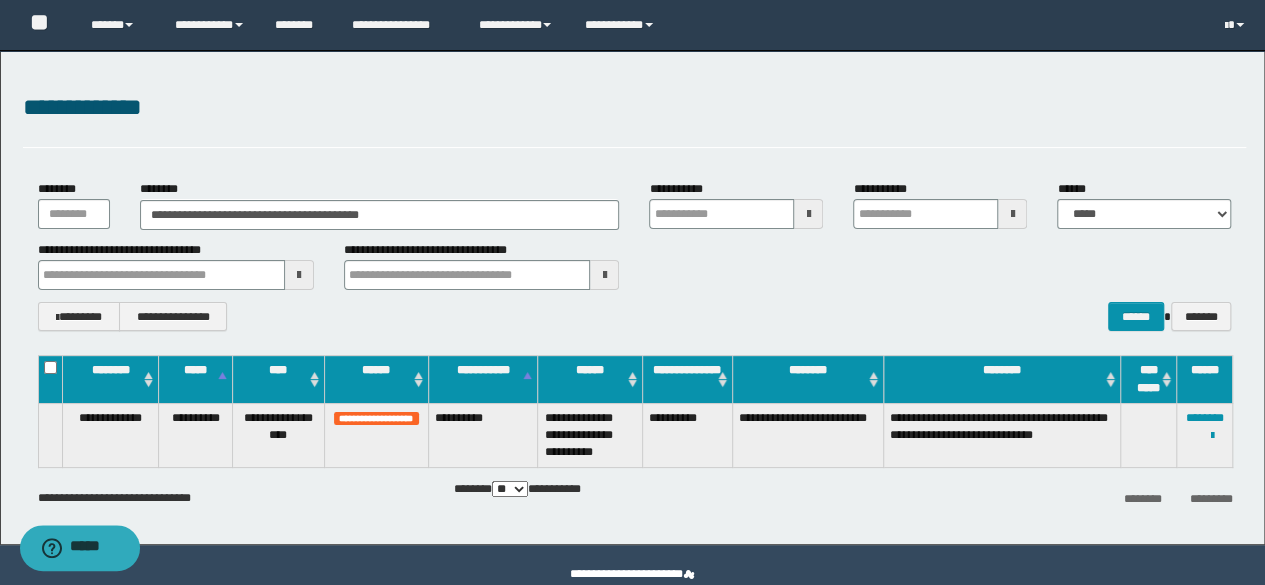 type 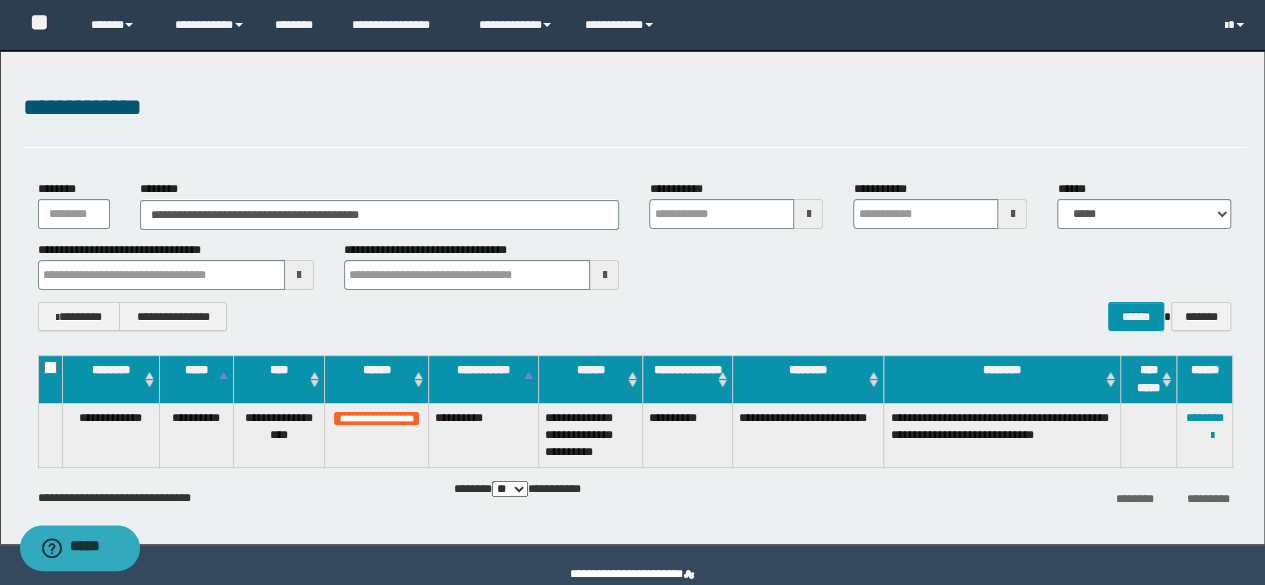type 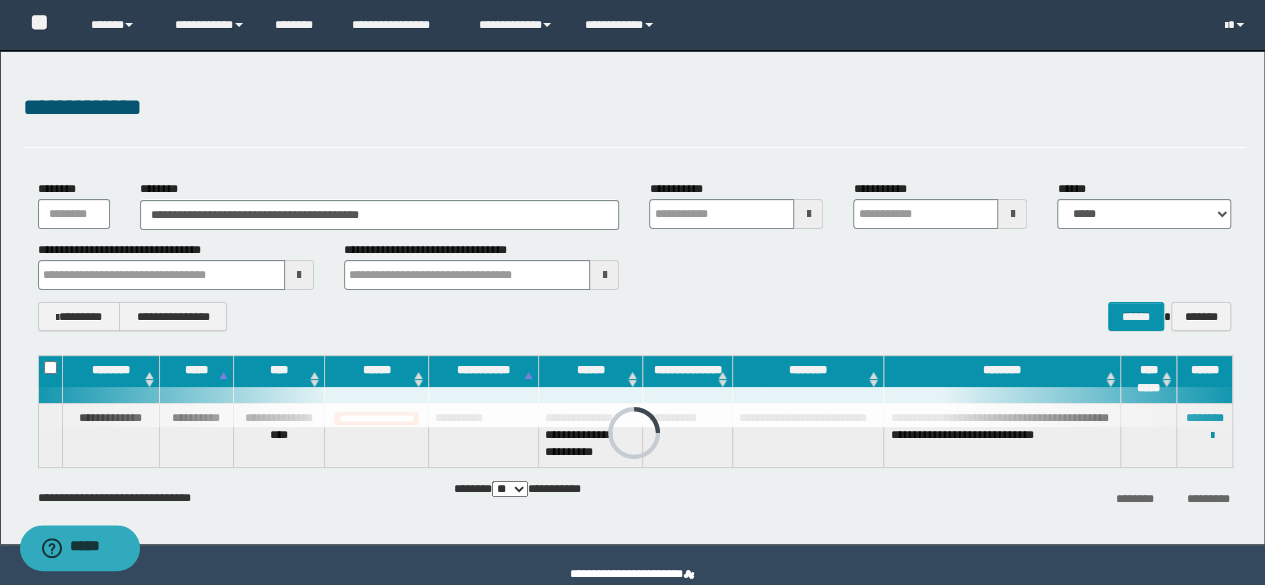 type 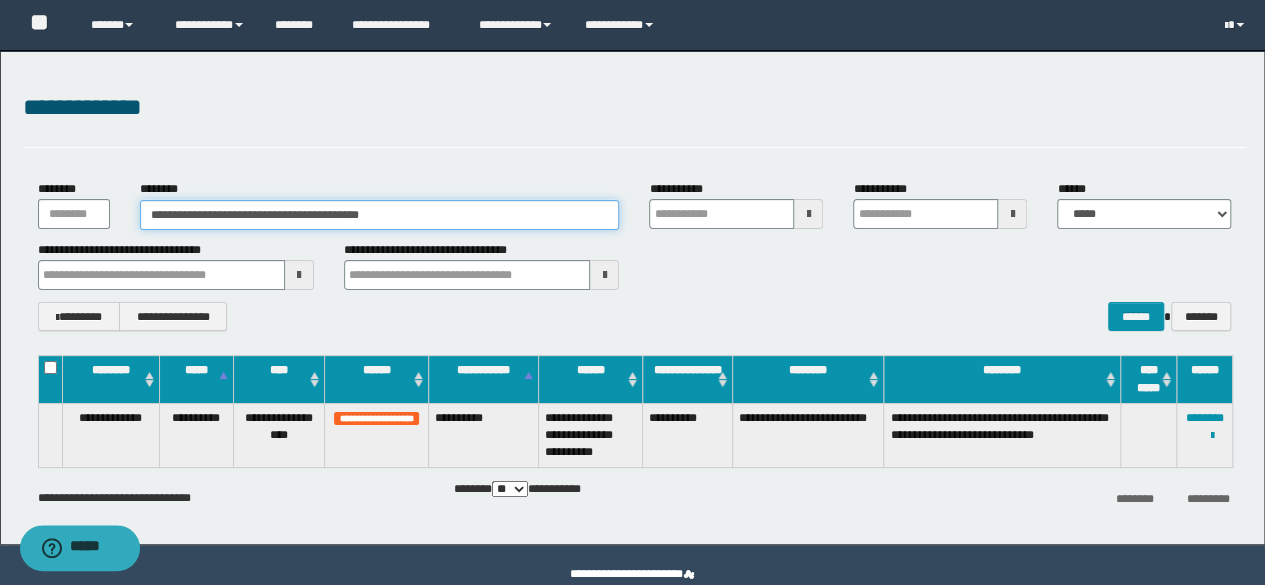 drag, startPoint x: 425, startPoint y: 211, endPoint x: 132, endPoint y: 213, distance: 293.00684 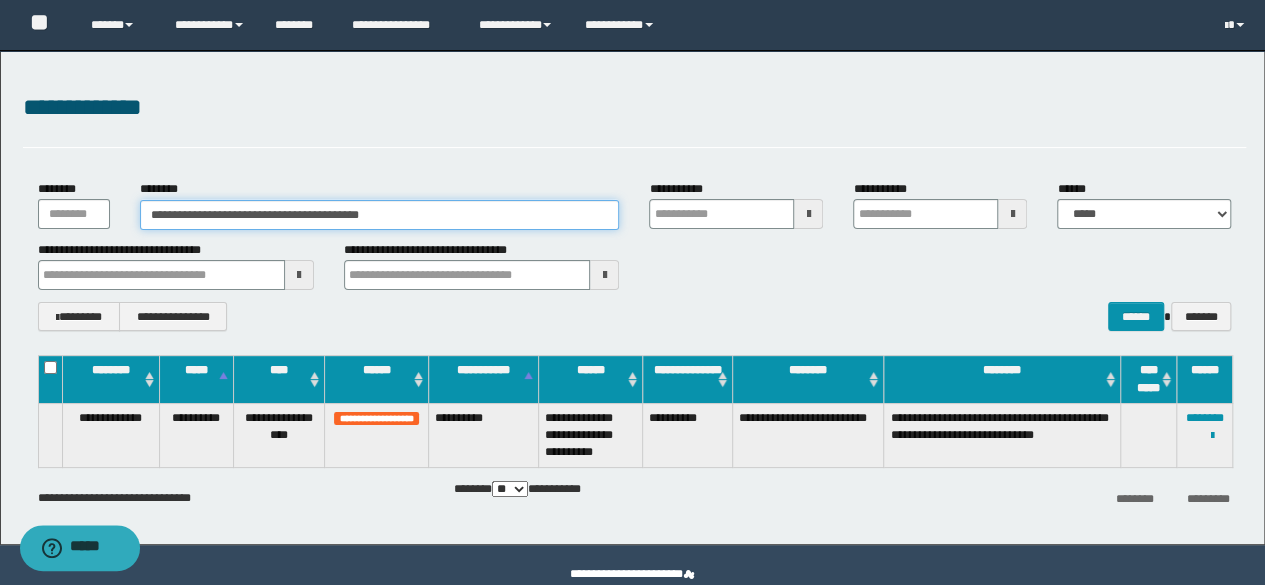 paste 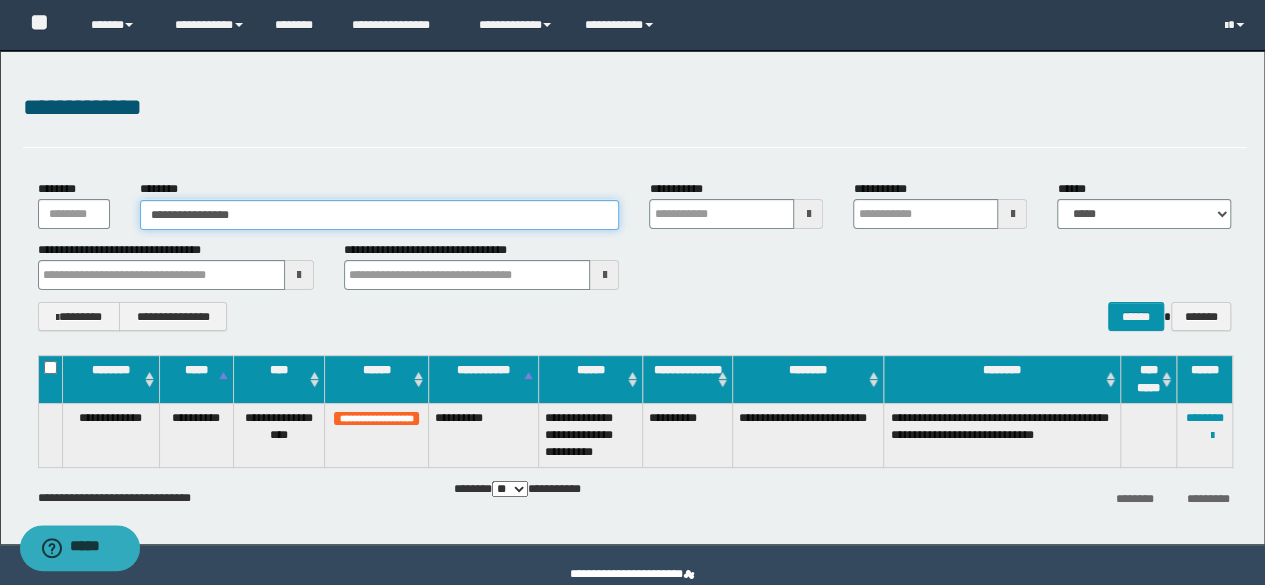 type on "**********" 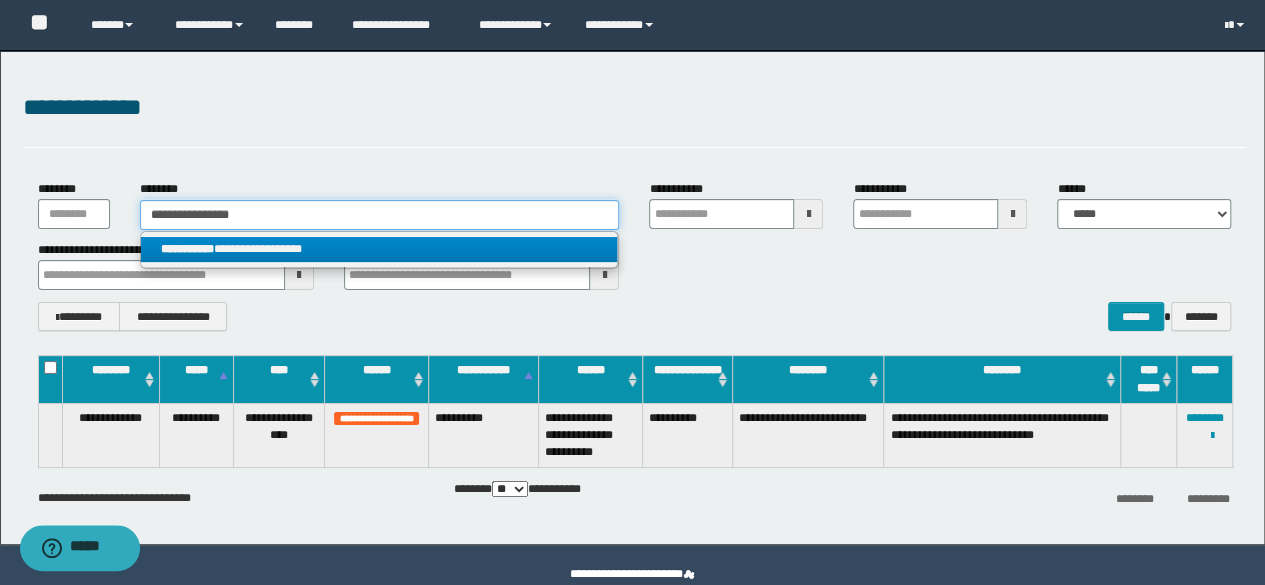 type on "**********" 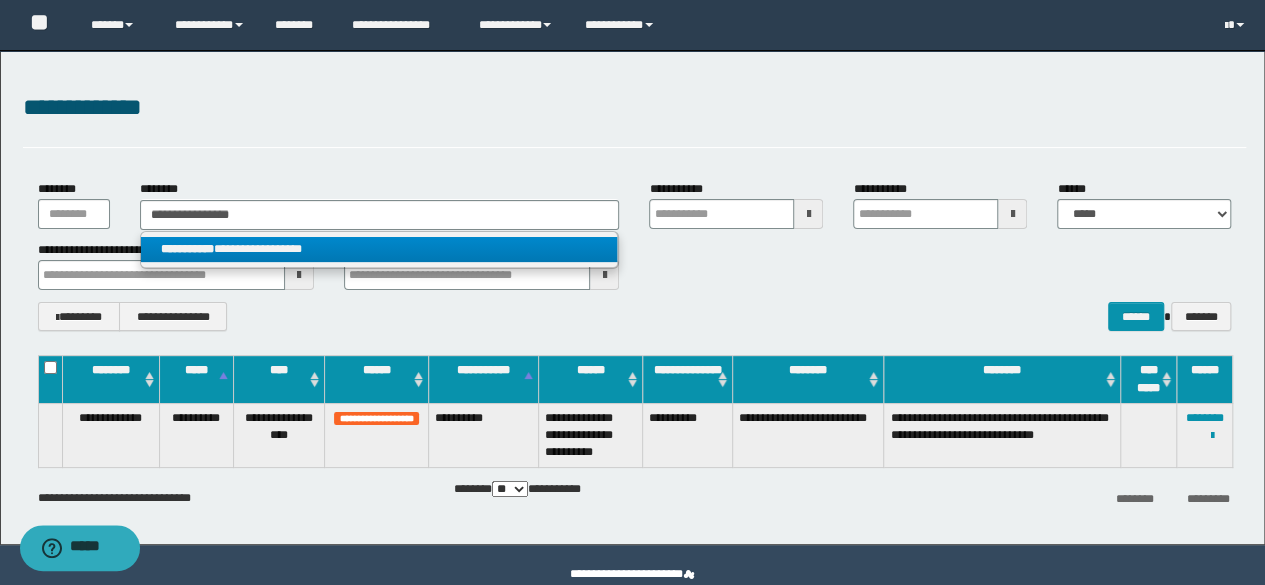 click on "**********" at bounding box center [379, 249] 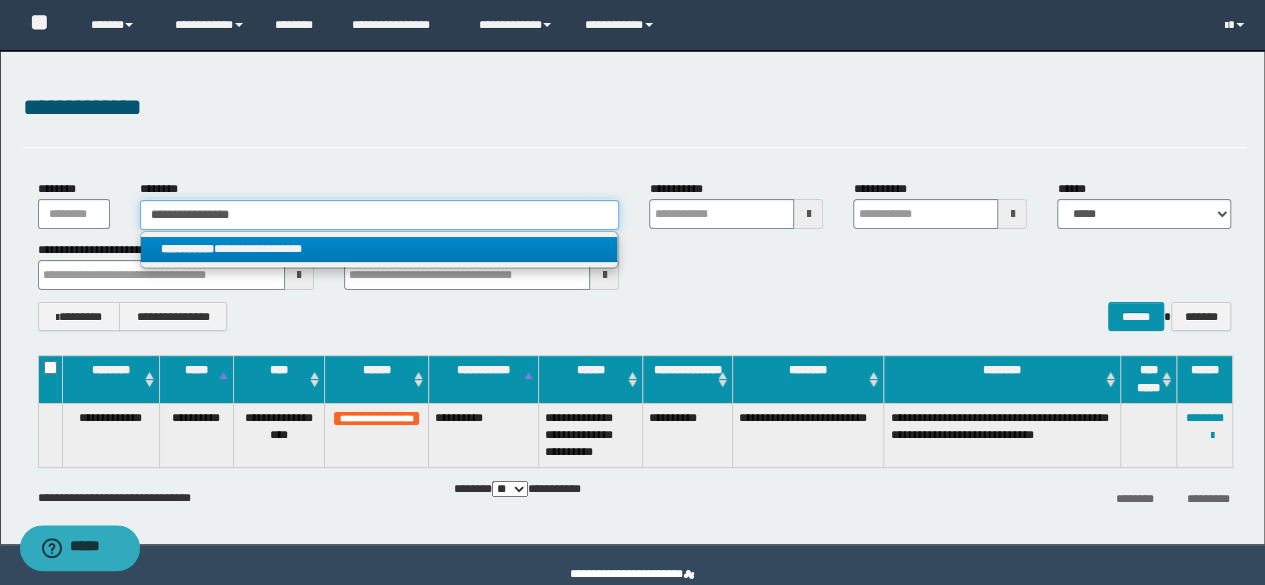 type 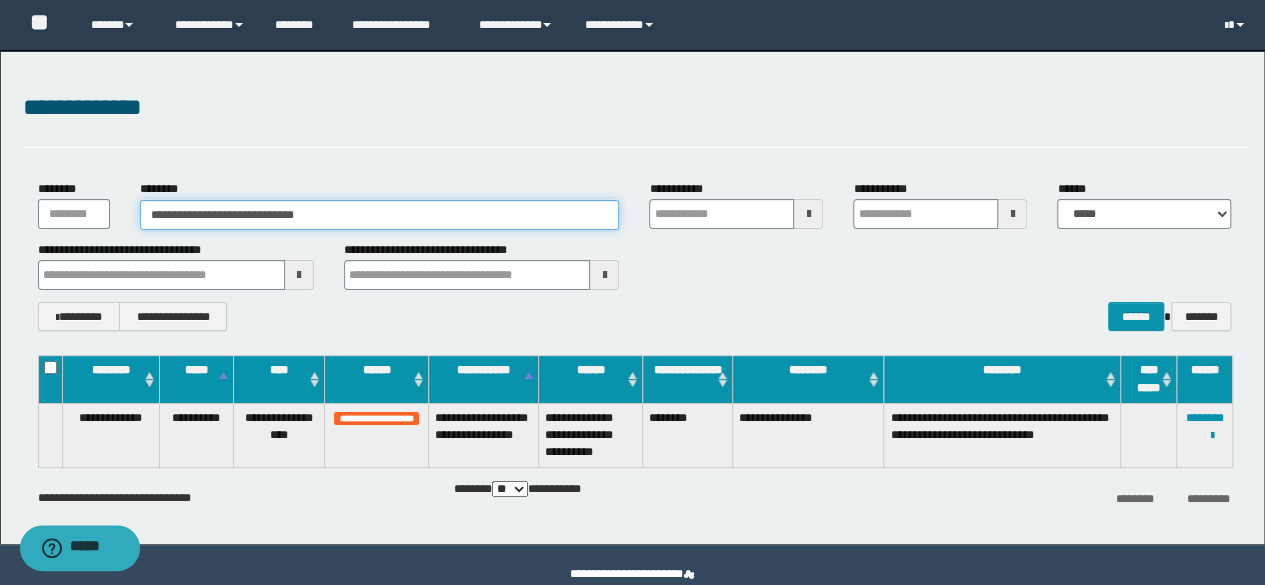 type 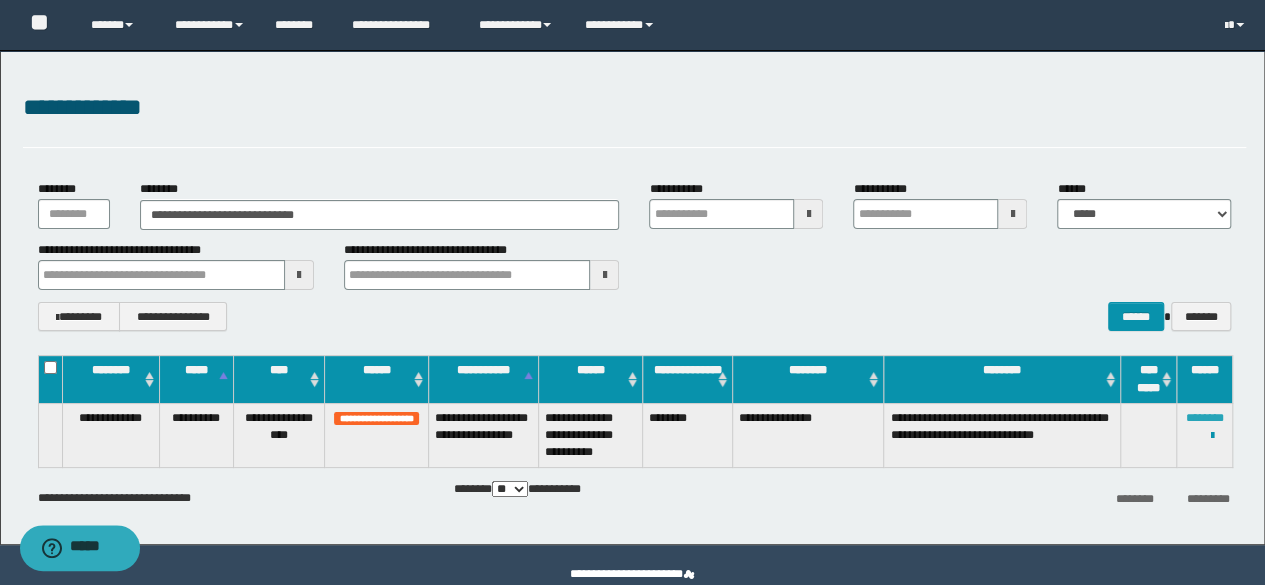 click on "********" at bounding box center (1205, 418) 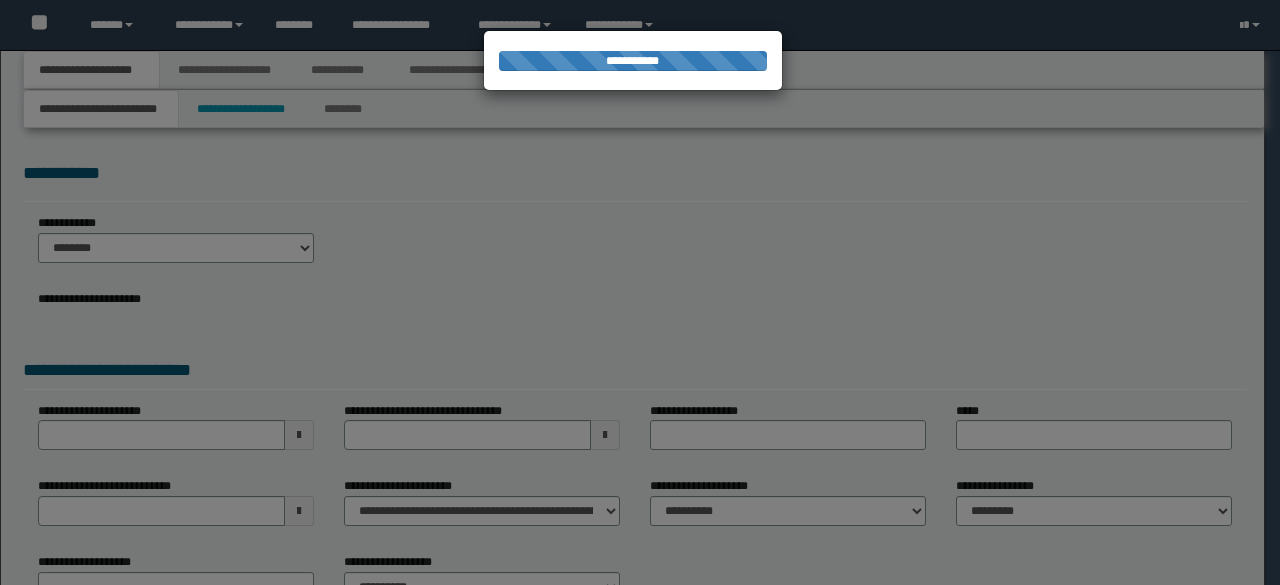 scroll, scrollTop: 0, scrollLeft: 0, axis: both 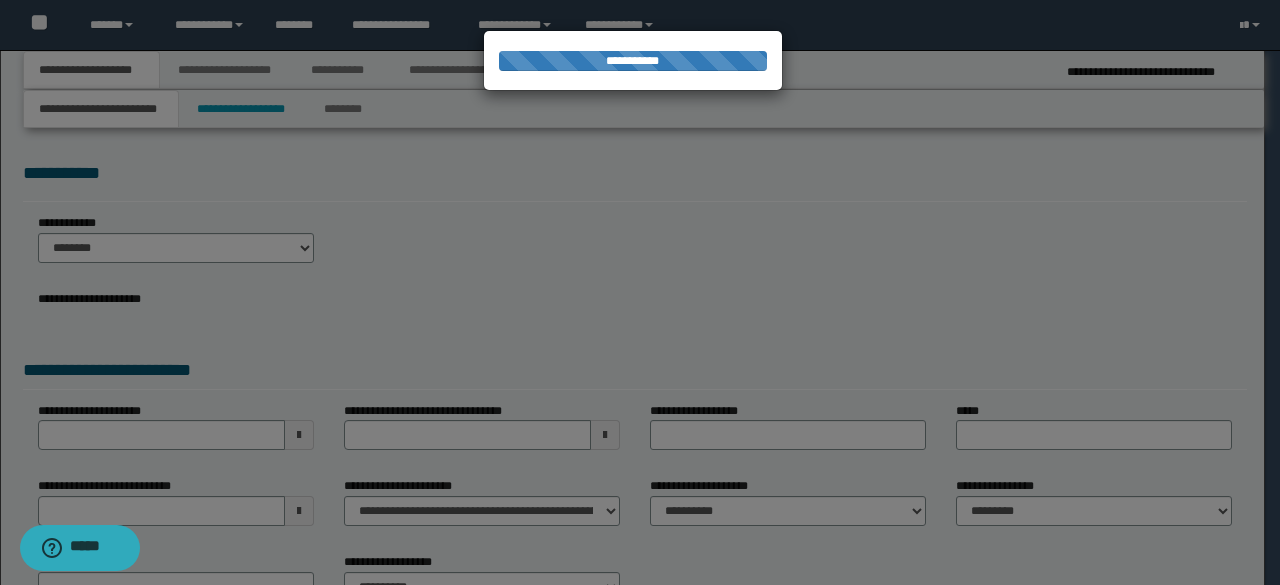 select on "**" 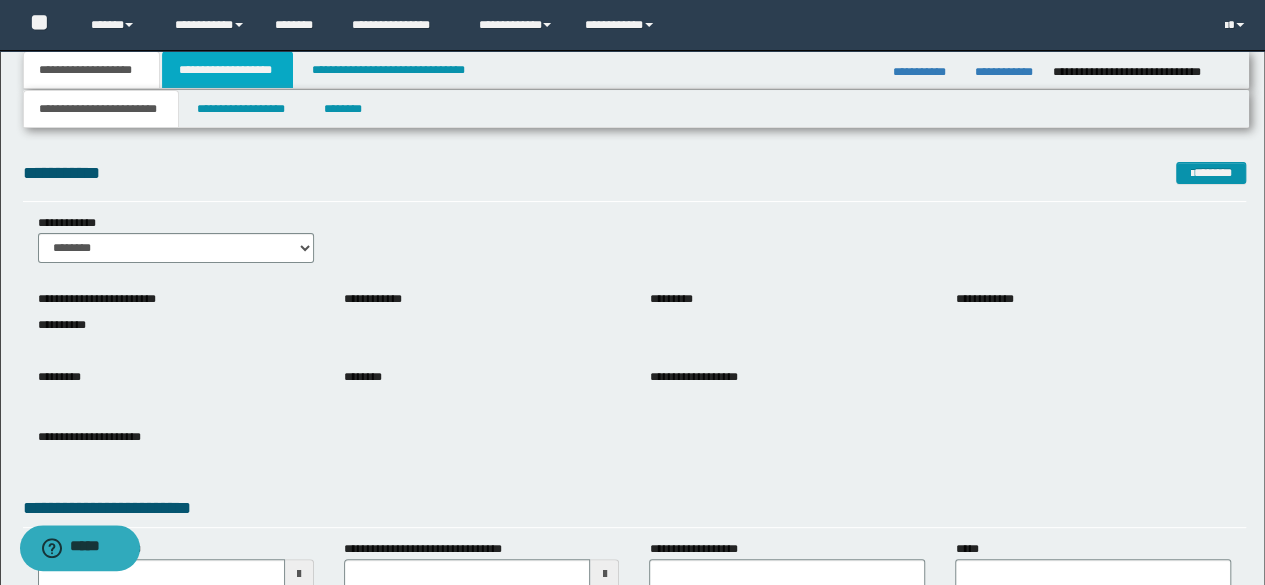 drag, startPoint x: 216, startPoint y: 69, endPoint x: 290, endPoint y: 93, distance: 77.7946 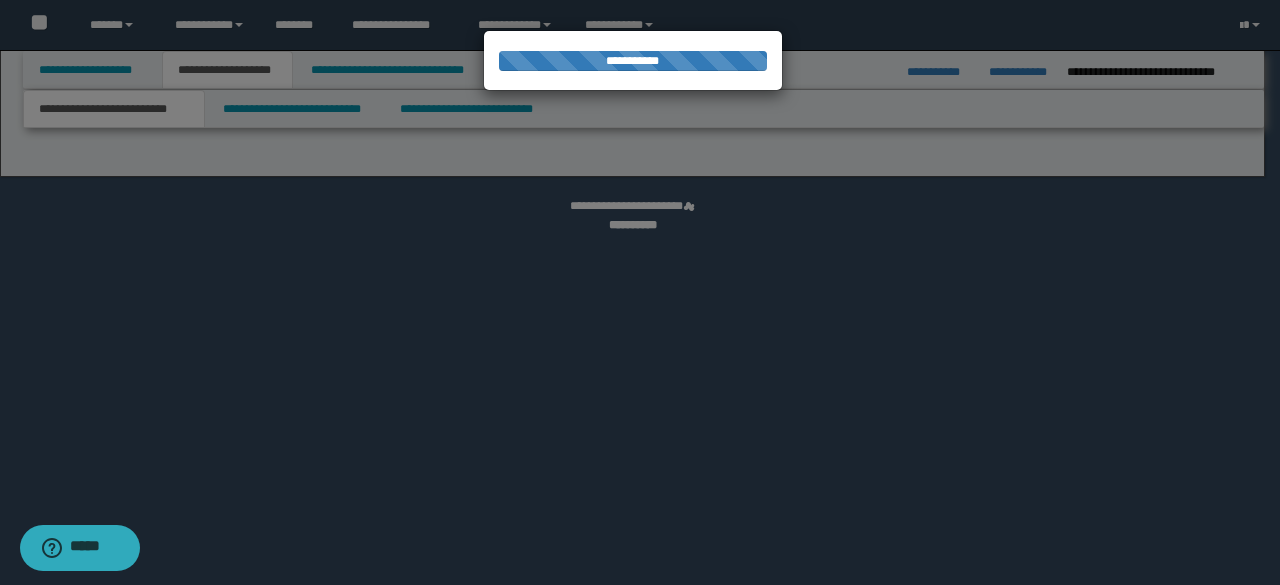 click at bounding box center (640, 292) 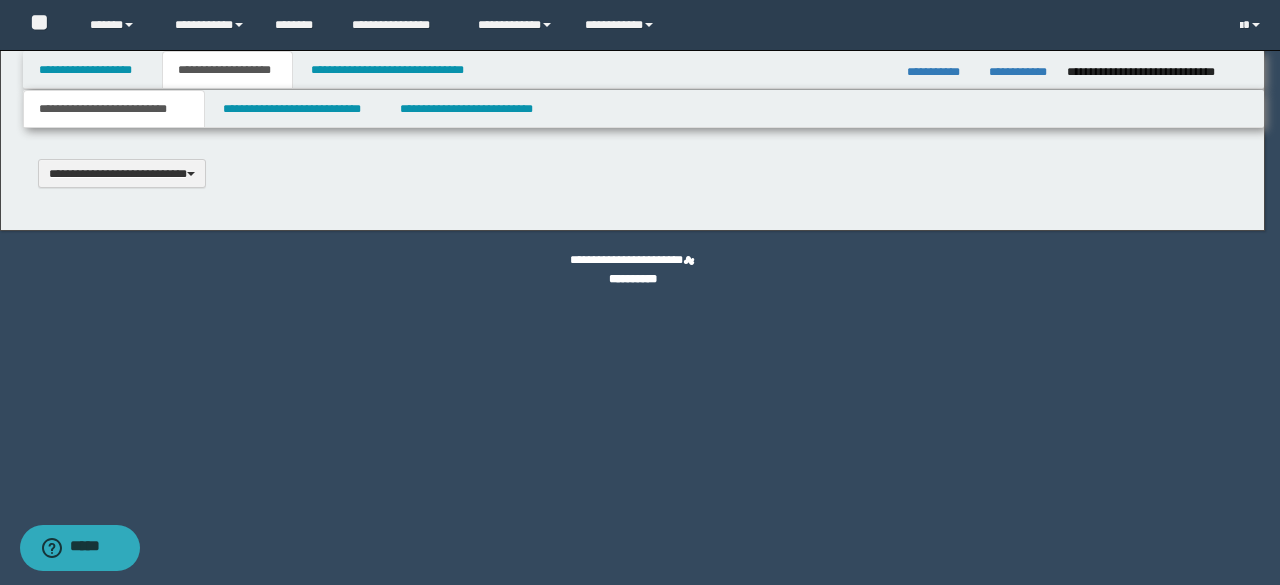 scroll, scrollTop: 0, scrollLeft: 0, axis: both 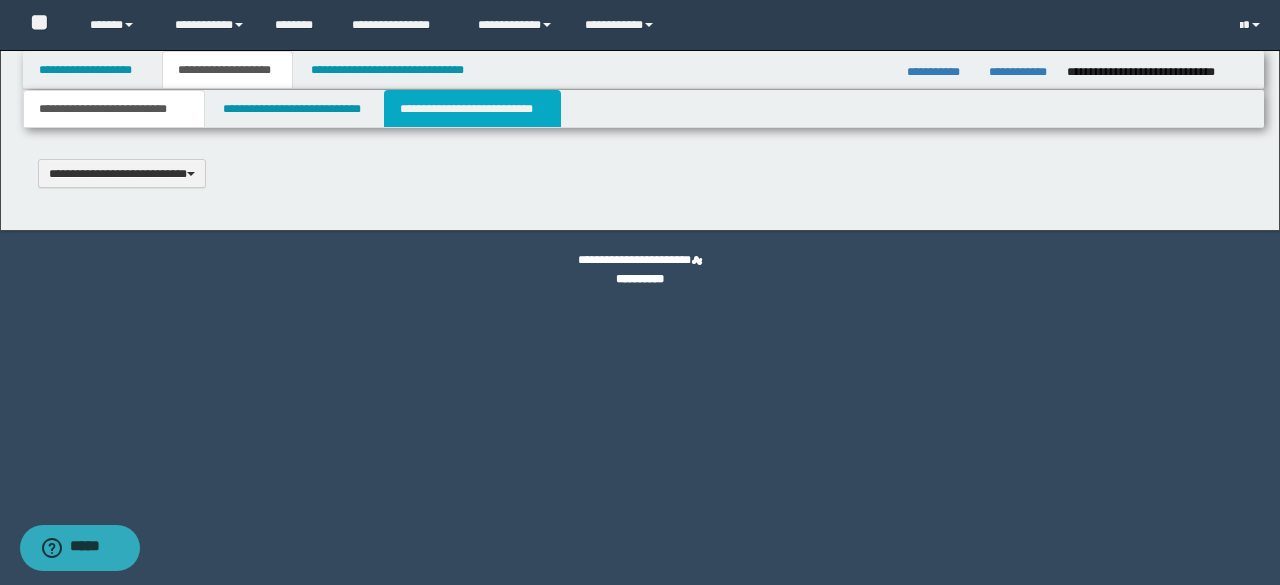 click on "**********" at bounding box center (472, 109) 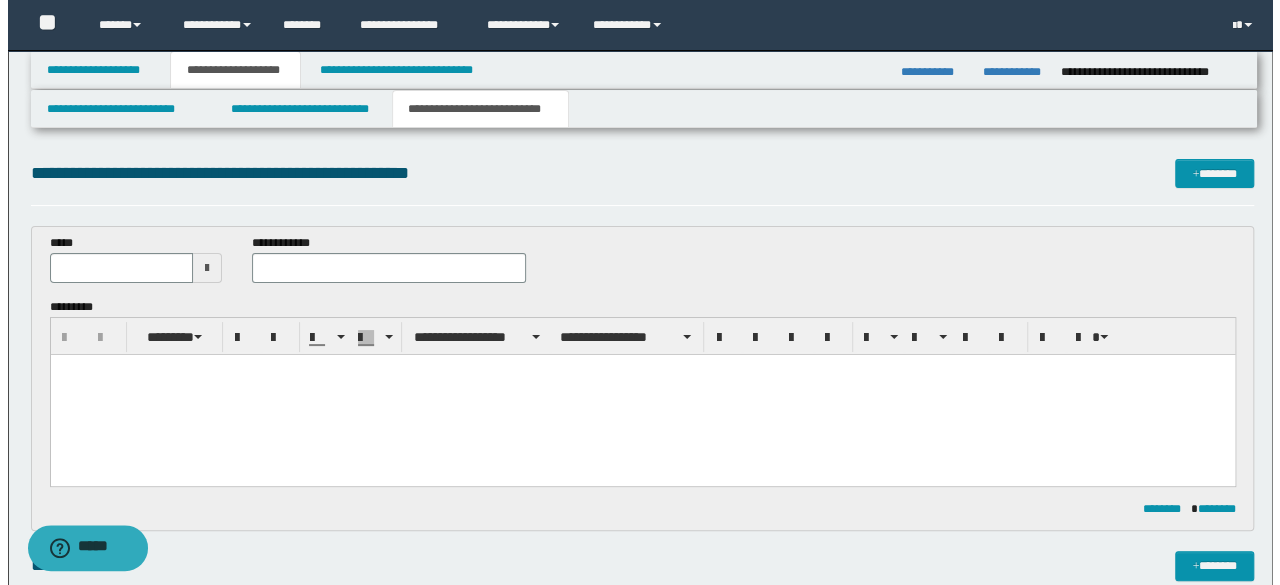 scroll, scrollTop: 100, scrollLeft: 0, axis: vertical 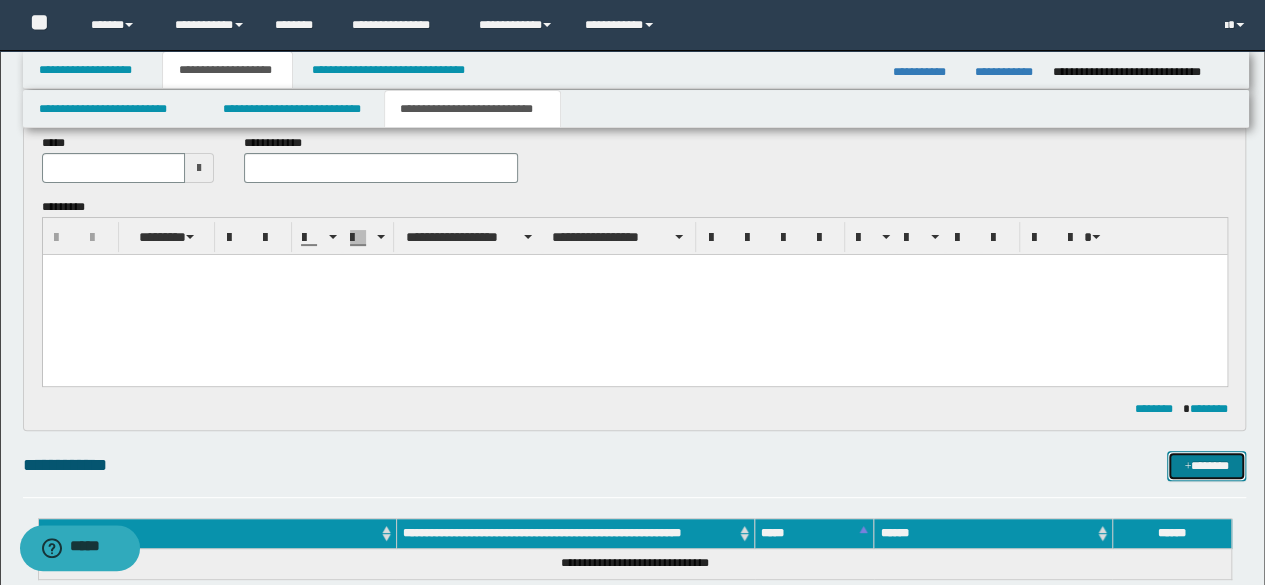 click on "*******" at bounding box center (1206, 465) 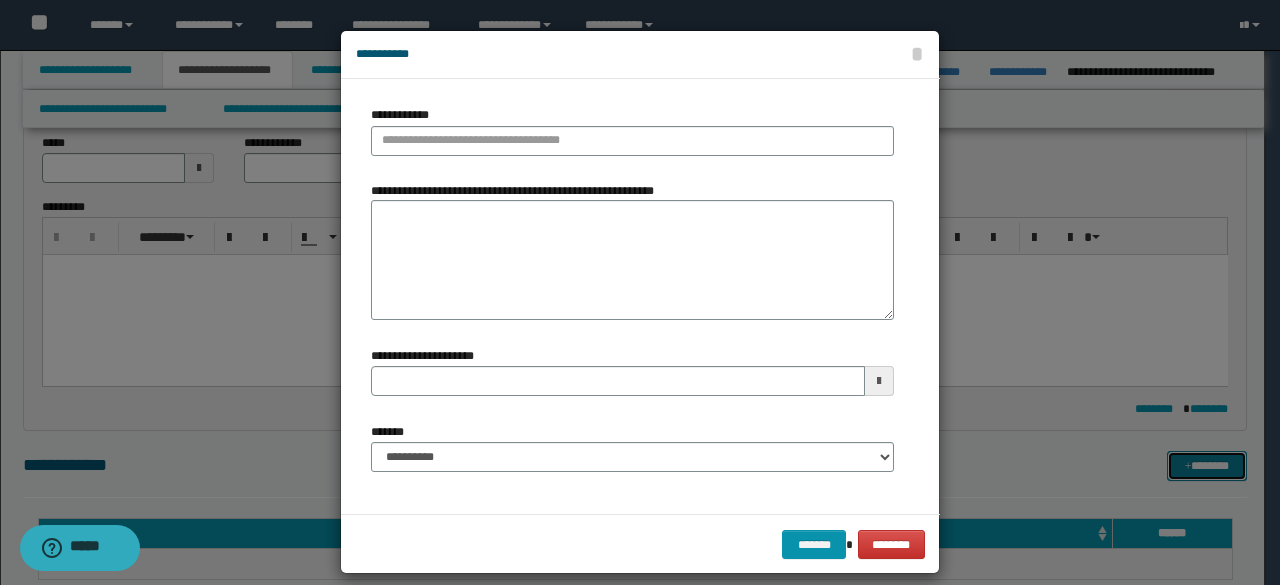 type 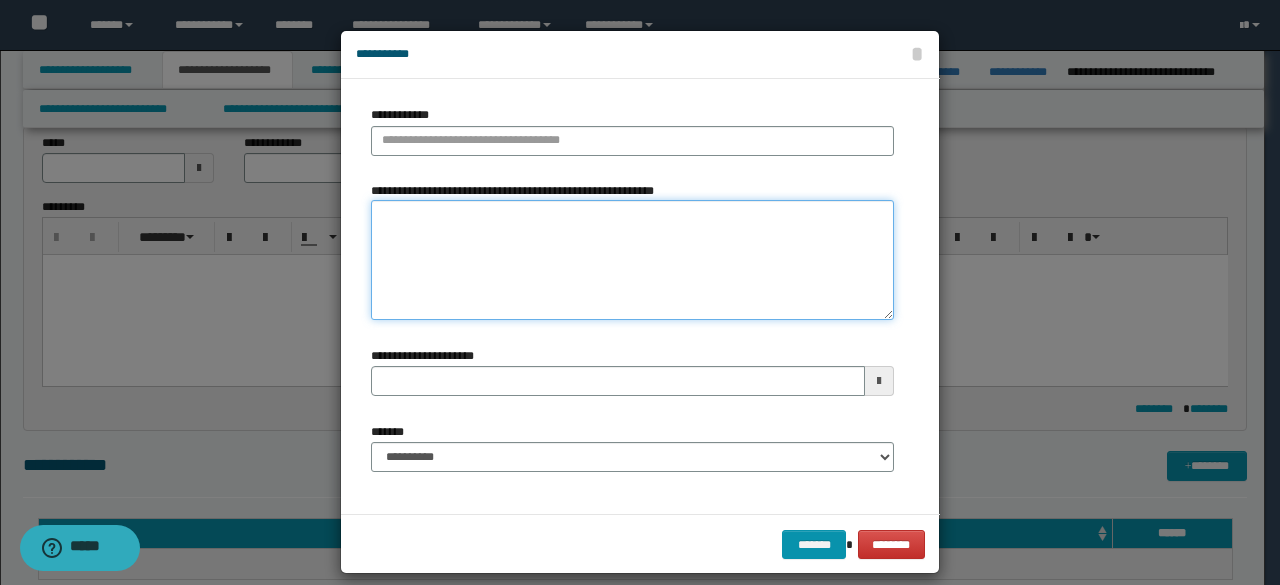 click on "**********" at bounding box center (632, 260) 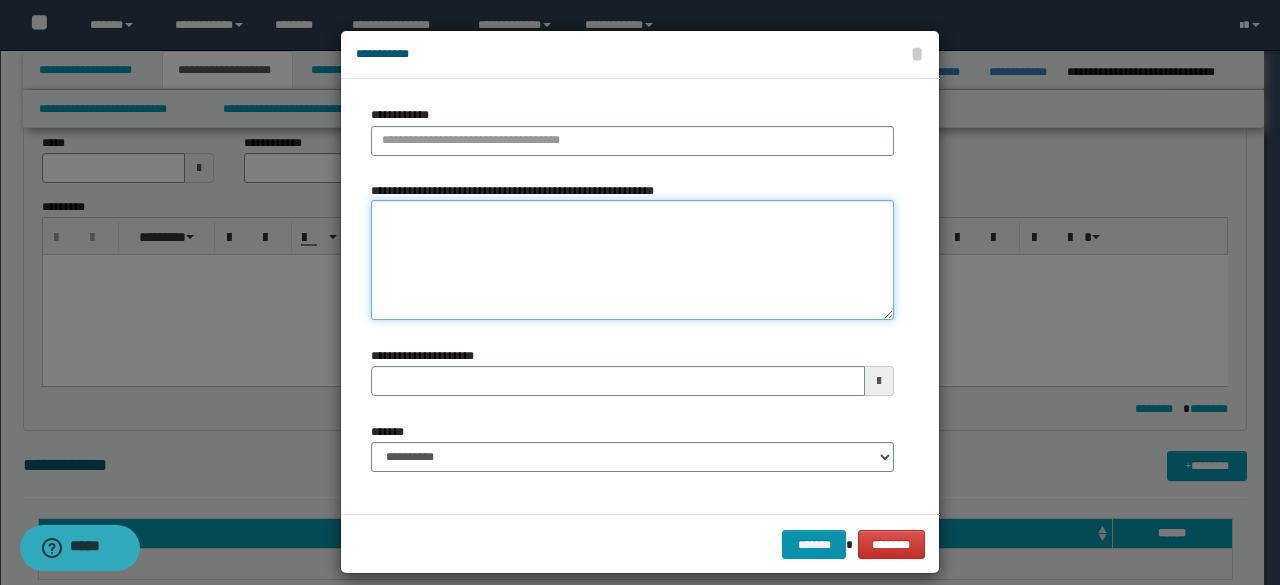 paste on "**********" 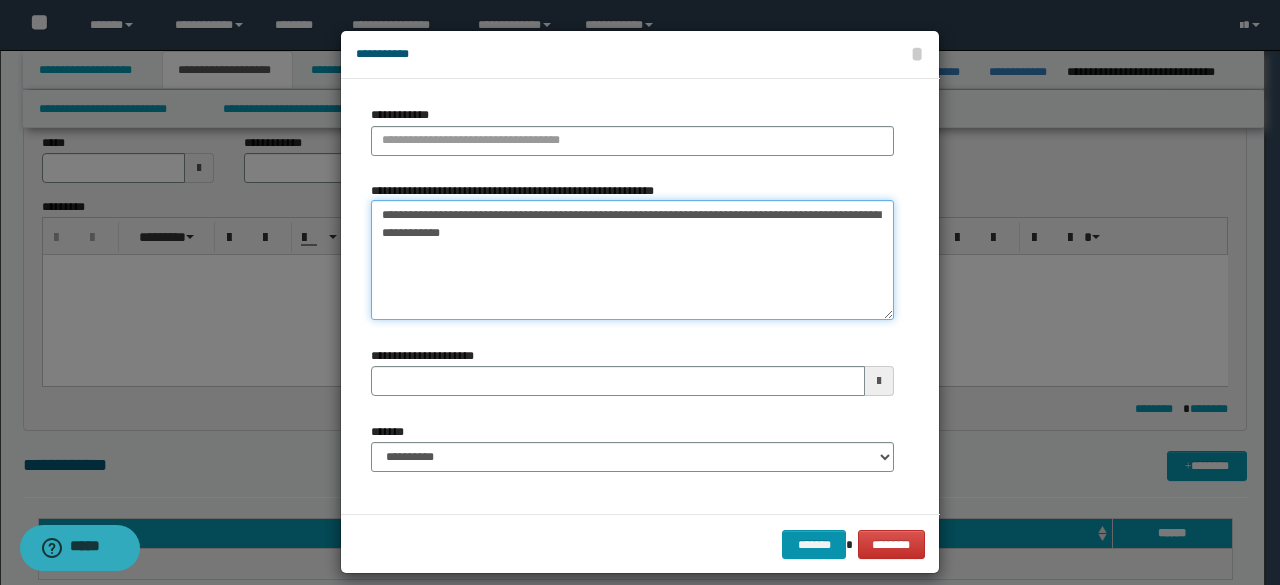 click on "**********" at bounding box center [632, 260] 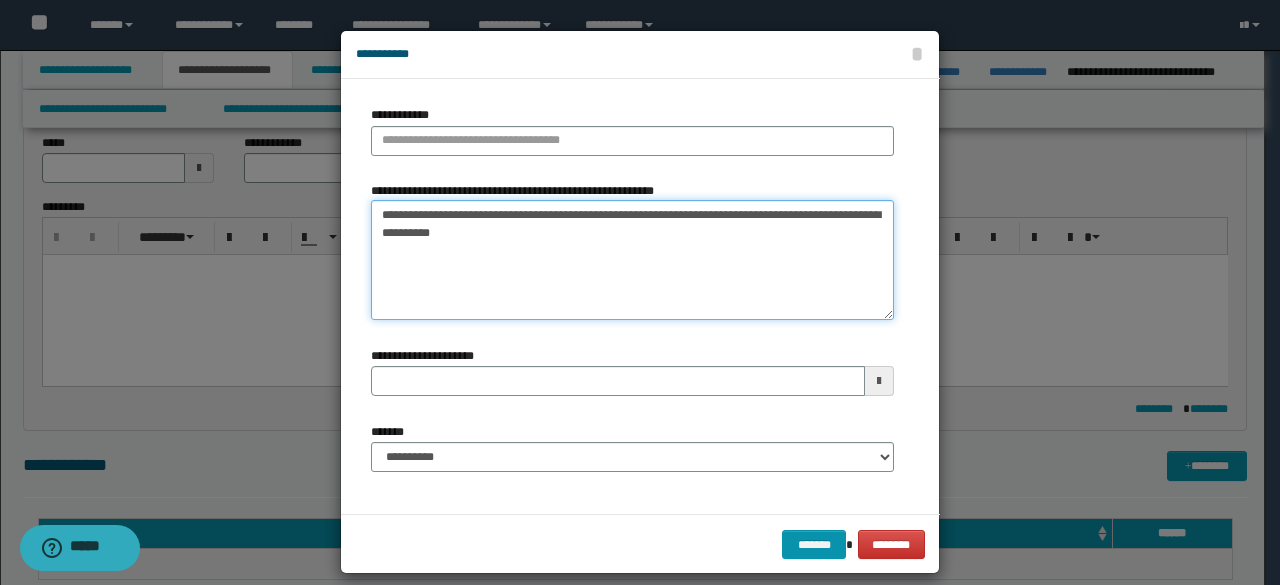 drag, startPoint x: 398, startPoint y: 213, endPoint x: 355, endPoint y: 207, distance: 43.416588 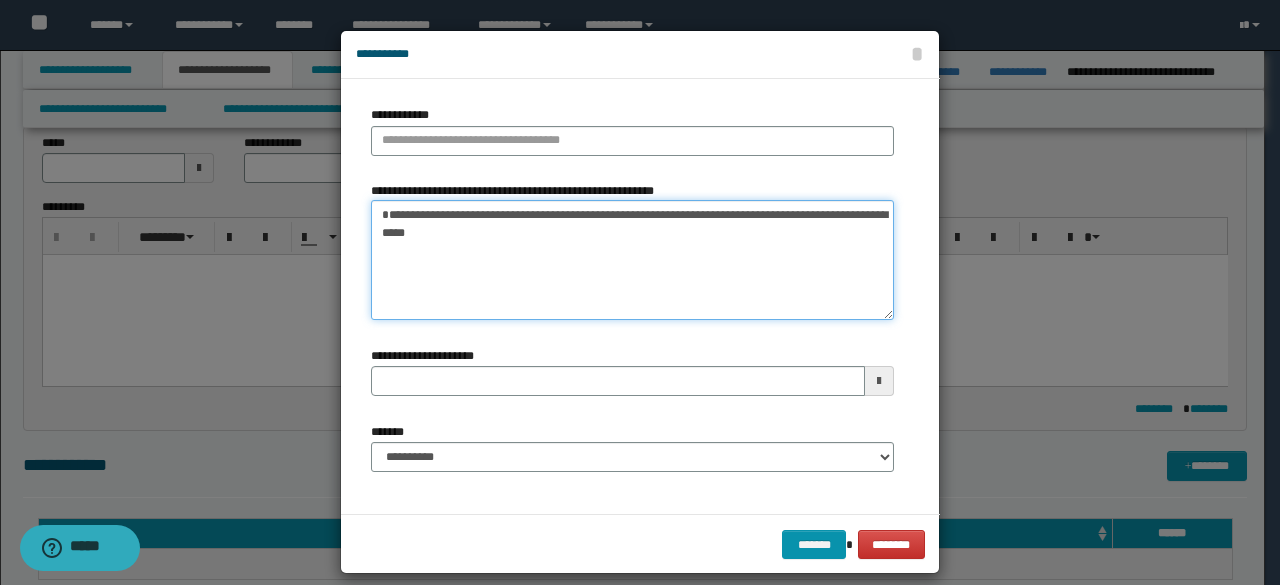 type on "**********" 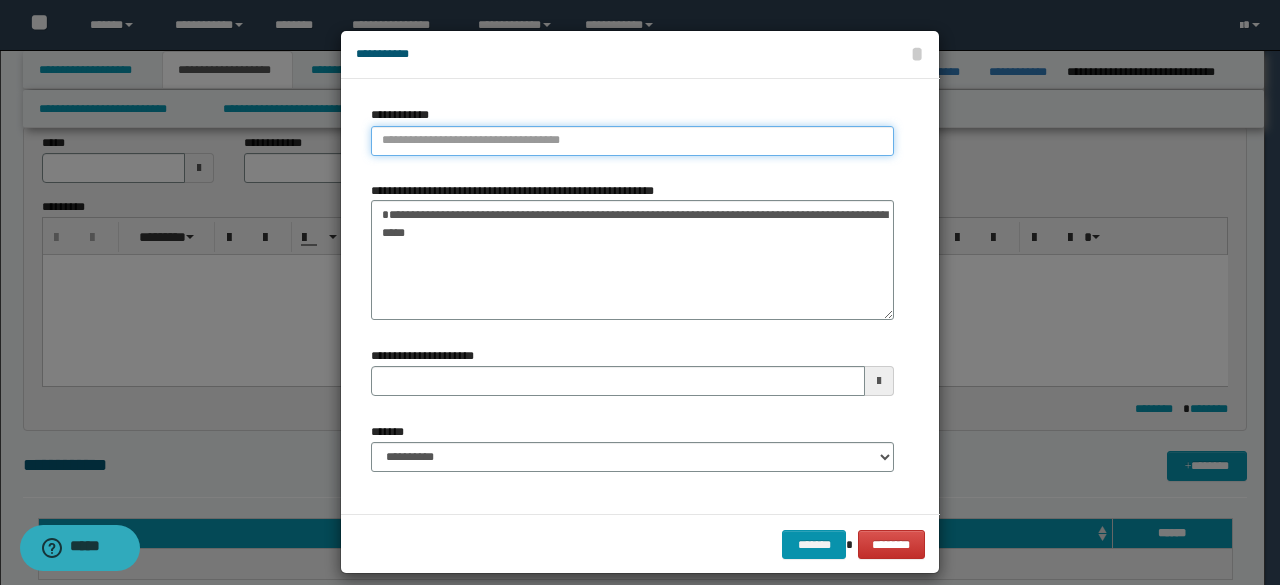 click on "**********" at bounding box center (632, 141) 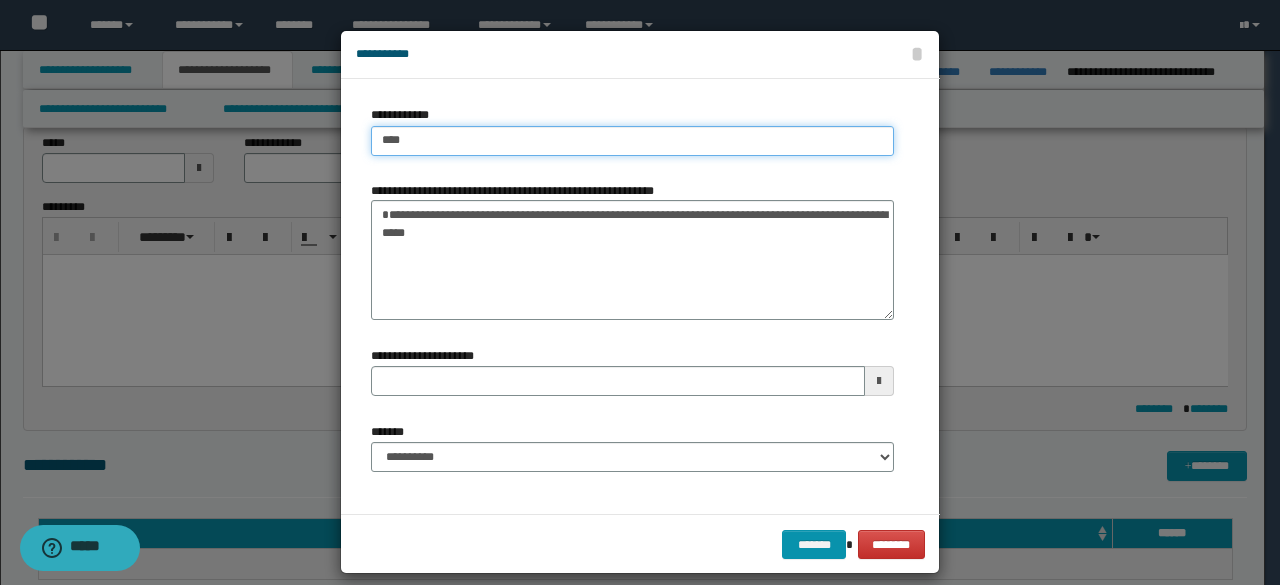 type on "****" 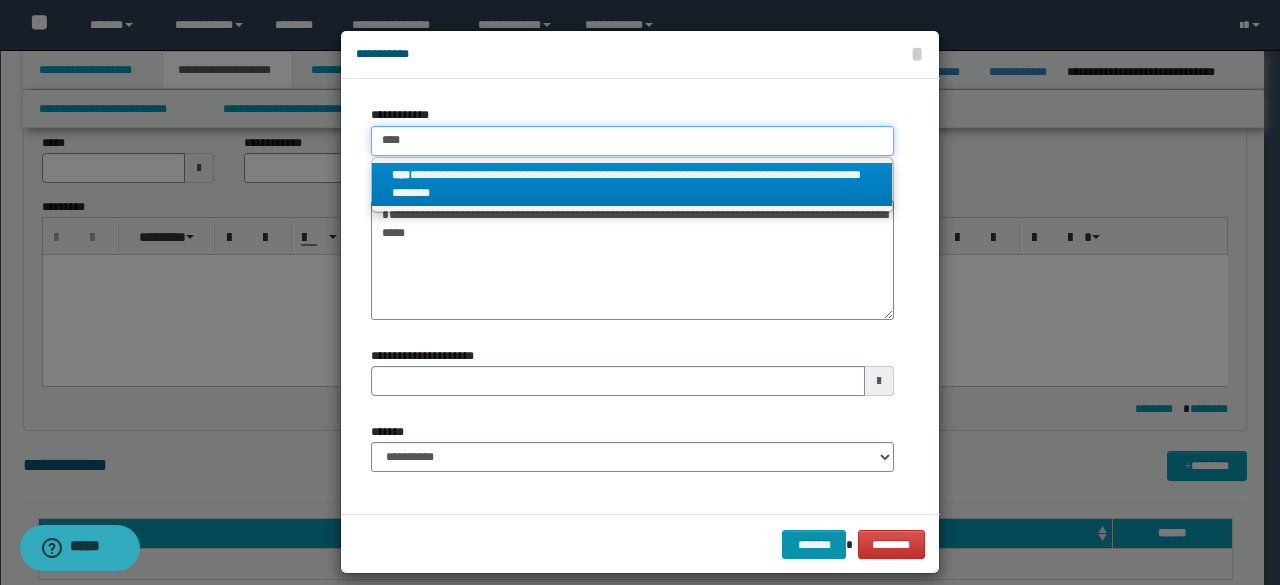 type on "****" 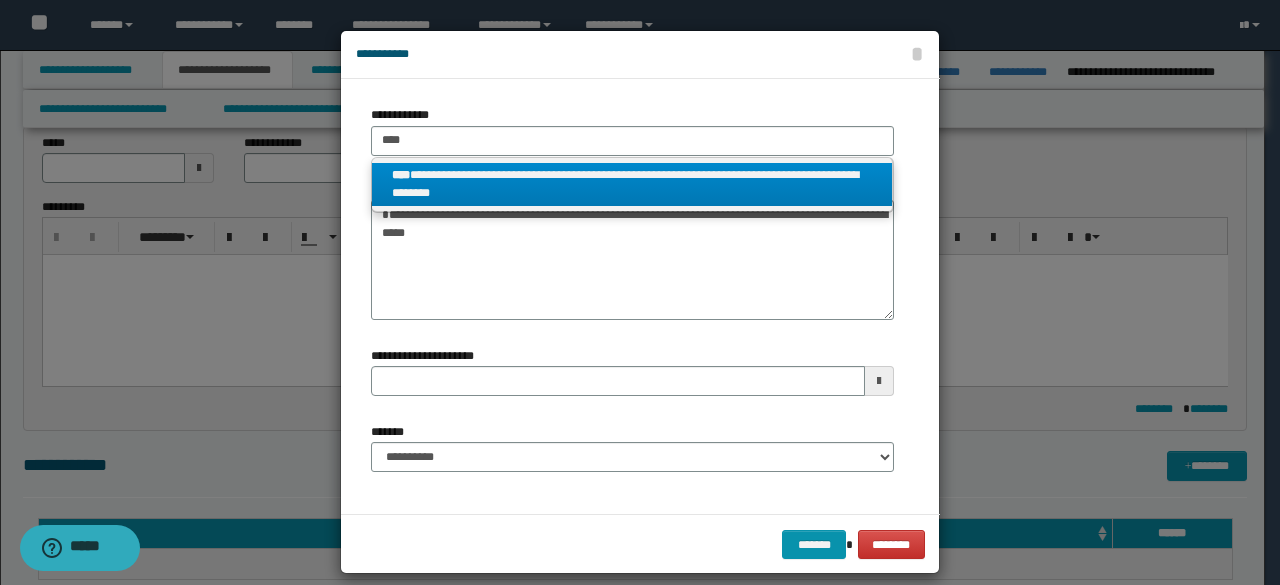 click on "**********" at bounding box center [632, 185] 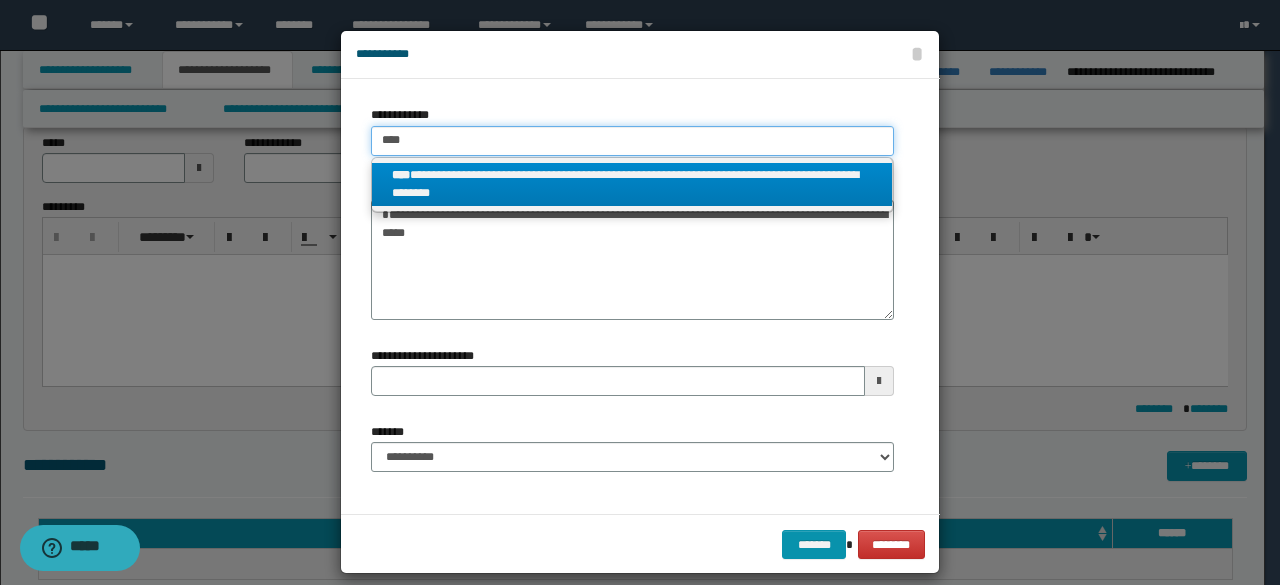 type 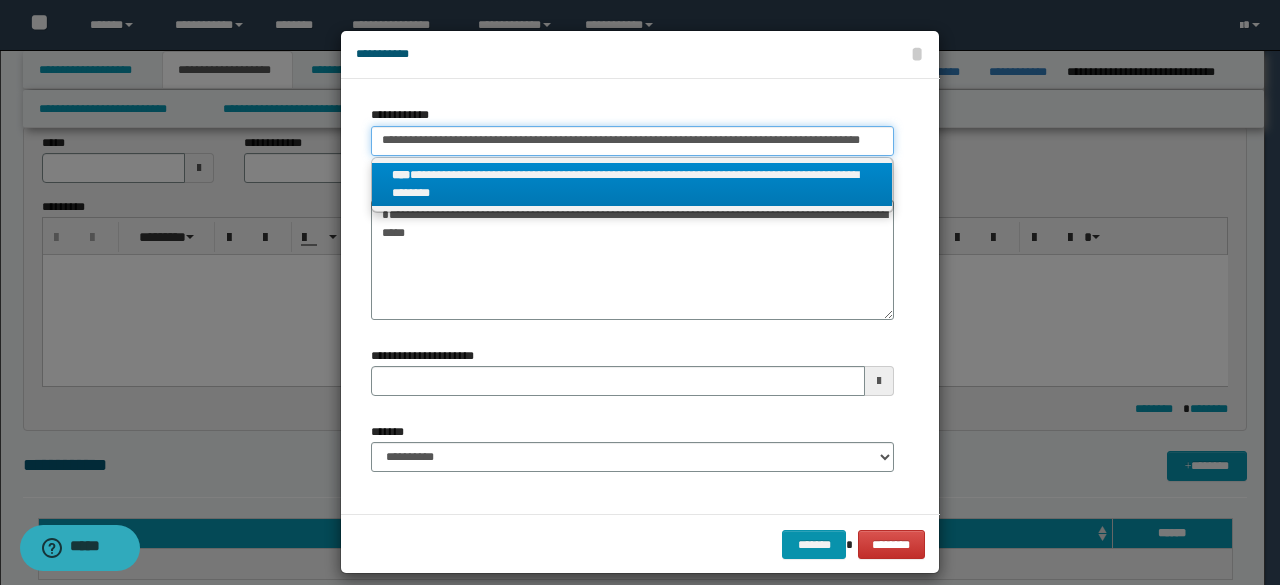 scroll, scrollTop: 0, scrollLeft: 10, axis: horizontal 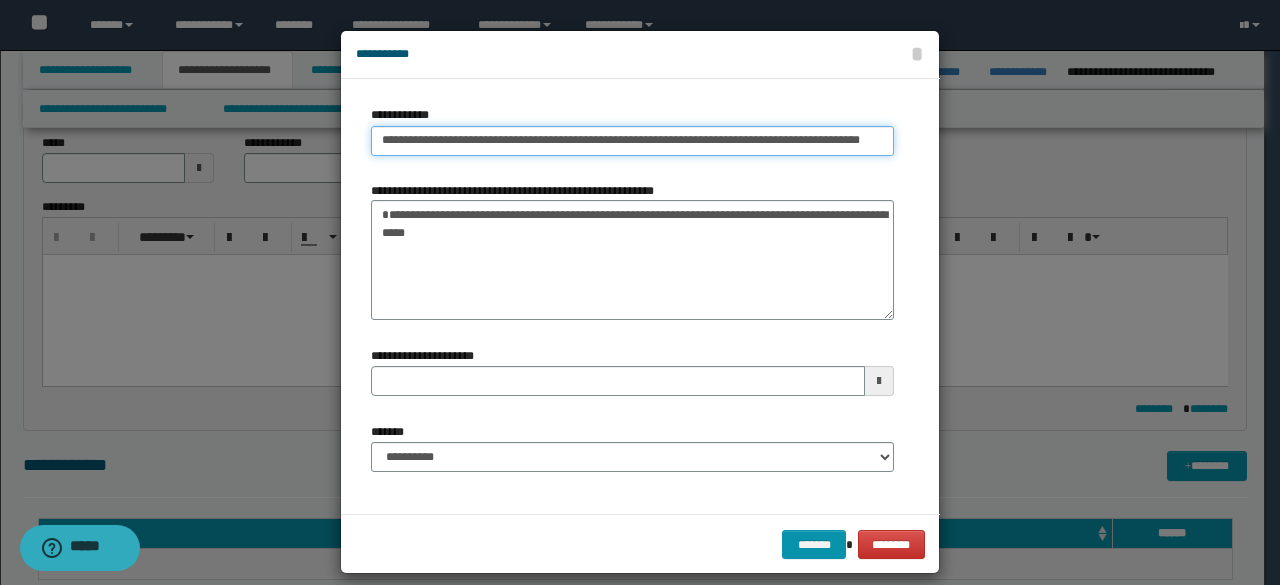 type 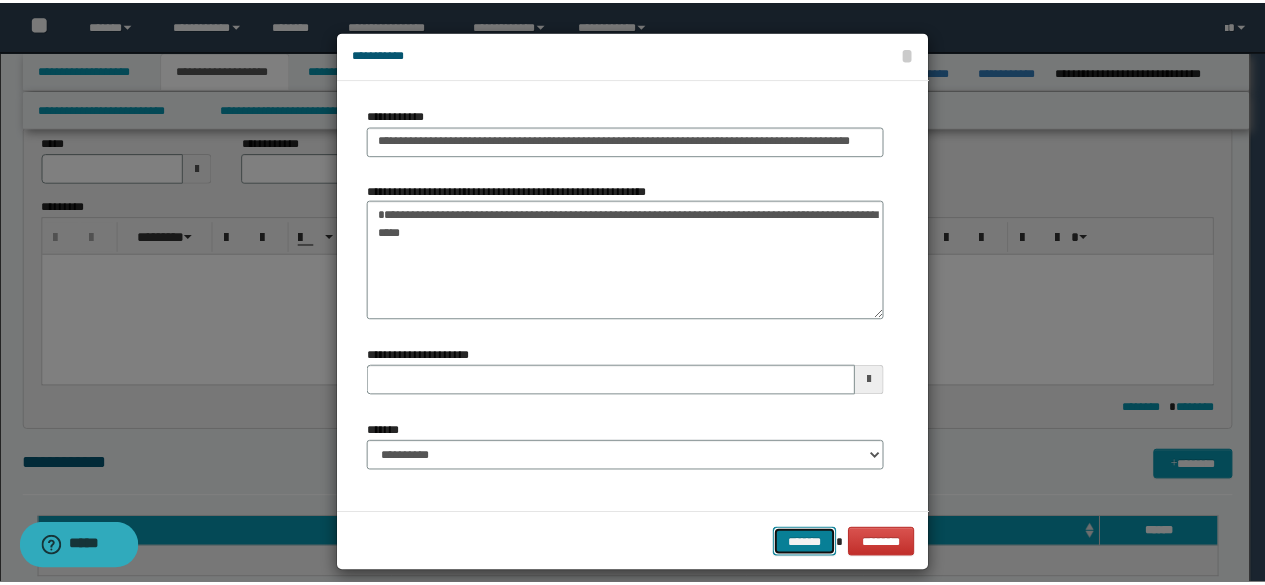 scroll, scrollTop: 0, scrollLeft: 0, axis: both 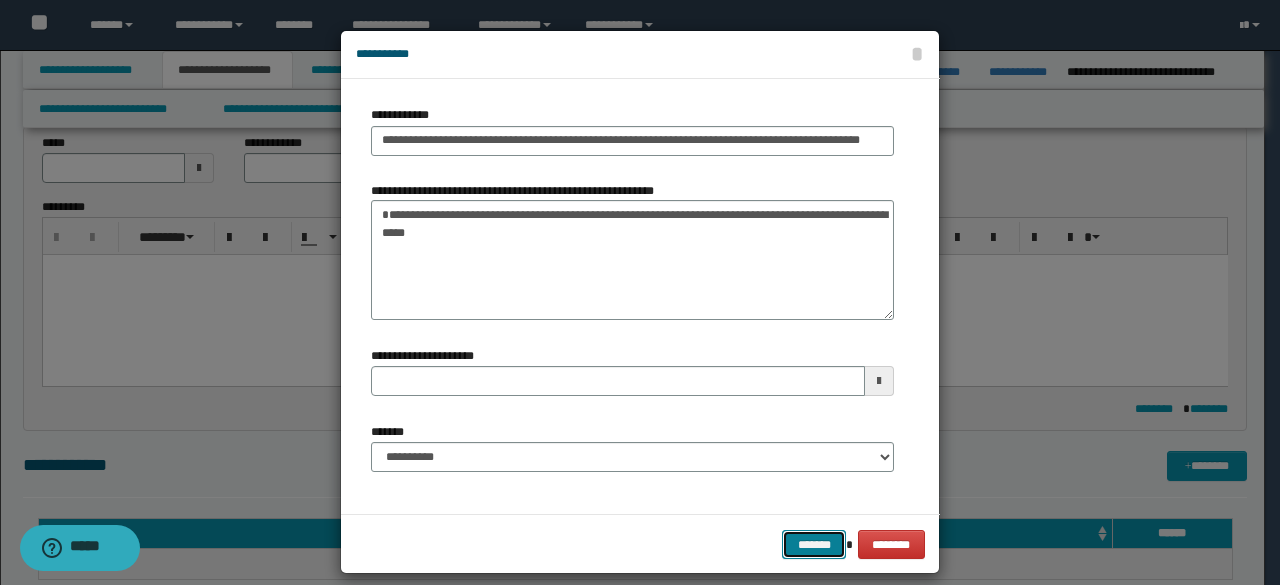 click on "*******" at bounding box center (814, 544) 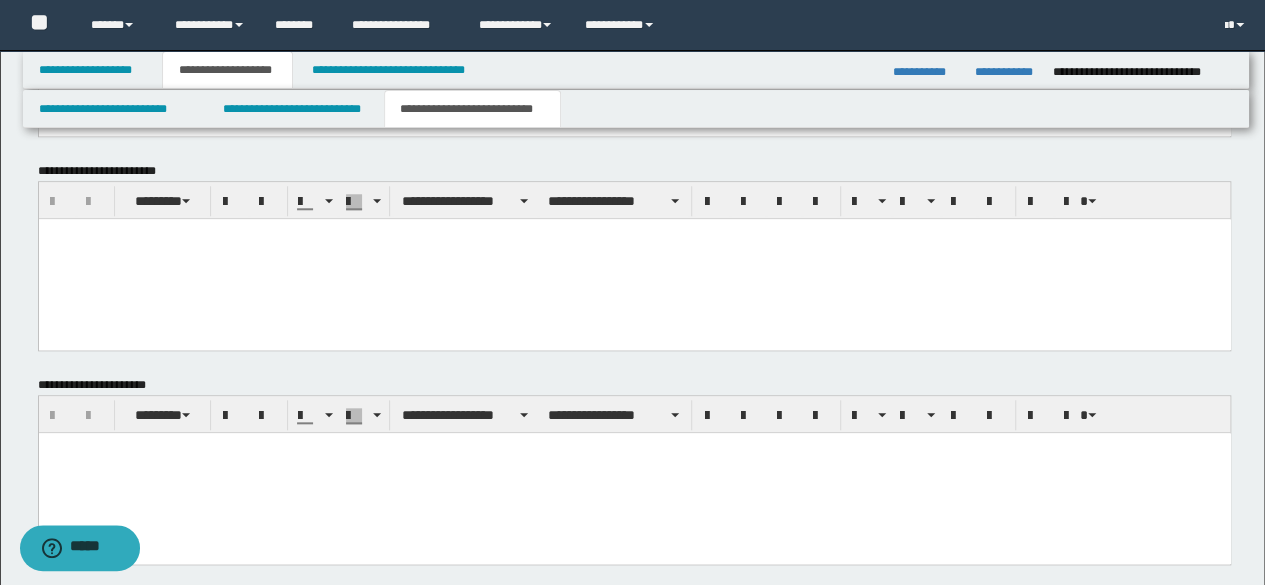scroll, scrollTop: 953, scrollLeft: 0, axis: vertical 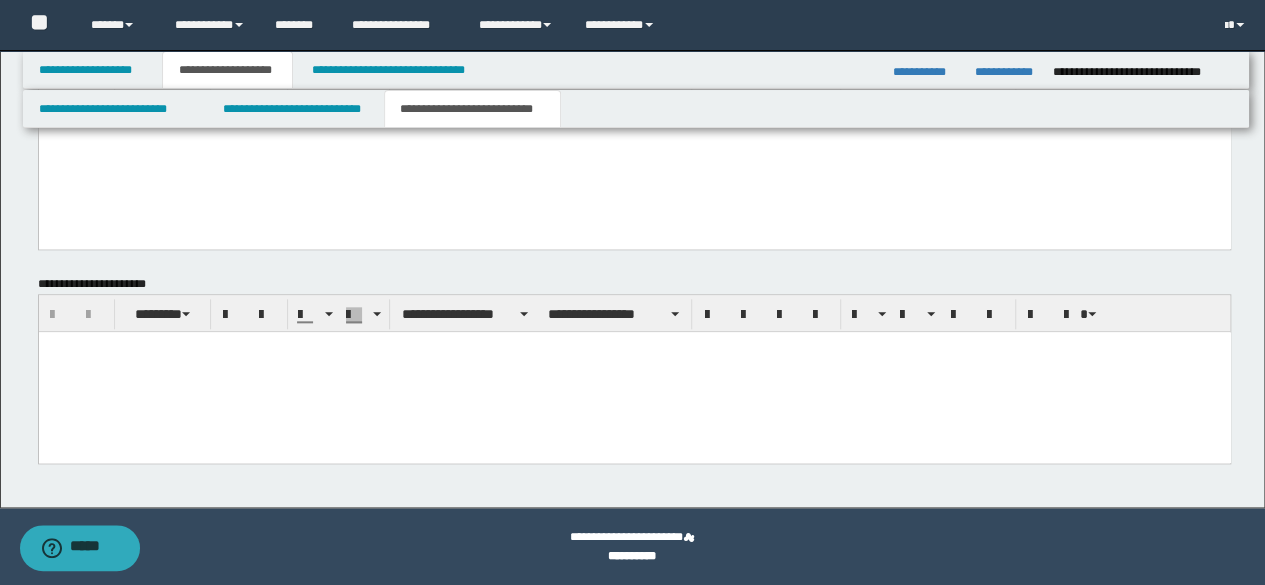 click at bounding box center [634, 372] 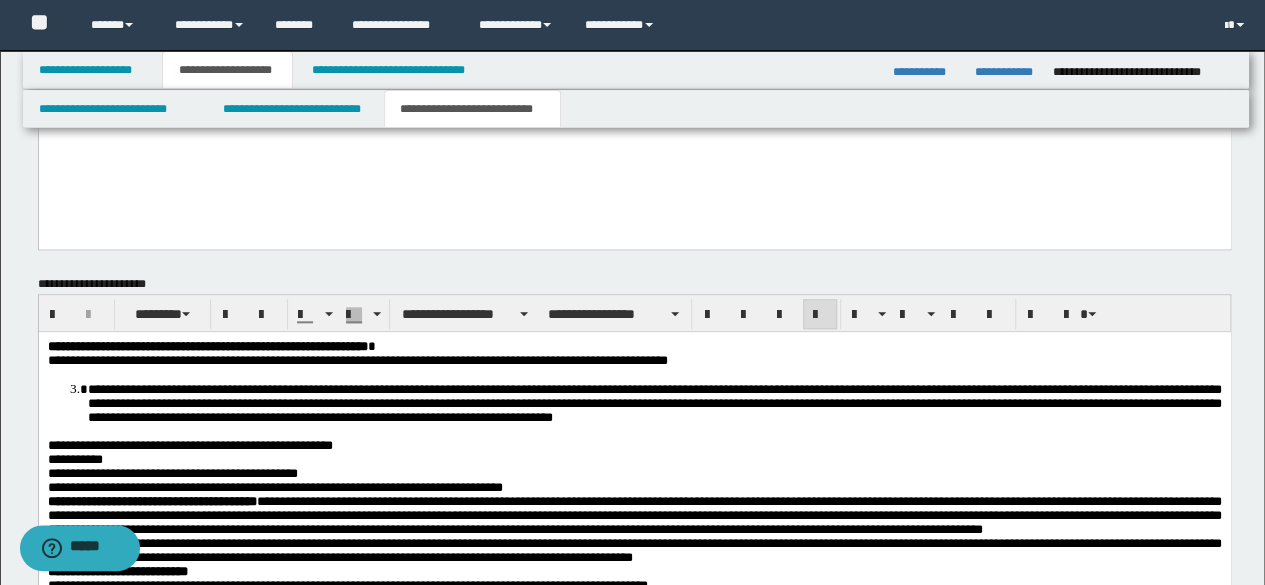 scroll, scrollTop: 1453, scrollLeft: 0, axis: vertical 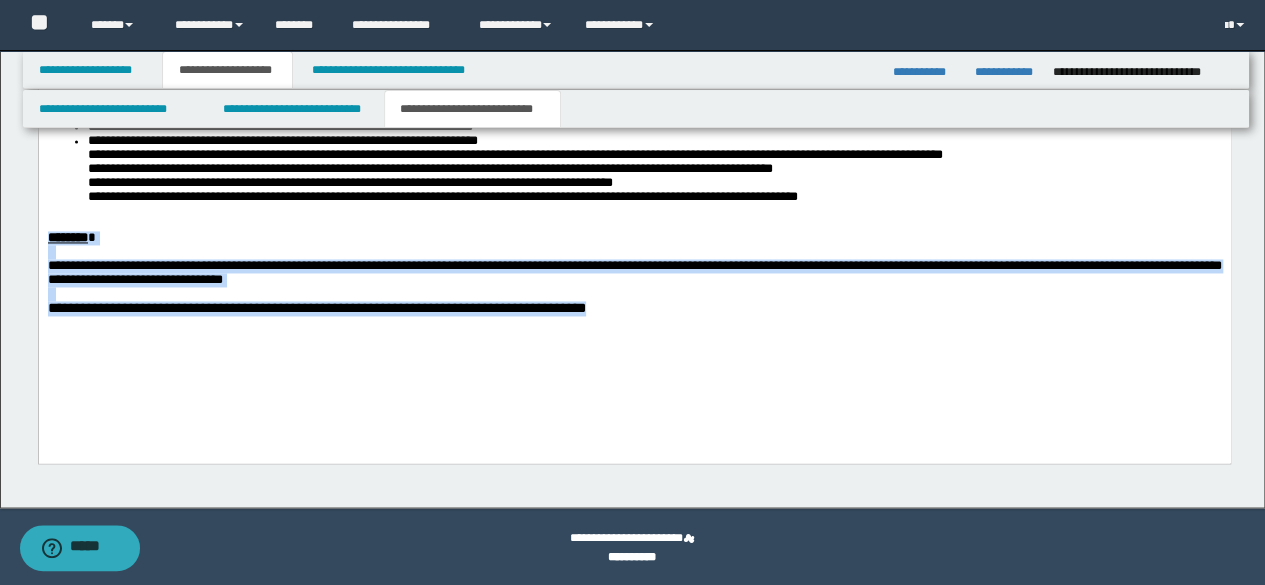 drag, startPoint x: 558, startPoint y: 344, endPoint x: 10, endPoint y: 271, distance: 552.8408 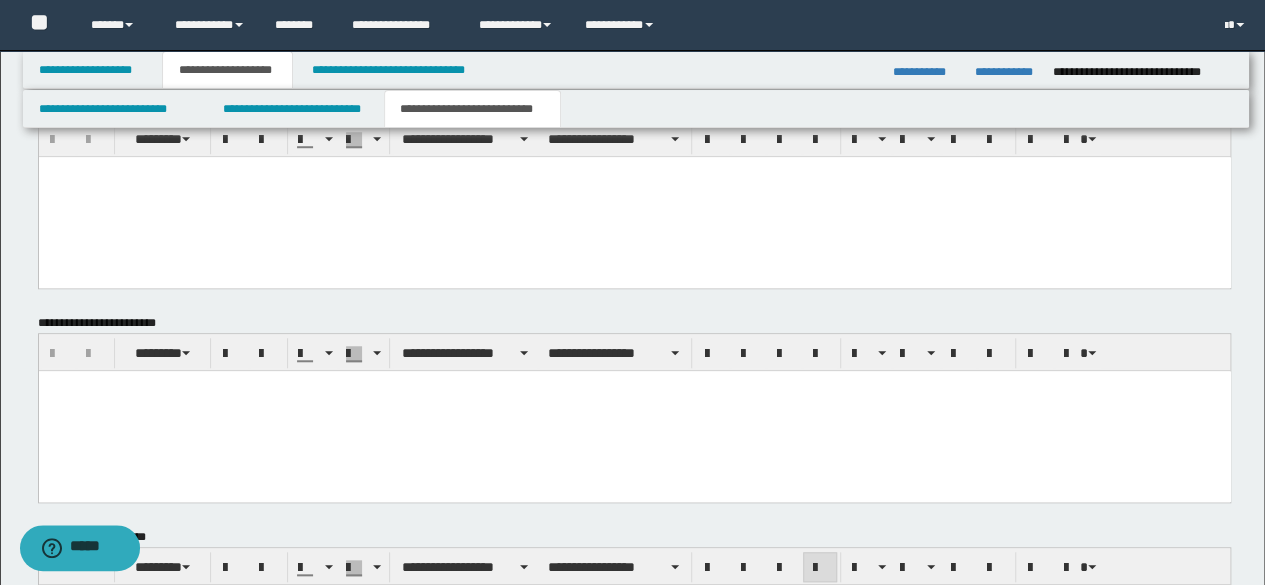 scroll, scrollTop: 659, scrollLeft: 0, axis: vertical 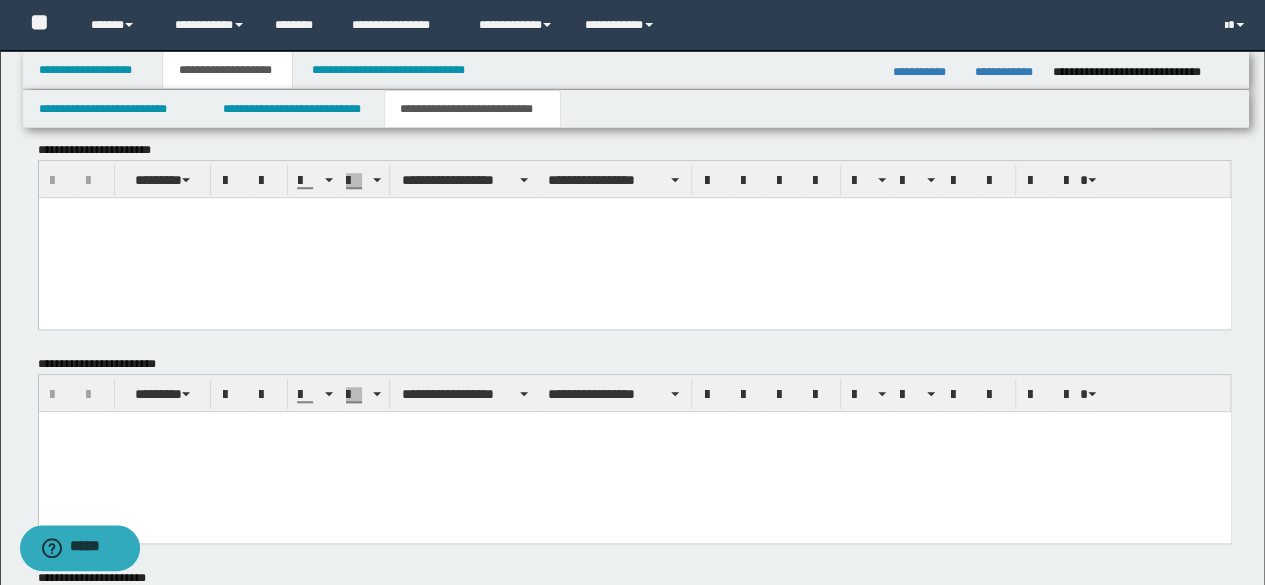 click at bounding box center [634, 237] 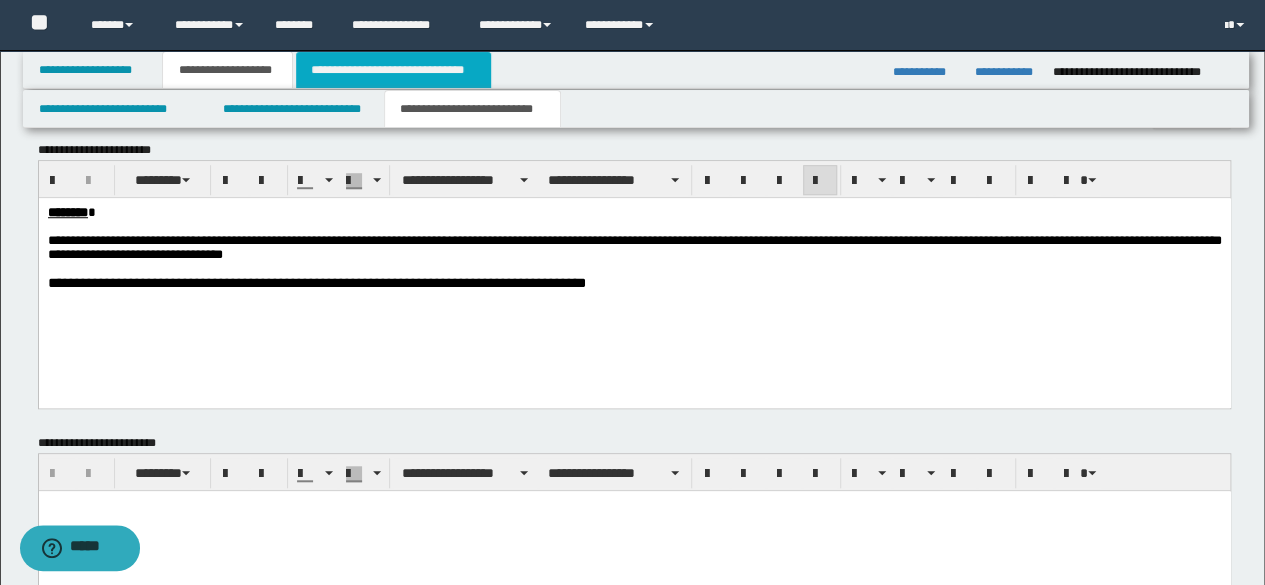 click on "**********" at bounding box center [393, 70] 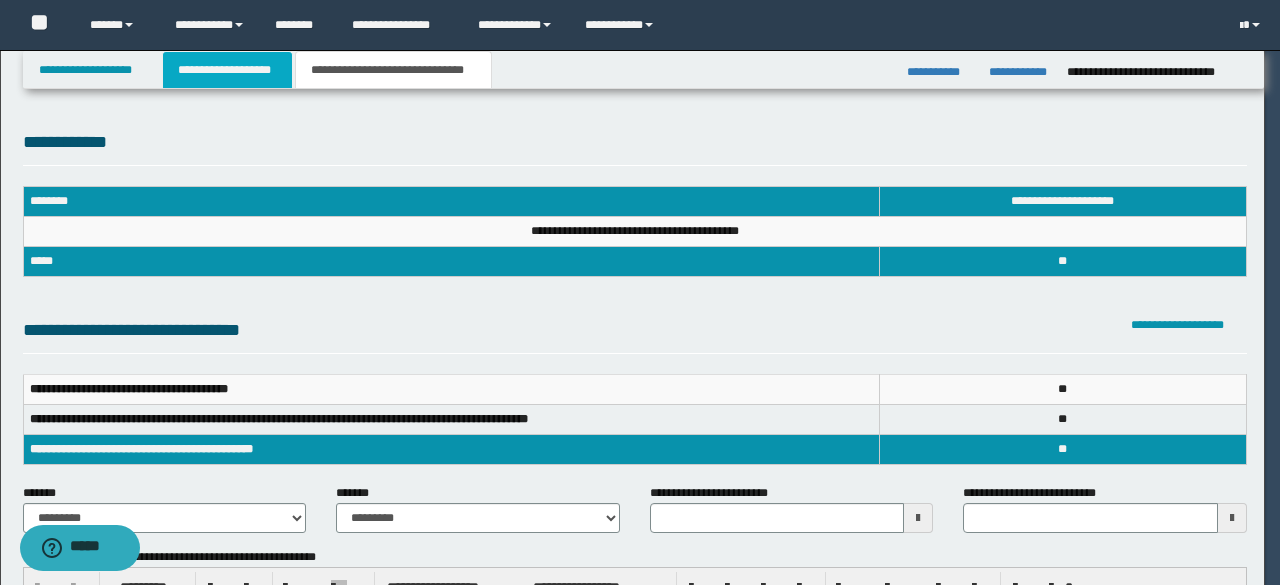 scroll, scrollTop: 0, scrollLeft: 0, axis: both 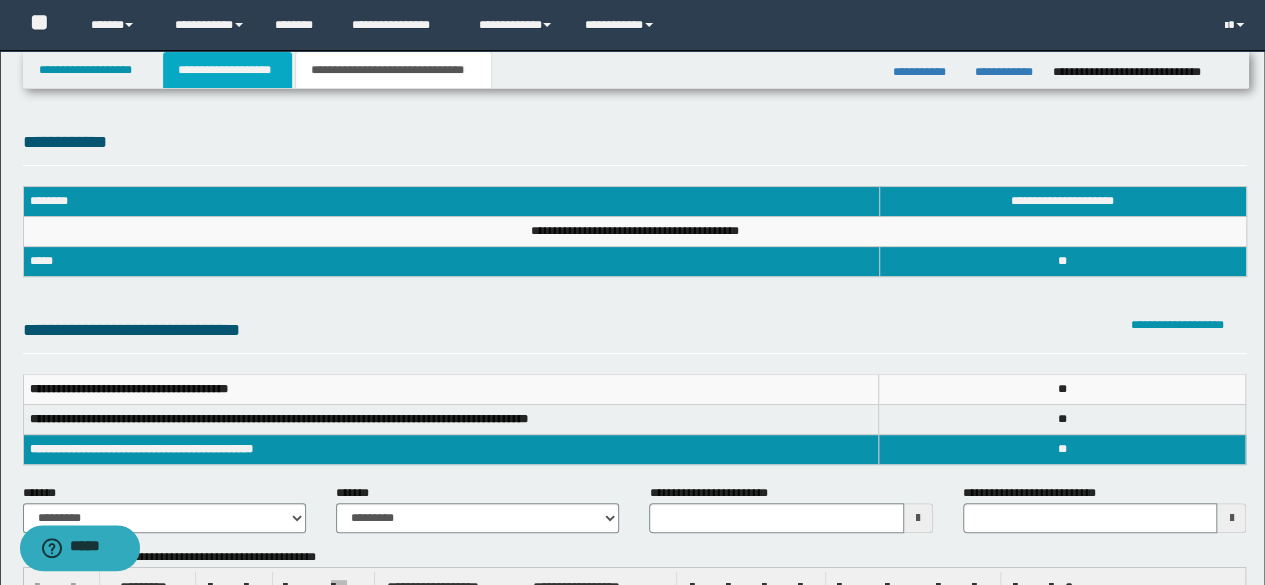 click on "**********" at bounding box center (227, 70) 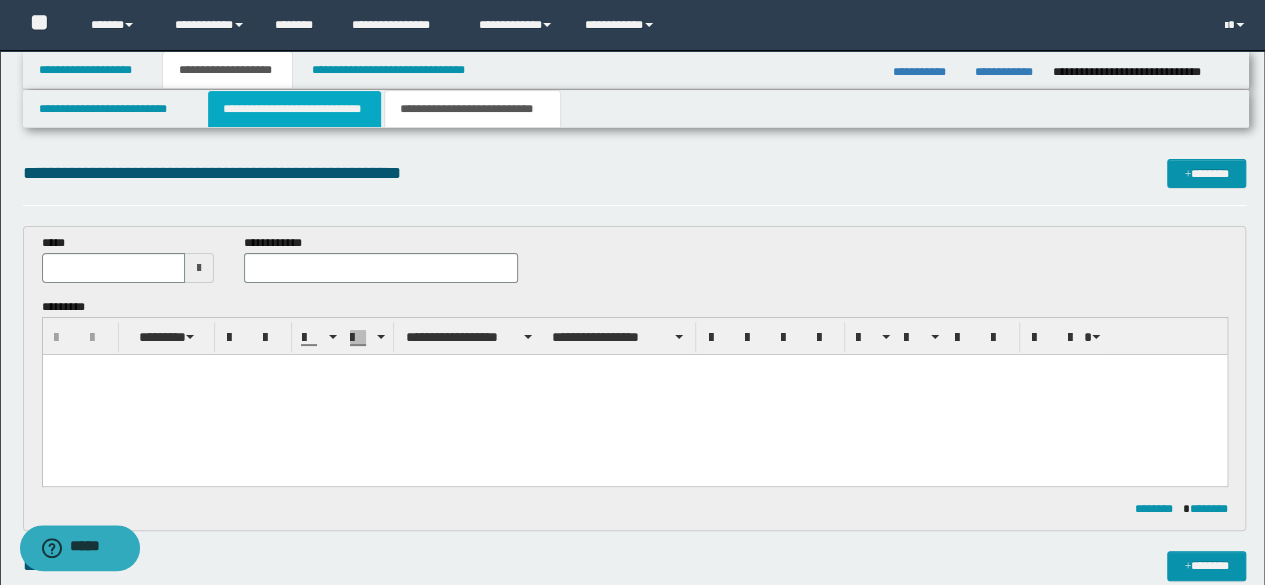 click on "**********" at bounding box center [294, 109] 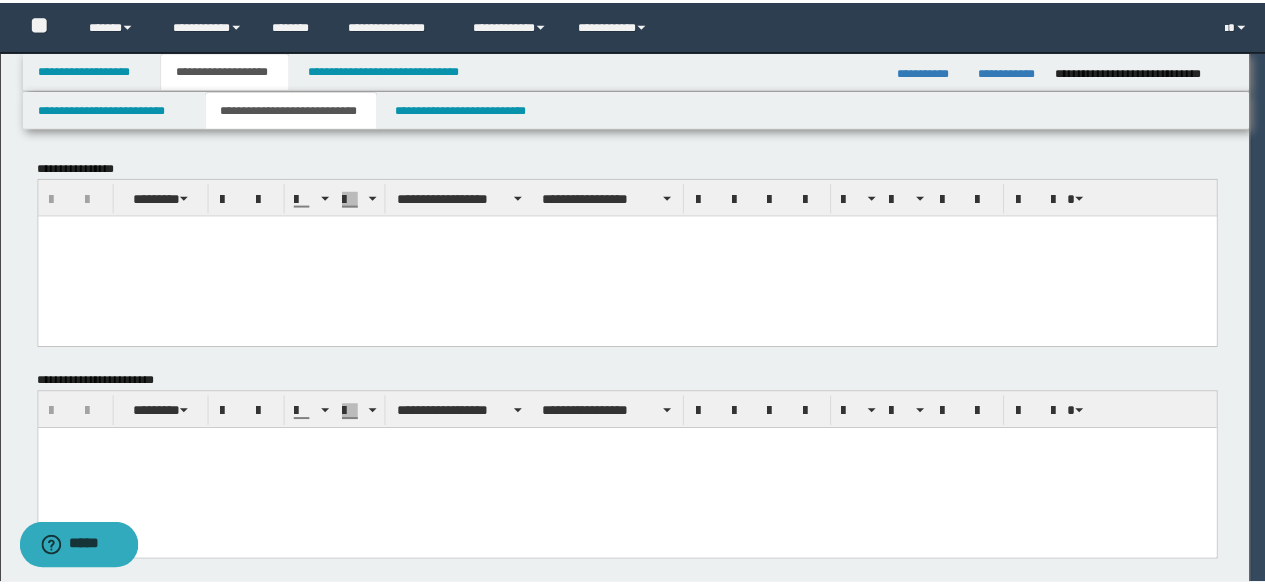 scroll, scrollTop: 0, scrollLeft: 0, axis: both 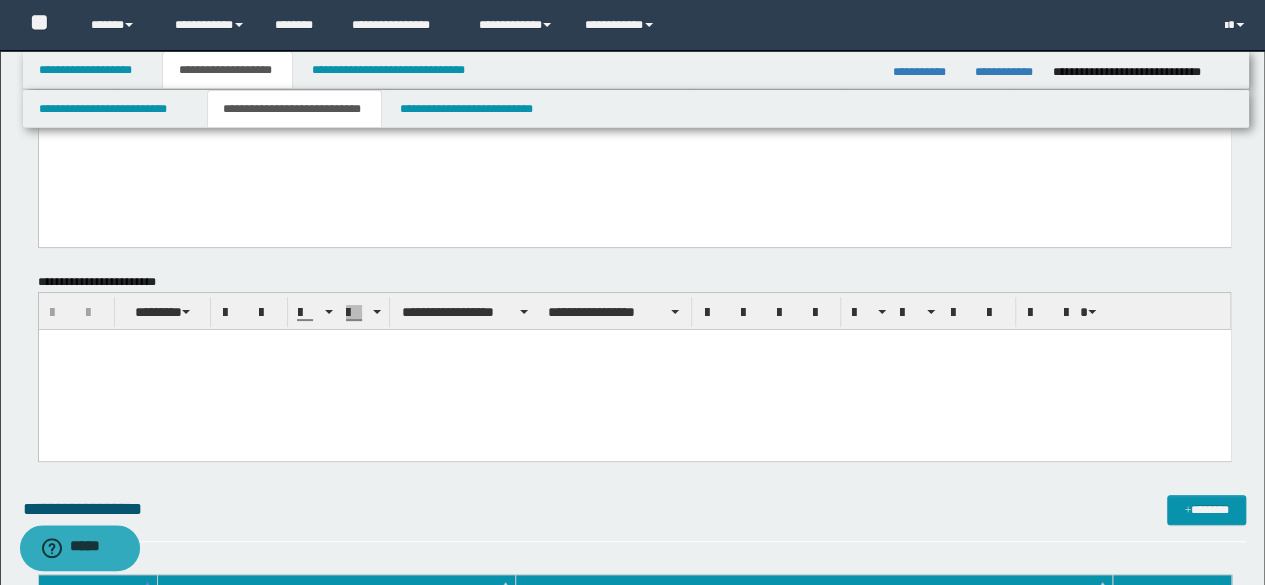 click at bounding box center (634, 370) 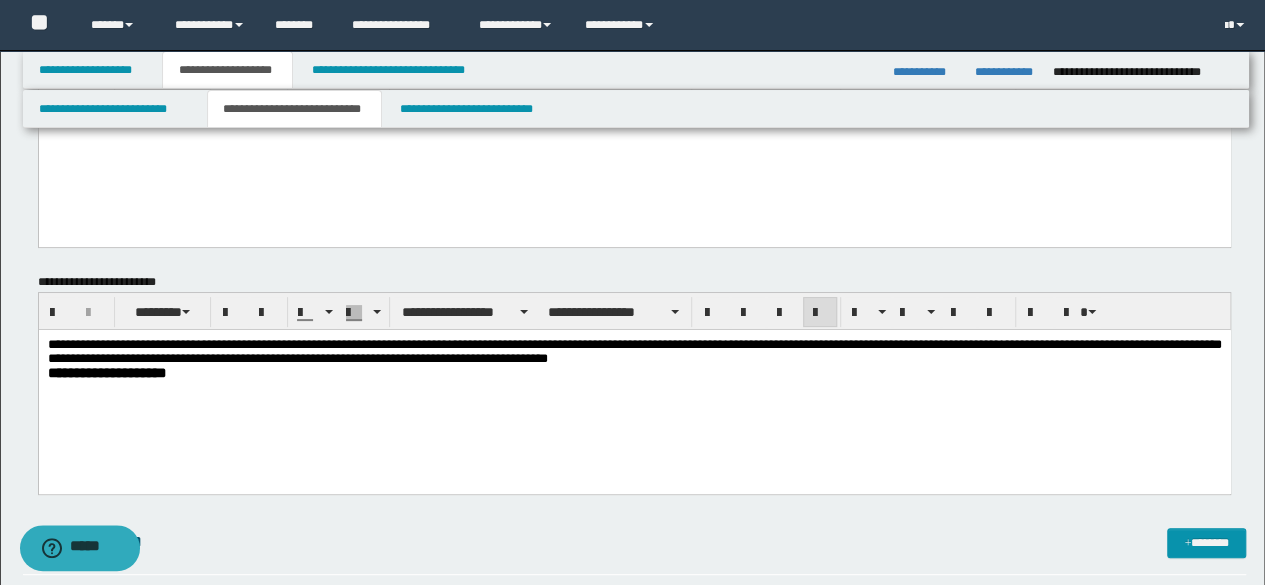 click on "**********" at bounding box center [634, 352] 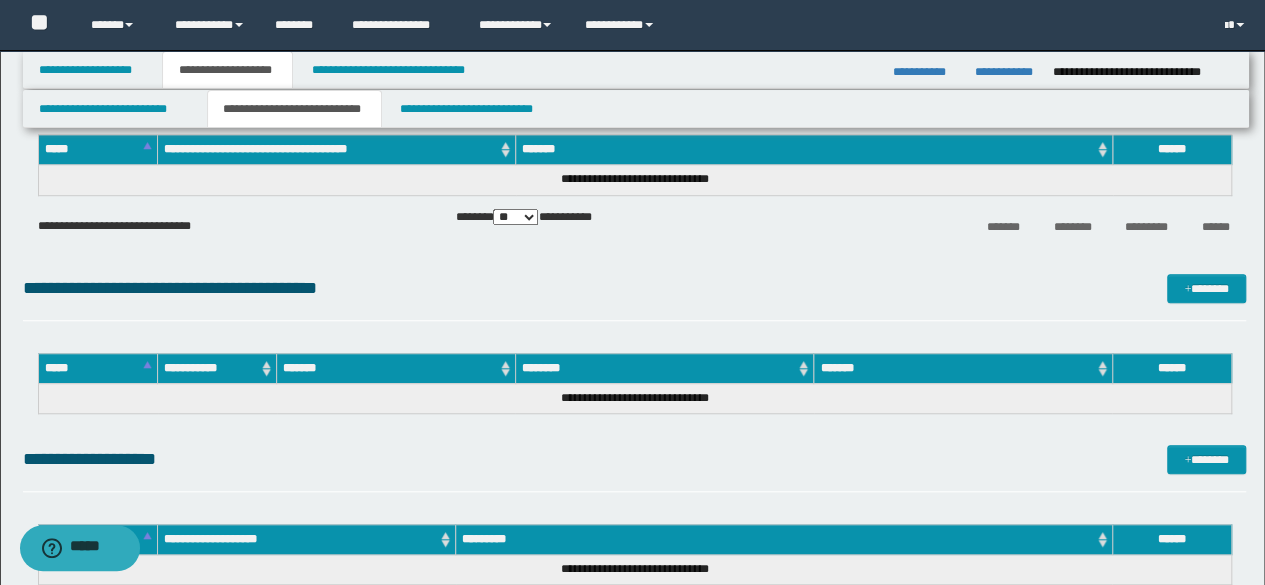 scroll, scrollTop: 700, scrollLeft: 0, axis: vertical 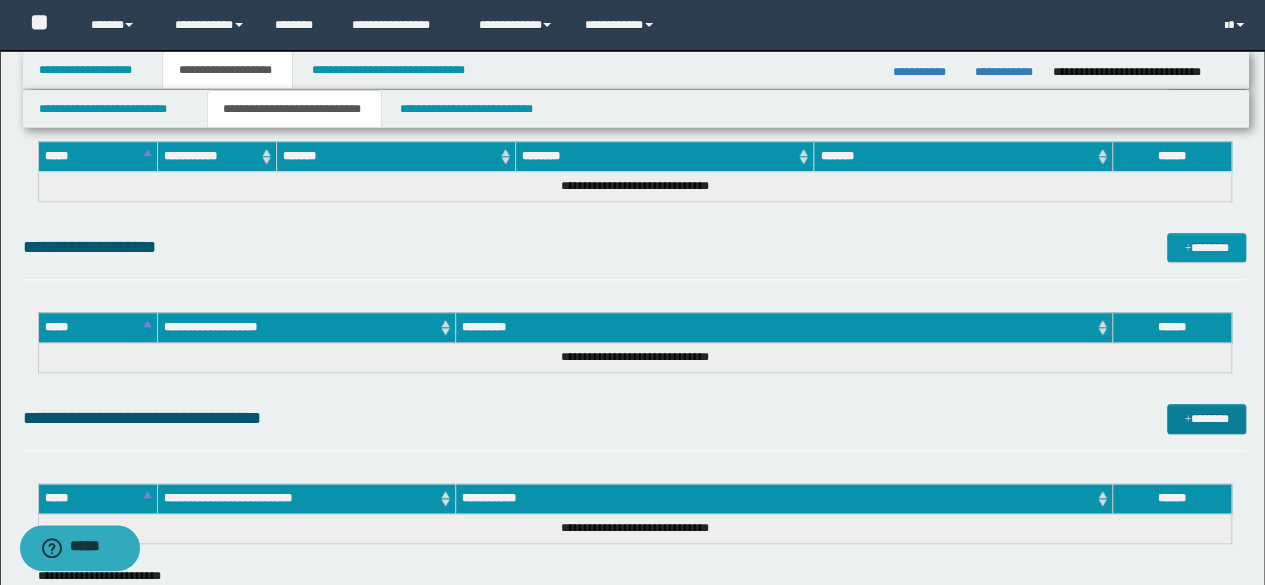 click on "*******" at bounding box center [1206, 418] 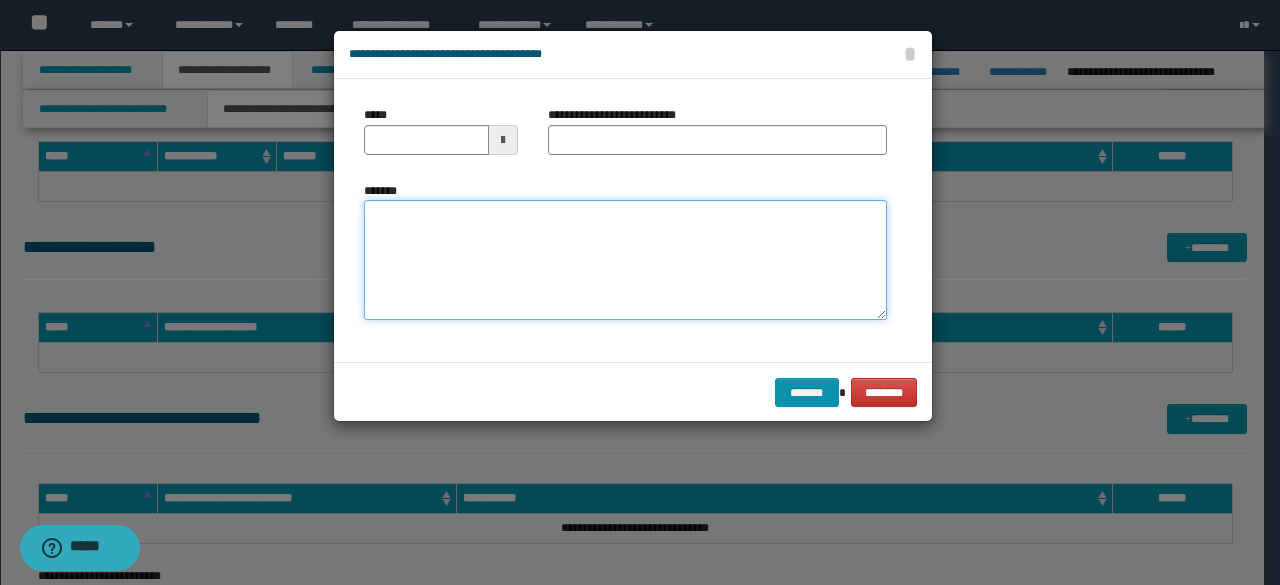 click on "*******" at bounding box center (625, 260) 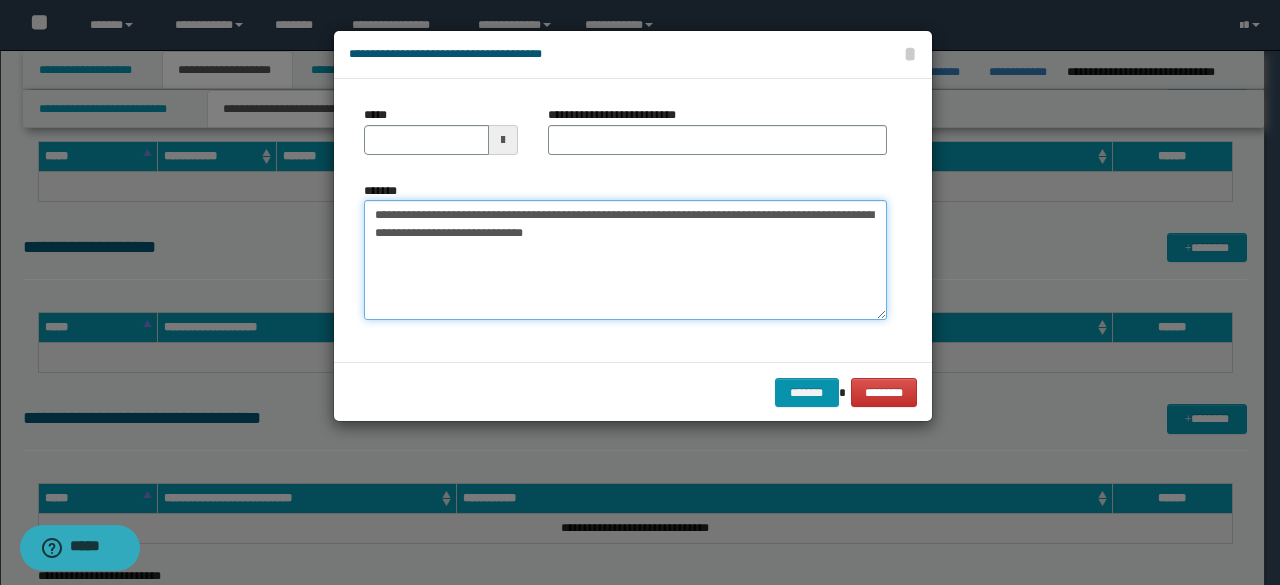 drag, startPoint x: 432, startPoint y: 214, endPoint x: 330, endPoint y: 209, distance: 102.122475 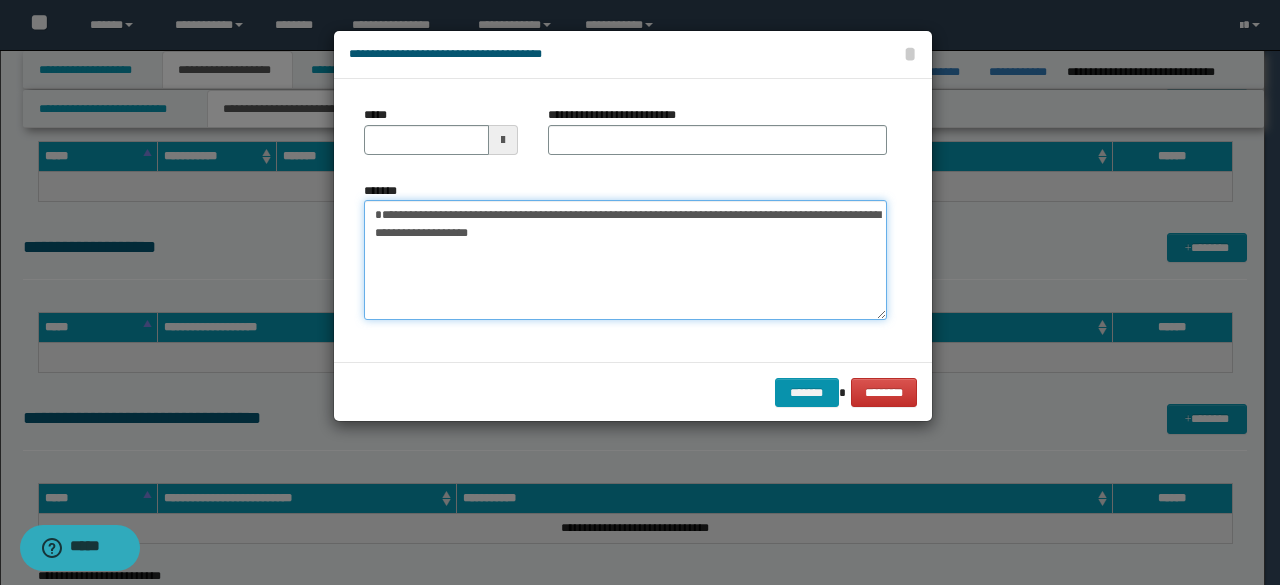 type 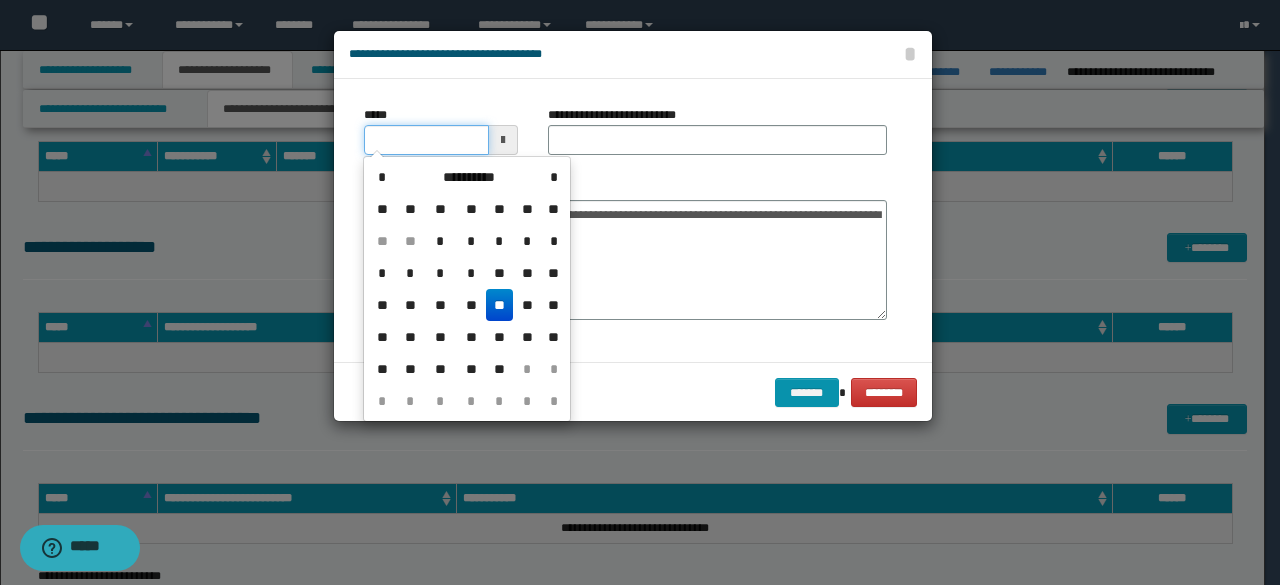 click on "*****" at bounding box center [426, 140] 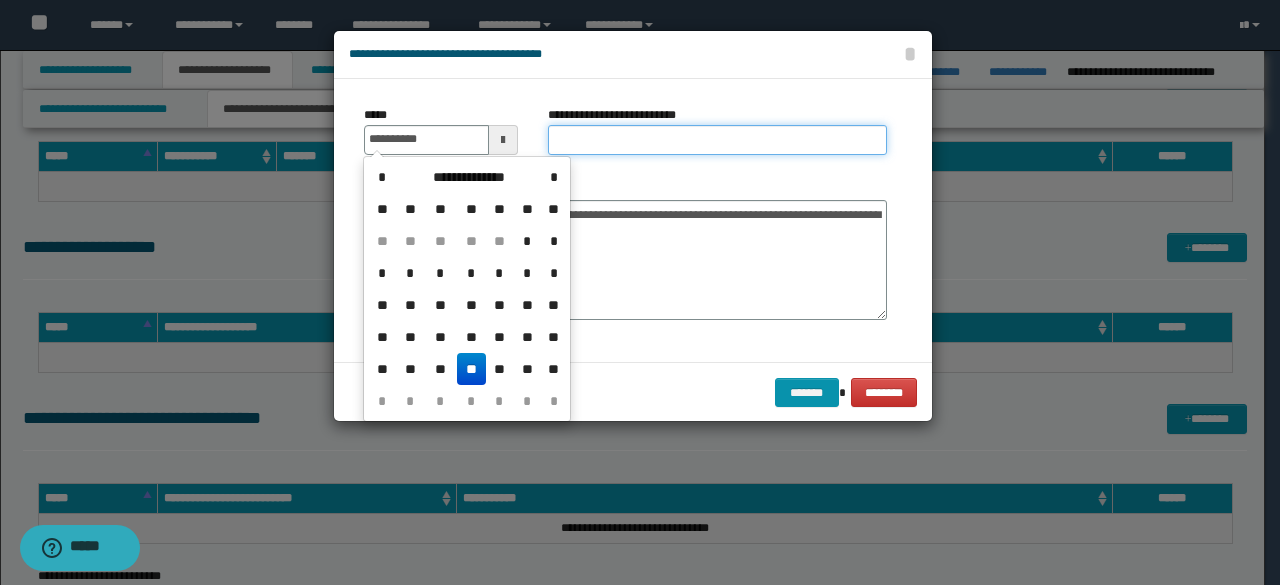 type on "**********" 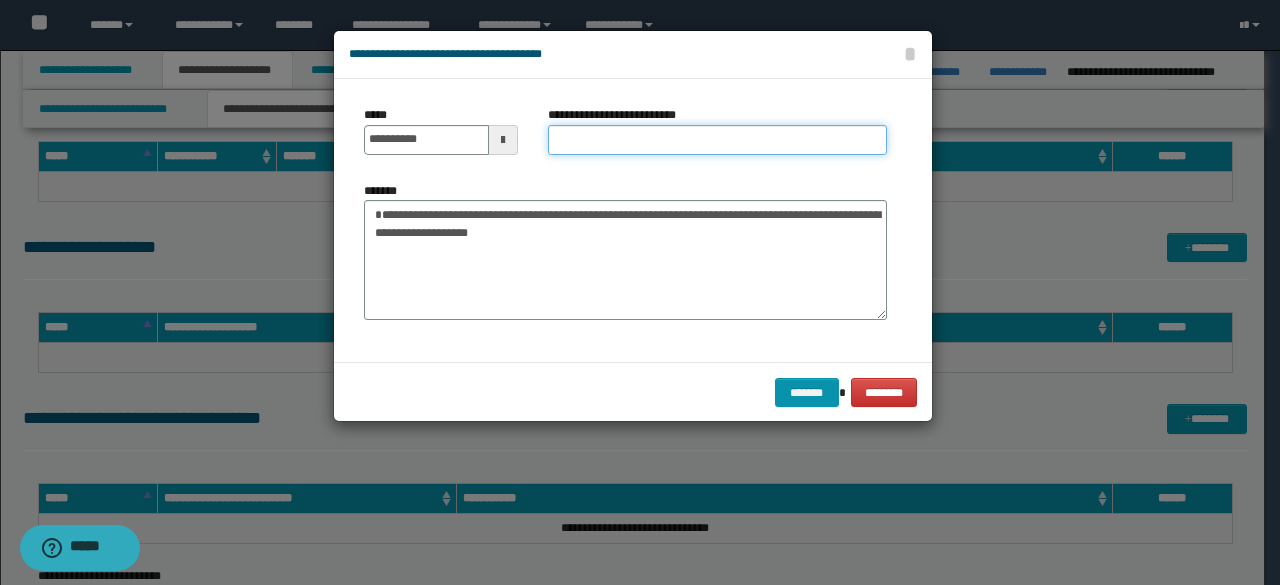 type on "**********" 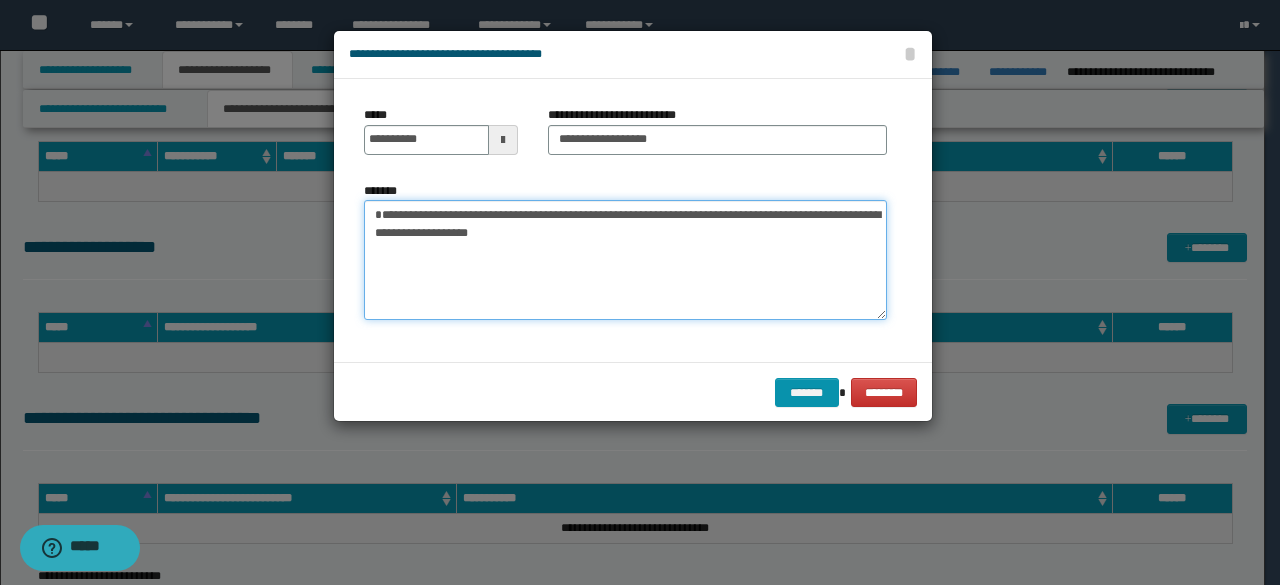 drag, startPoint x: 483, startPoint y: 215, endPoint x: 342, endPoint y: 210, distance: 141.08862 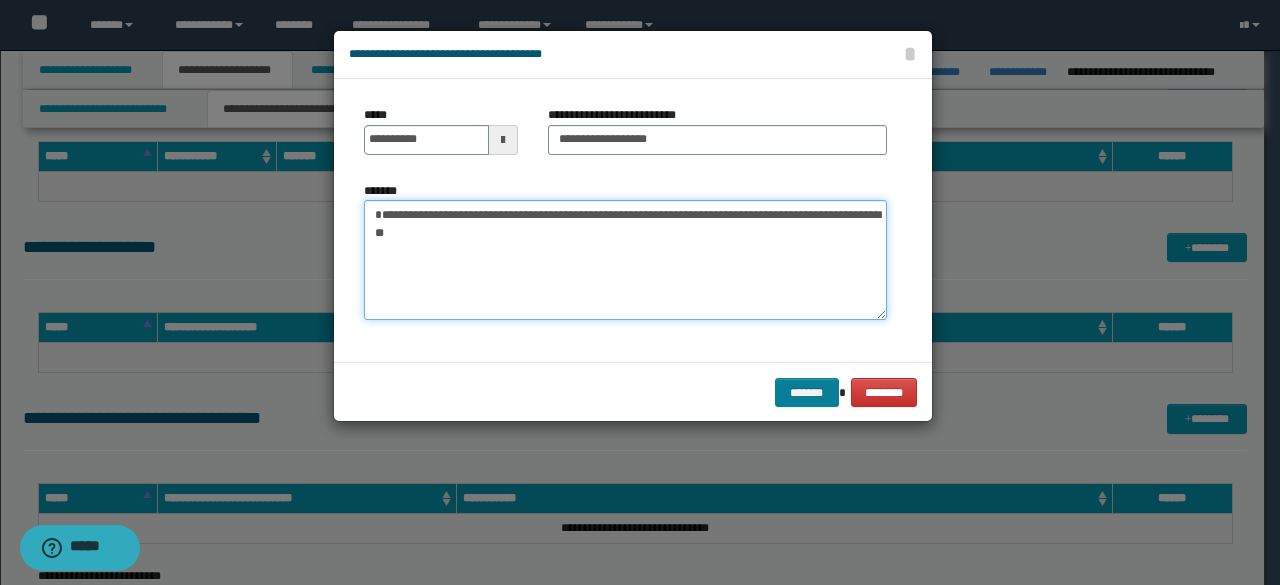 type on "**********" 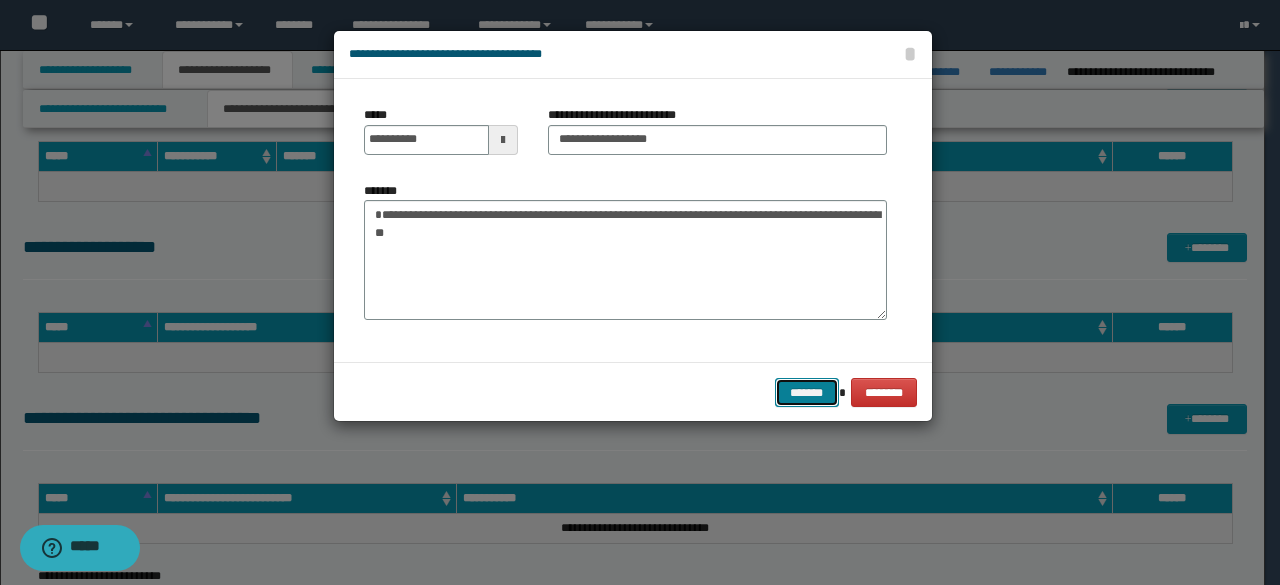click on "*******" at bounding box center [807, 392] 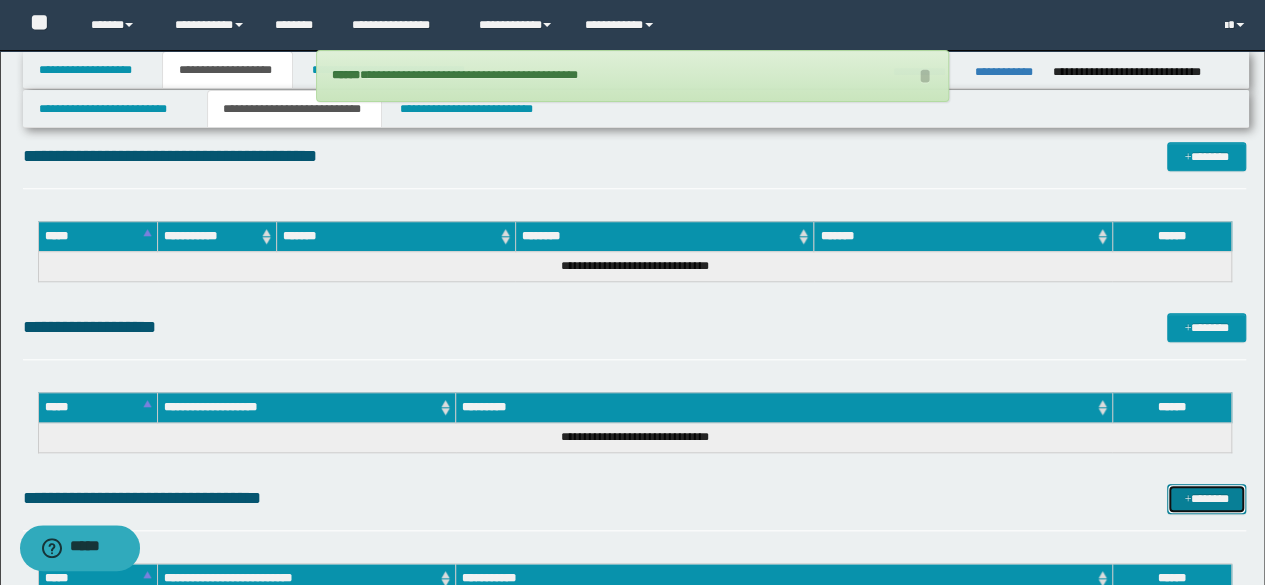 scroll, scrollTop: 500, scrollLeft: 0, axis: vertical 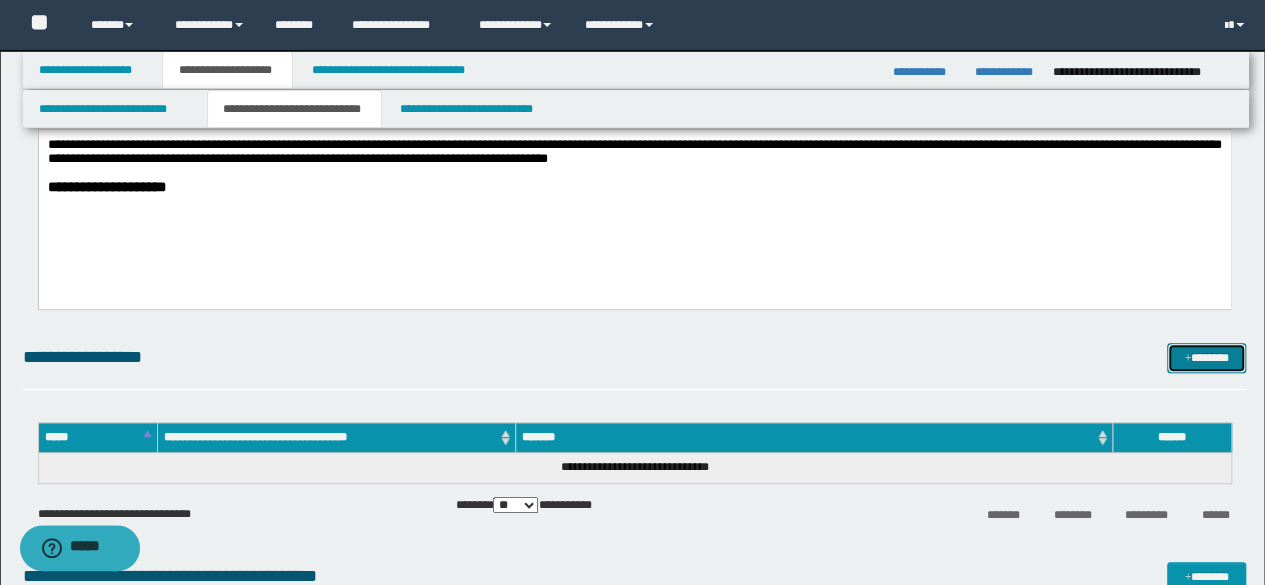 click on "*******" at bounding box center (1206, 357) 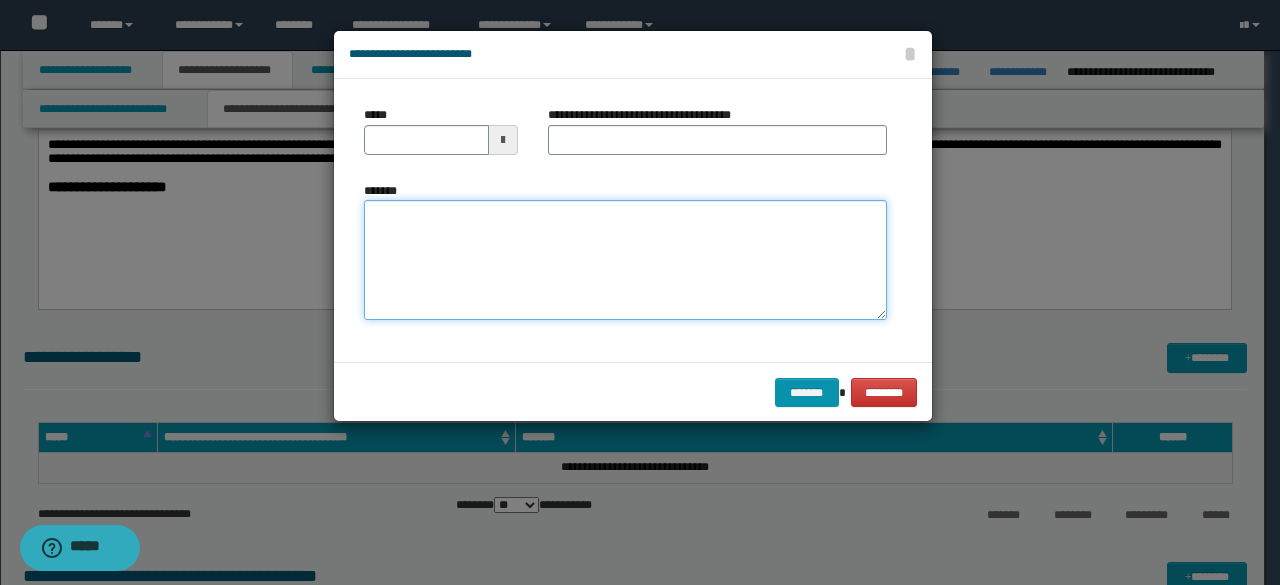 click on "*******" at bounding box center [625, 260] 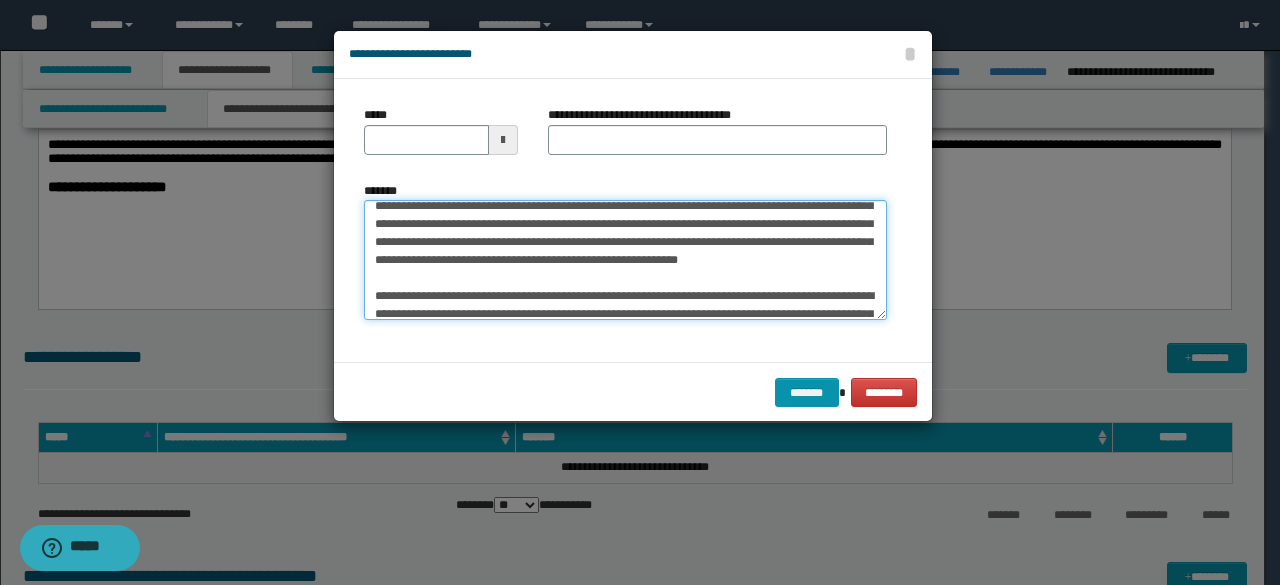 scroll, scrollTop: 0, scrollLeft: 0, axis: both 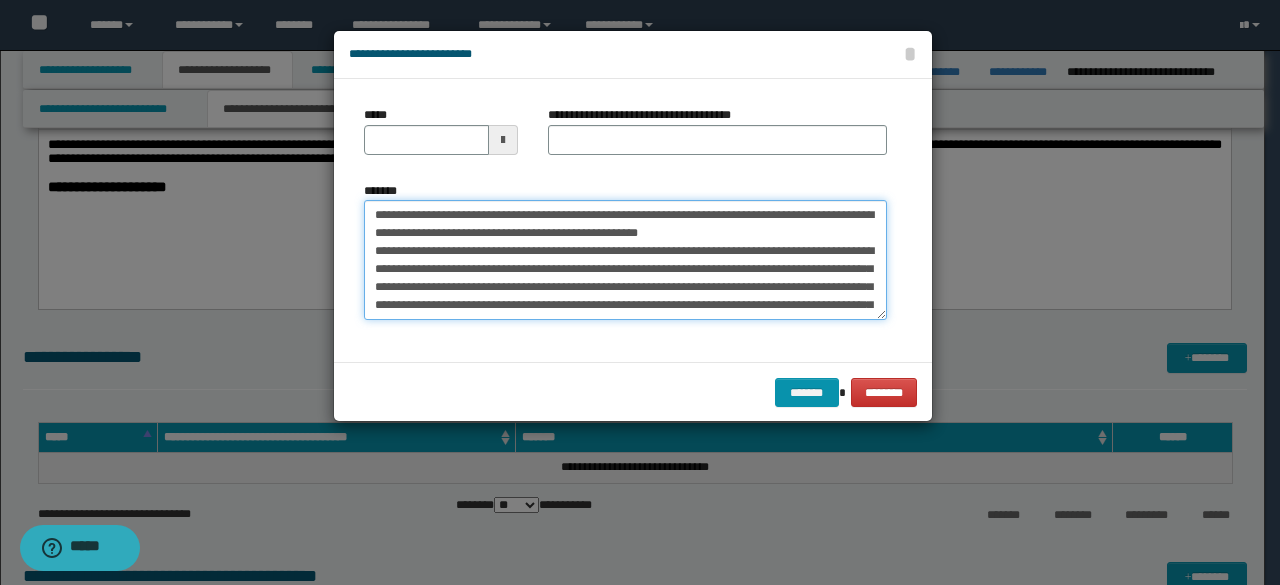 click on "*******" at bounding box center [625, 259] 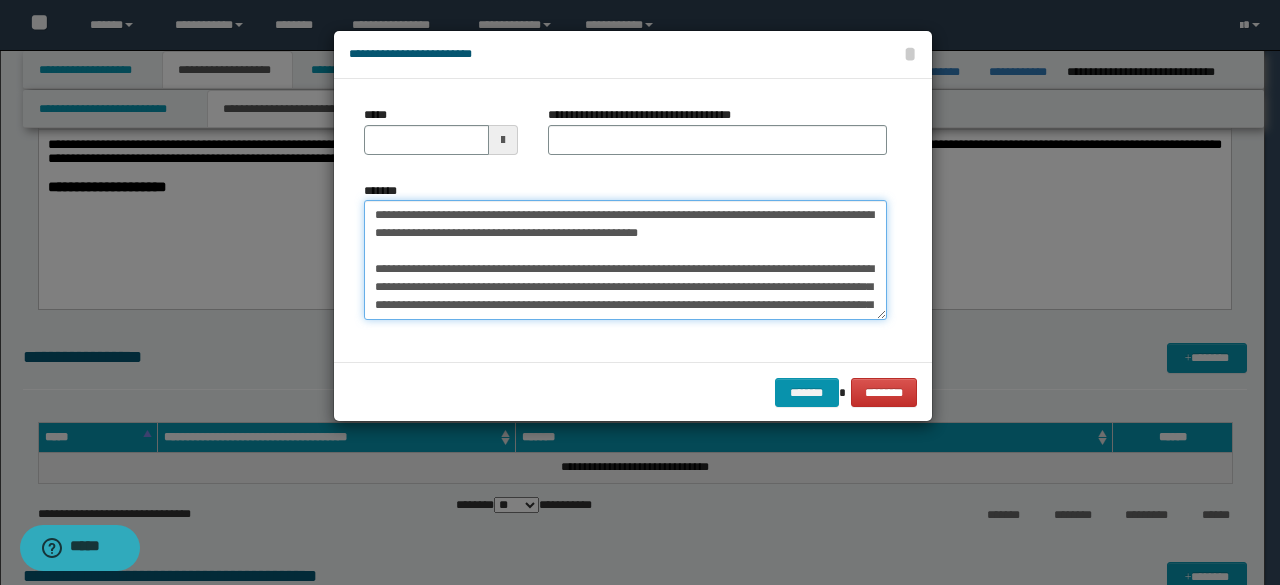 drag, startPoint x: 433, startPoint y: 211, endPoint x: 344, endPoint y: 221, distance: 89.560036 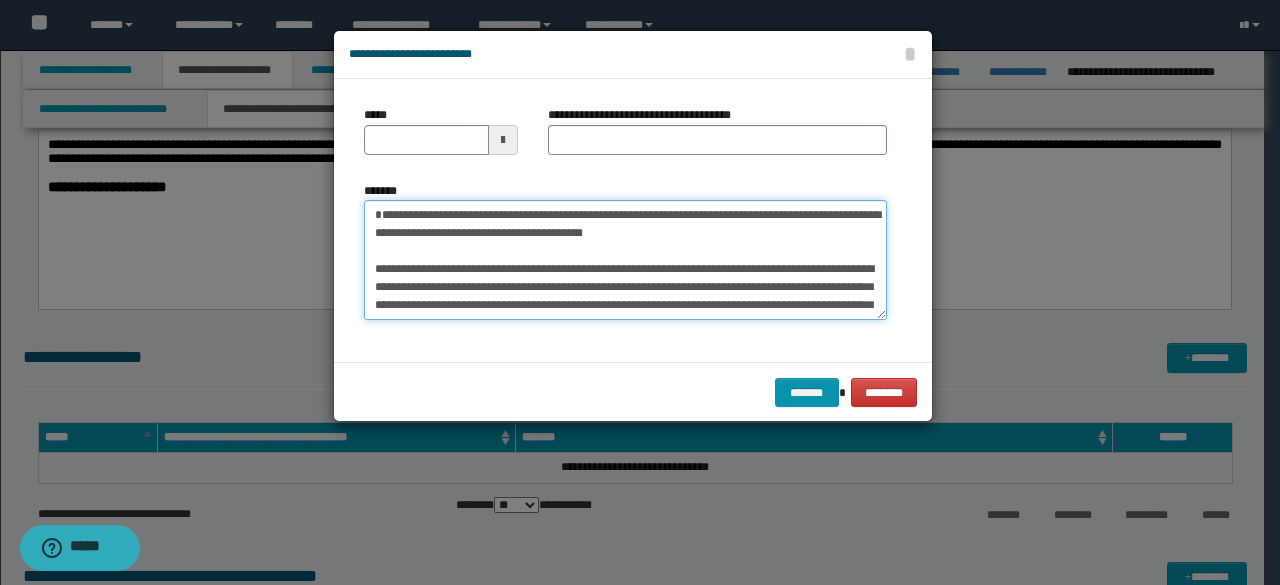 type 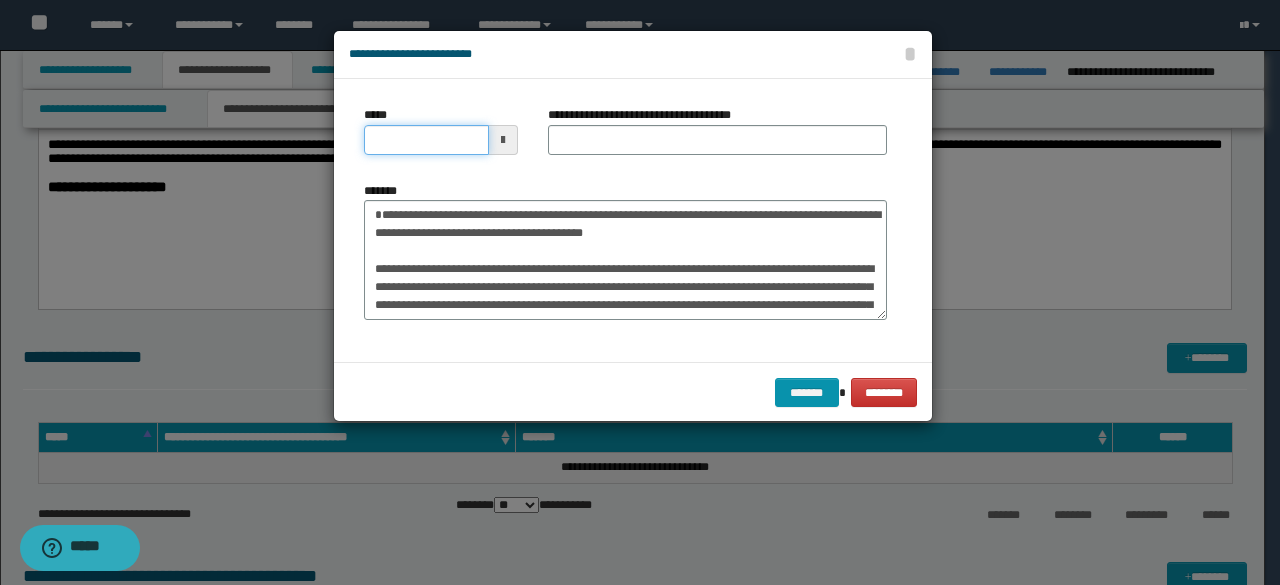 click on "*****" at bounding box center (426, 140) 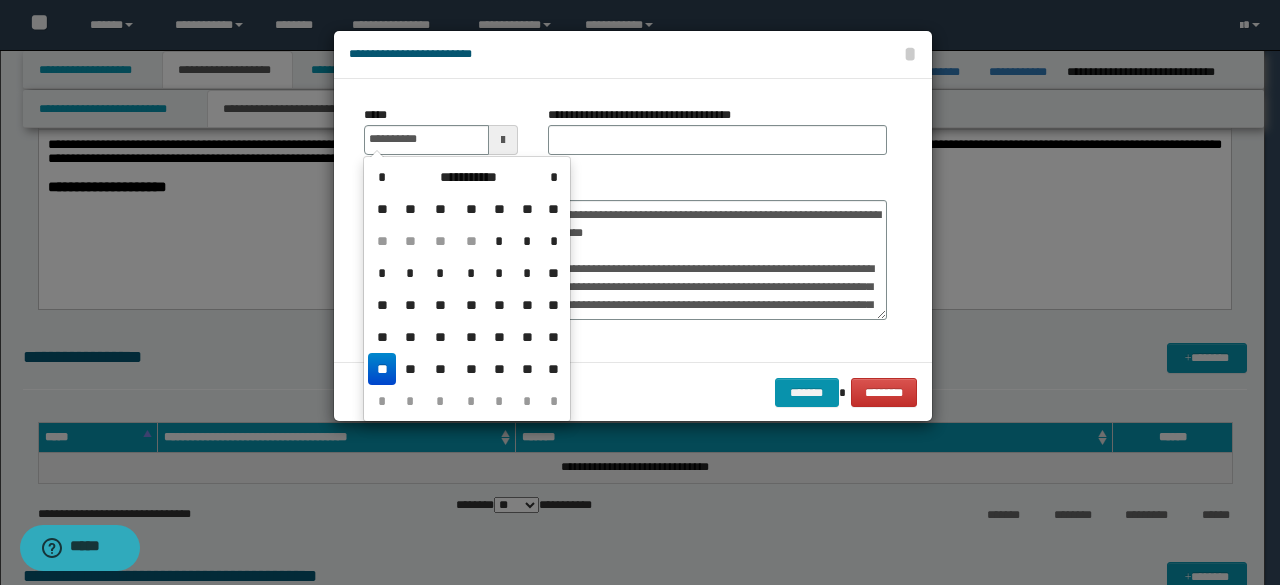type on "**********" 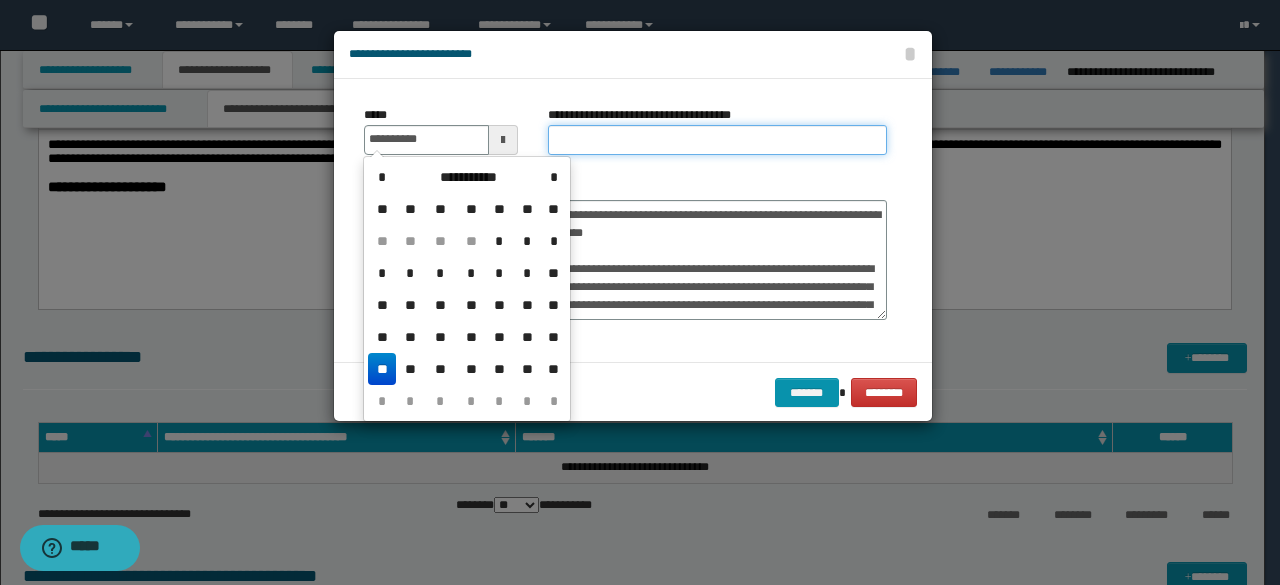 click on "**********" at bounding box center (717, 140) 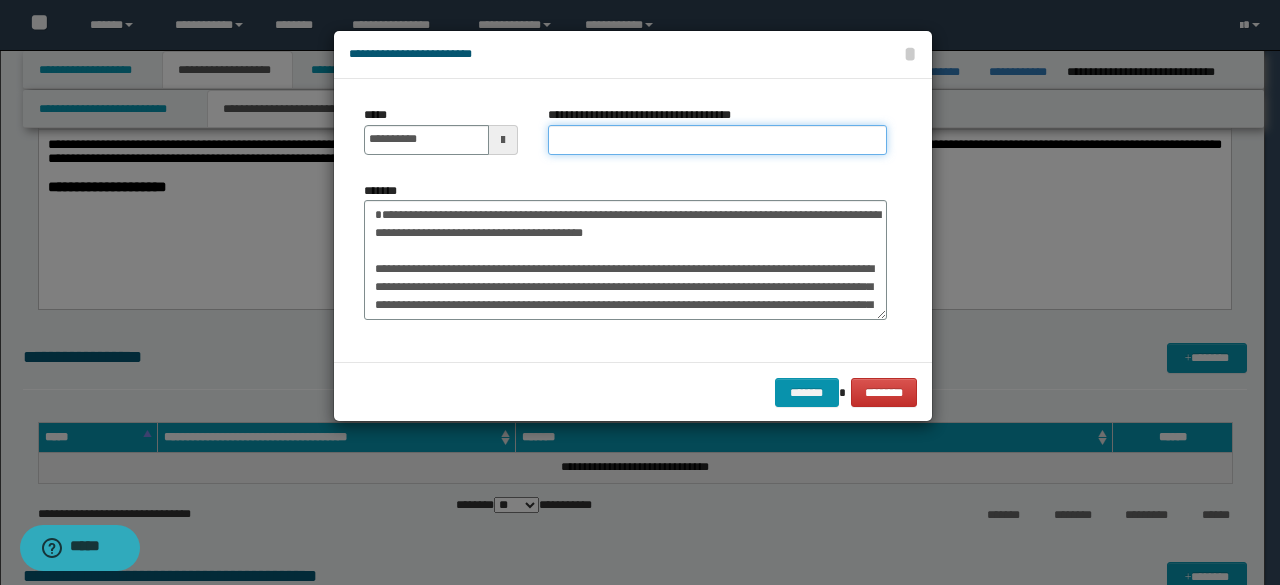 click on "**********" at bounding box center [717, 140] 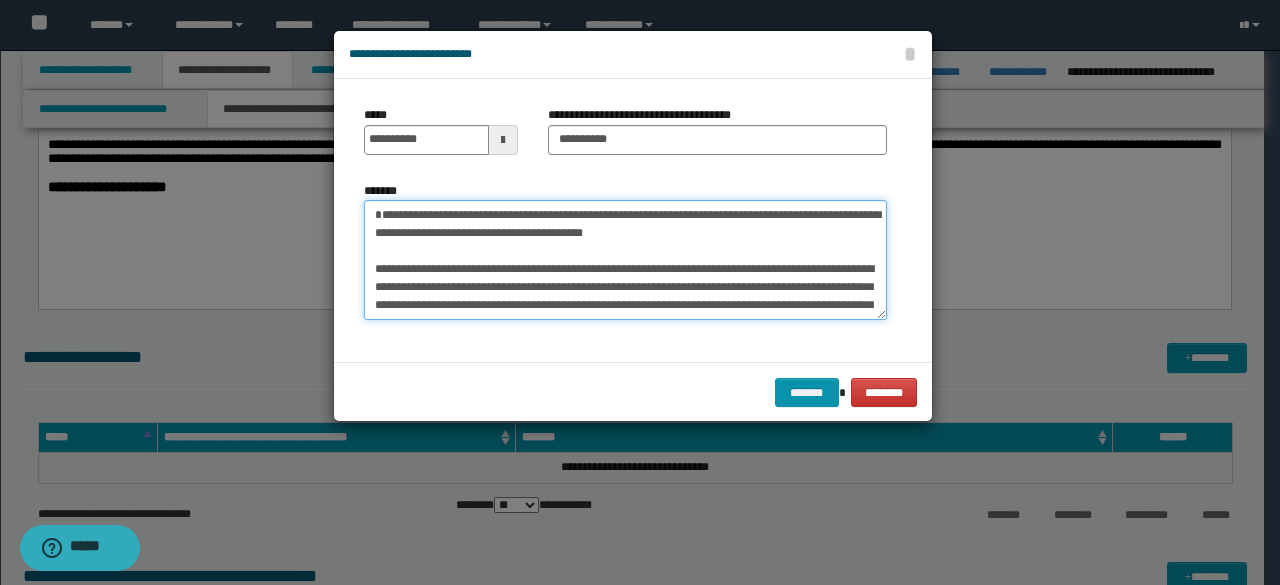 drag, startPoint x: 441, startPoint y: 215, endPoint x: 316, endPoint y: 215, distance: 125 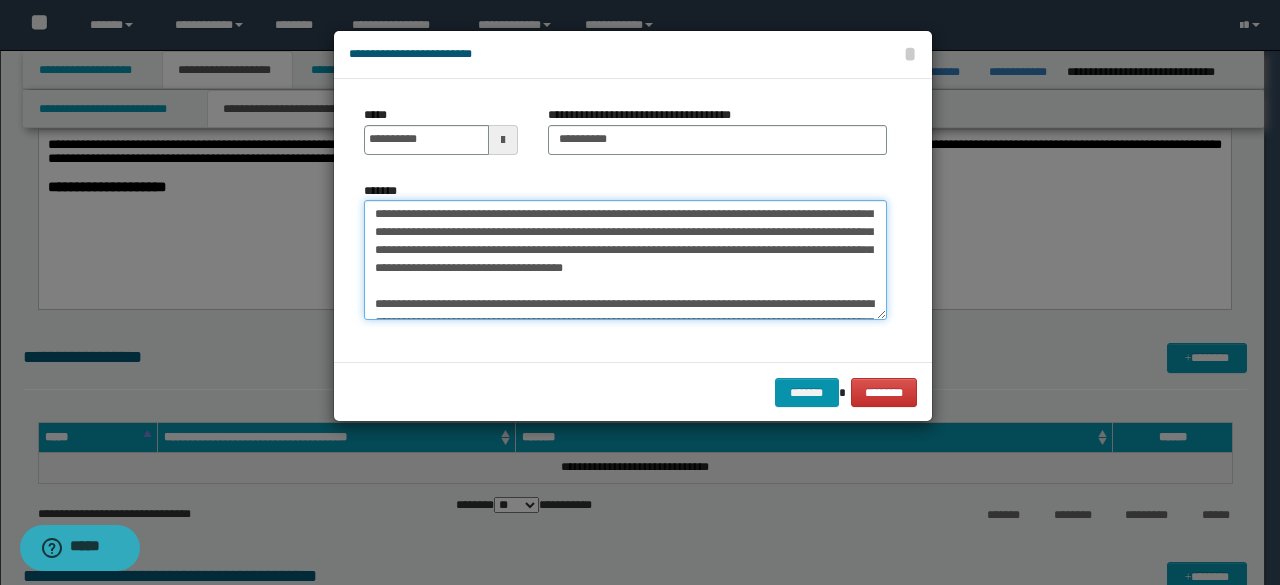 scroll, scrollTop: 756, scrollLeft: 0, axis: vertical 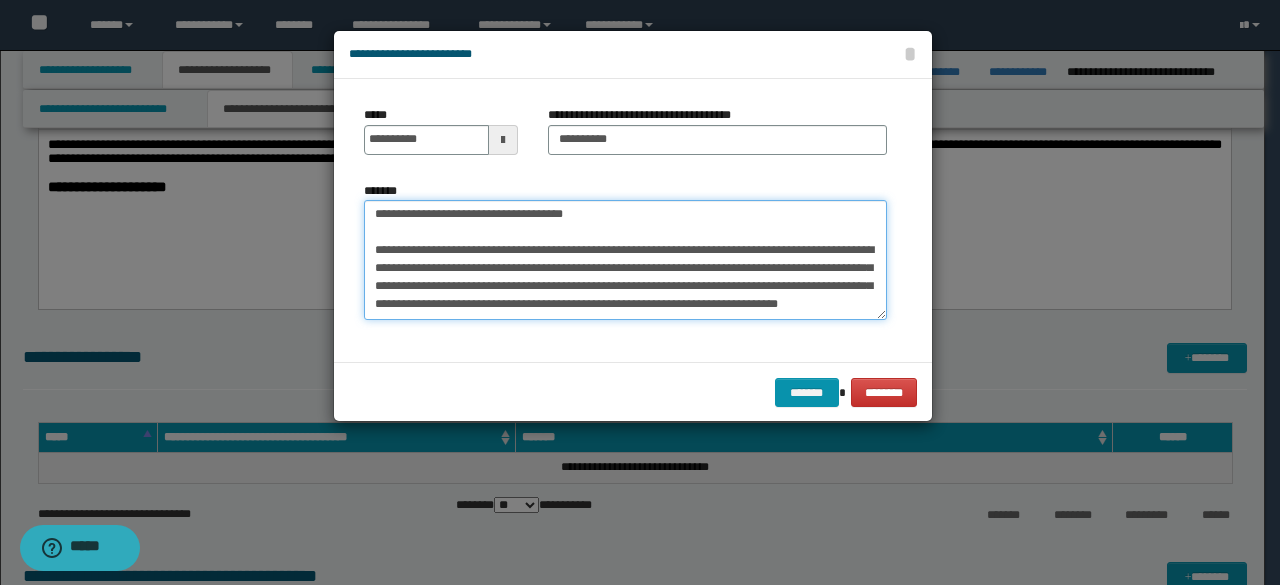 drag, startPoint x: 374, startPoint y: 261, endPoint x: 779, endPoint y: 367, distance: 418.64185 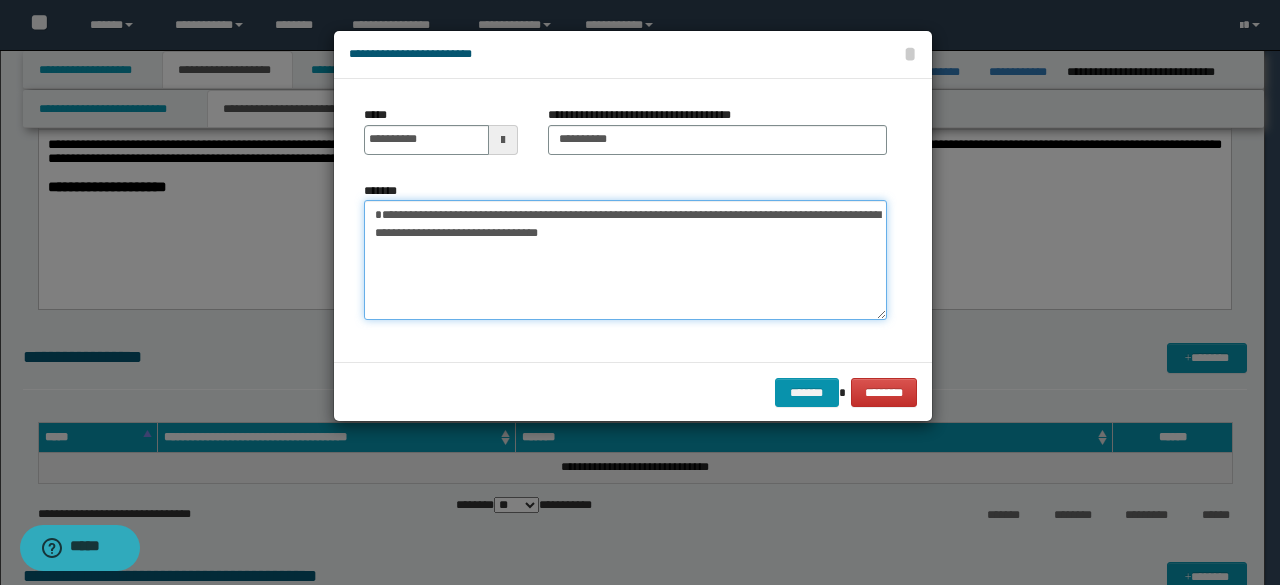 scroll, scrollTop: 0, scrollLeft: 0, axis: both 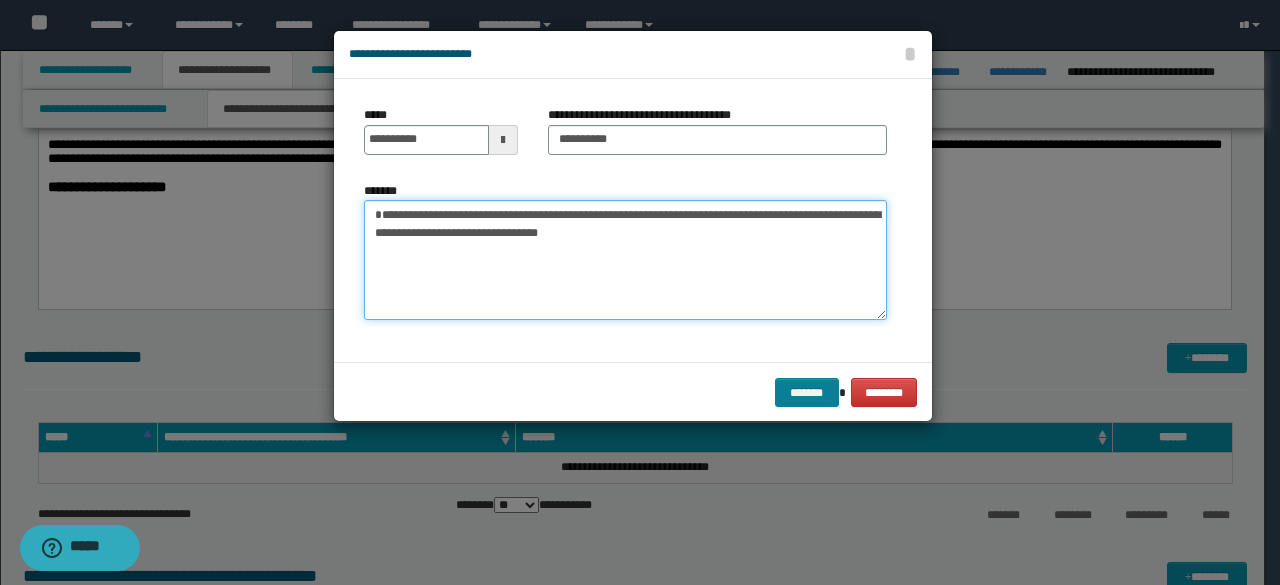 type on "**********" 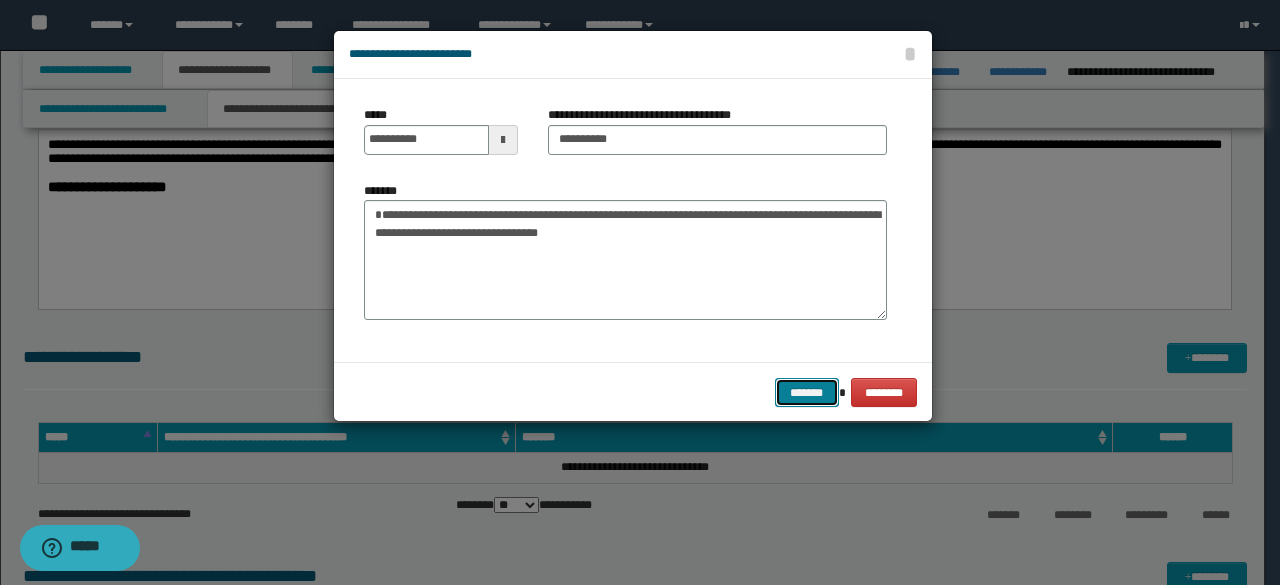 click on "*******" at bounding box center [807, 392] 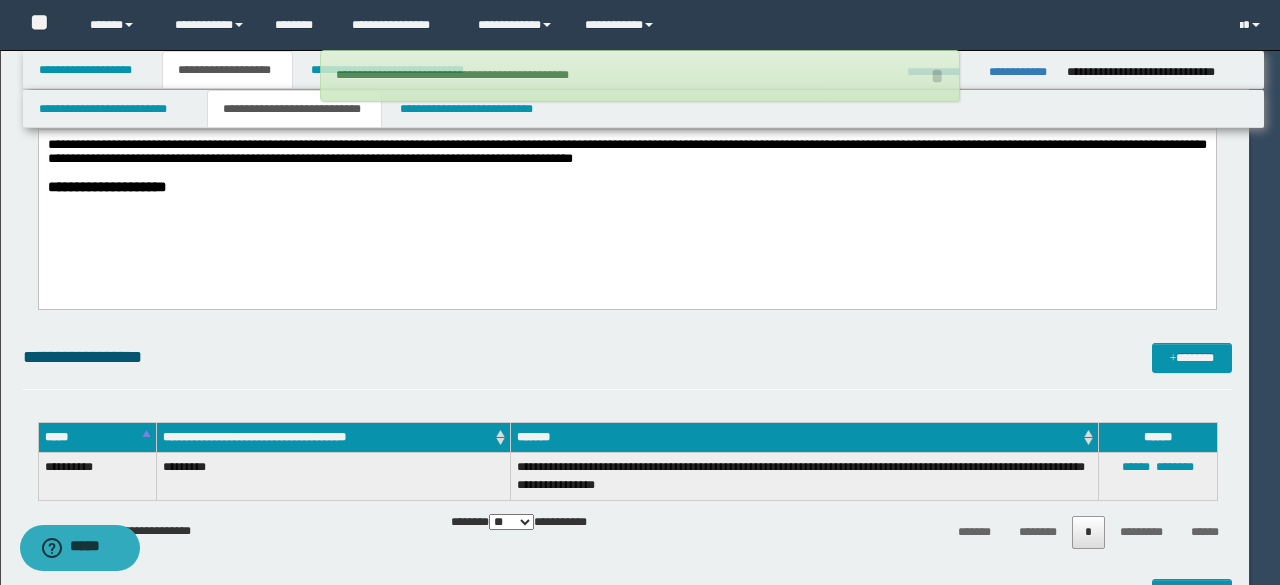 type 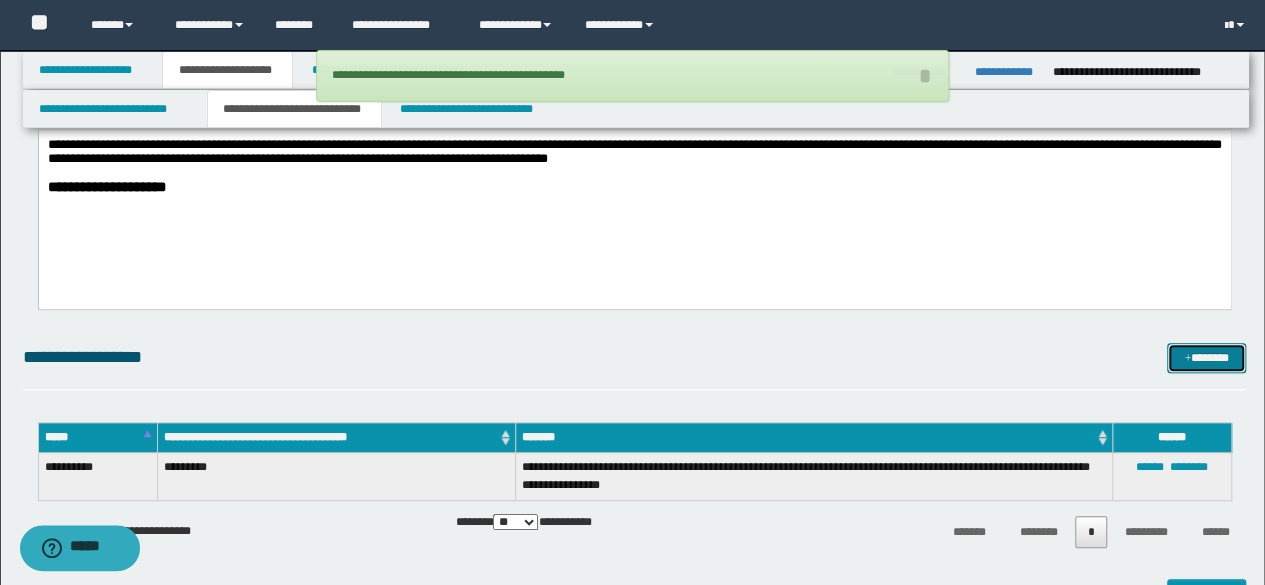 click on "*******" at bounding box center [1206, 357] 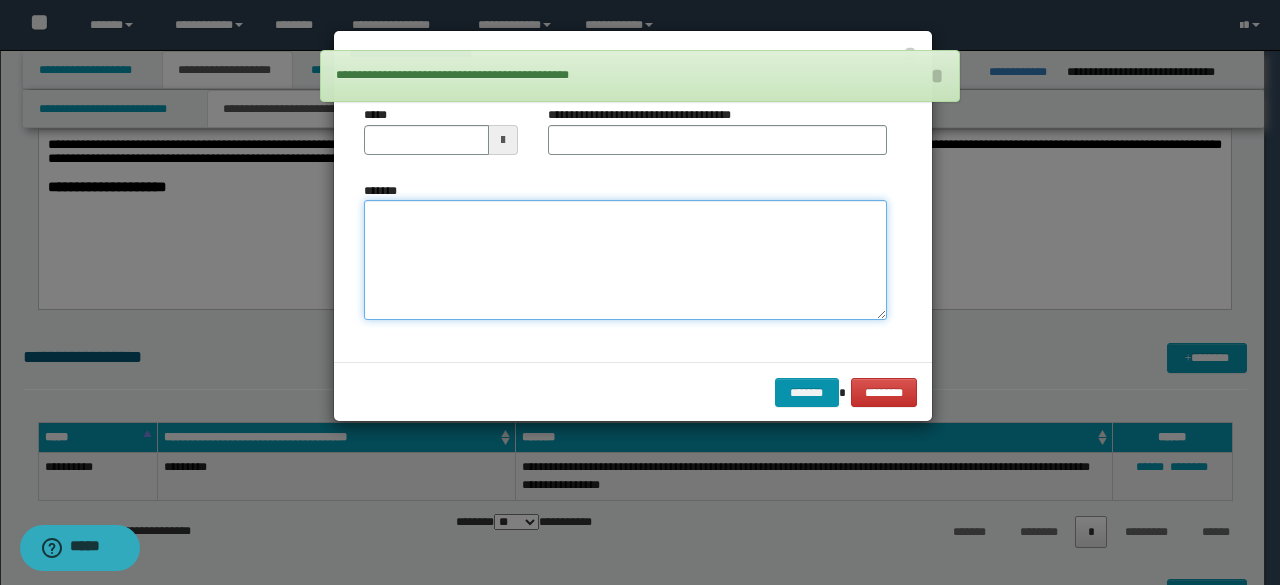 click on "*******" at bounding box center (625, 259) 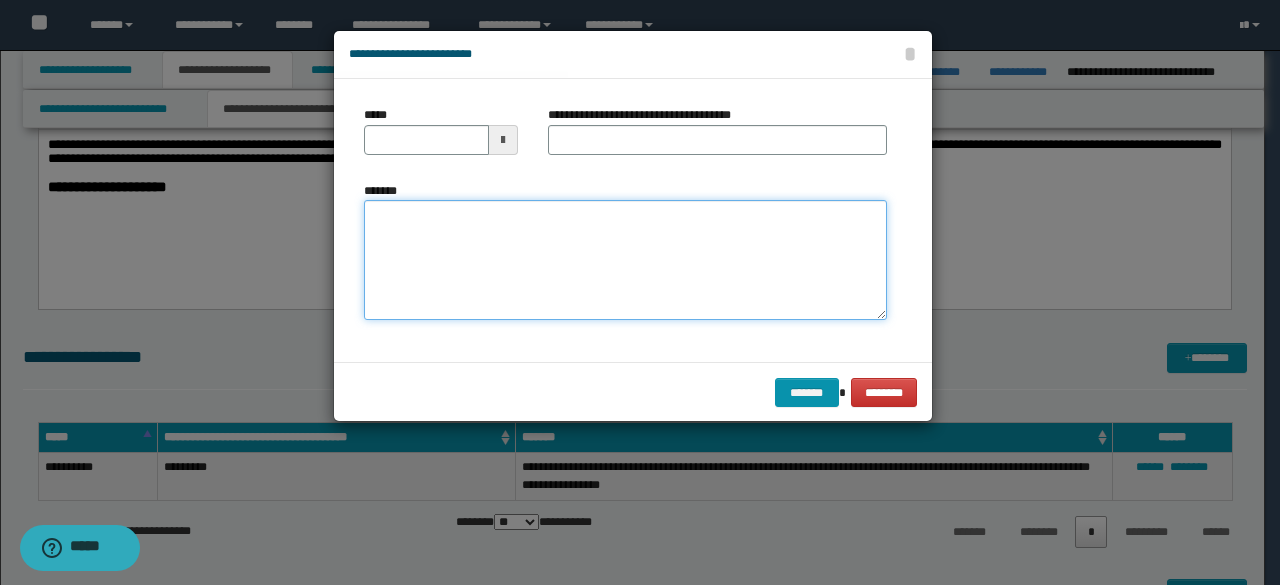 paste on "**********" 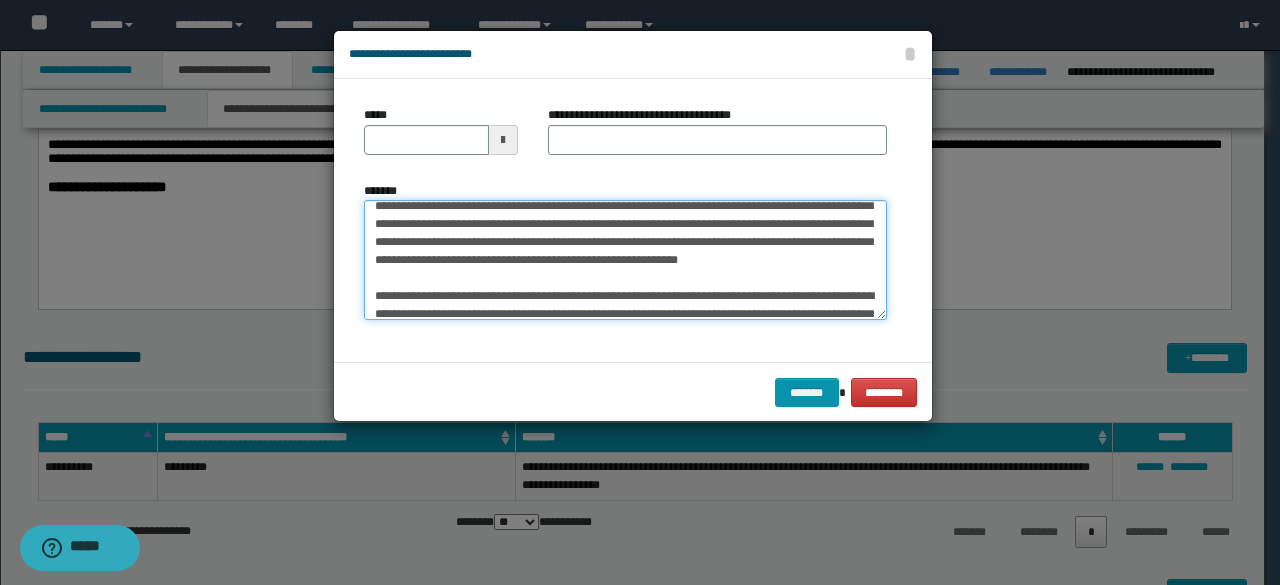 scroll, scrollTop: 0, scrollLeft: 0, axis: both 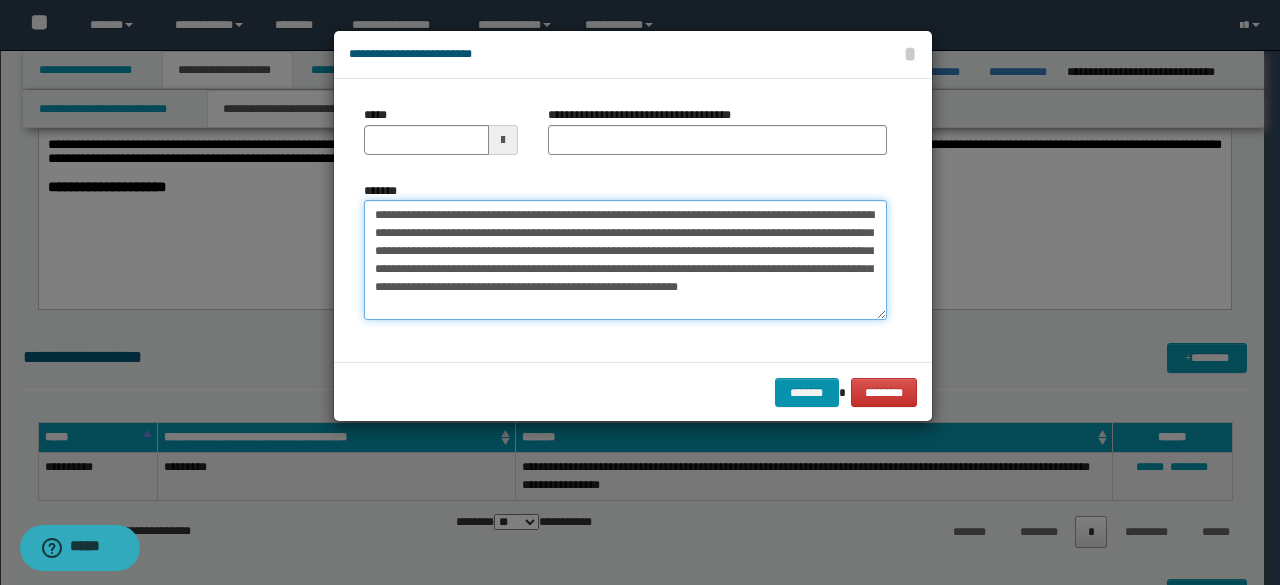 drag, startPoint x: 434, startPoint y: 211, endPoint x: 311, endPoint y: 207, distance: 123.065025 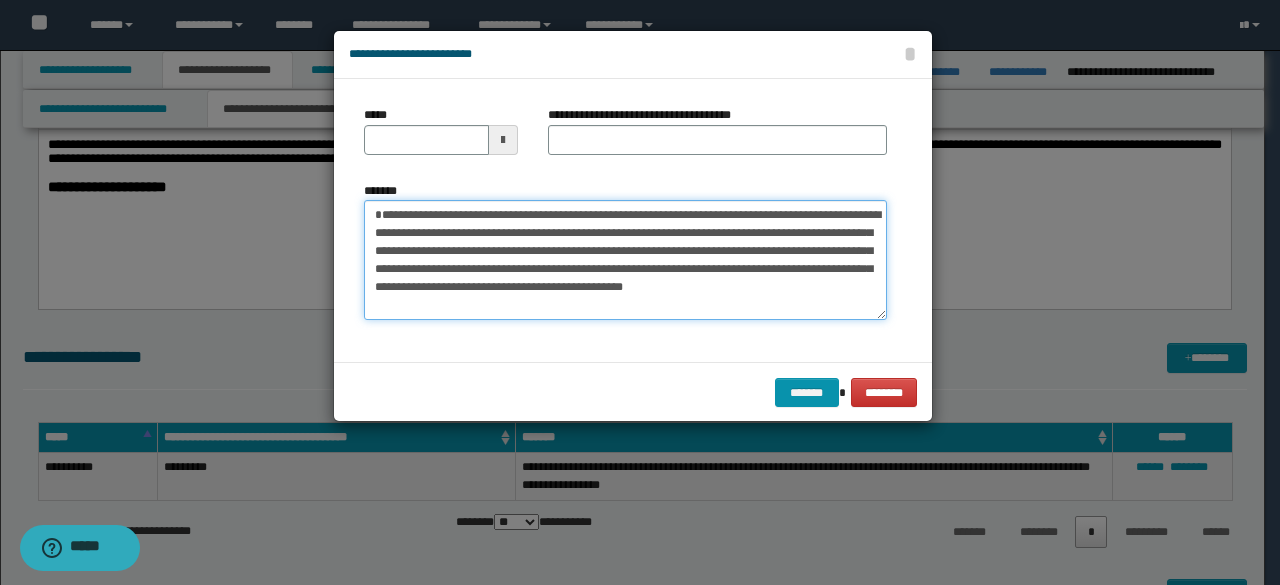 type 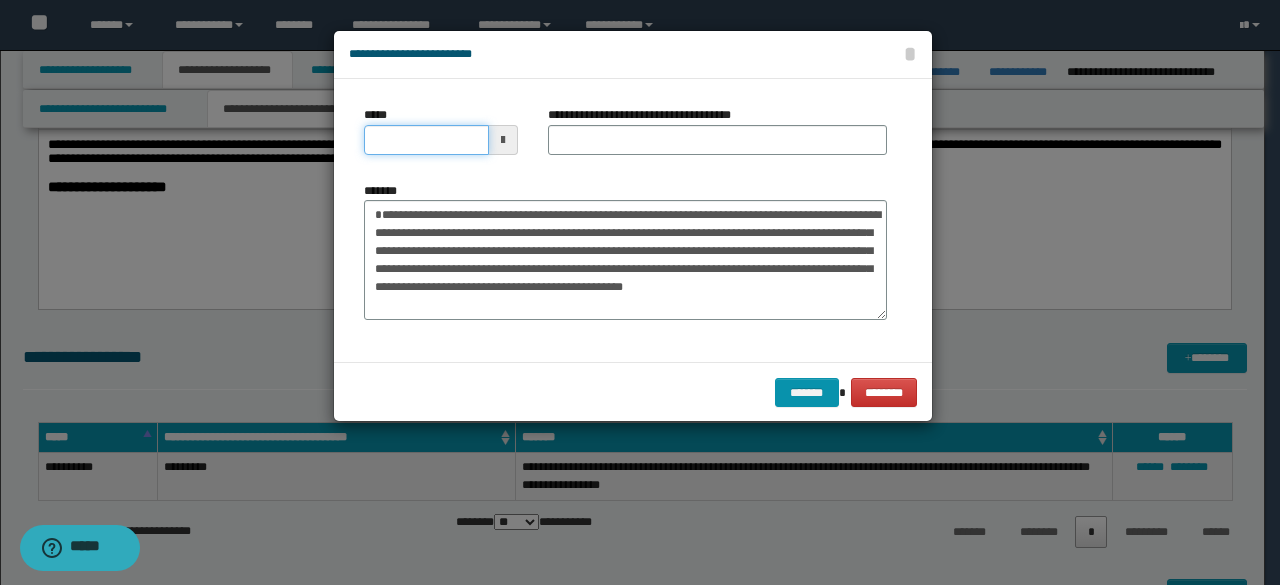 click on "*****" at bounding box center [426, 140] 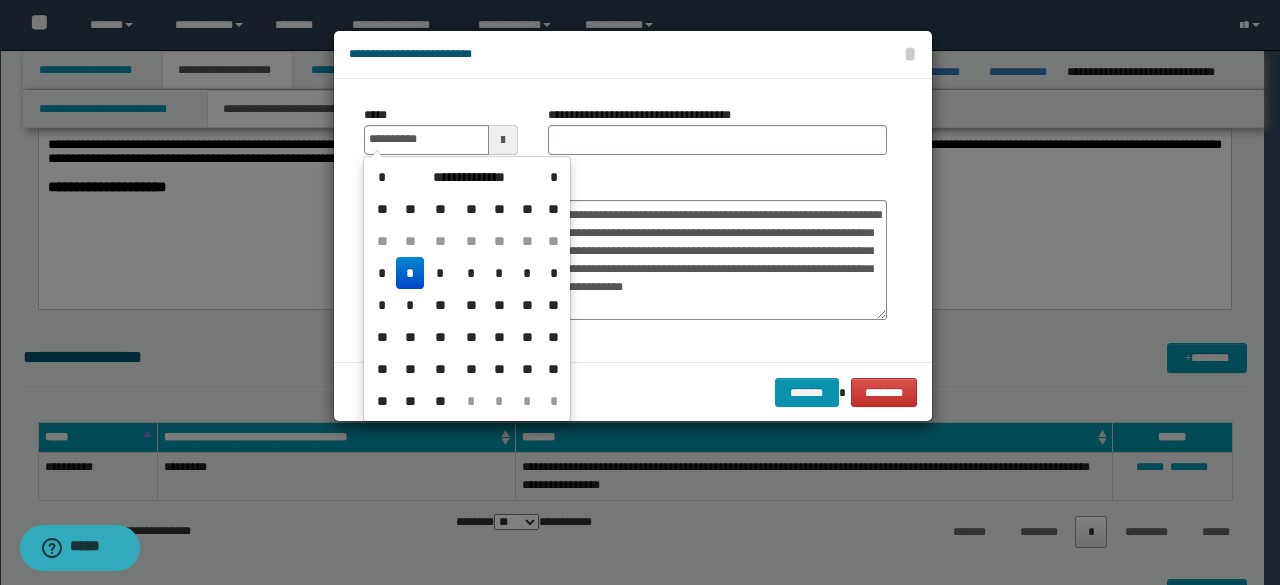 type on "**********" 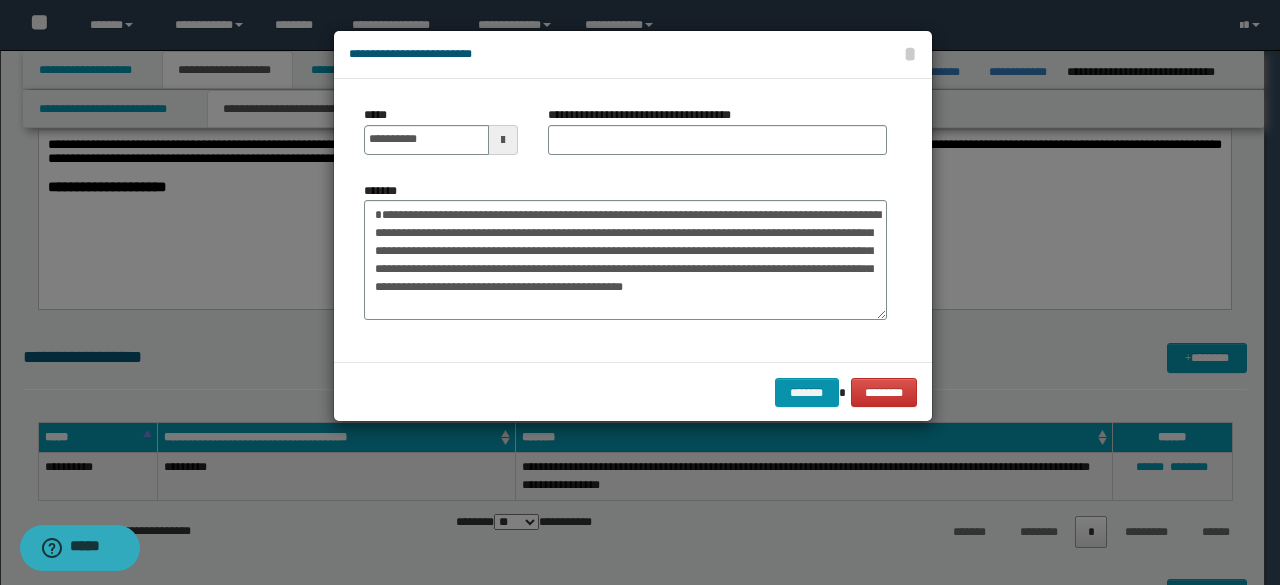 click on "**********" at bounding box center [647, 115] 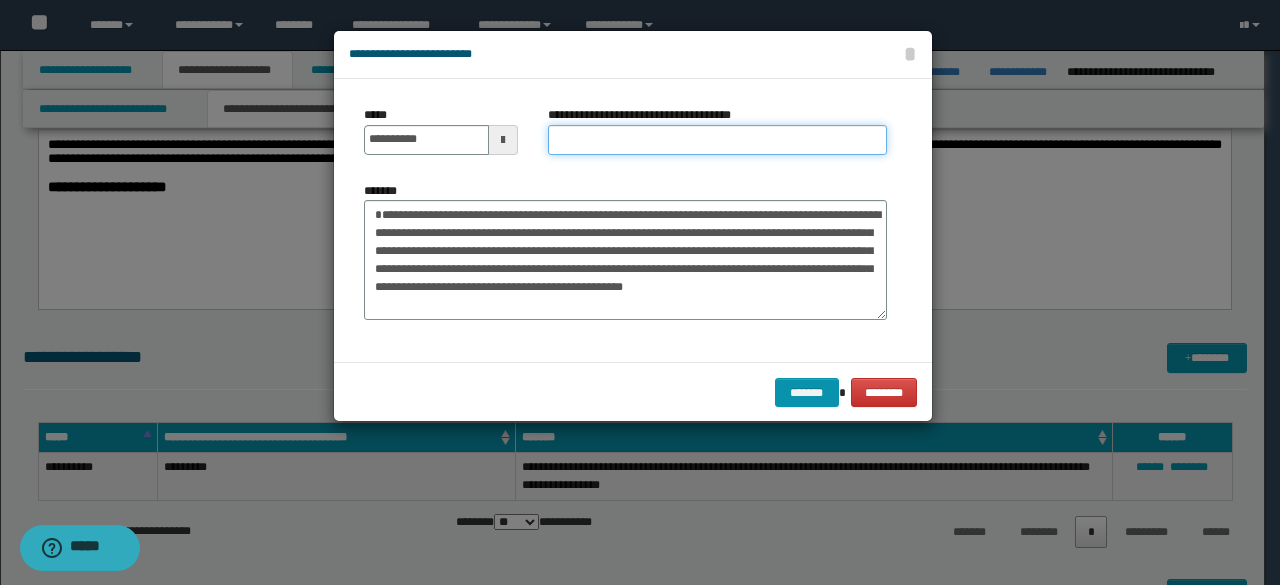 click on "**********" at bounding box center (717, 140) 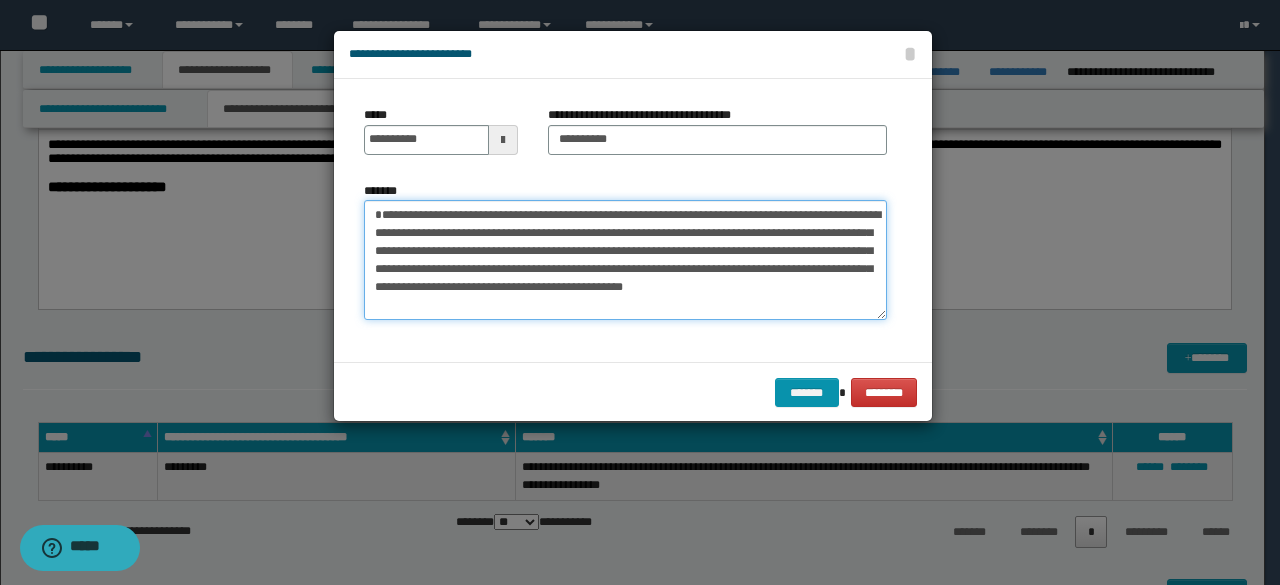 drag, startPoint x: 444, startPoint y: 217, endPoint x: 340, endPoint y: 216, distance: 104.00481 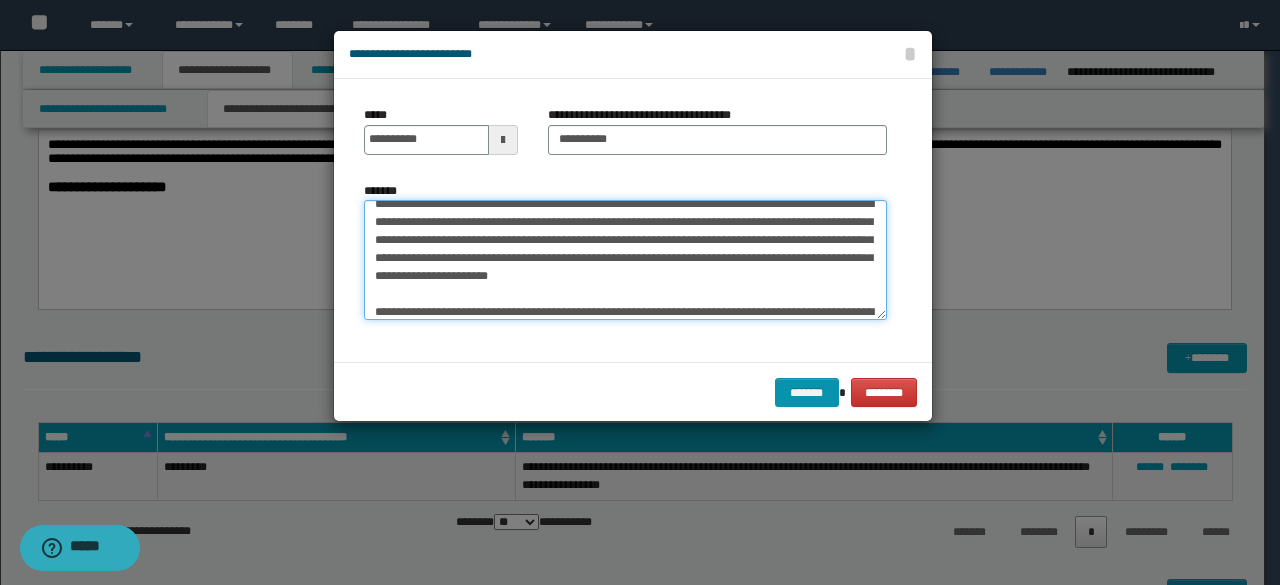scroll, scrollTop: 684, scrollLeft: 0, axis: vertical 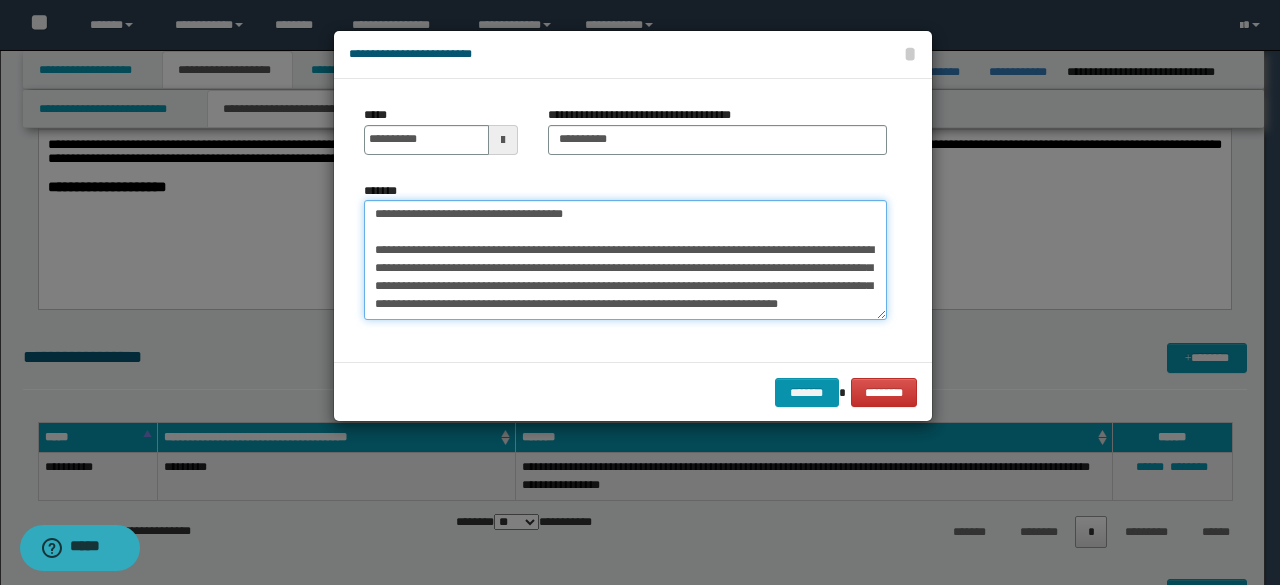 drag, startPoint x: 368, startPoint y: 222, endPoint x: 840, endPoint y: 333, distance: 484.87628 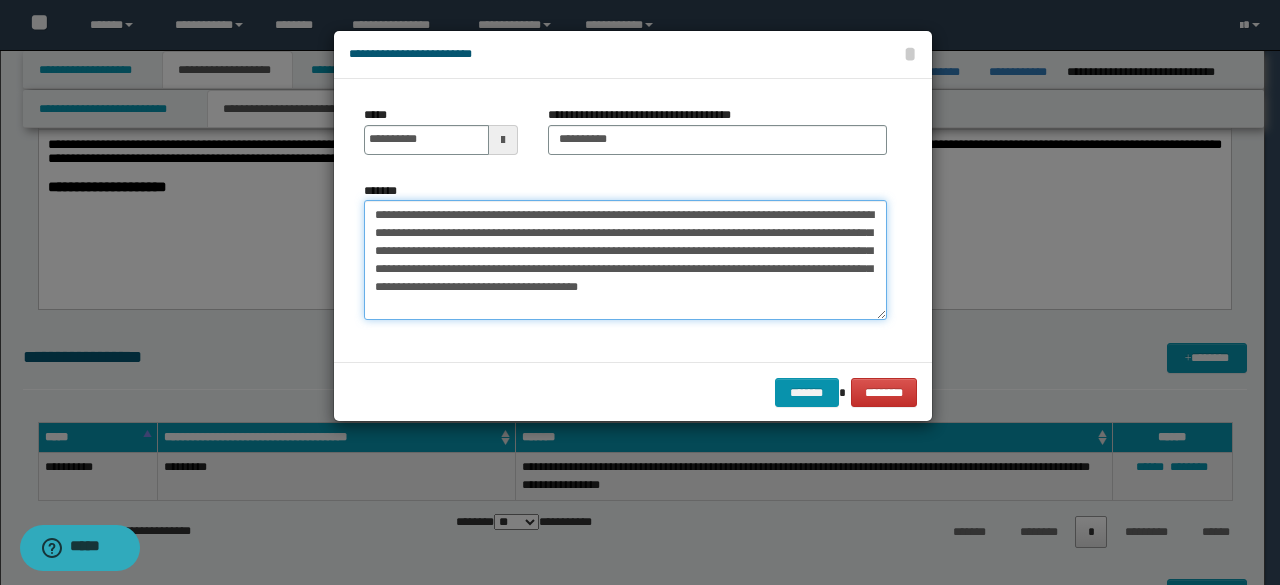 scroll, scrollTop: 18, scrollLeft: 0, axis: vertical 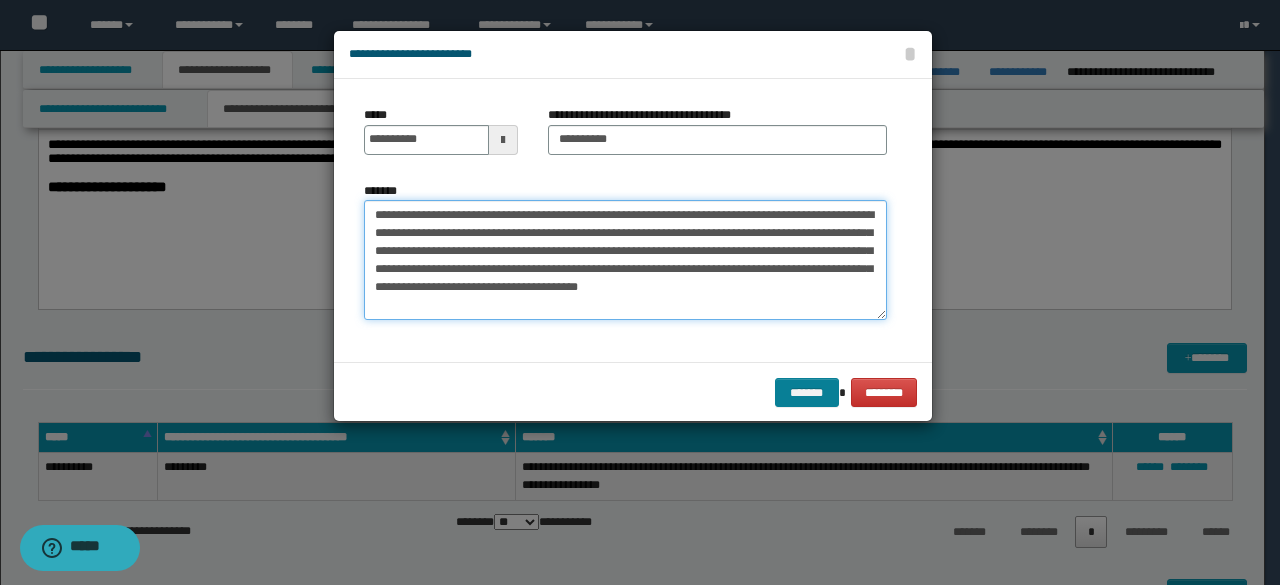 type on "**********" 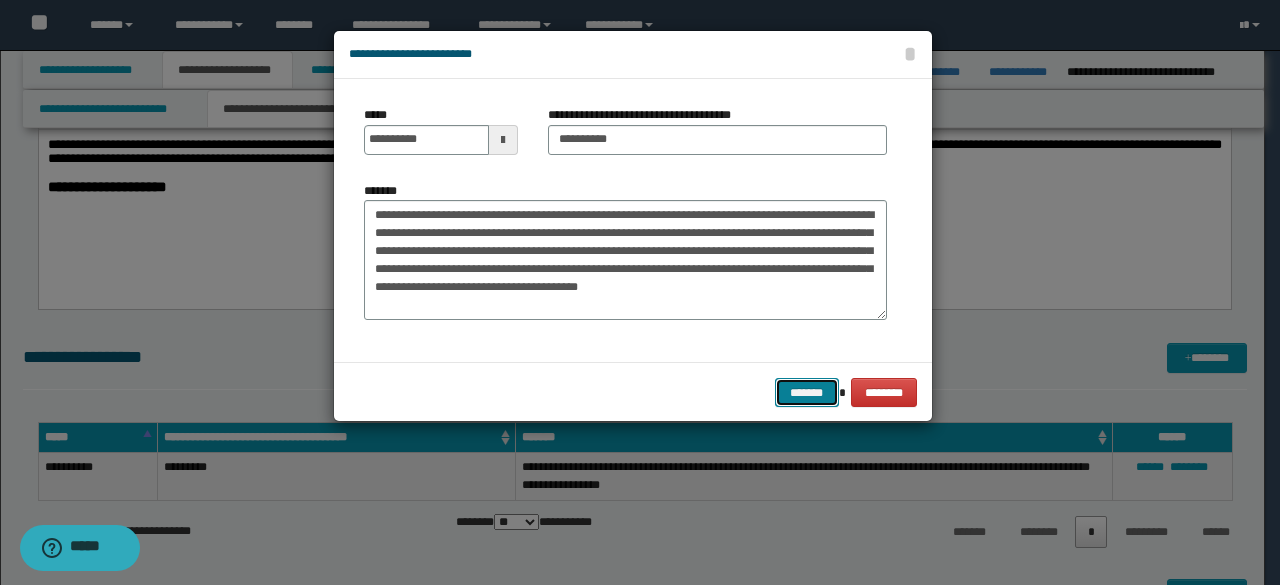 click on "*******" at bounding box center [807, 392] 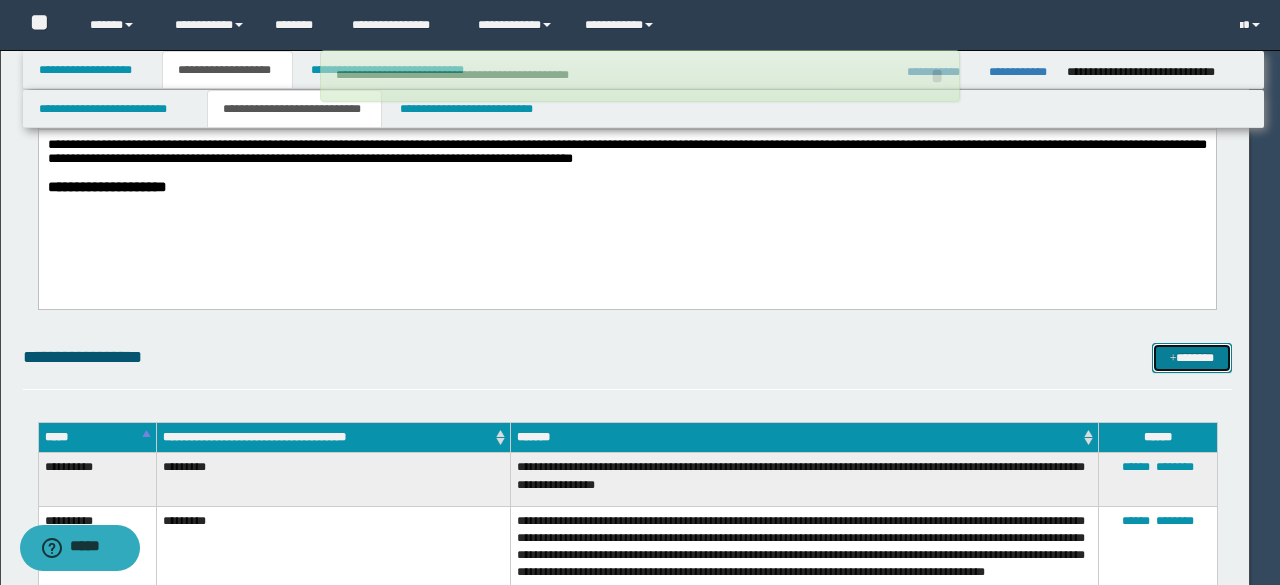 type 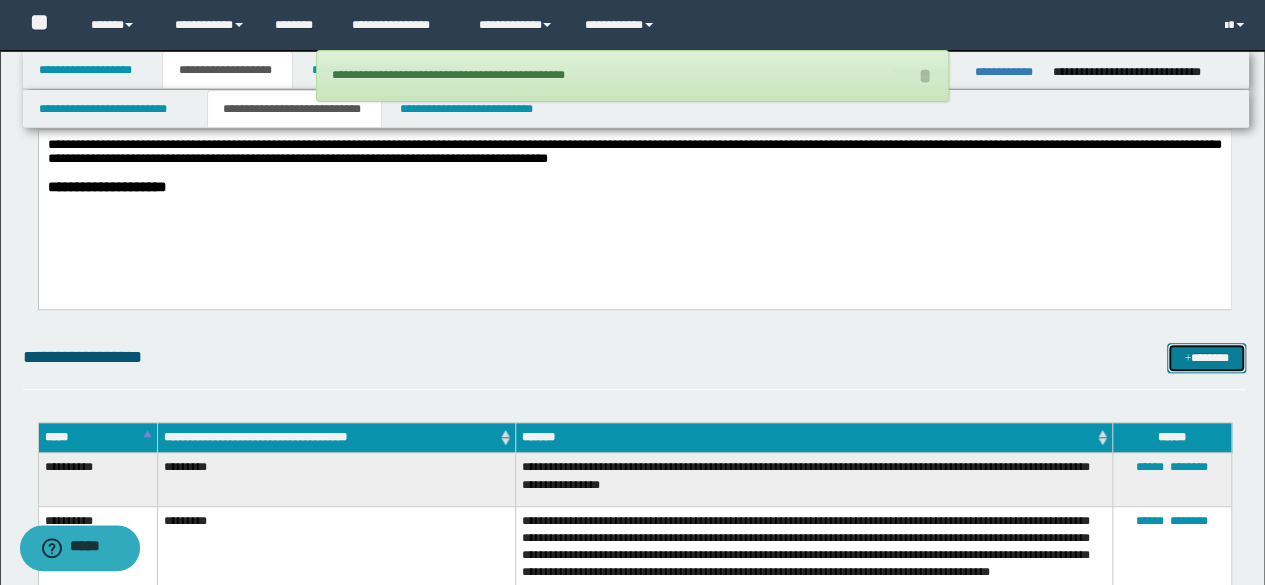 click on "*******" at bounding box center (1206, 357) 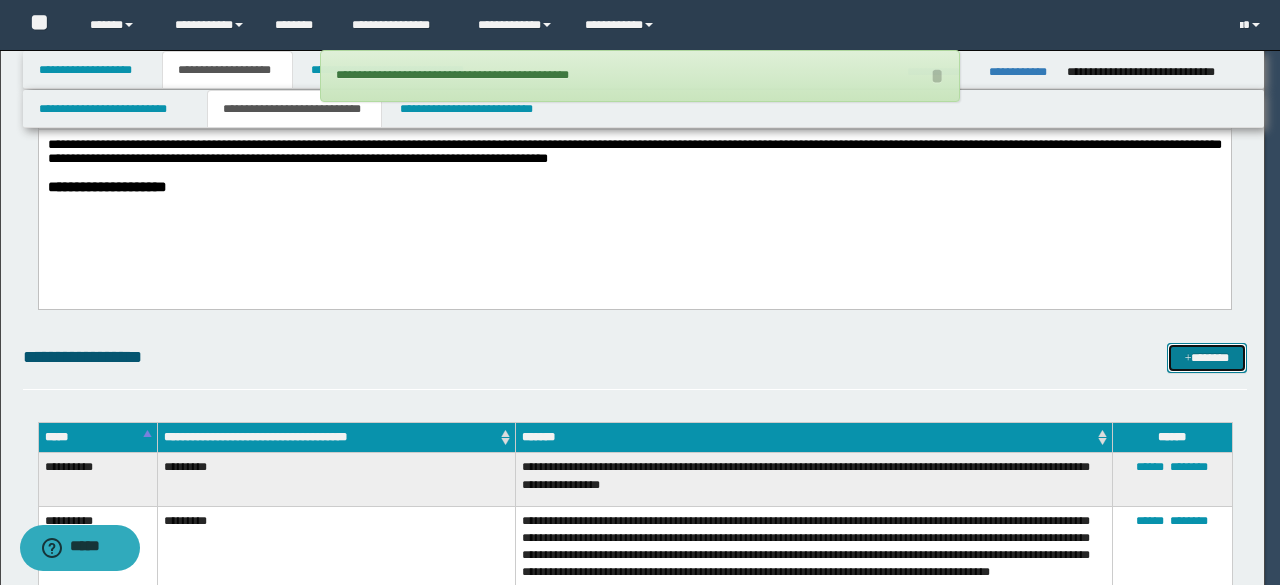scroll, scrollTop: 0, scrollLeft: 0, axis: both 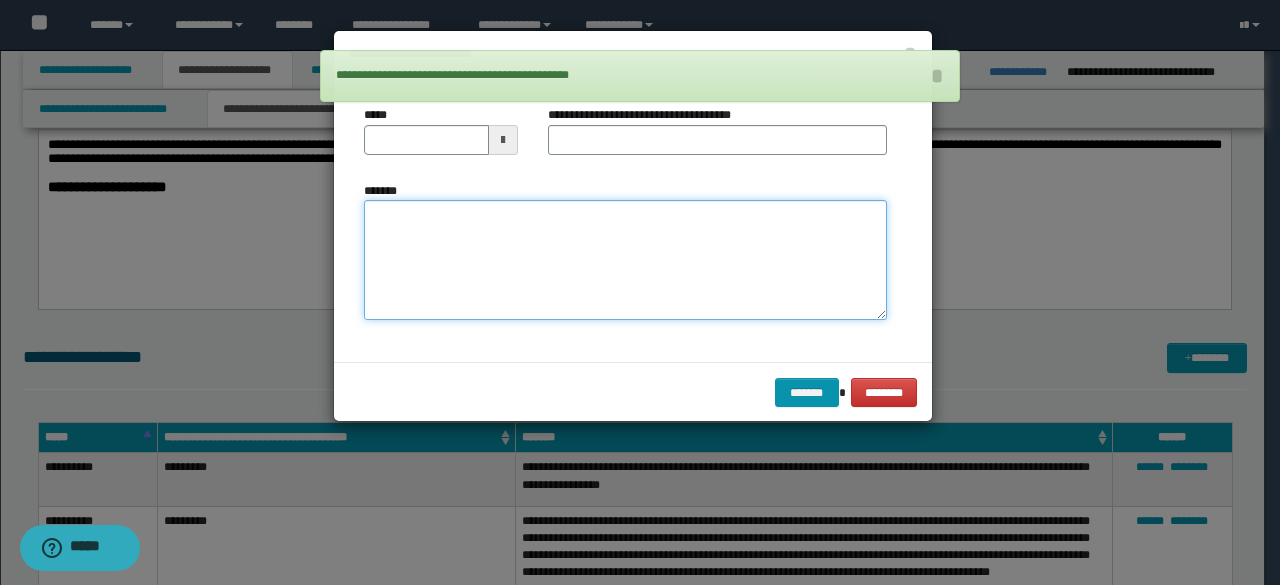 click on "*******" at bounding box center [625, 259] 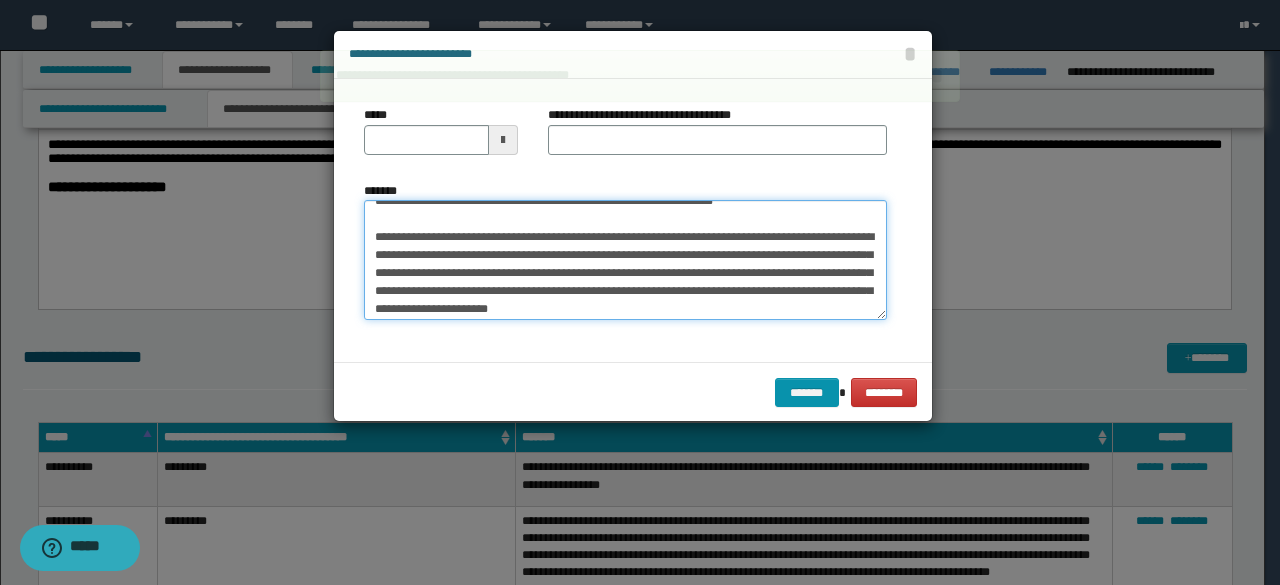 scroll, scrollTop: 0, scrollLeft: 0, axis: both 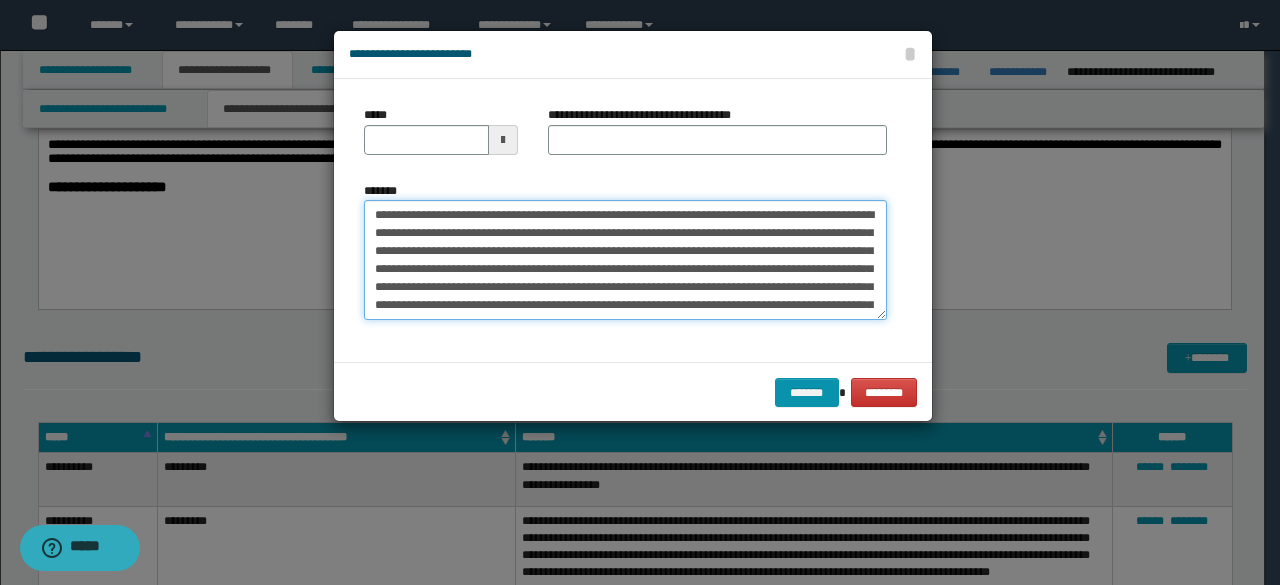 drag, startPoint x: 434, startPoint y: 217, endPoint x: 308, endPoint y: 221, distance: 126.06348 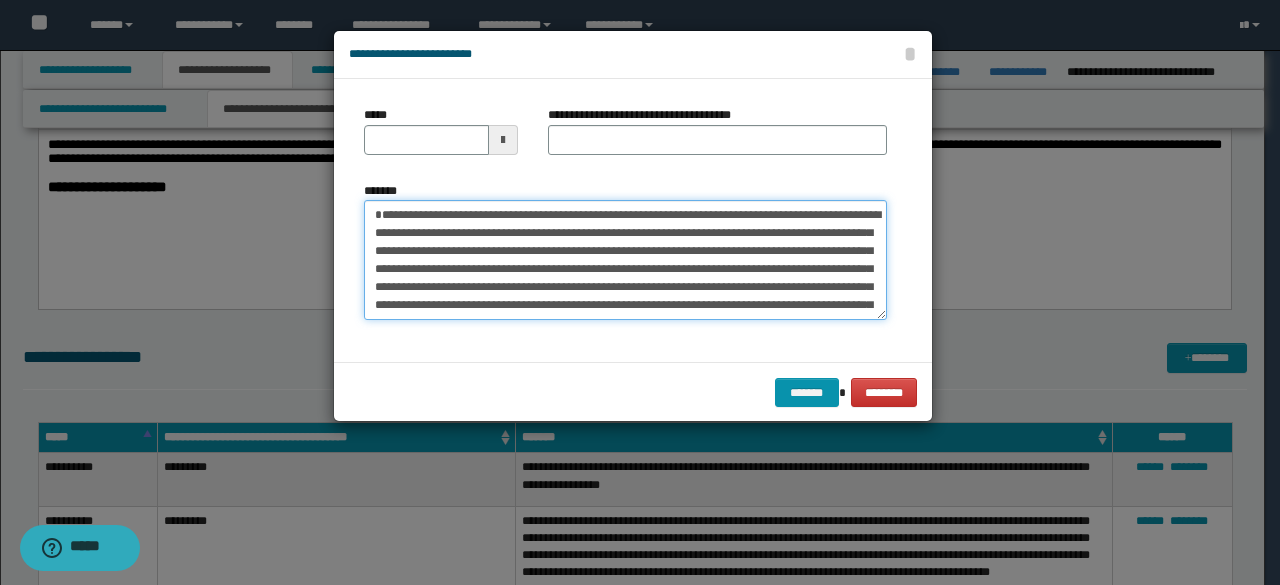 type 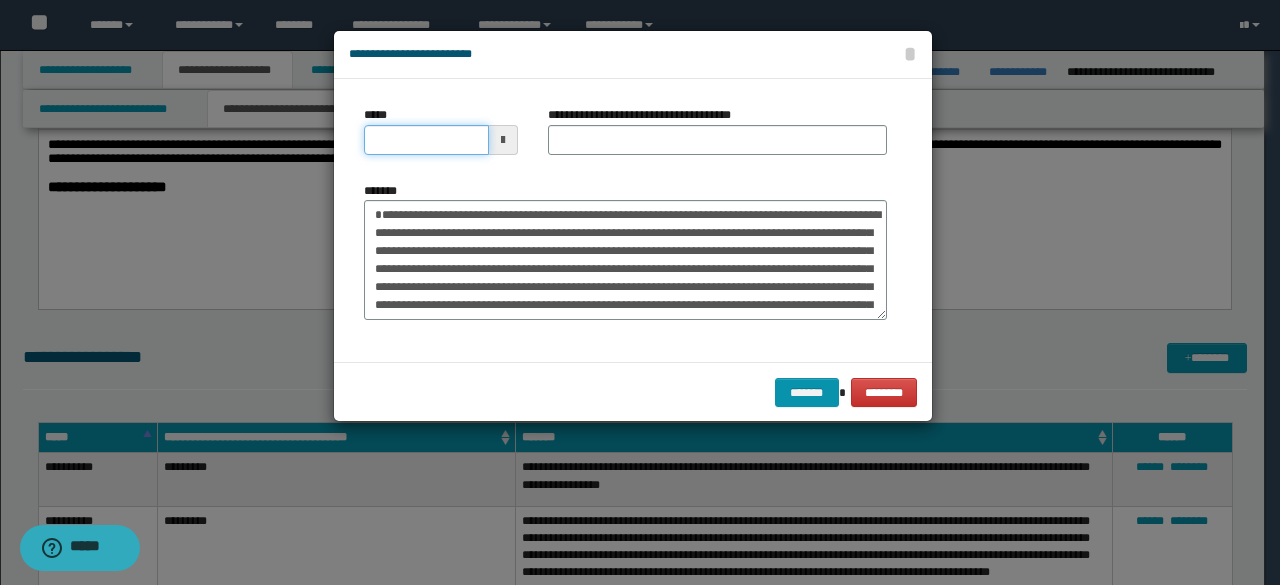 click on "*****" at bounding box center (426, 140) 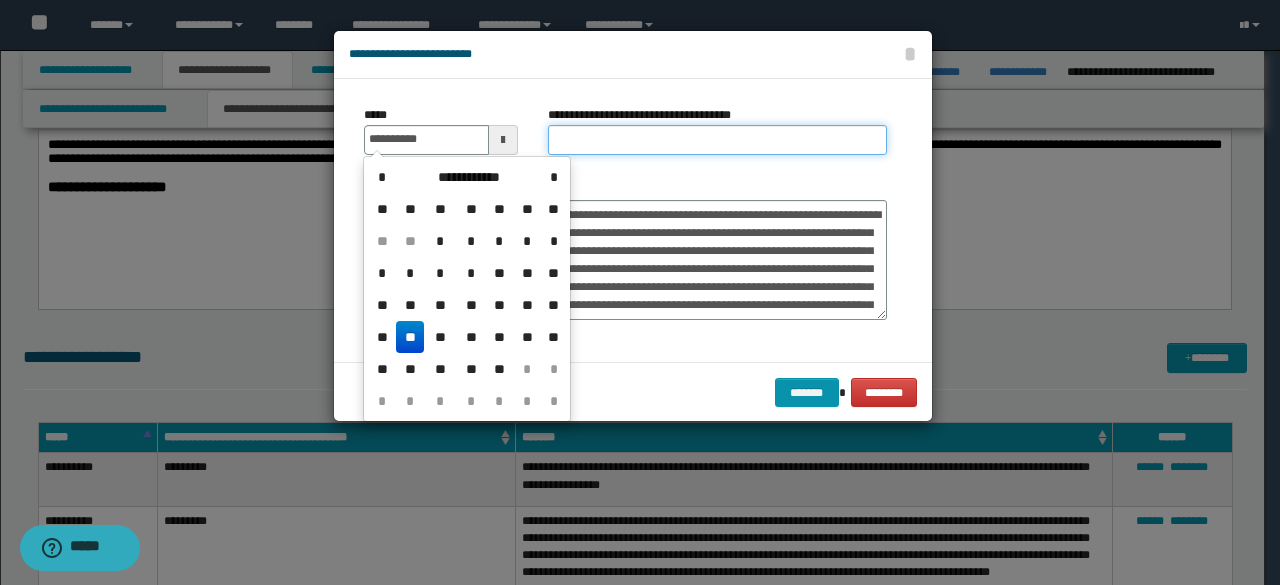 type on "**********" 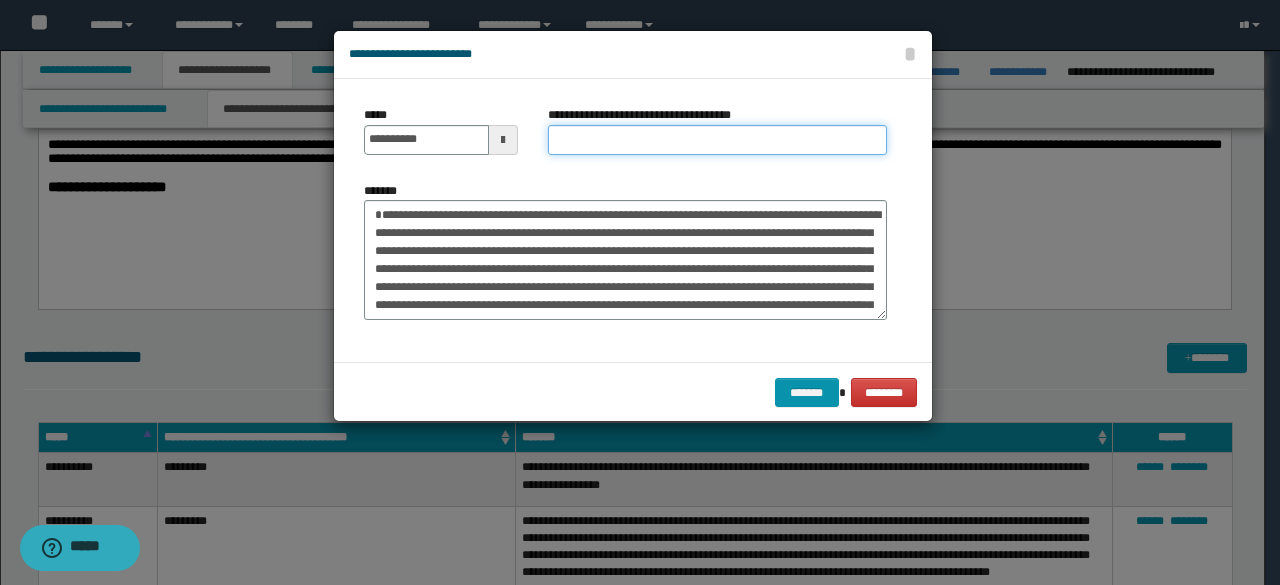 click on "**********" at bounding box center (717, 140) 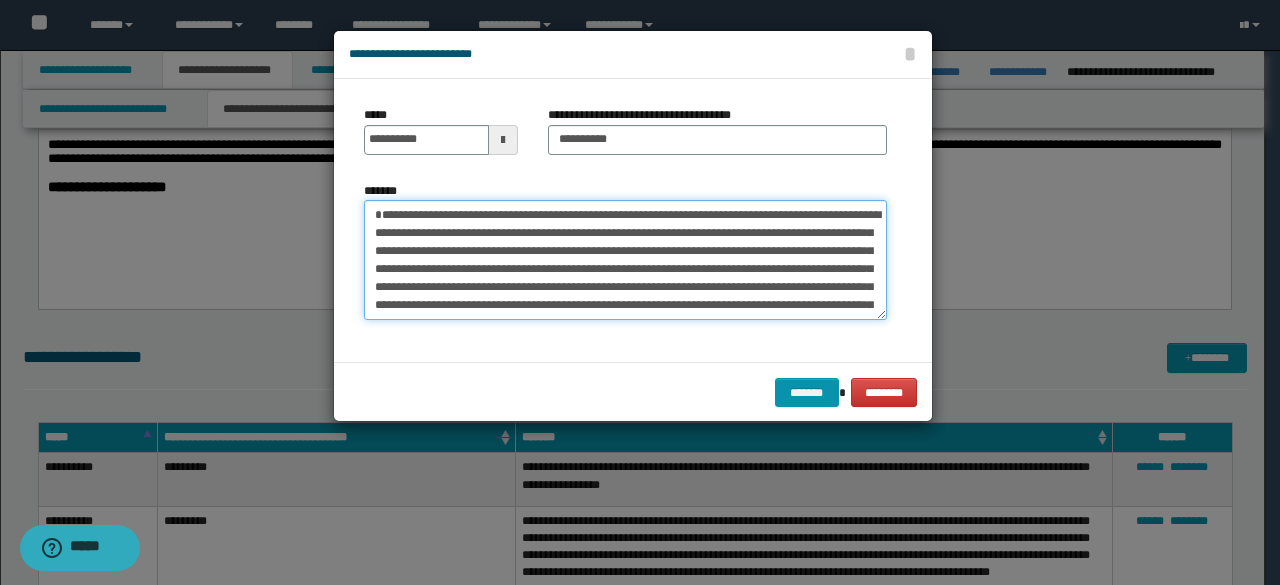 drag, startPoint x: 448, startPoint y: 214, endPoint x: 347, endPoint y: 224, distance: 101.49384 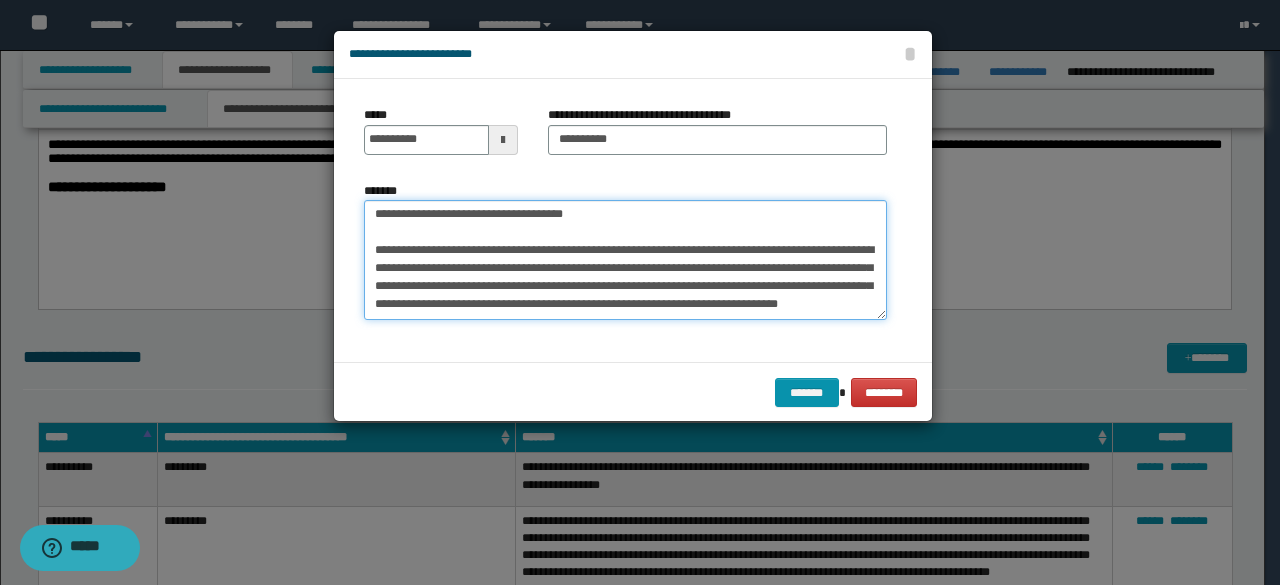 scroll, scrollTop: 558, scrollLeft: 0, axis: vertical 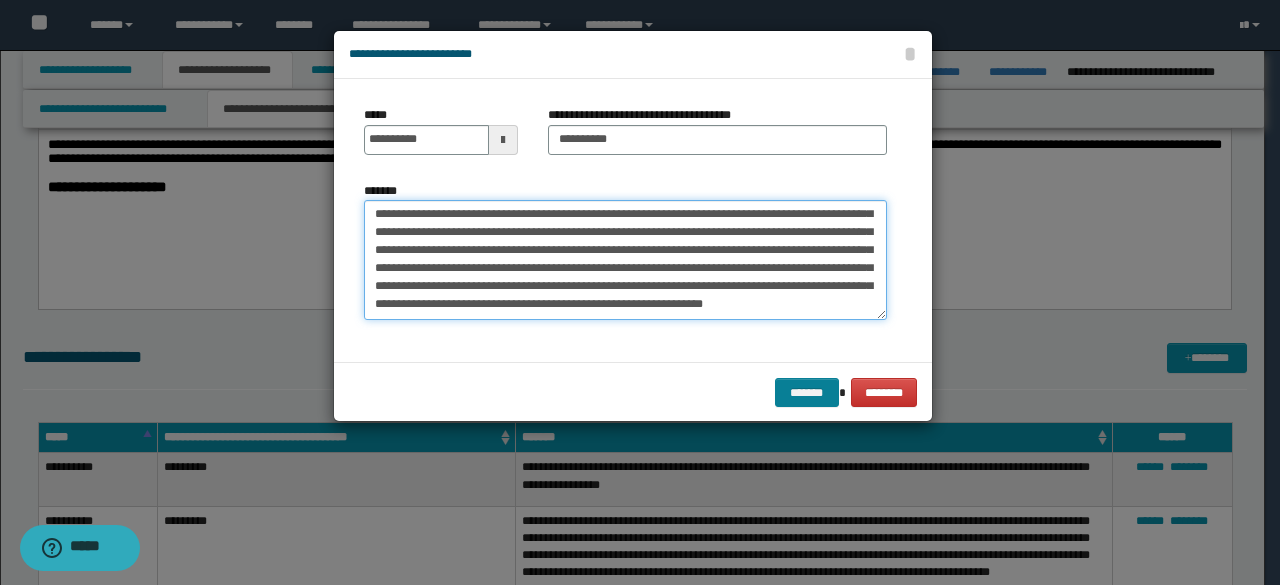 type on "**********" 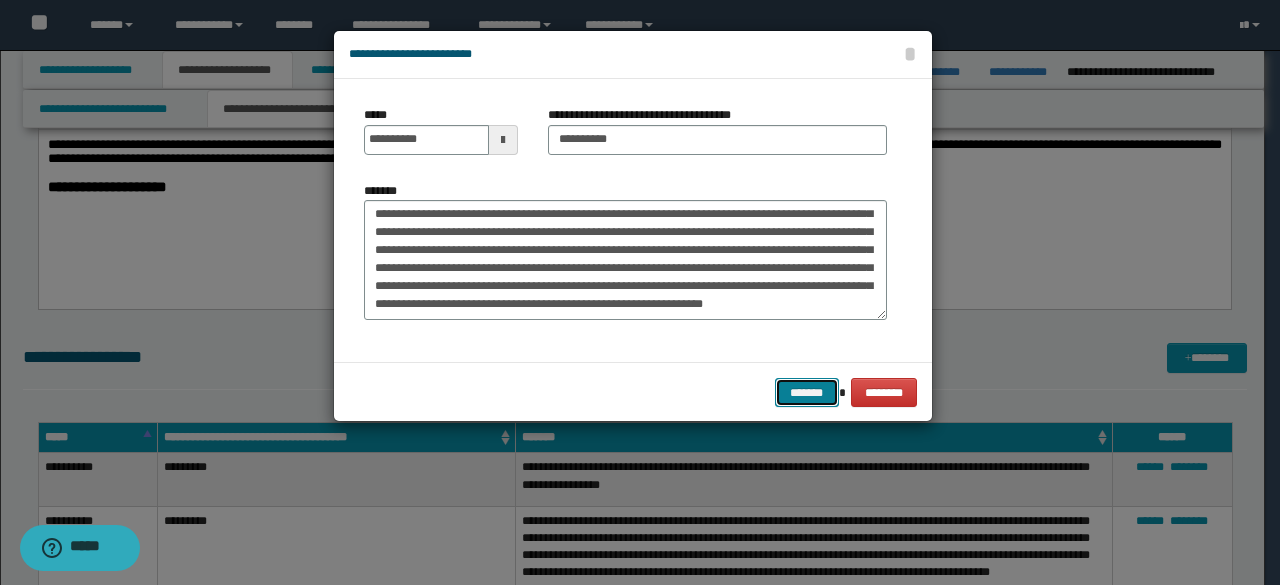 click on "*******" at bounding box center (807, 392) 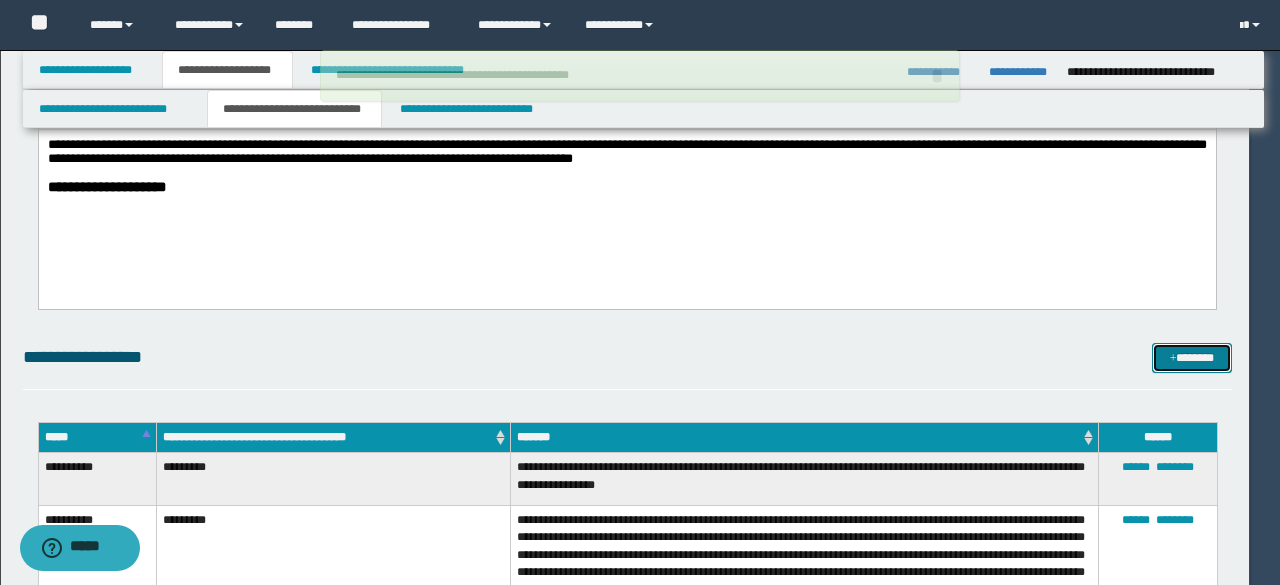 type 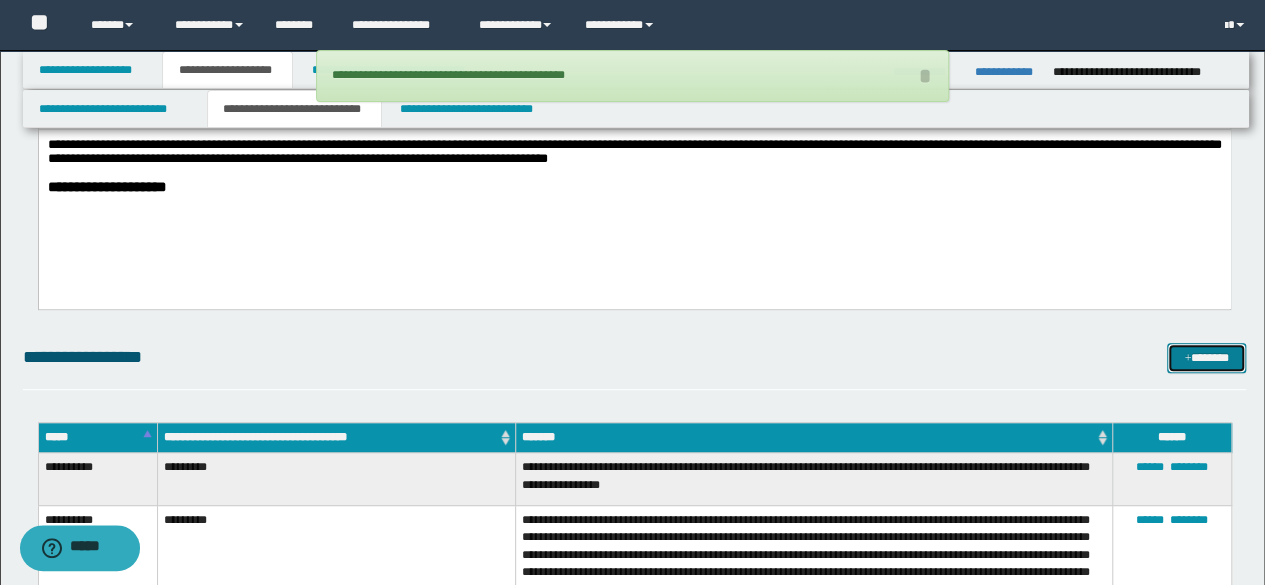 click on "*******" at bounding box center (1206, 357) 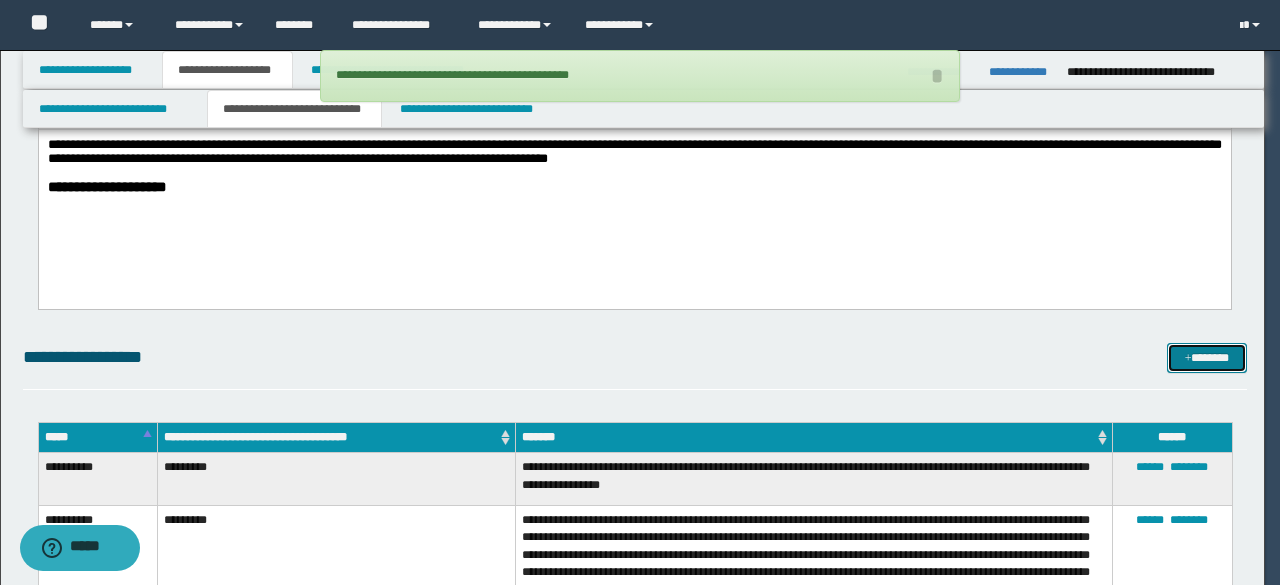 scroll, scrollTop: 0, scrollLeft: 0, axis: both 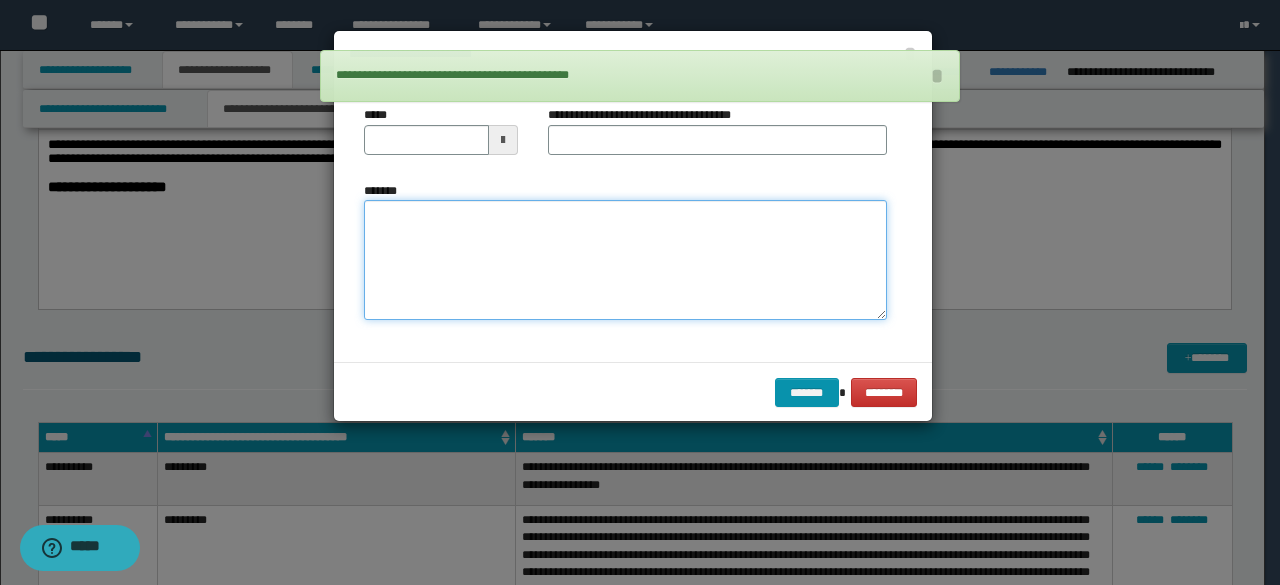 click on "*******" at bounding box center (625, 259) 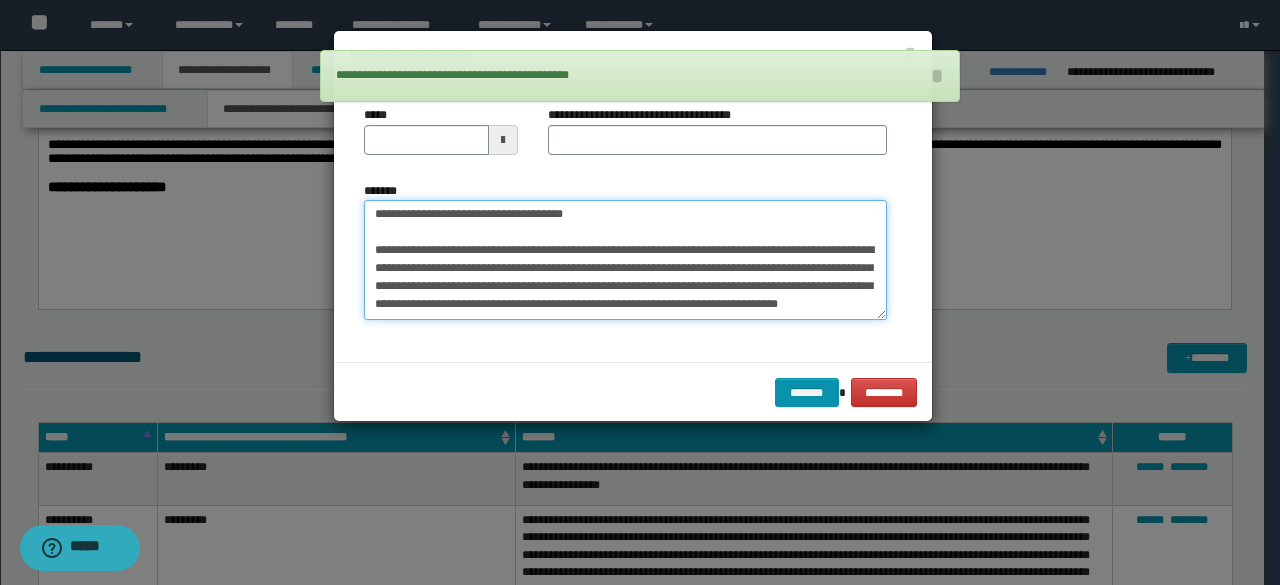 scroll, scrollTop: 0, scrollLeft: 0, axis: both 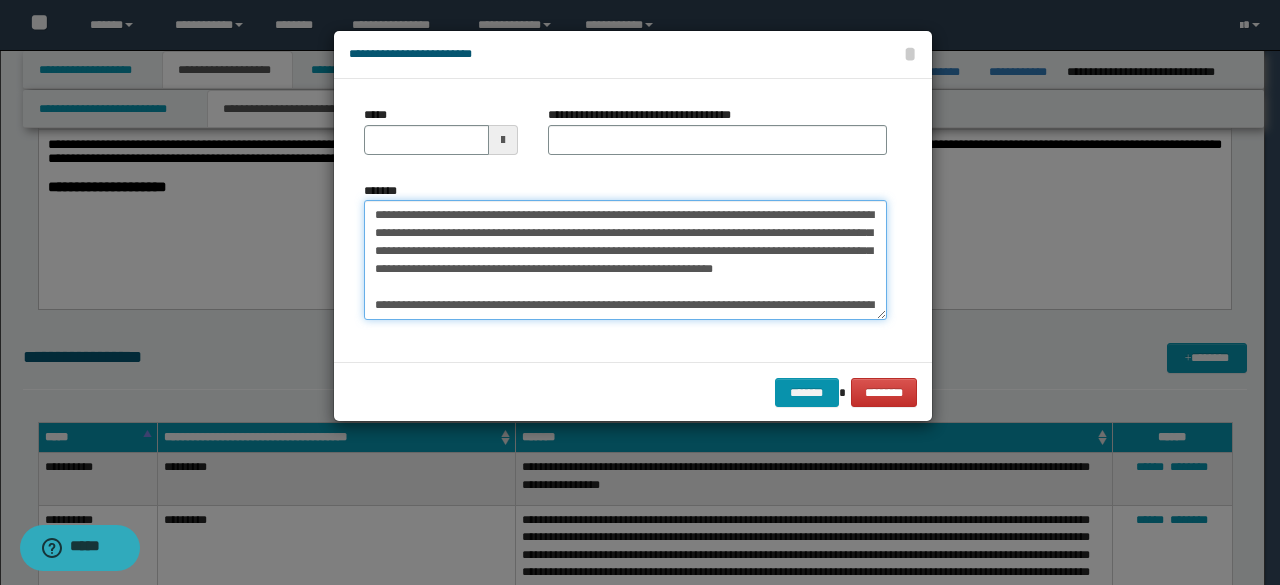 drag, startPoint x: 440, startPoint y: 209, endPoint x: 322, endPoint y: 213, distance: 118.06778 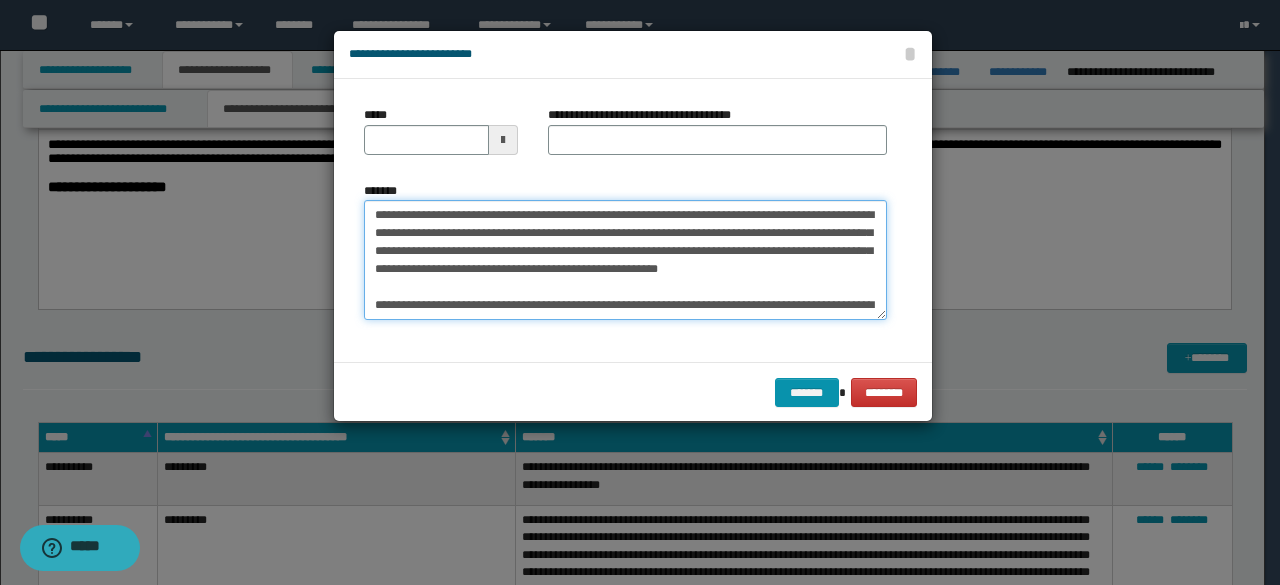 type 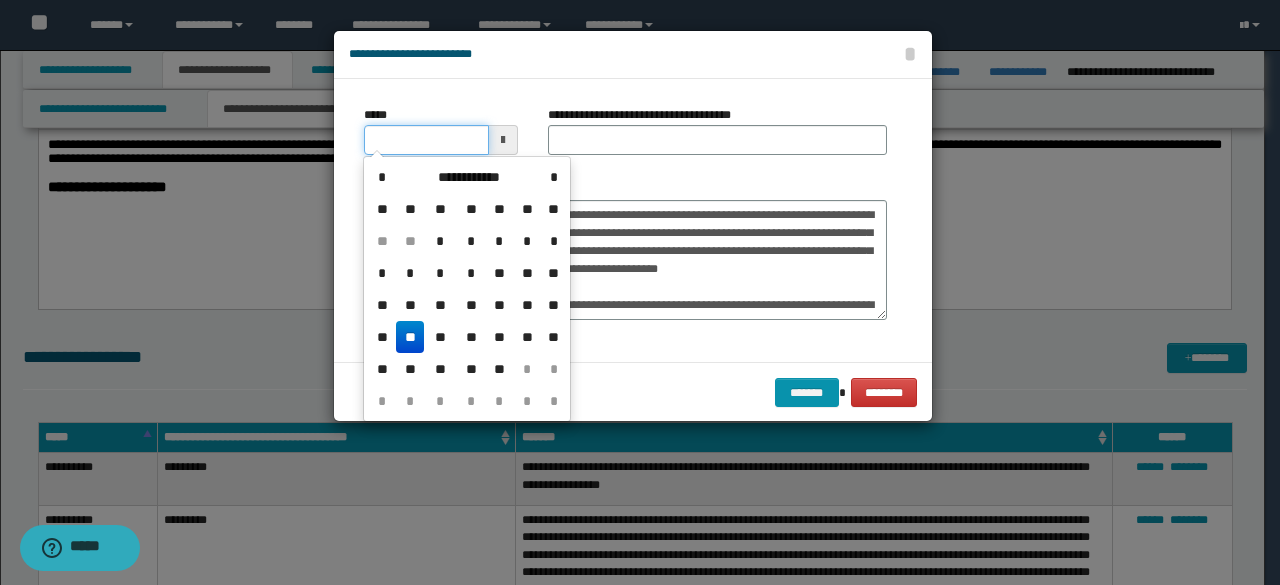click on "*****" at bounding box center [426, 140] 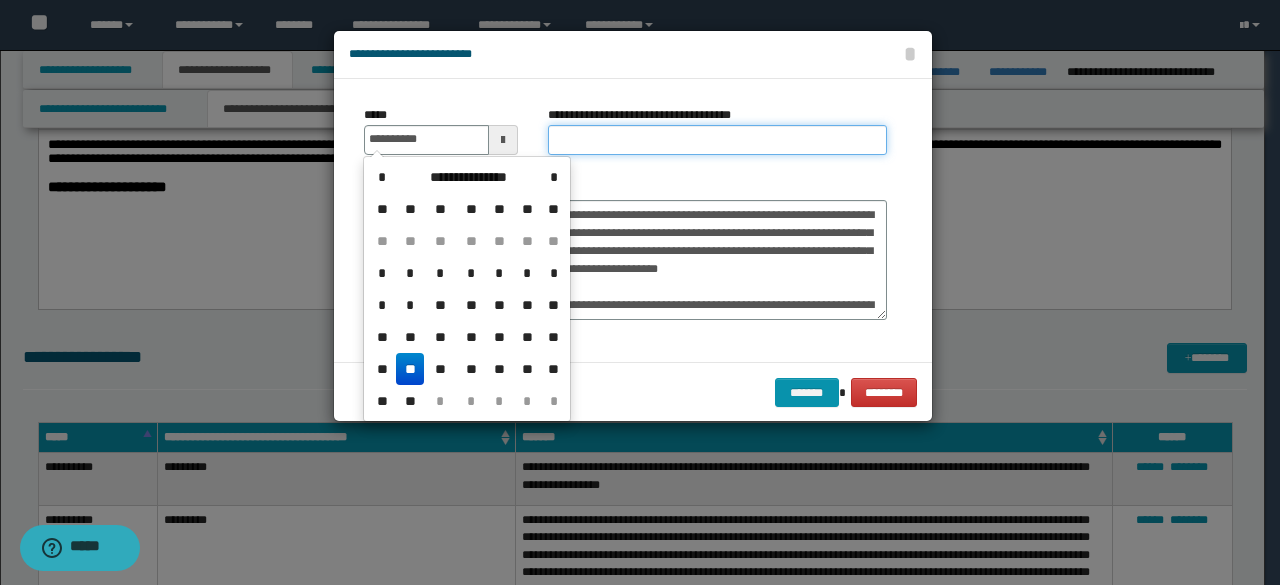 type on "**********" 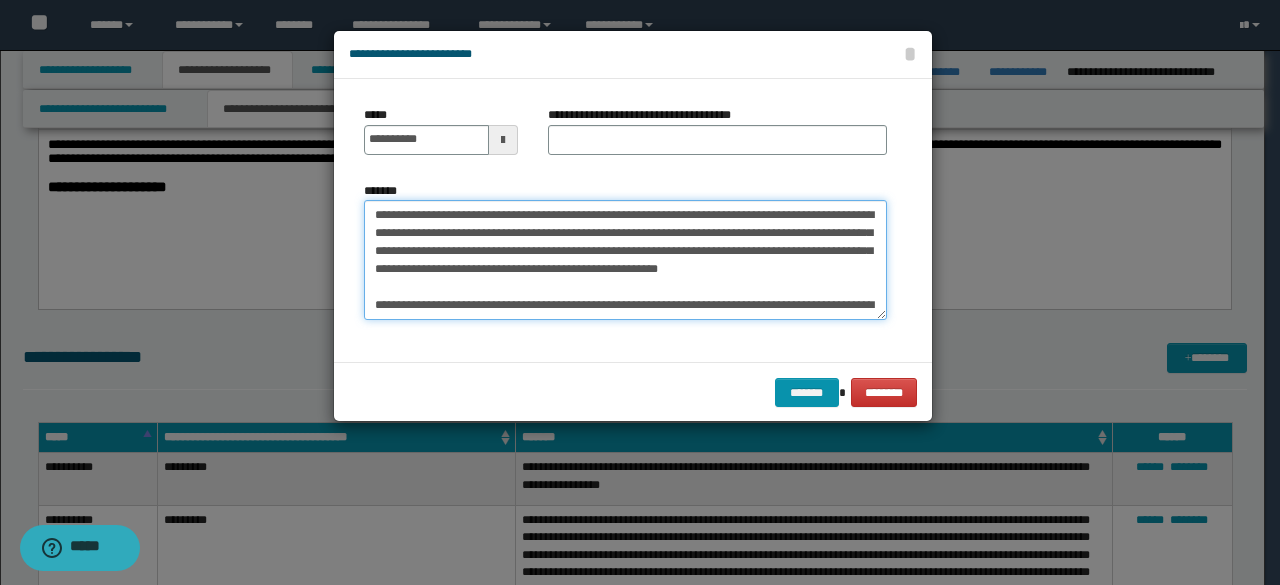 drag, startPoint x: 443, startPoint y: 215, endPoint x: 340, endPoint y: 220, distance: 103.121284 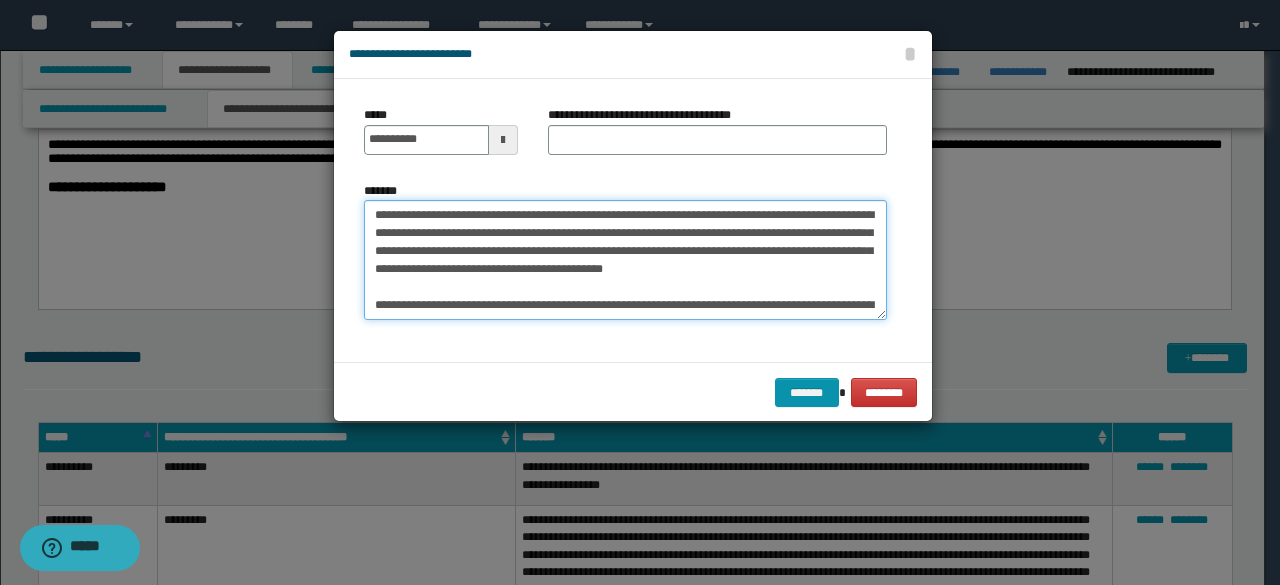 type on "**********" 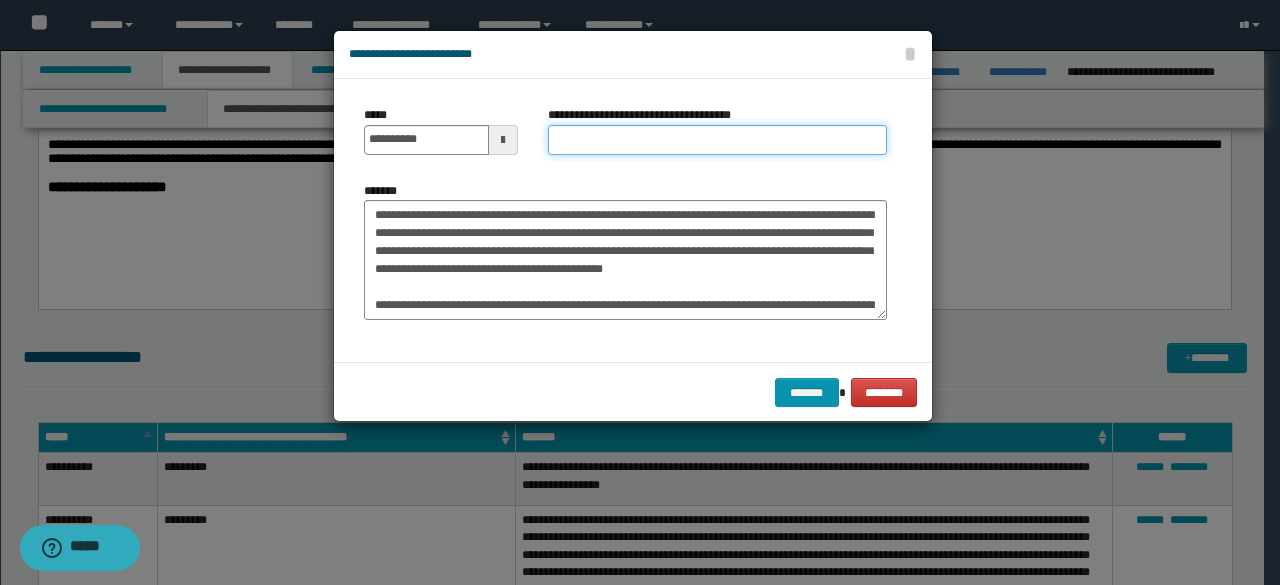 click on "**********" at bounding box center (717, 140) 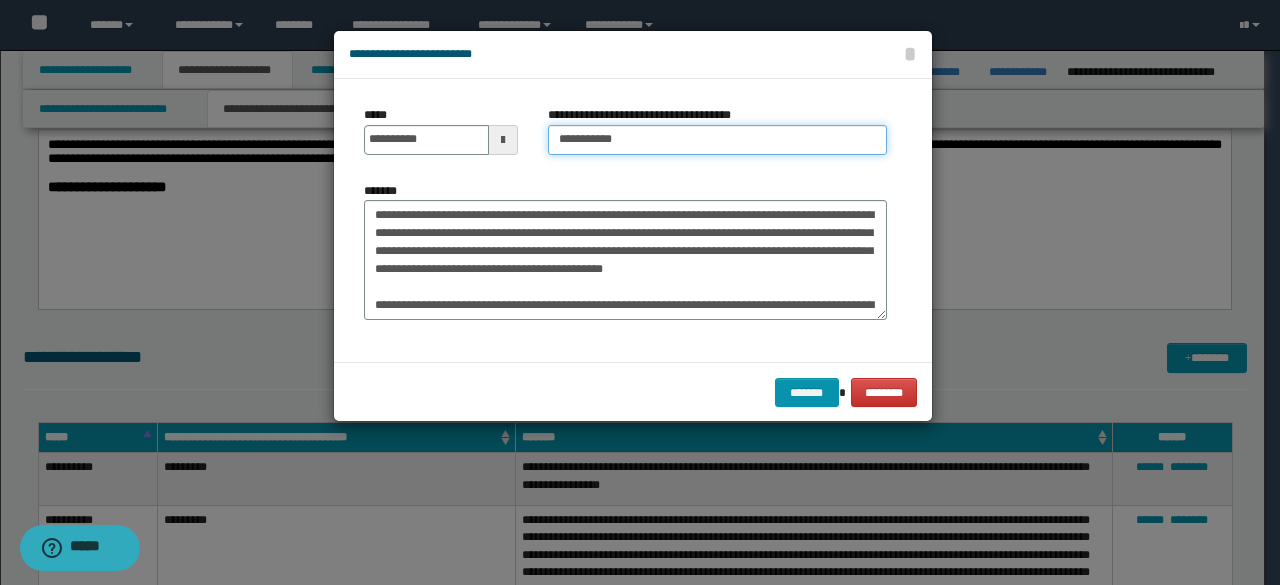 type on "**********" 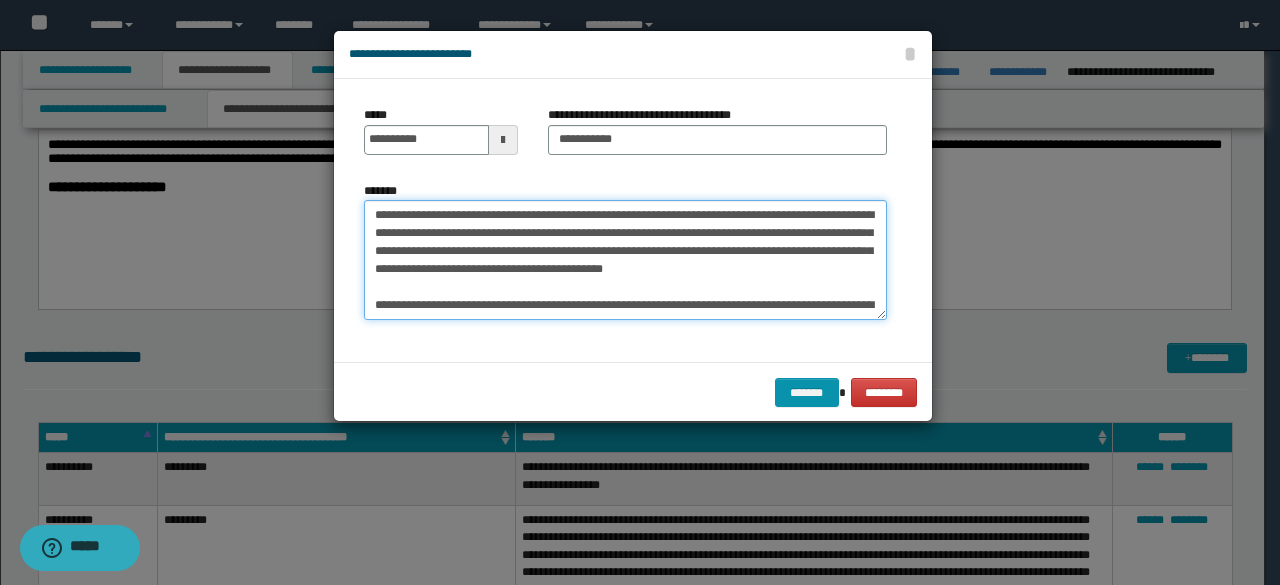 click on "*******" at bounding box center (625, 259) 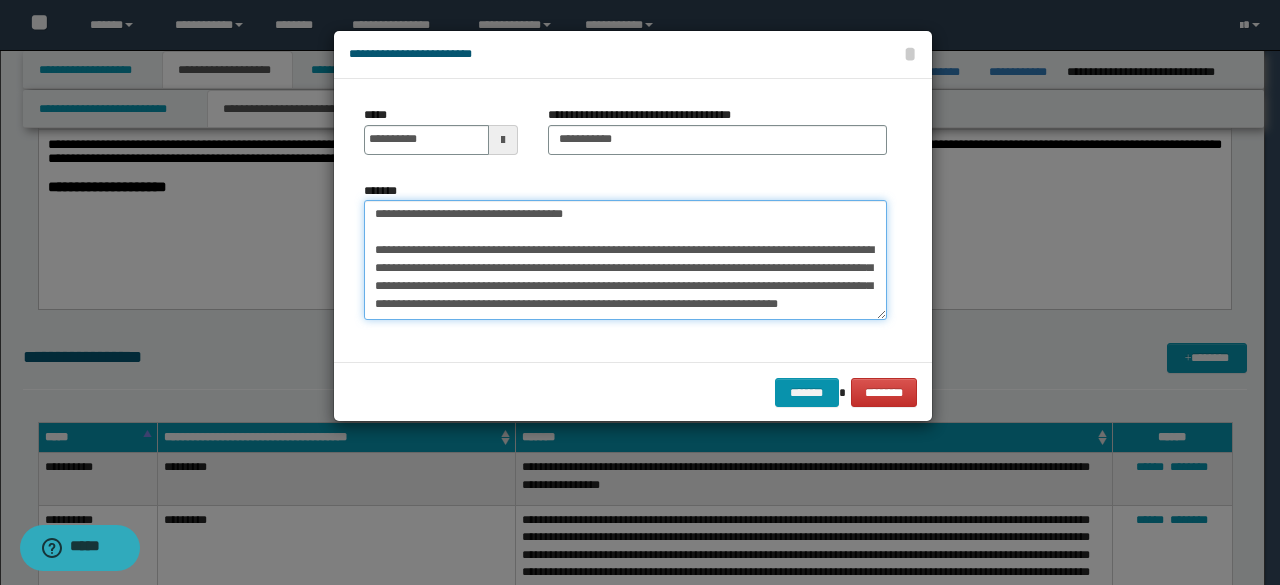 scroll, scrollTop: 342, scrollLeft: 0, axis: vertical 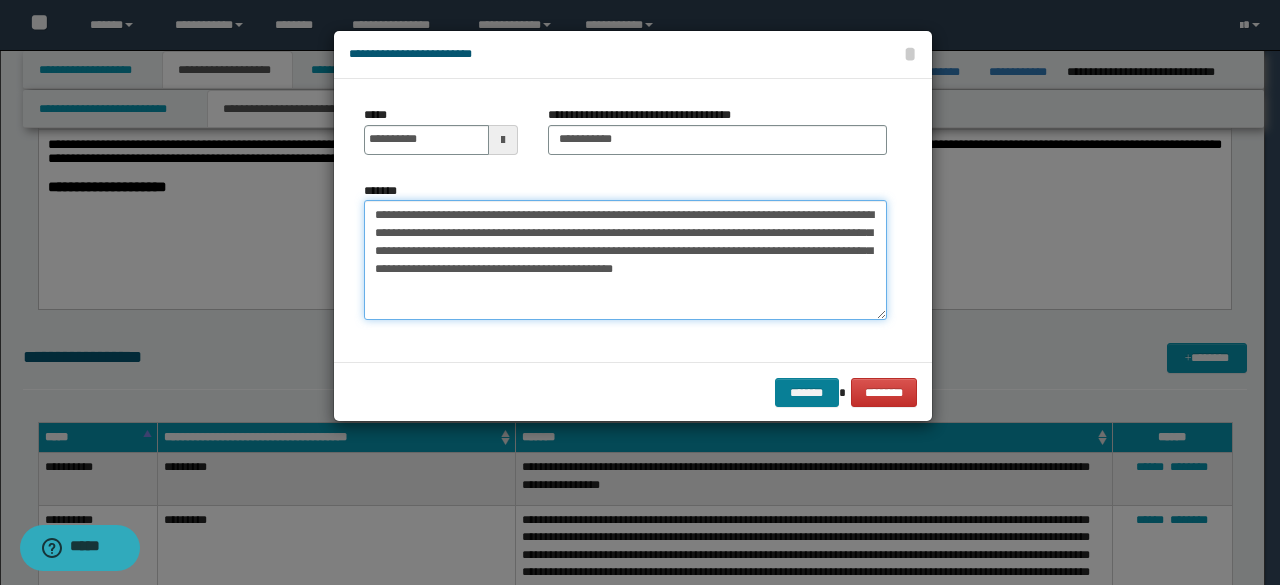 type on "**********" 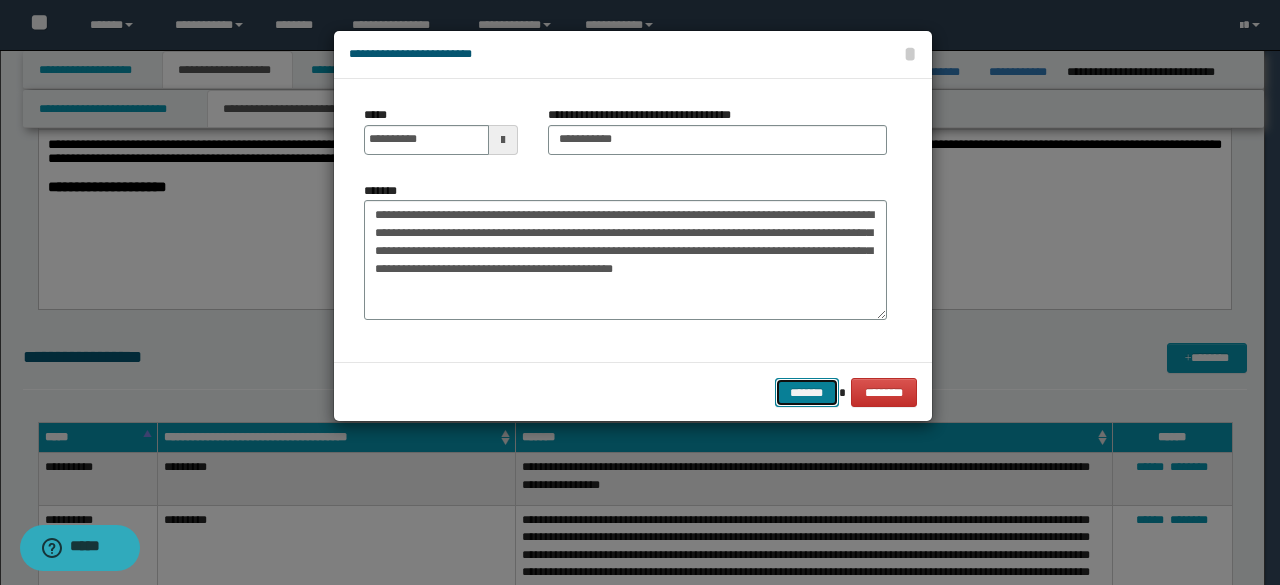 click on "*******" at bounding box center (807, 392) 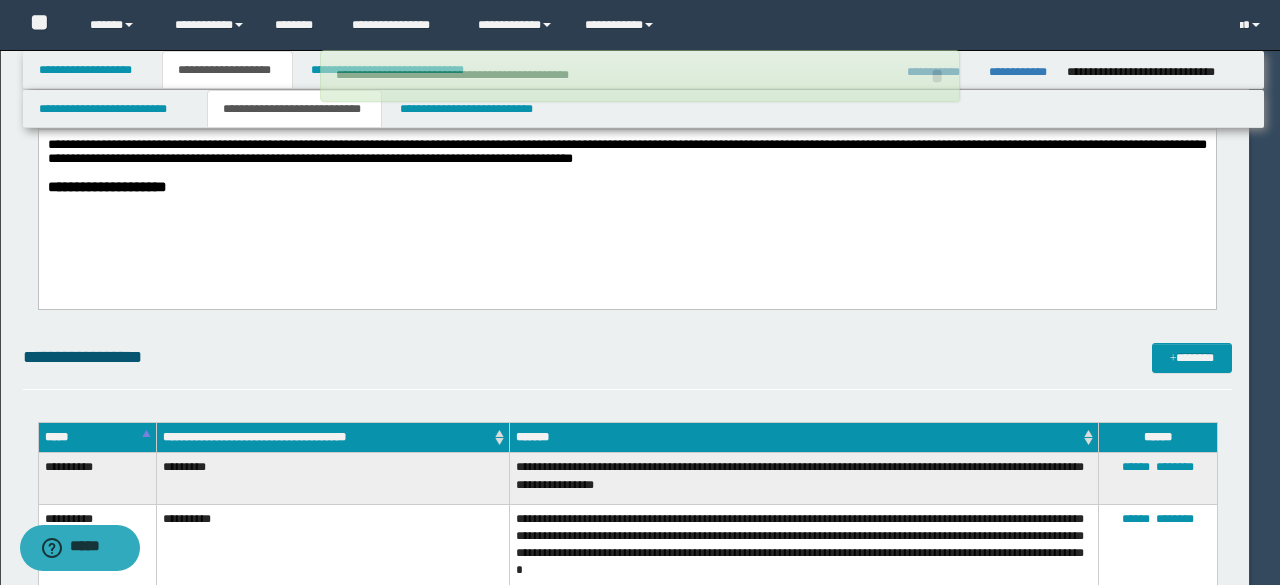 type 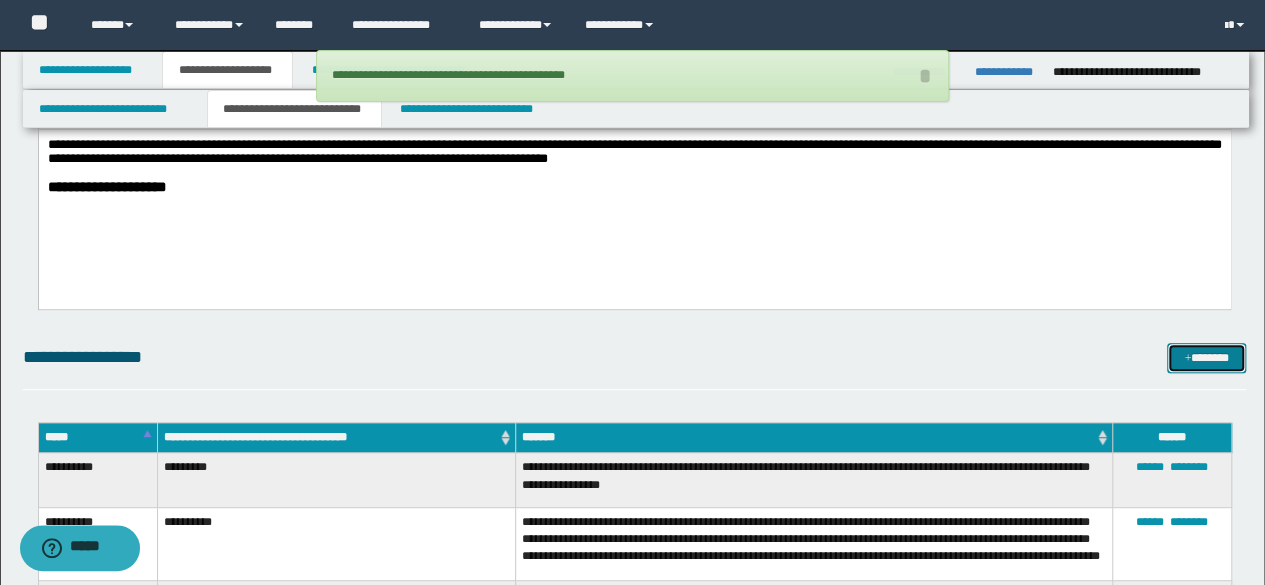 click on "*******" at bounding box center [1206, 357] 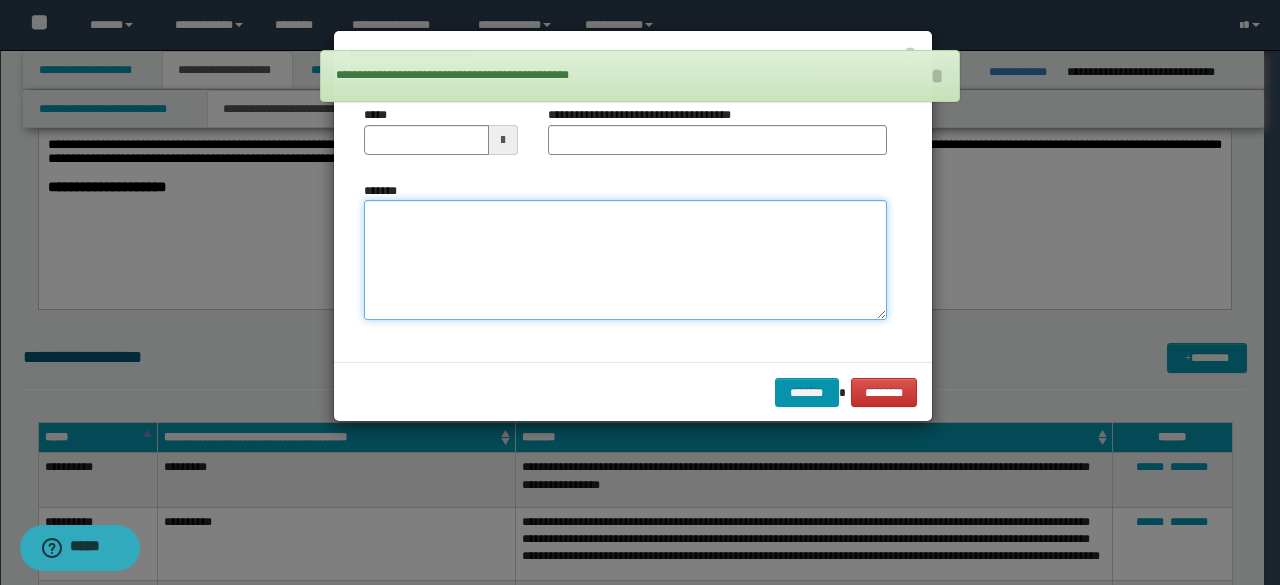 click on "*******" at bounding box center (625, 259) 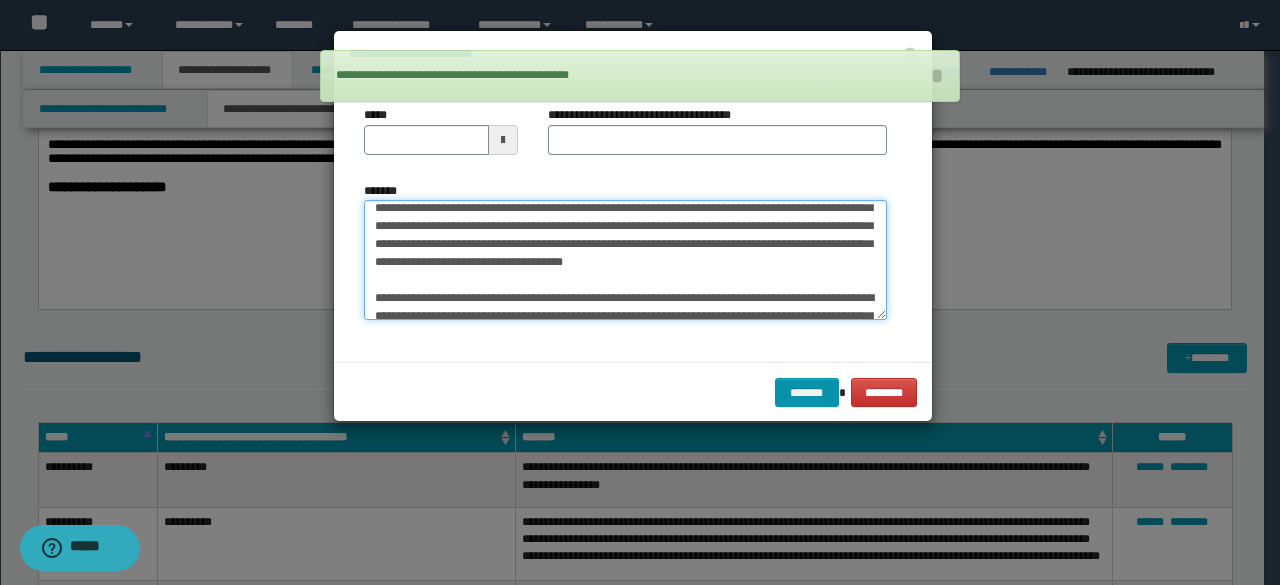 scroll, scrollTop: 0, scrollLeft: 0, axis: both 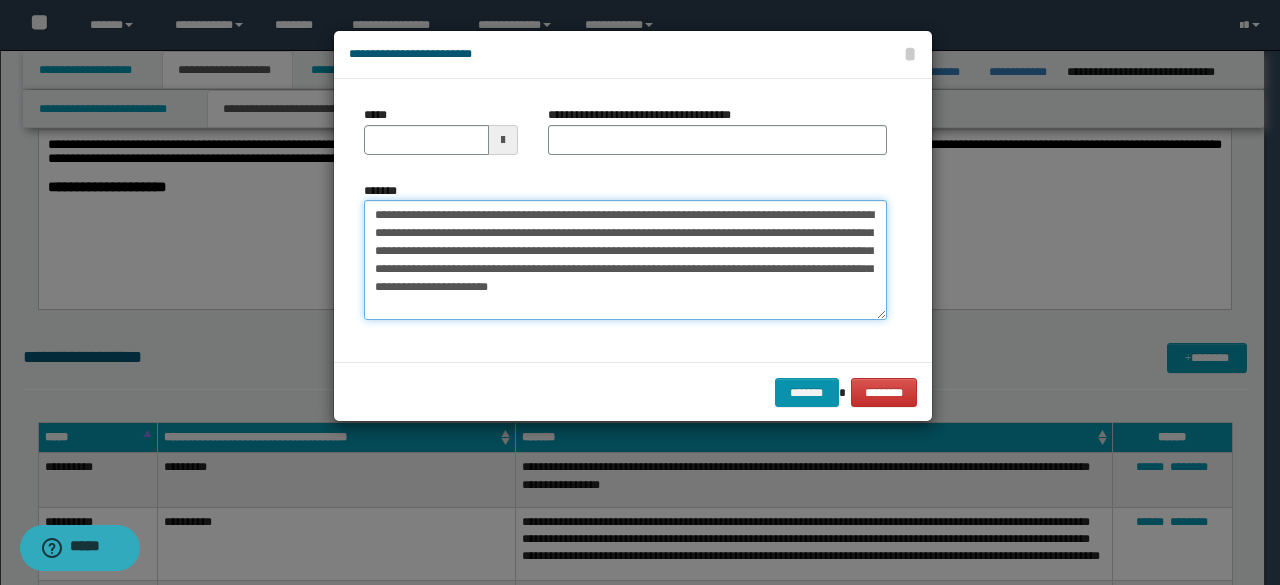 drag, startPoint x: 437, startPoint y: 216, endPoint x: 350, endPoint y: 215, distance: 87.005745 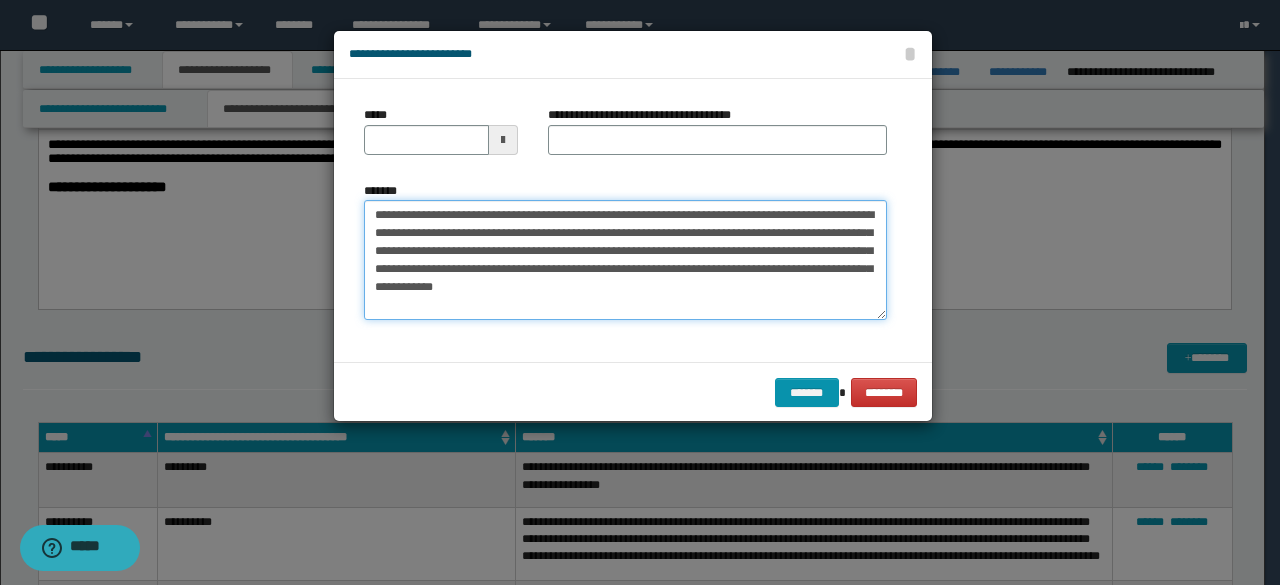 type 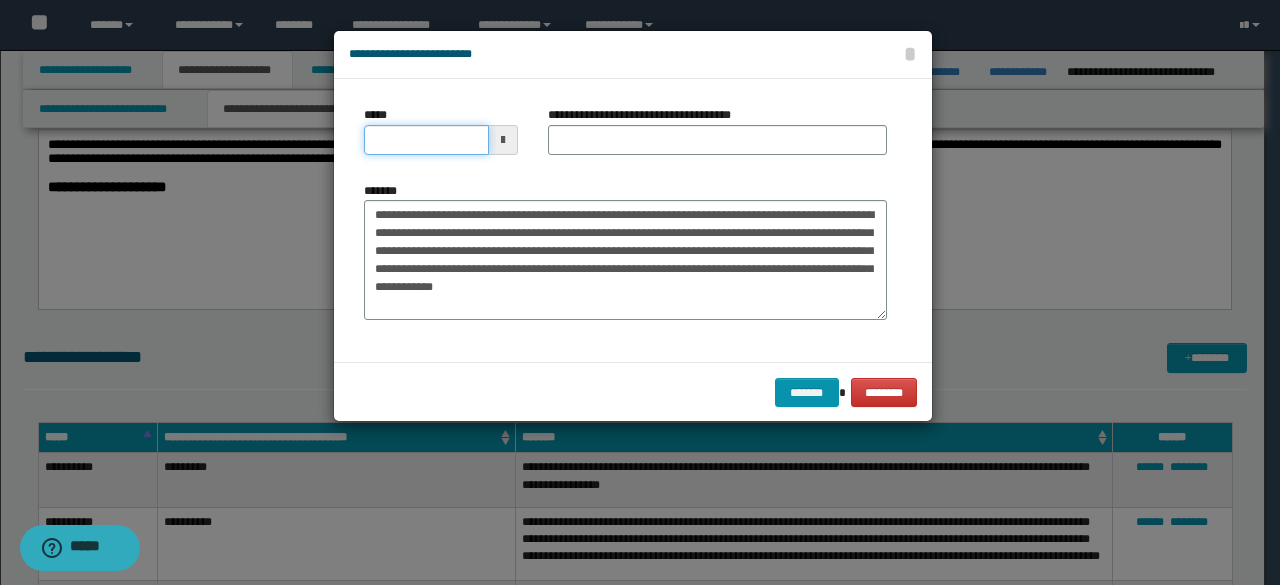 click on "*****" at bounding box center (426, 140) 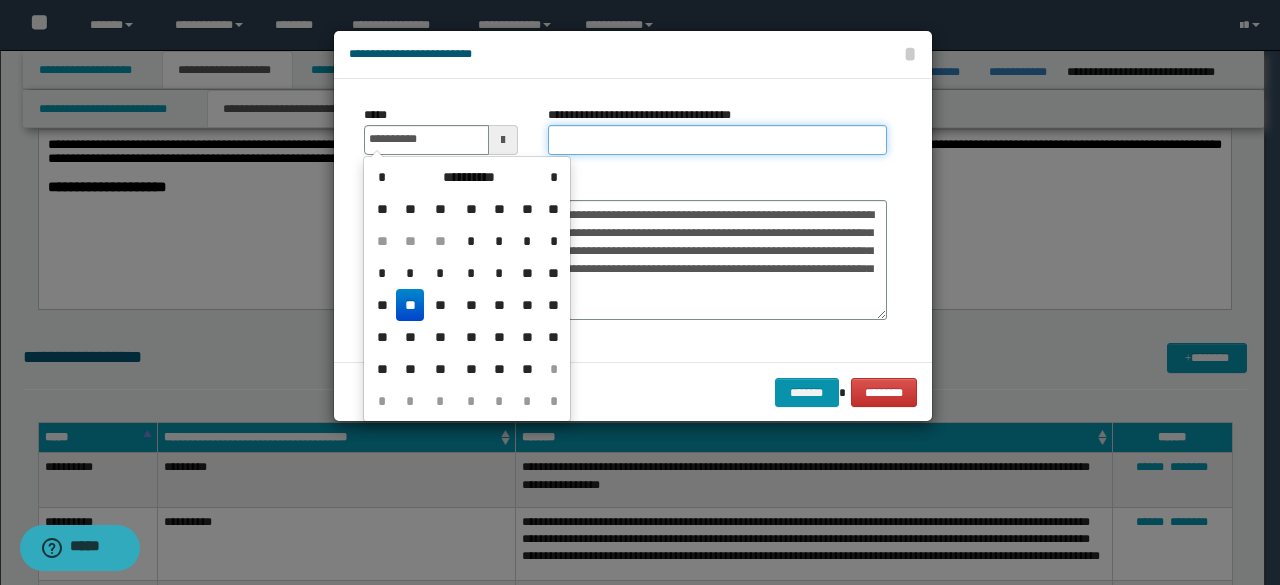 type on "**********" 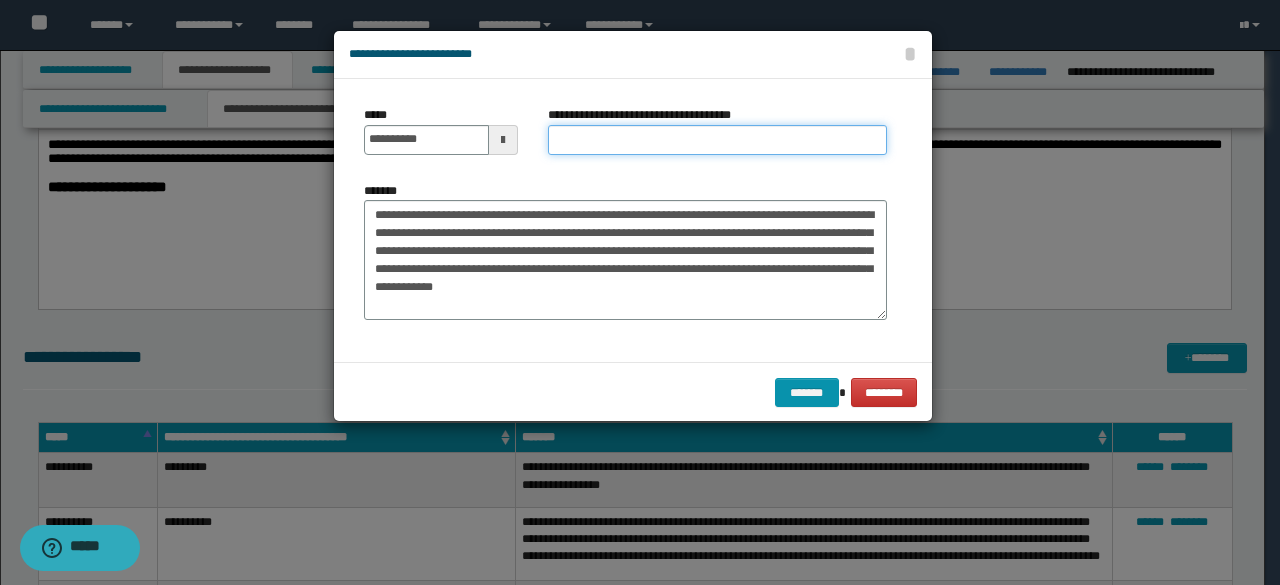 type on "*********" 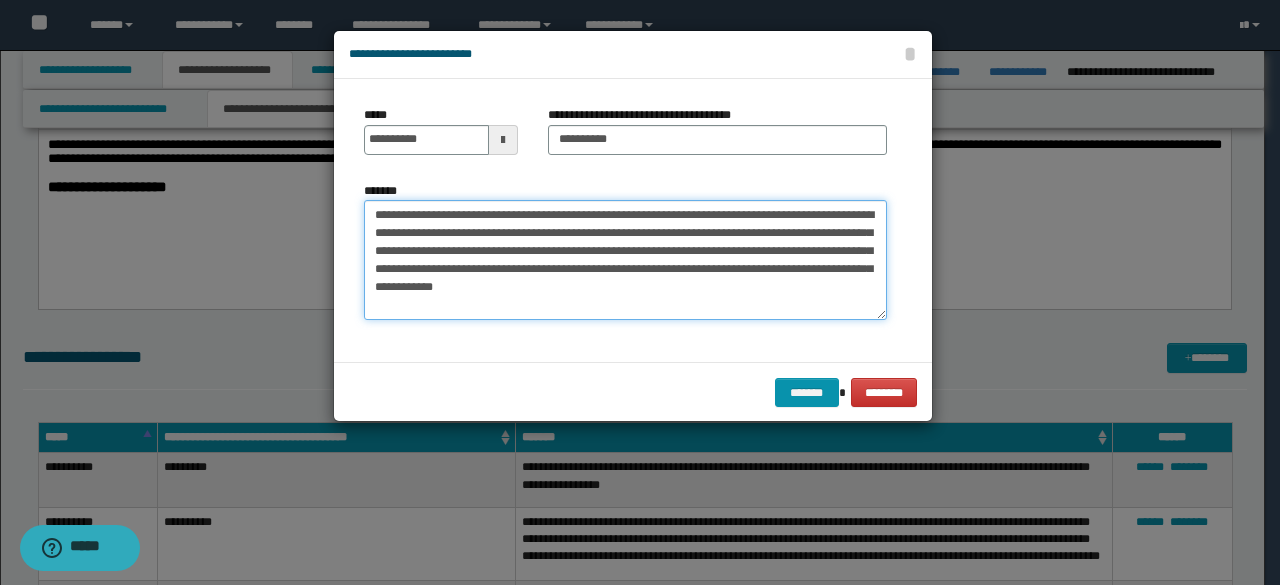 drag, startPoint x: 443, startPoint y: 209, endPoint x: 330, endPoint y: 216, distance: 113.216606 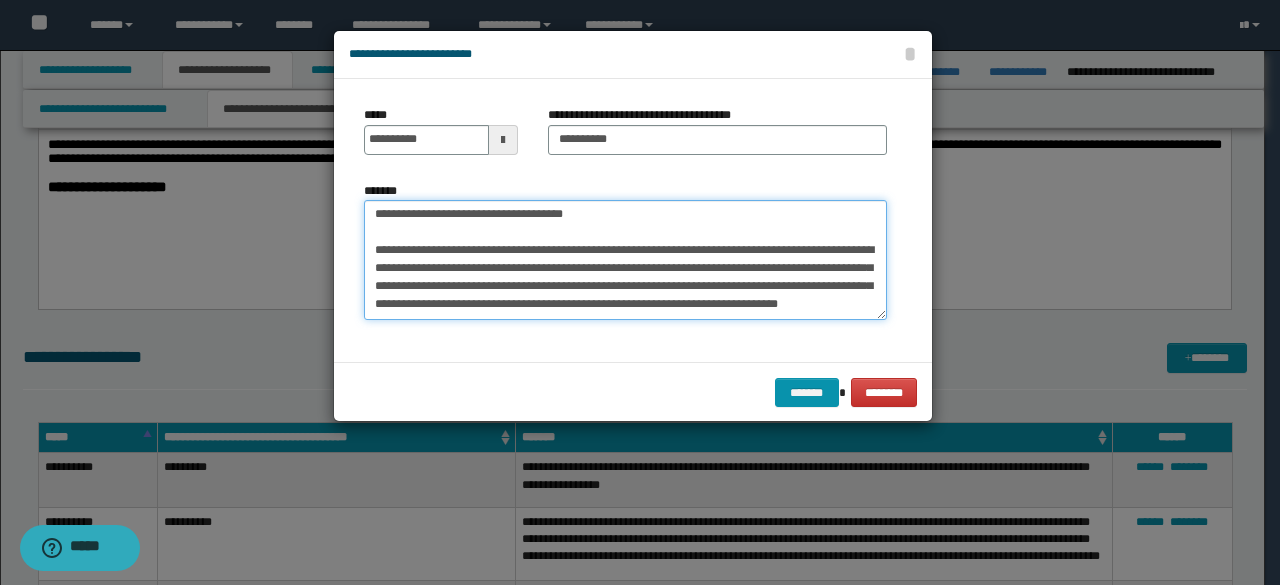 scroll, scrollTop: 252, scrollLeft: 0, axis: vertical 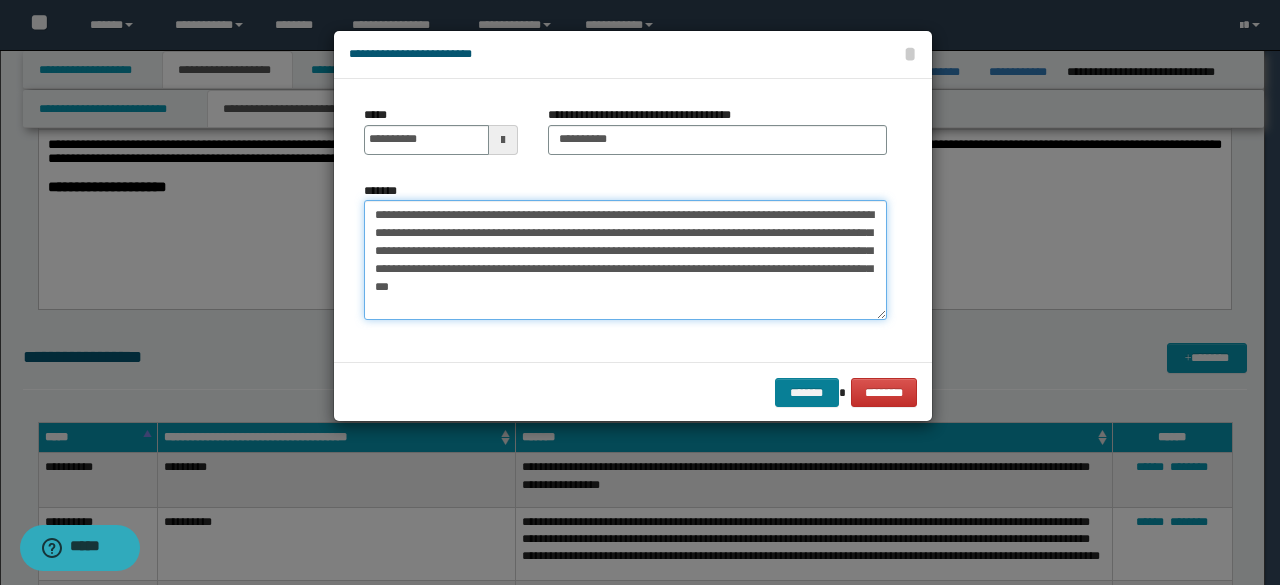 type on "**********" 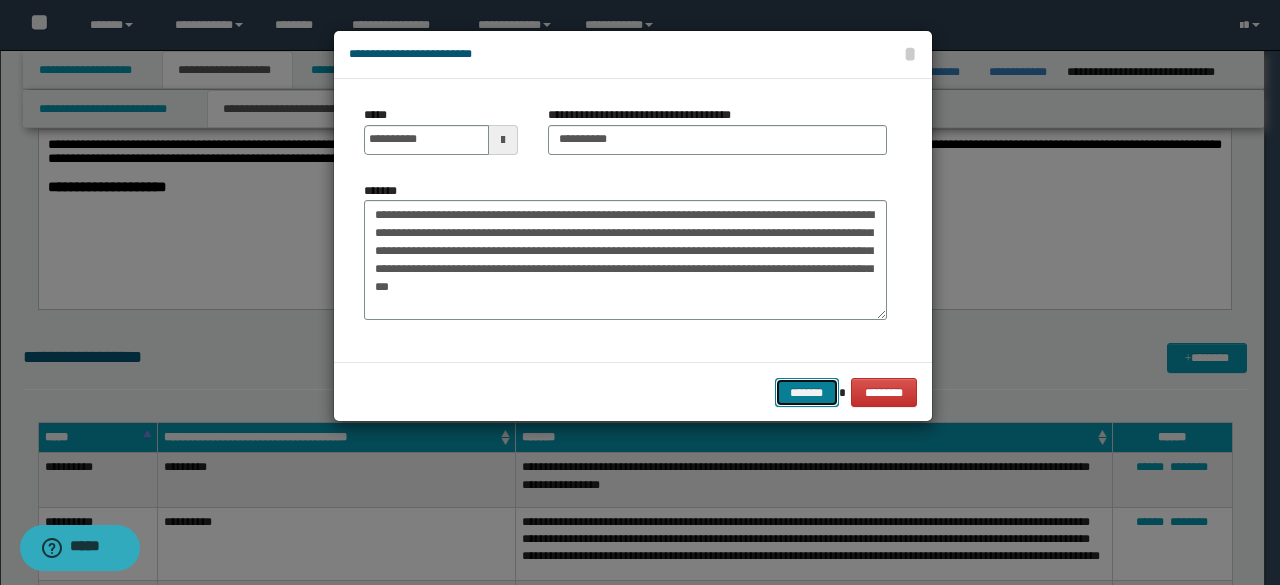 click on "*******" at bounding box center [807, 392] 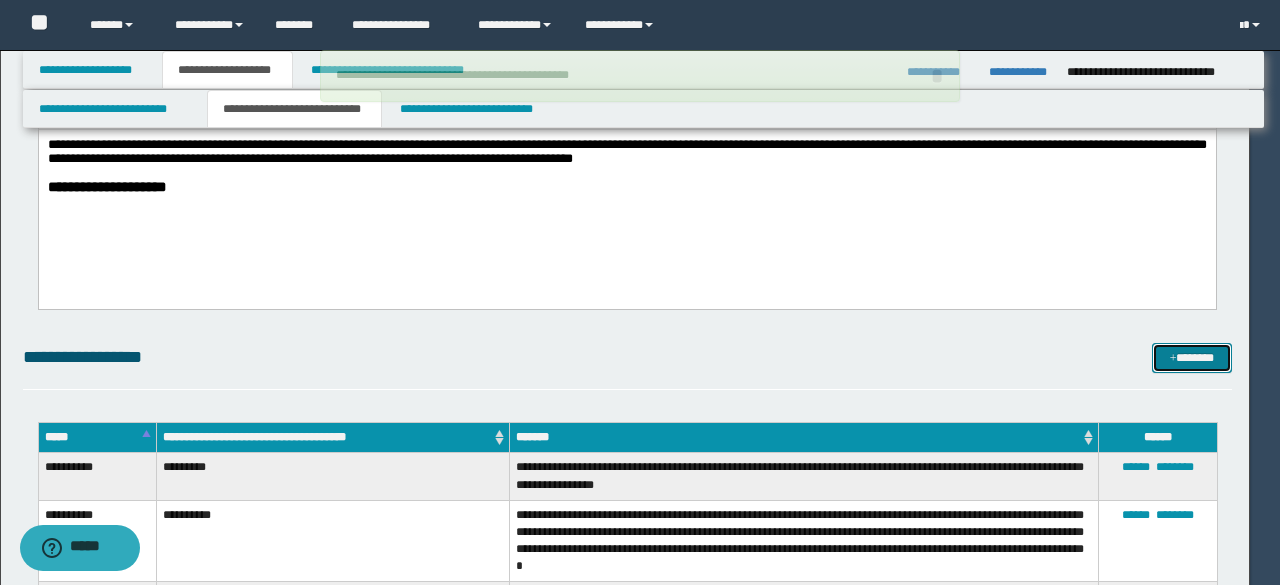 type 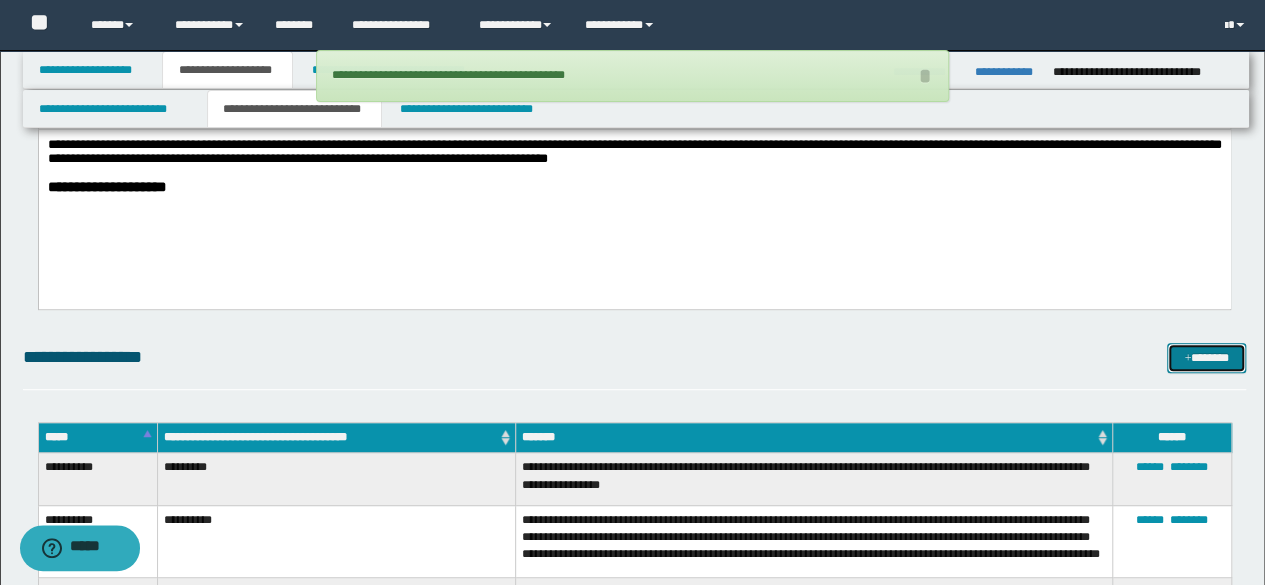 click on "*******" at bounding box center [1206, 357] 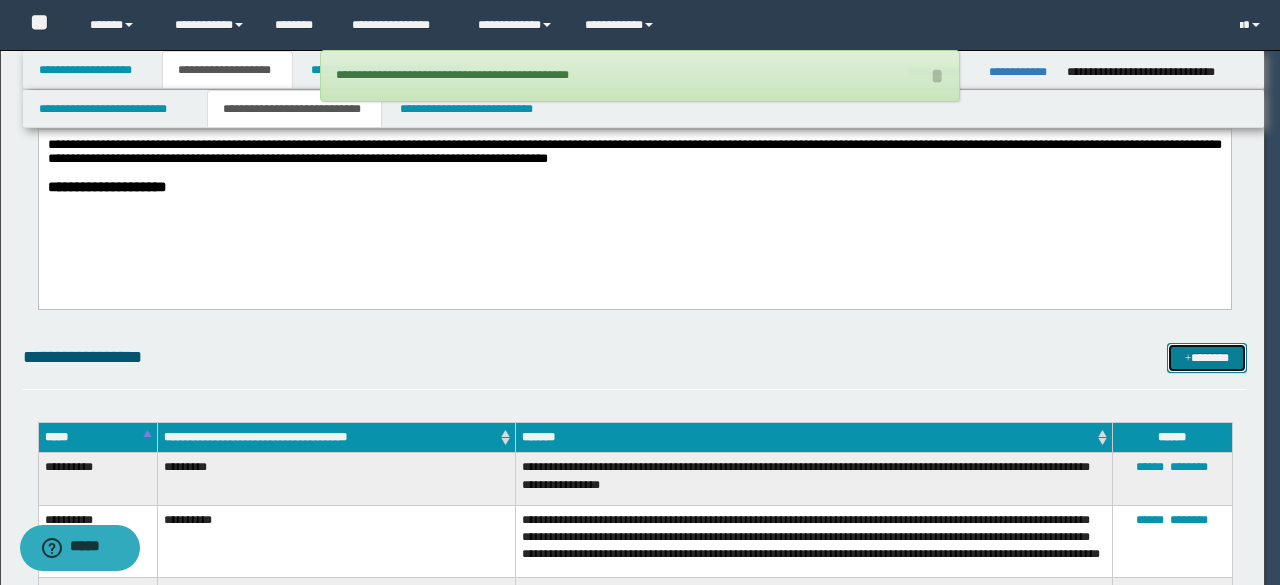scroll, scrollTop: 0, scrollLeft: 0, axis: both 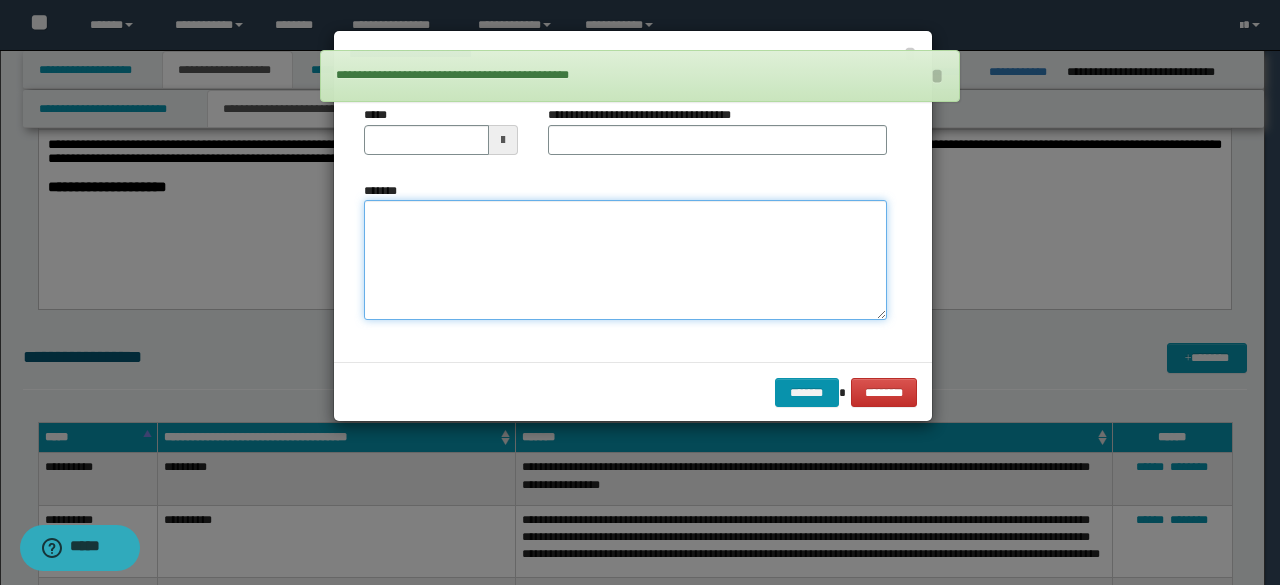 click on "*******" at bounding box center [625, 259] 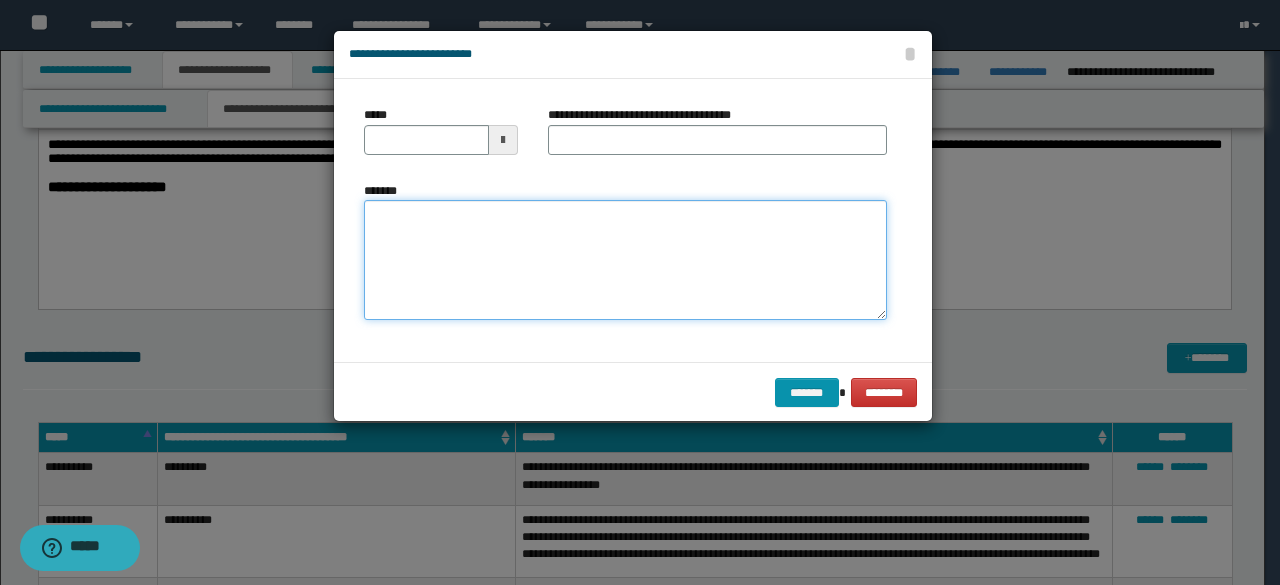 paste on "**********" 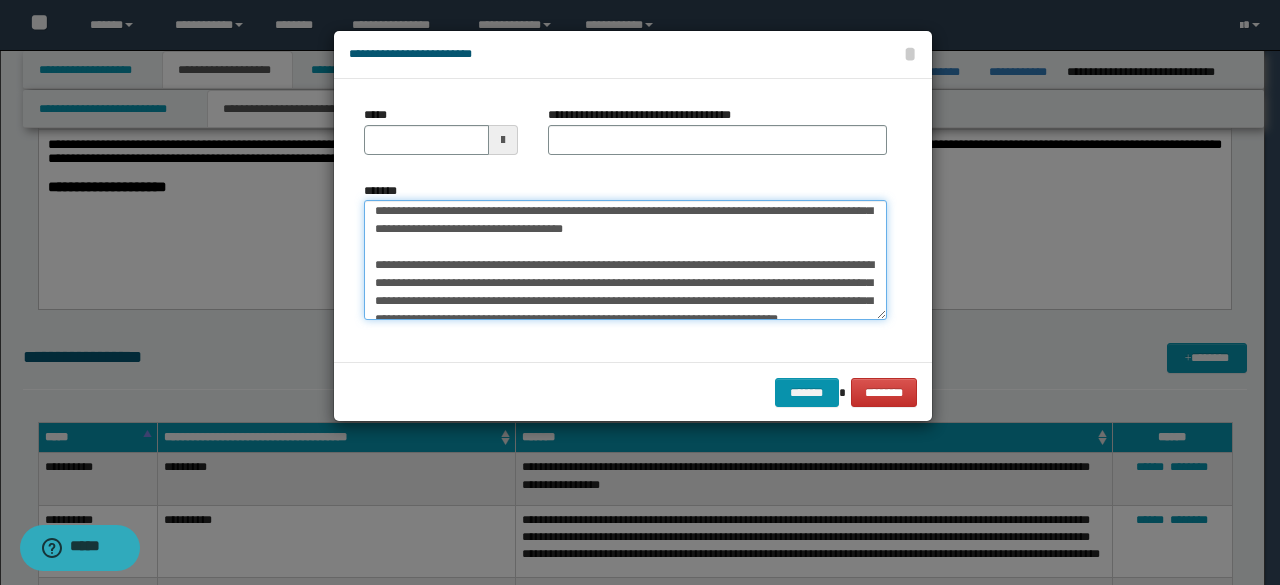 scroll, scrollTop: 0, scrollLeft: 0, axis: both 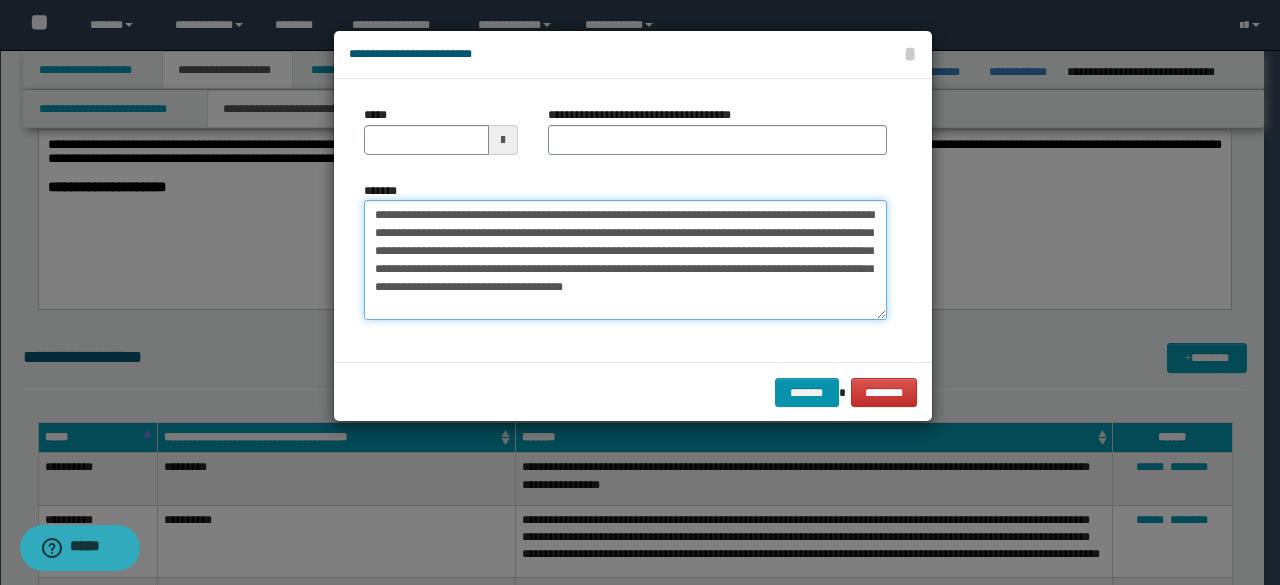 drag, startPoint x: 435, startPoint y: 214, endPoint x: 334, endPoint y: 213, distance: 101.00495 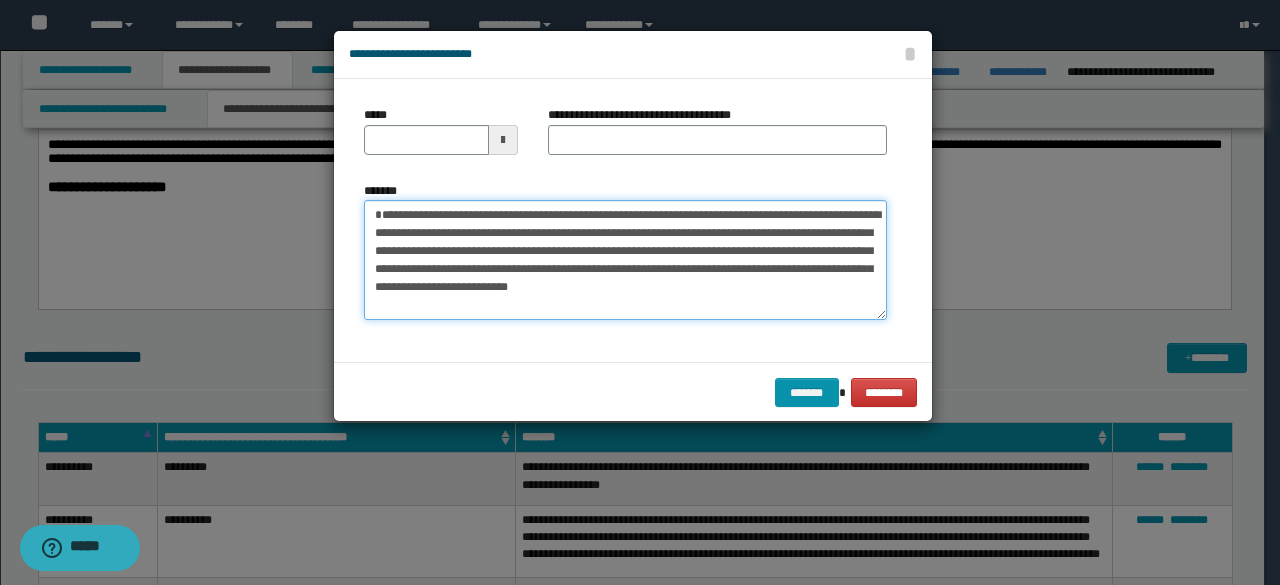 type 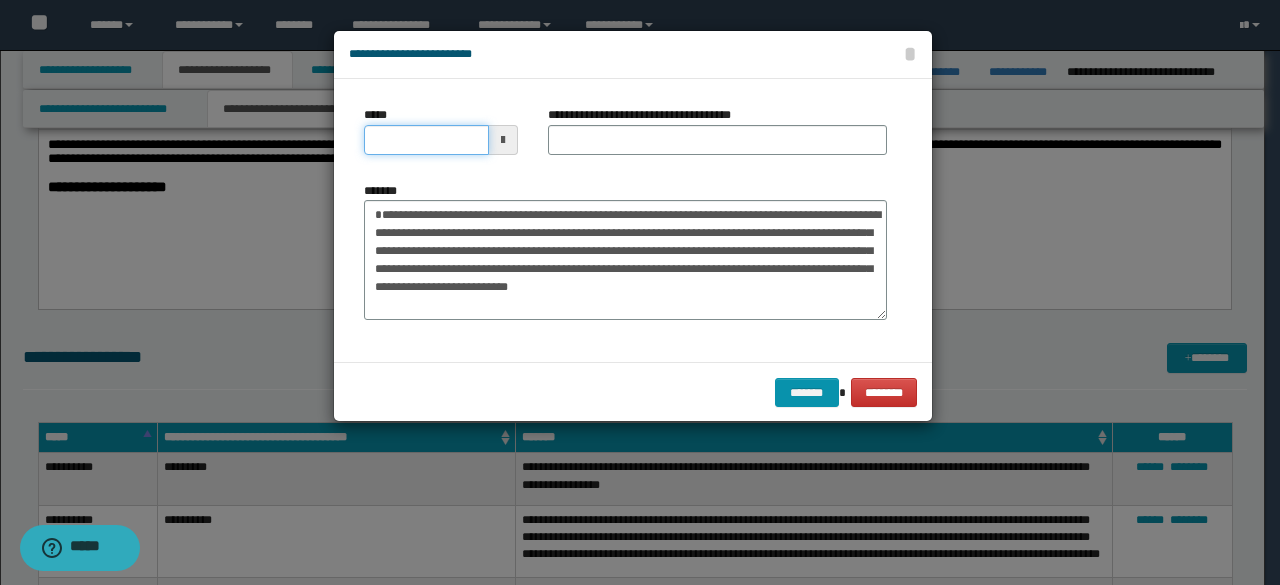 click on "*****" at bounding box center [426, 140] 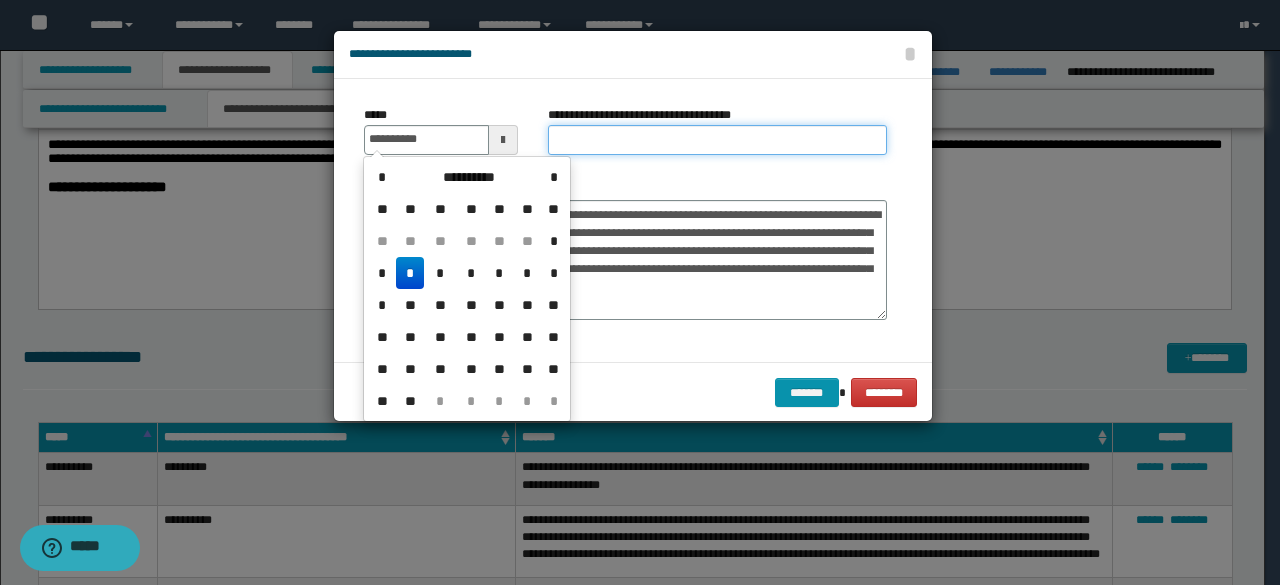 type on "**********" 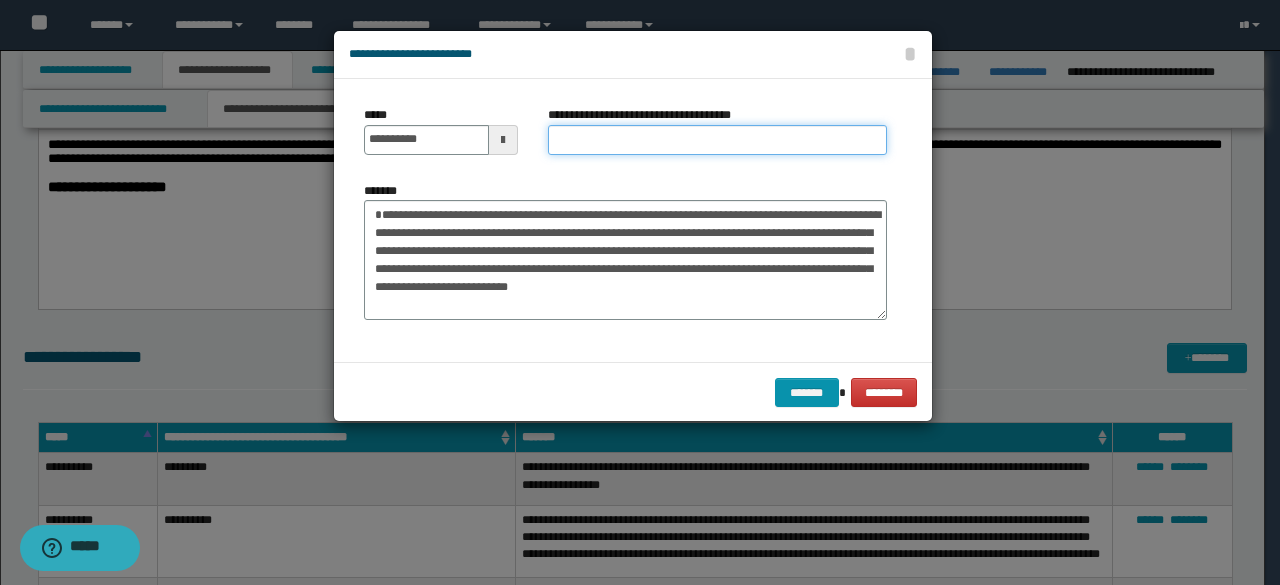 type on "*********" 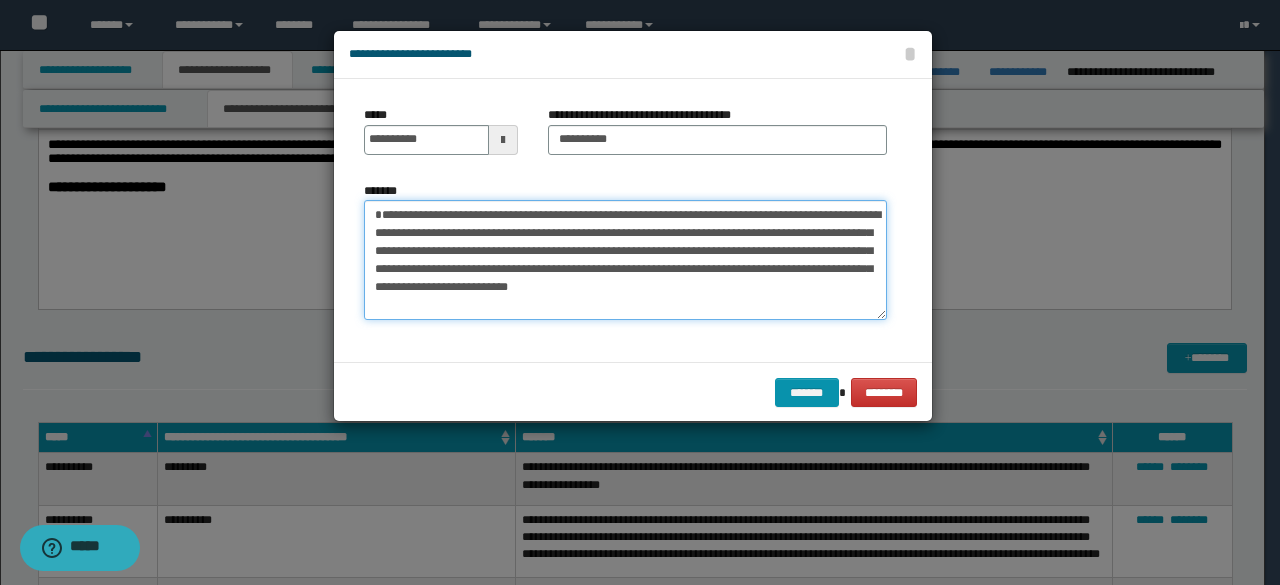 drag, startPoint x: 448, startPoint y: 211, endPoint x: 356, endPoint y: 212, distance: 92.00543 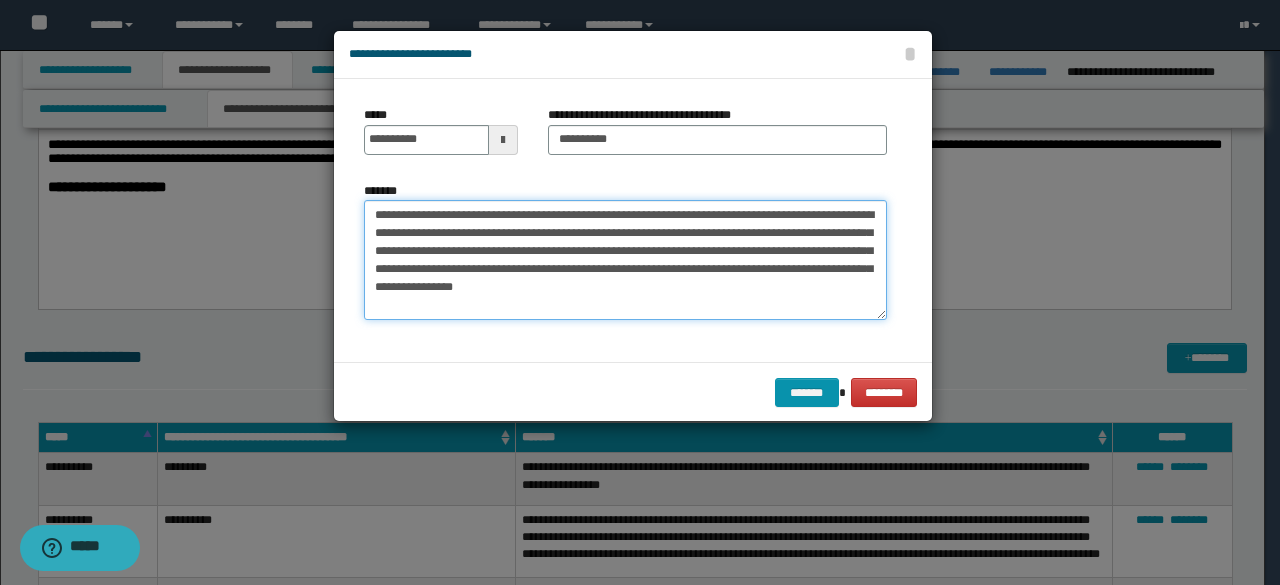 click on "**********" at bounding box center [625, 259] 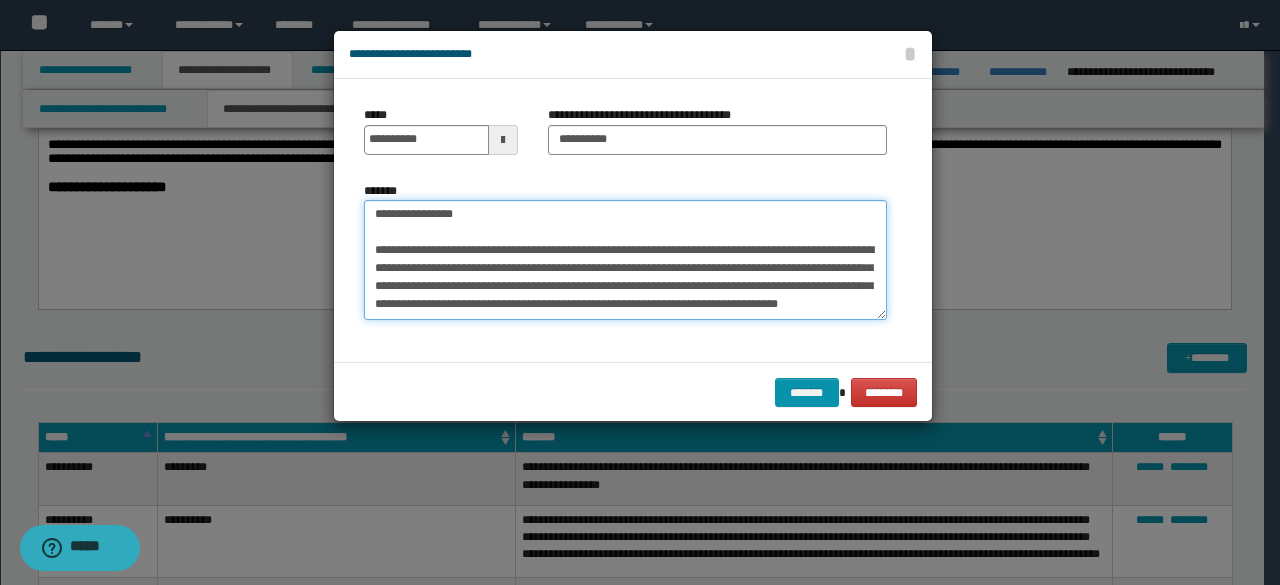 scroll, scrollTop: 100, scrollLeft: 0, axis: vertical 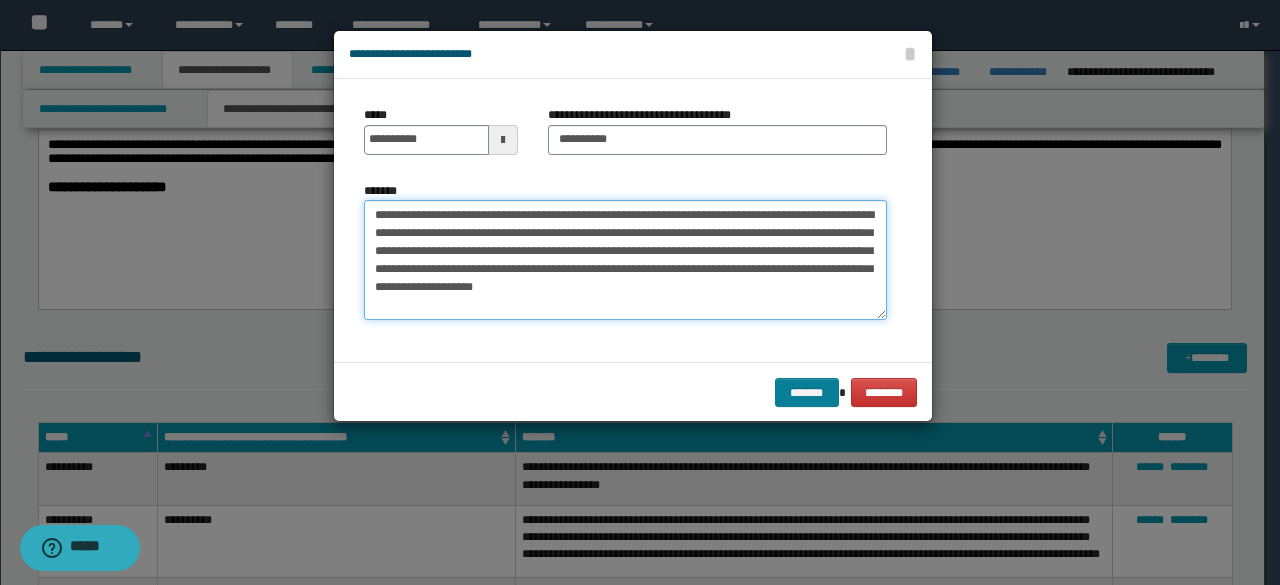 type on "**********" 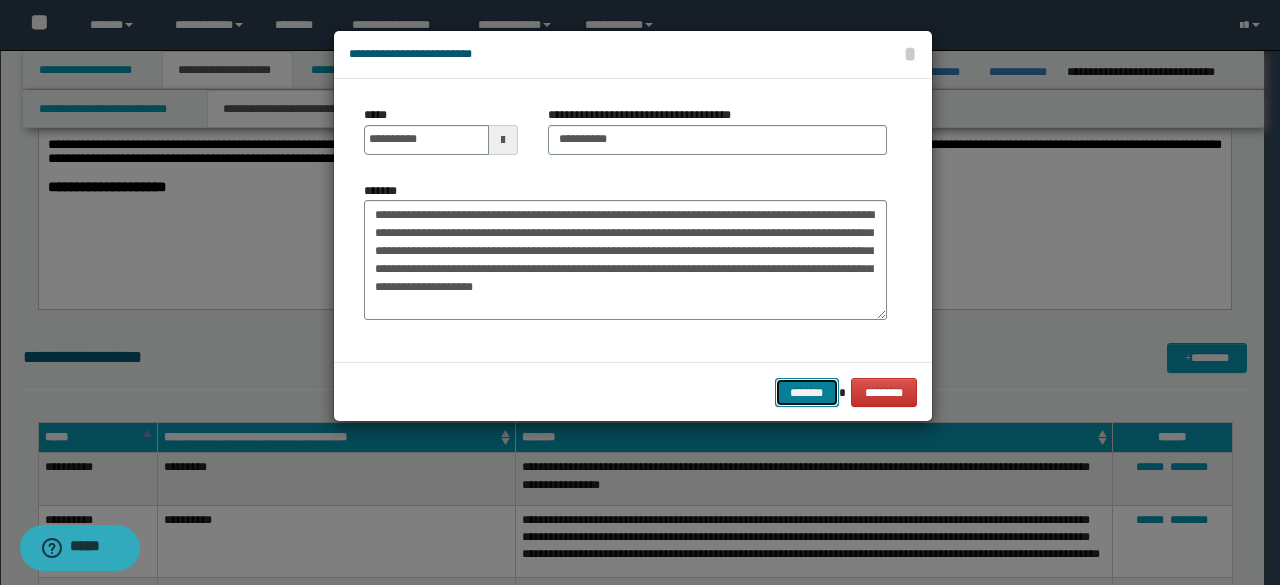 drag, startPoint x: 806, startPoint y: 387, endPoint x: 931, endPoint y: 369, distance: 126.28935 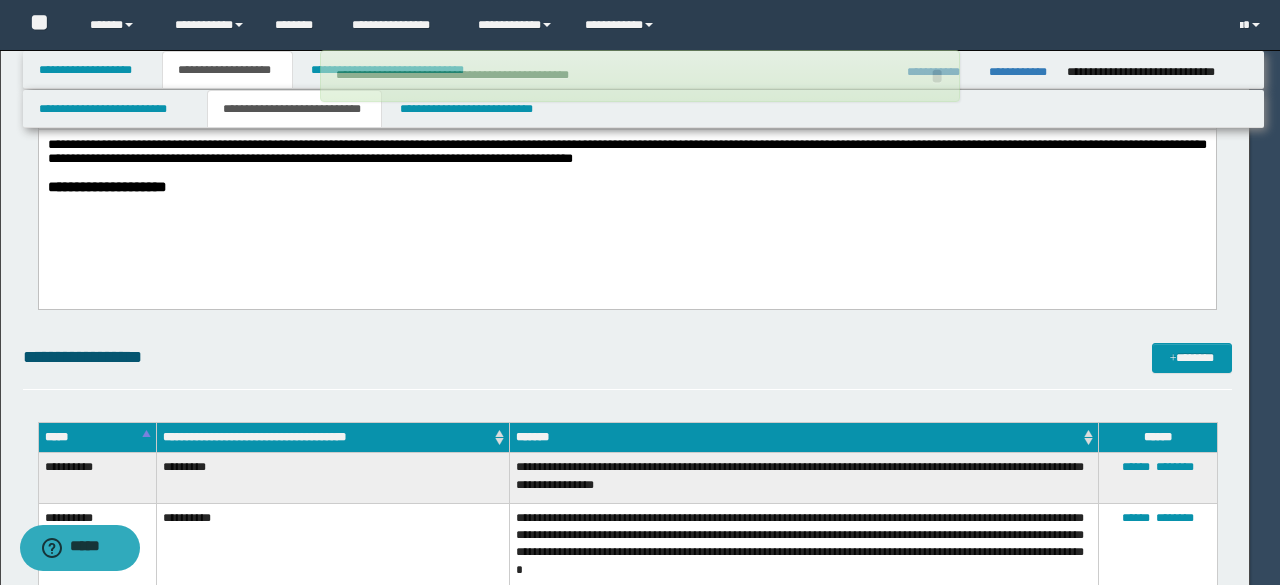 type 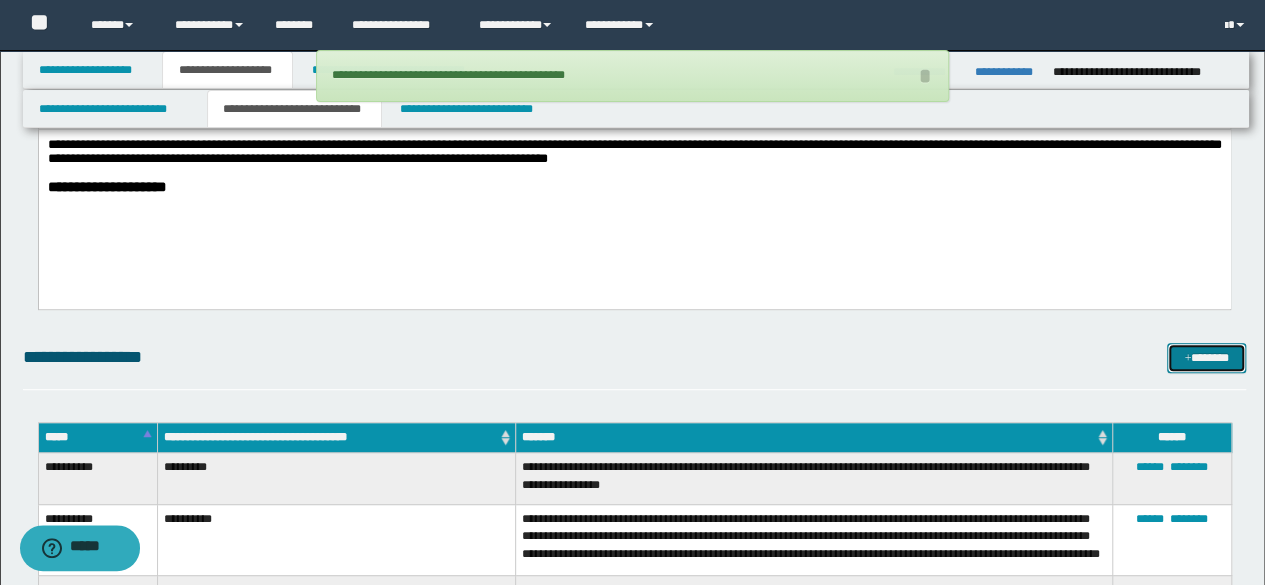 click on "*******" at bounding box center (1206, 357) 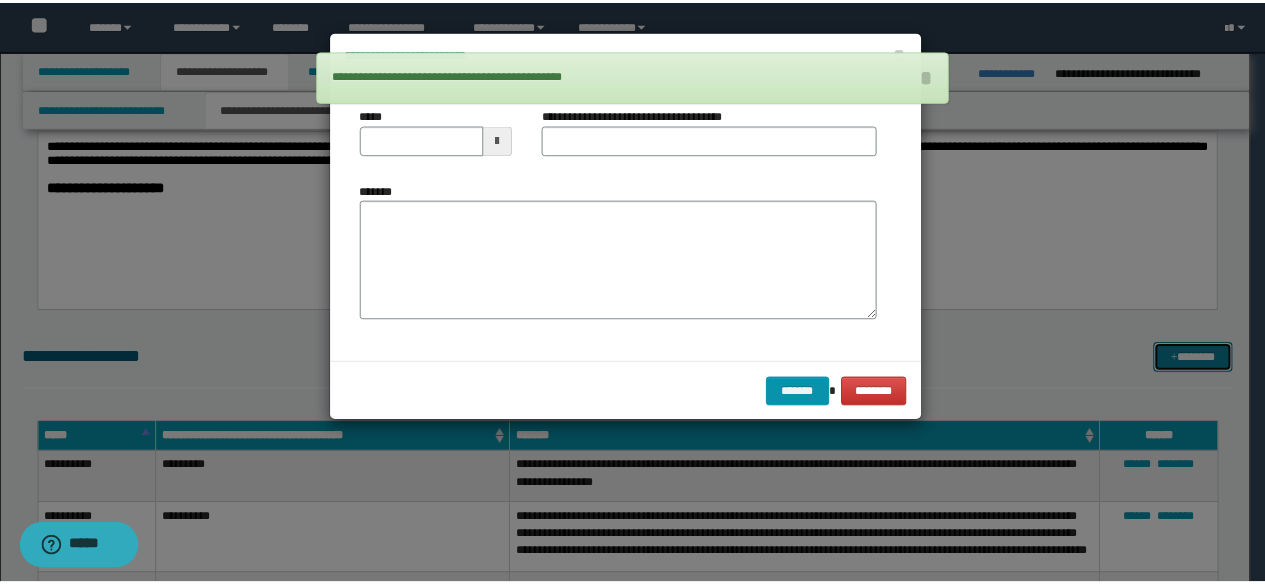 scroll, scrollTop: 0, scrollLeft: 0, axis: both 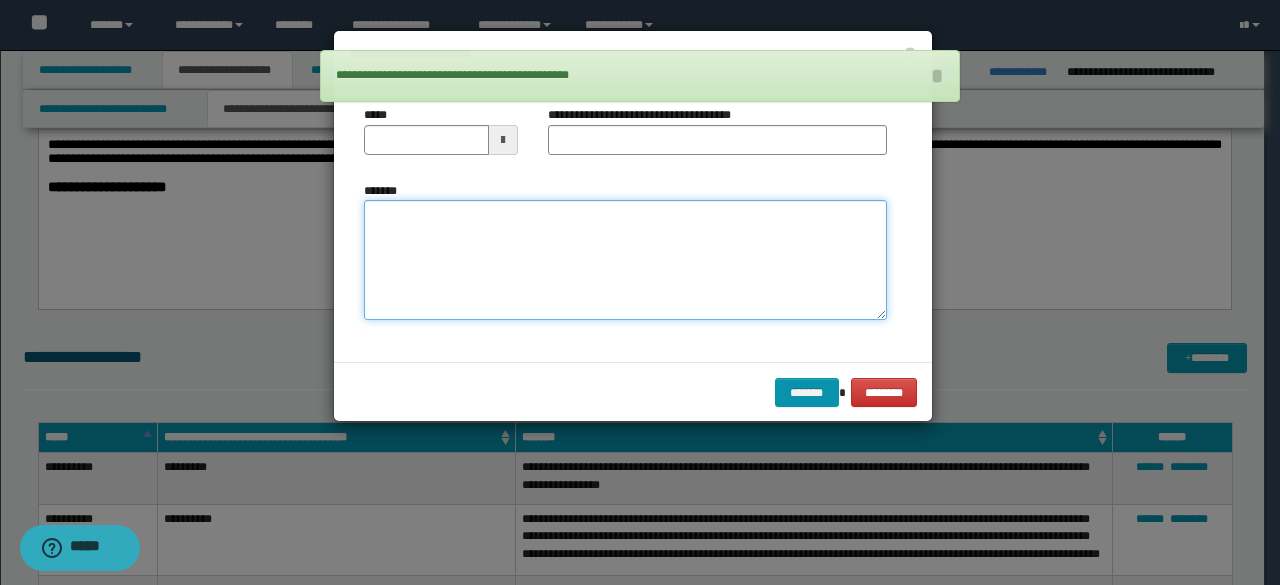 click on "*******" at bounding box center (625, 259) 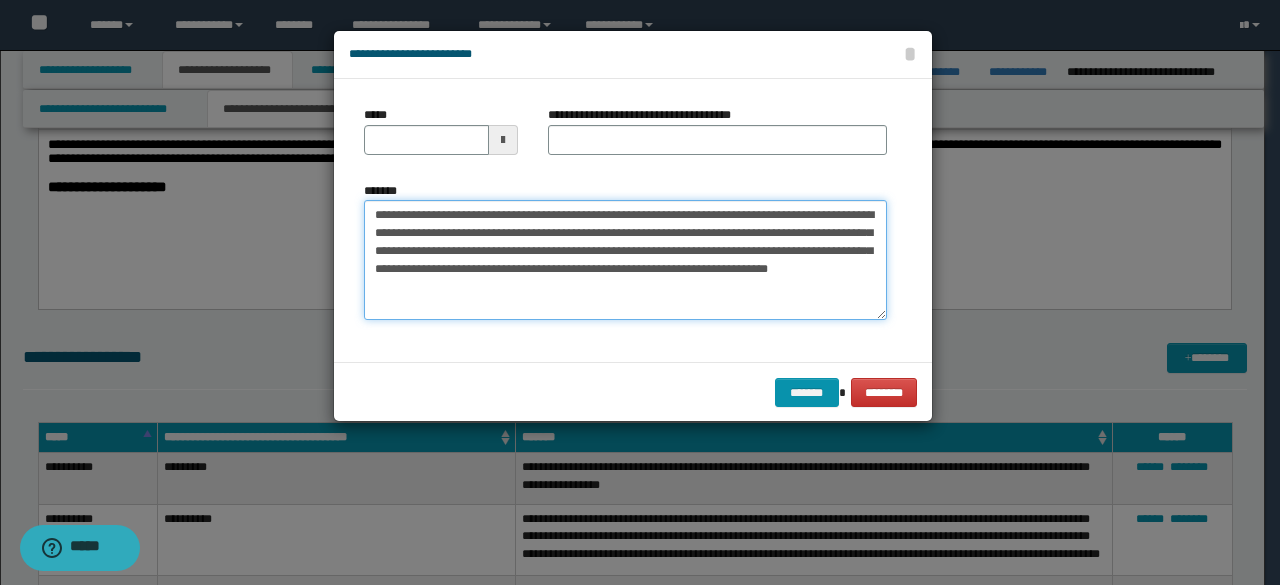 drag, startPoint x: 438, startPoint y: 210, endPoint x: 336, endPoint y: 208, distance: 102.01961 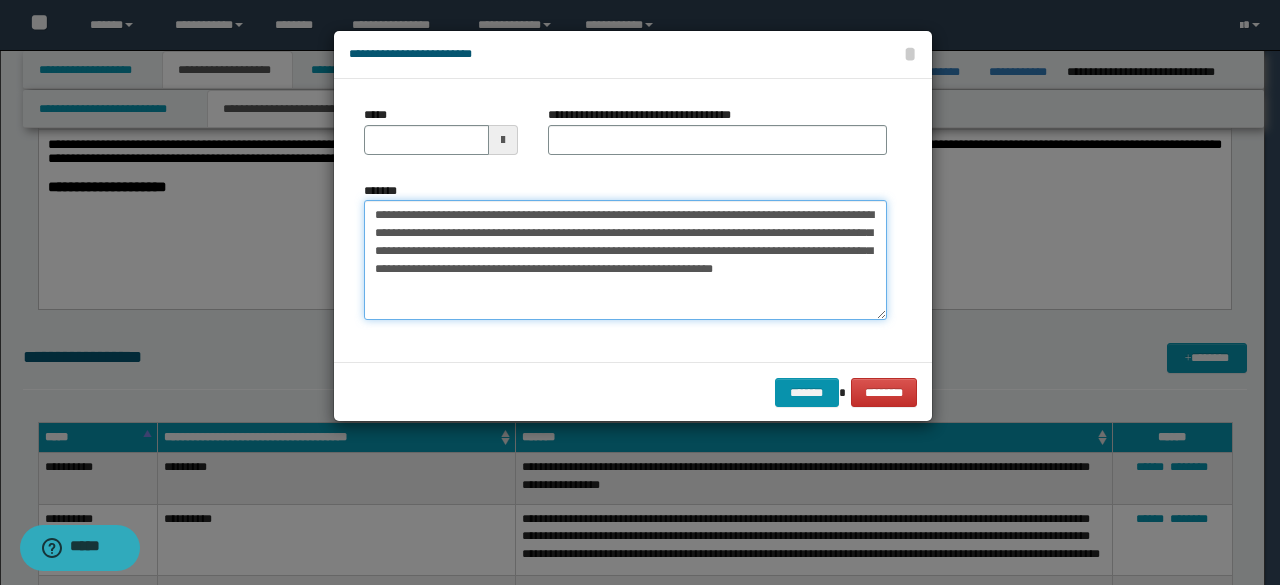 type 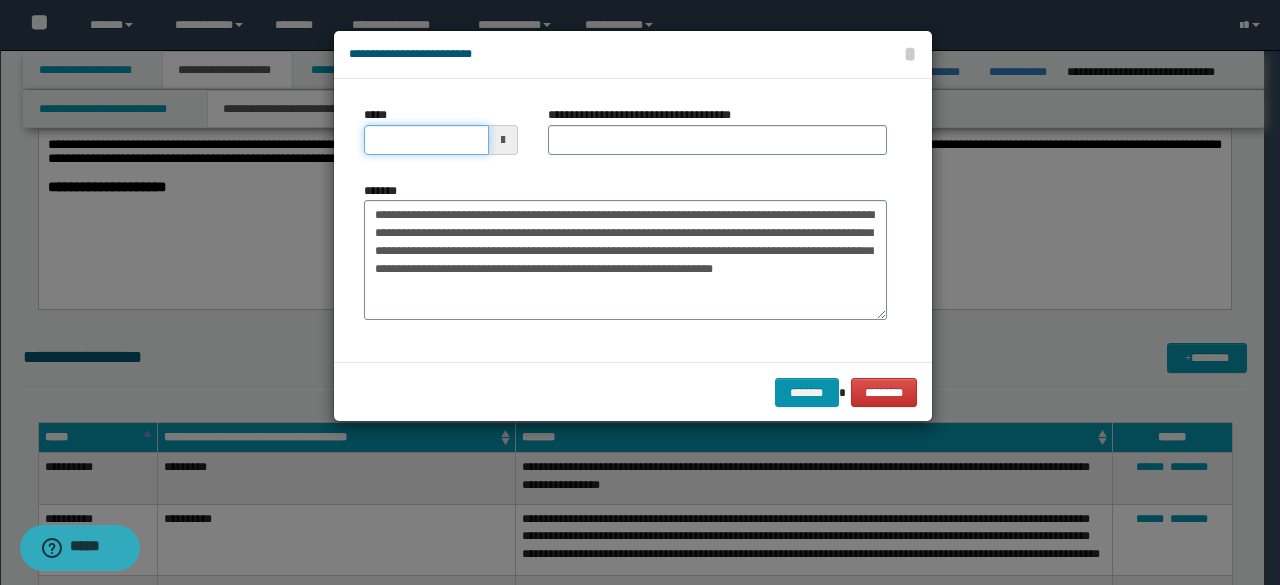 click on "*****" at bounding box center (426, 140) 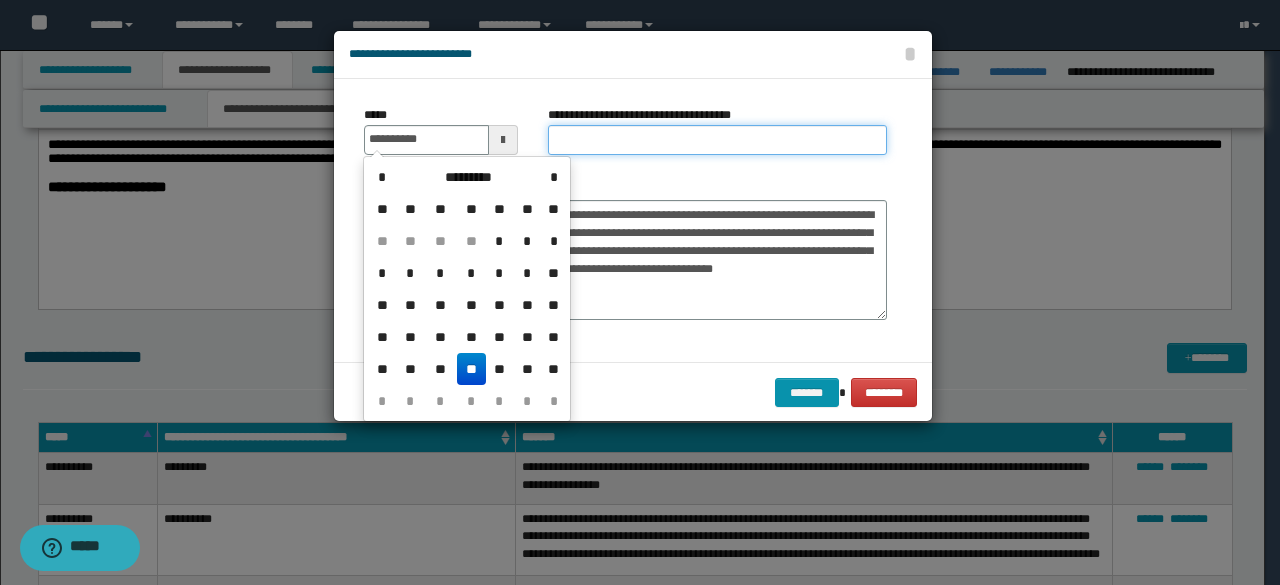 type on "**********" 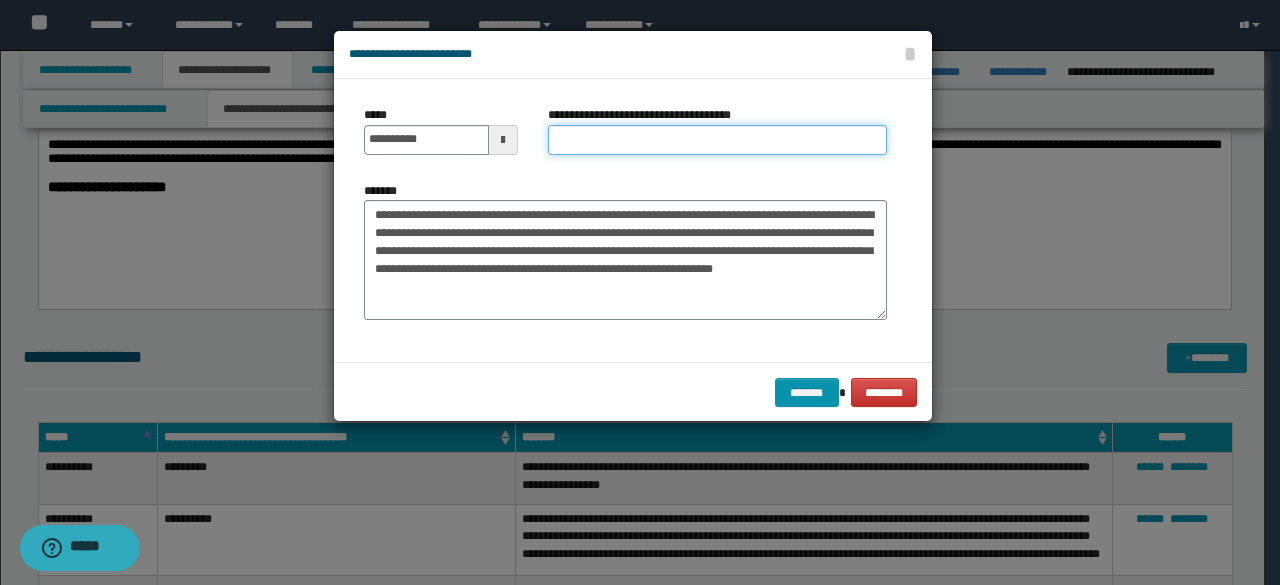 type on "*********" 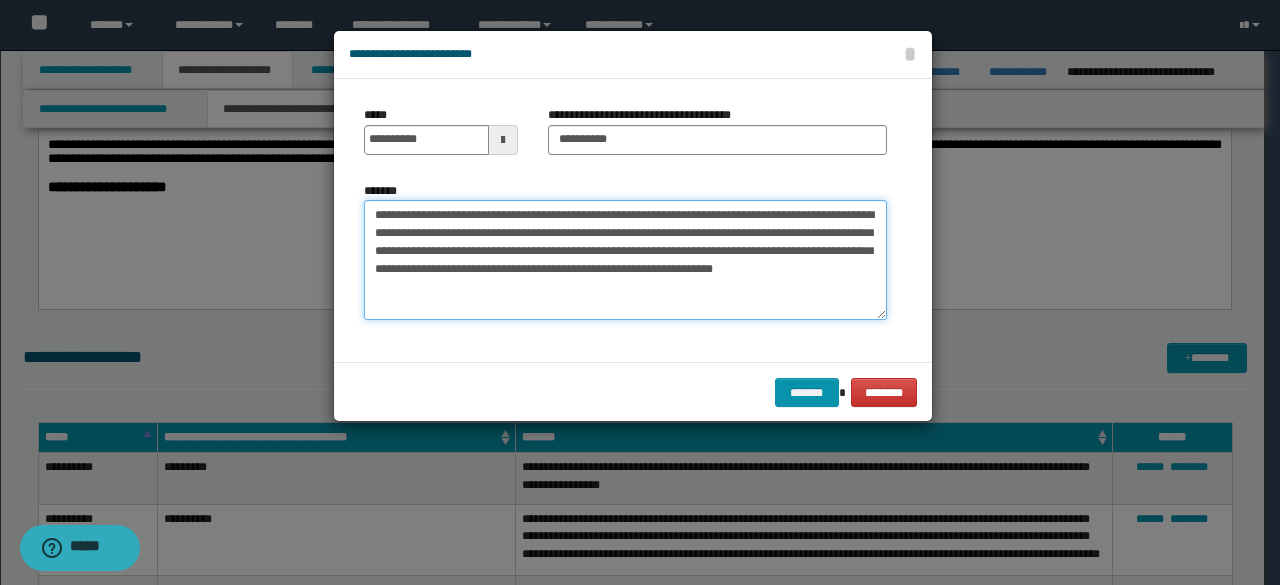 drag, startPoint x: 444, startPoint y: 212, endPoint x: 359, endPoint y: 215, distance: 85.052925 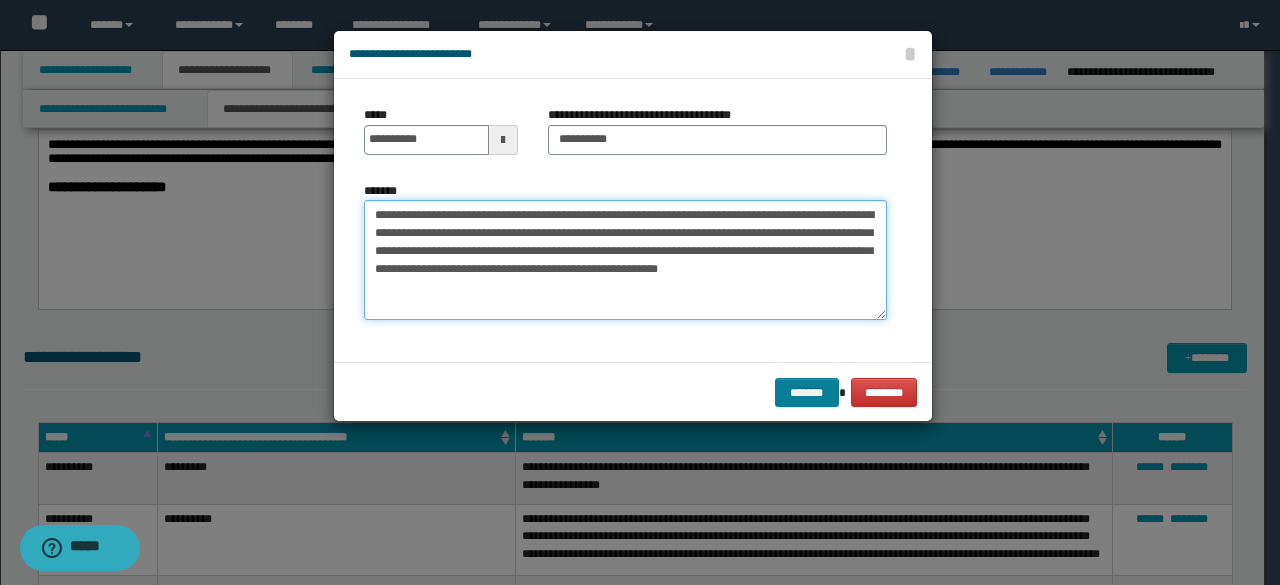 type on "**********" 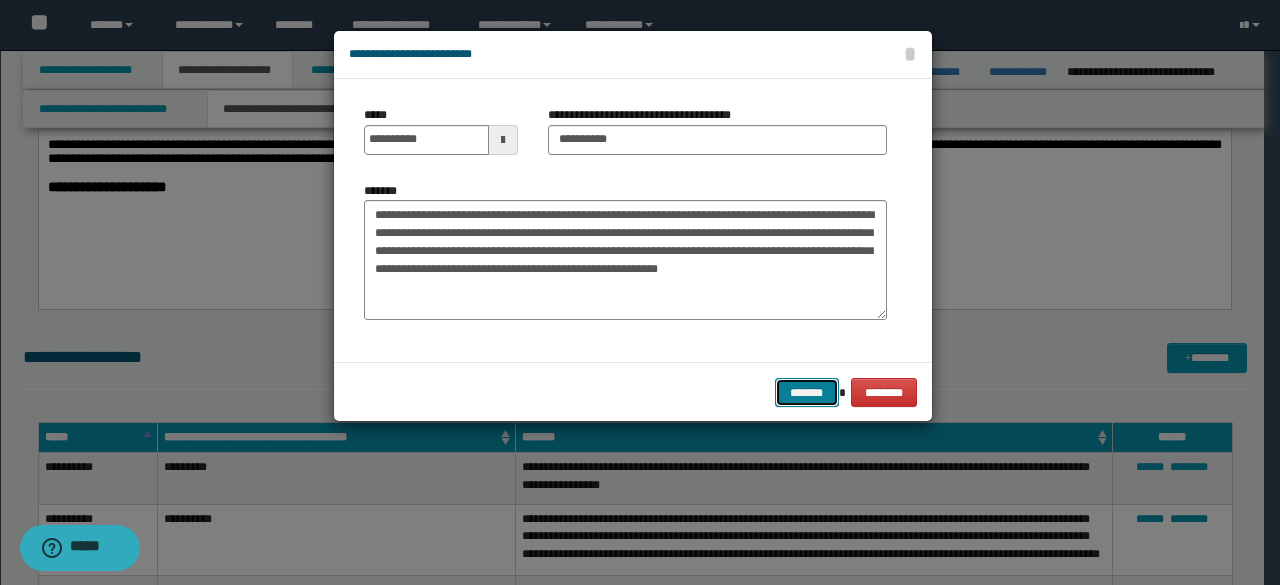 click on "*******" at bounding box center [807, 392] 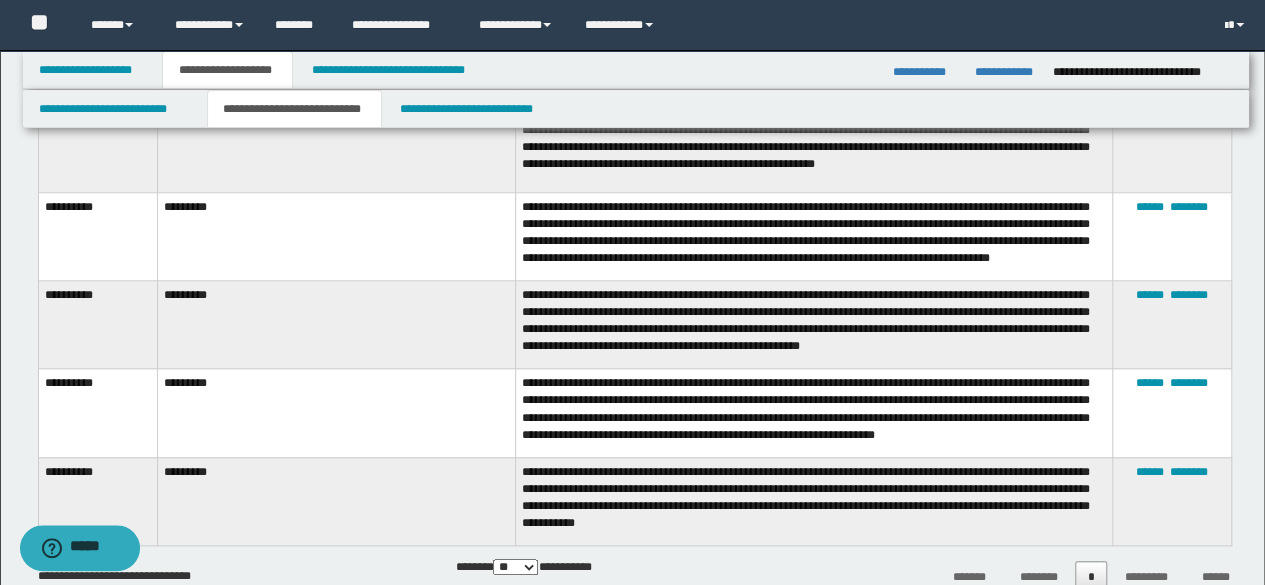 scroll, scrollTop: 900, scrollLeft: 0, axis: vertical 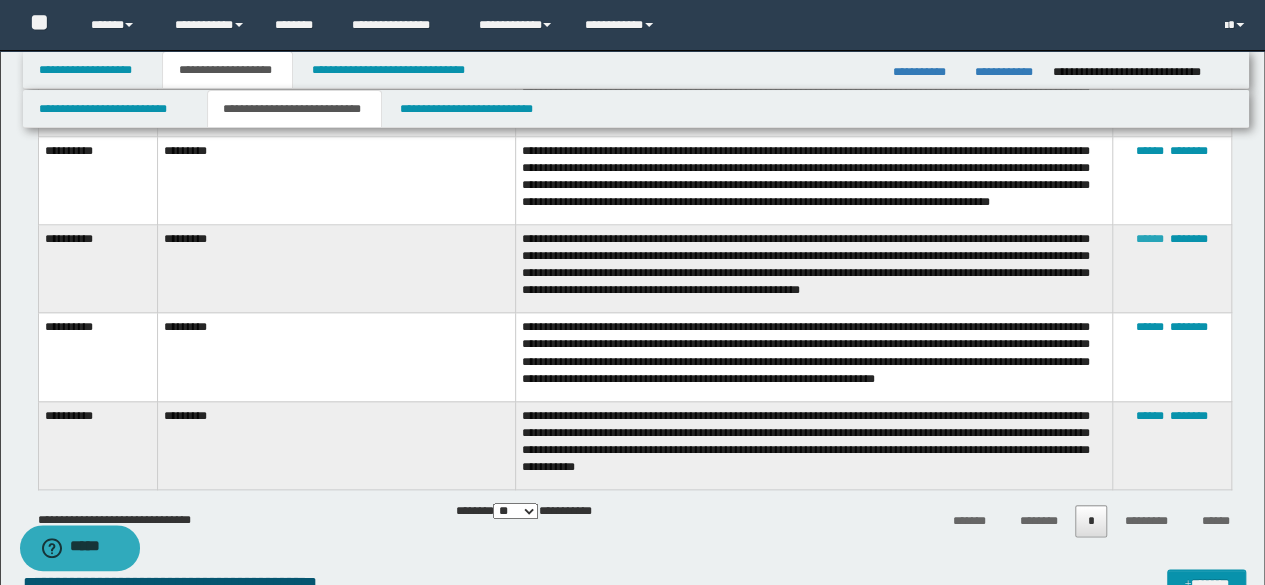 click on "******" at bounding box center [1150, 239] 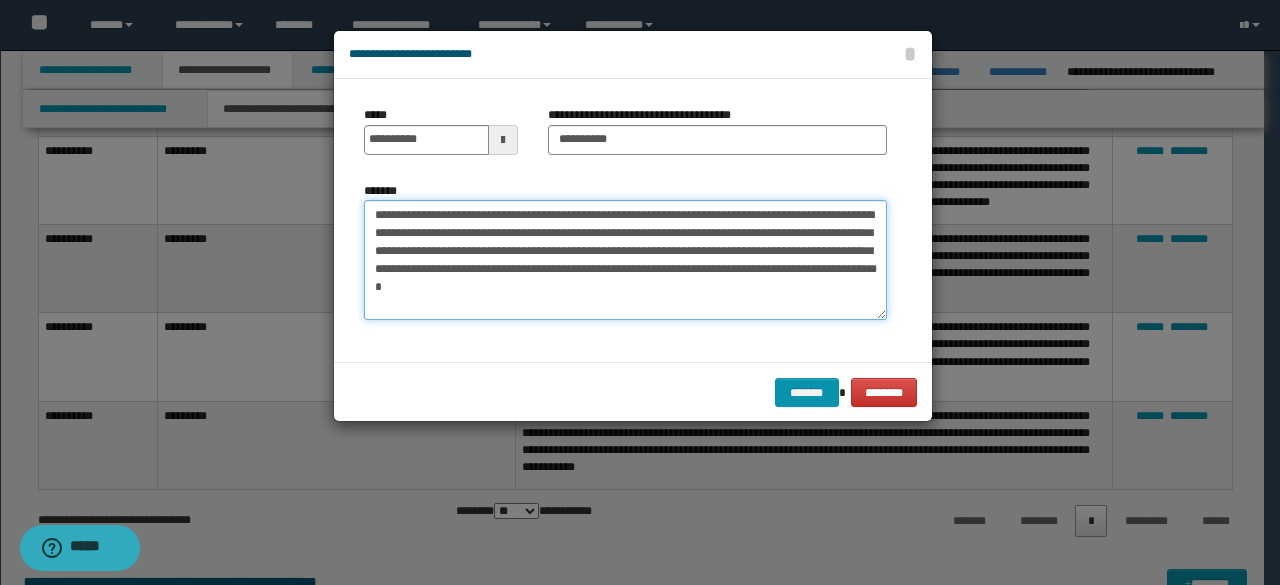 click on "**********" at bounding box center (625, 259) 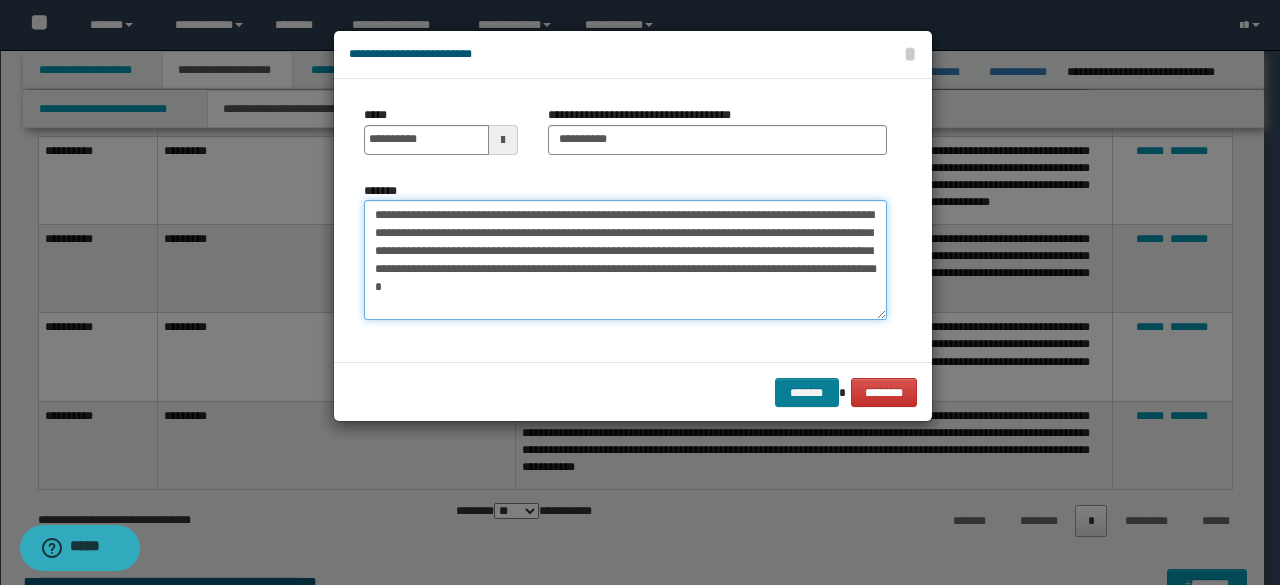 type on "**********" 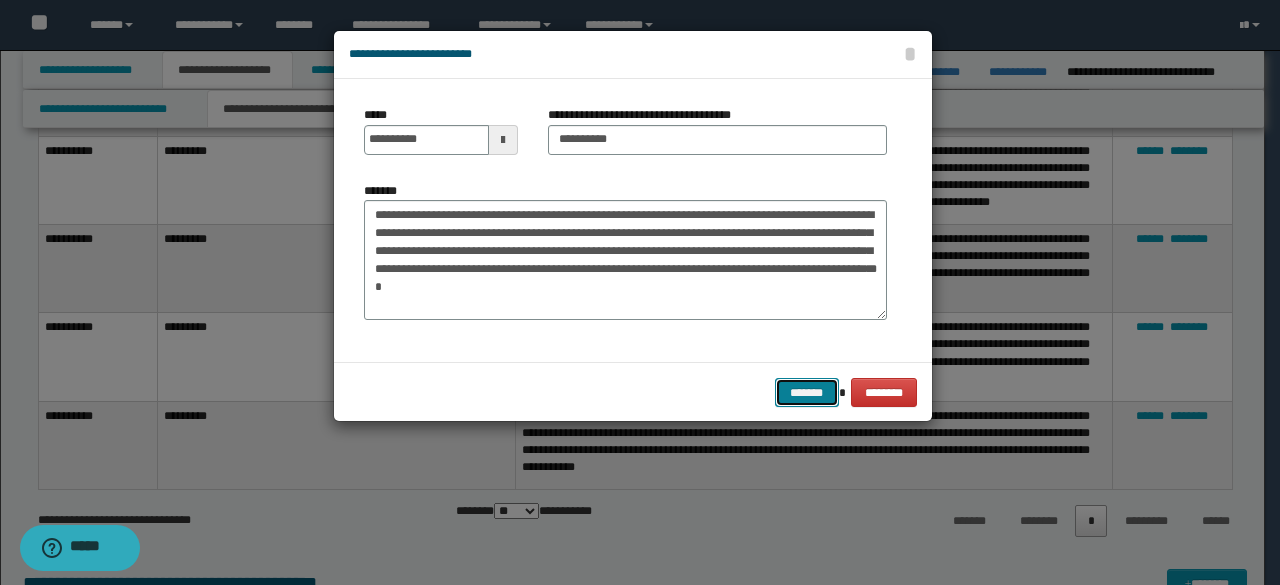 click on "*******" at bounding box center [807, 392] 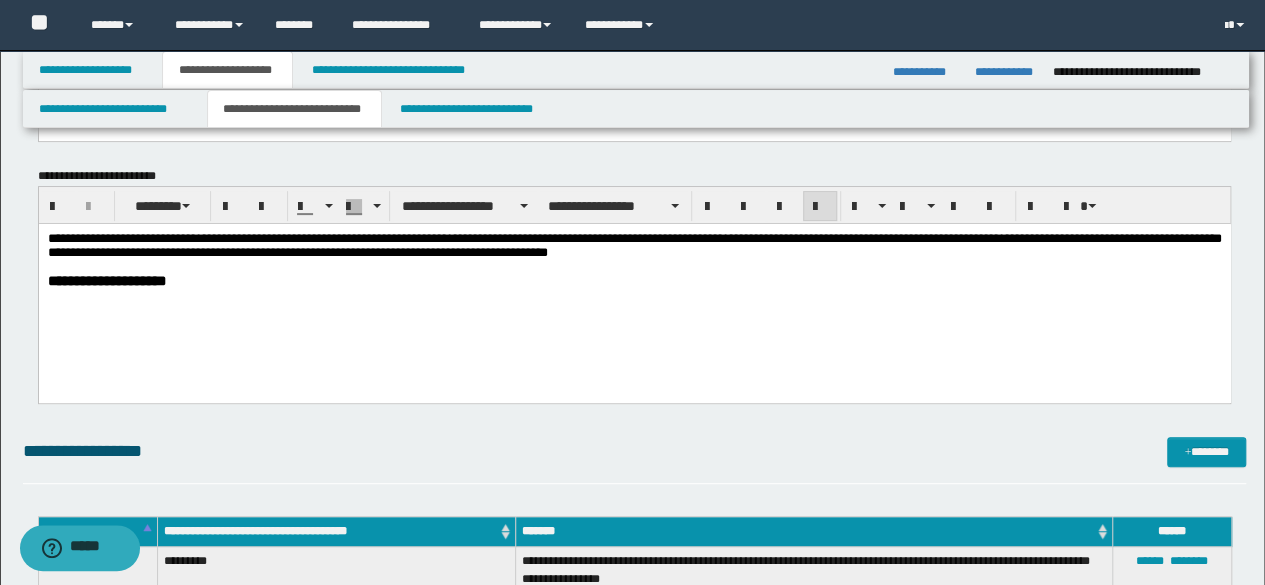 scroll, scrollTop: 100, scrollLeft: 0, axis: vertical 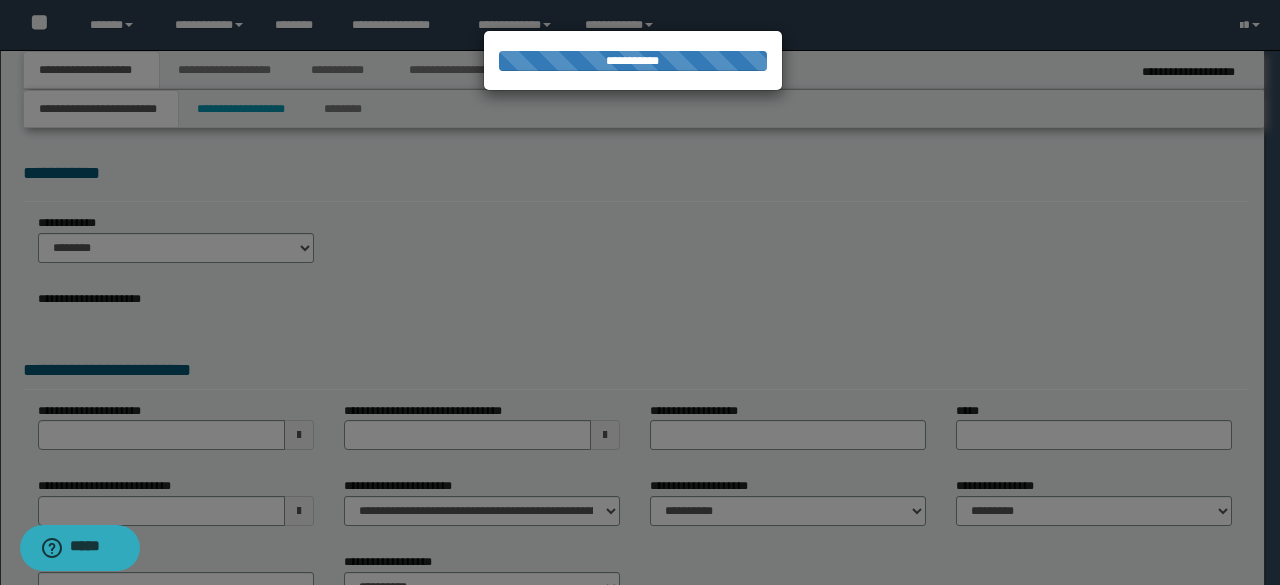 select on "**" 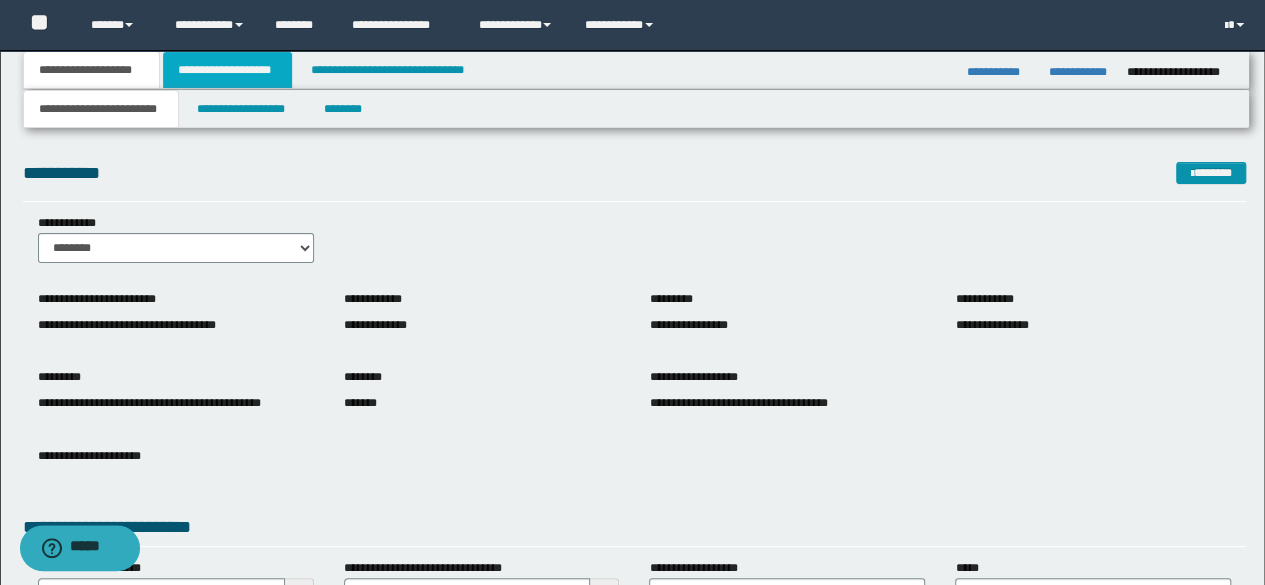 click on "**********" at bounding box center [227, 70] 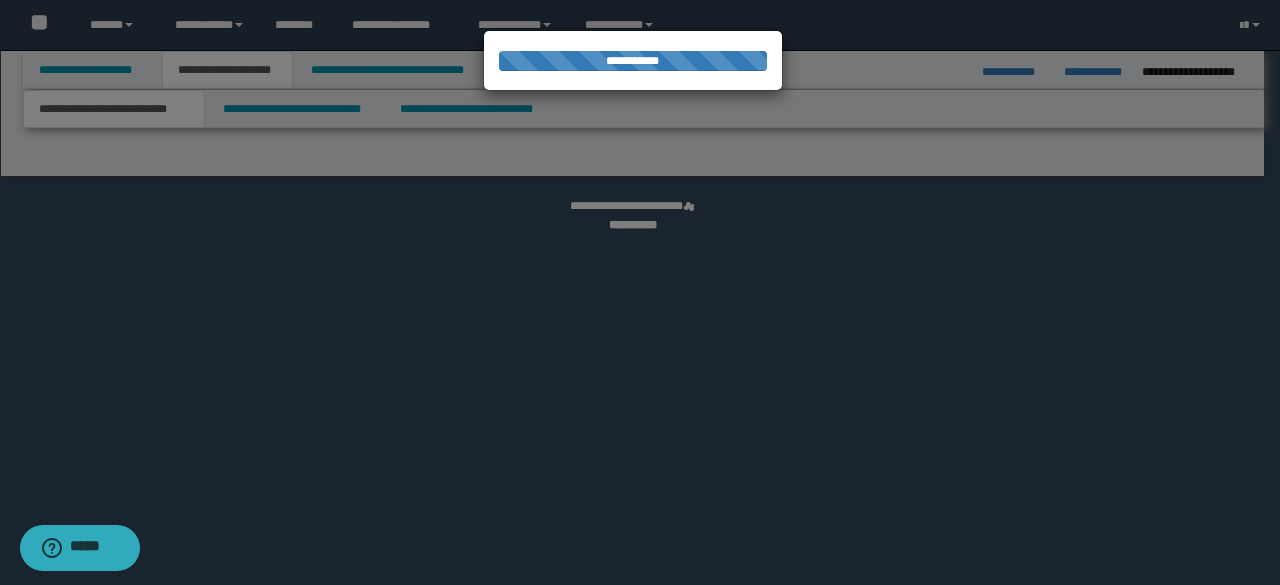 click at bounding box center [640, 292] 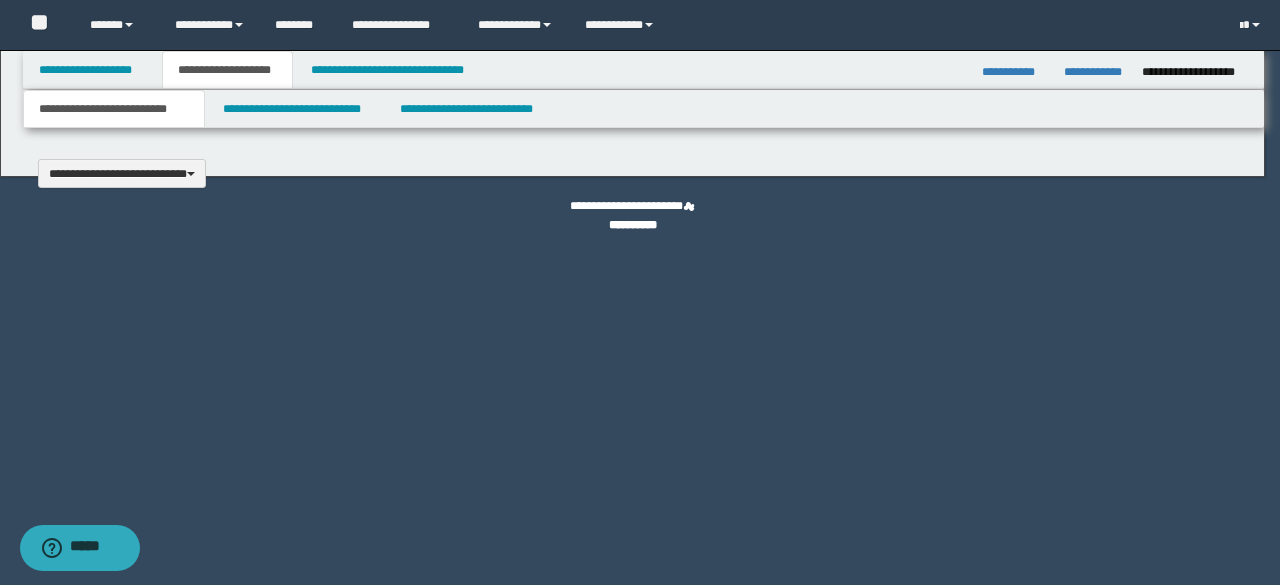 scroll, scrollTop: 0, scrollLeft: 0, axis: both 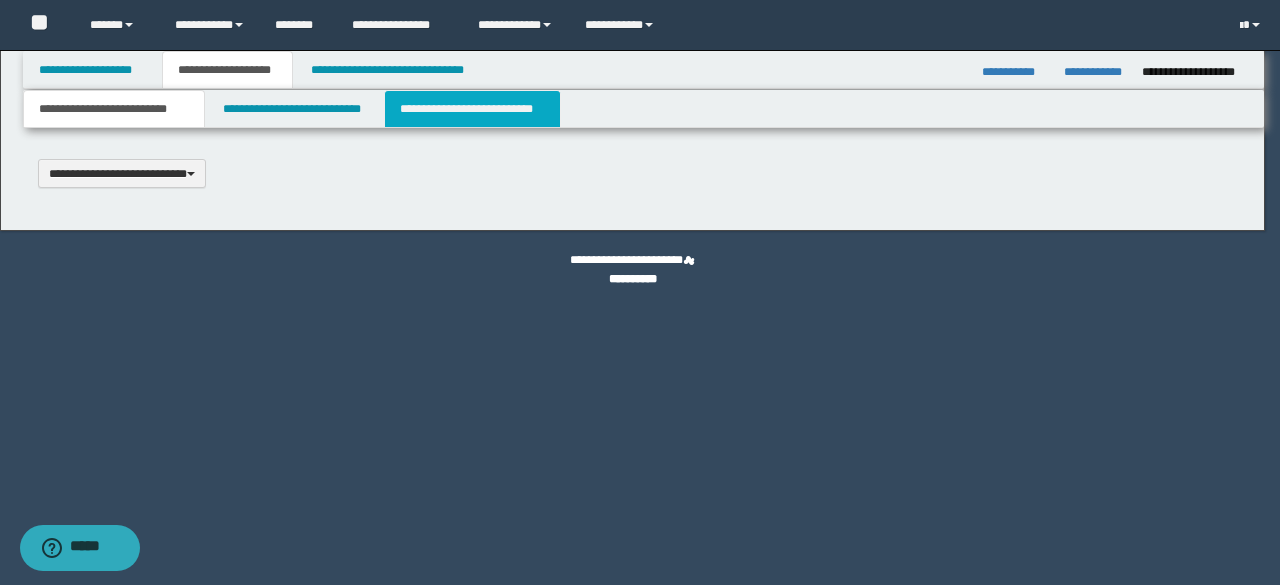 click on "**********" at bounding box center [472, 109] 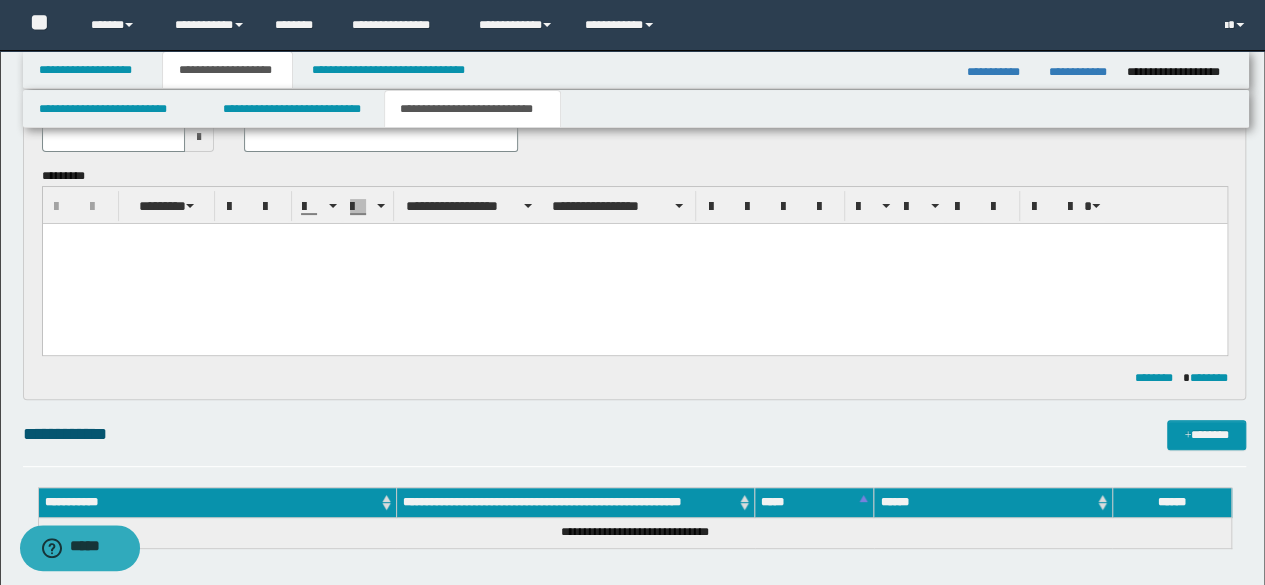 scroll, scrollTop: 200, scrollLeft: 0, axis: vertical 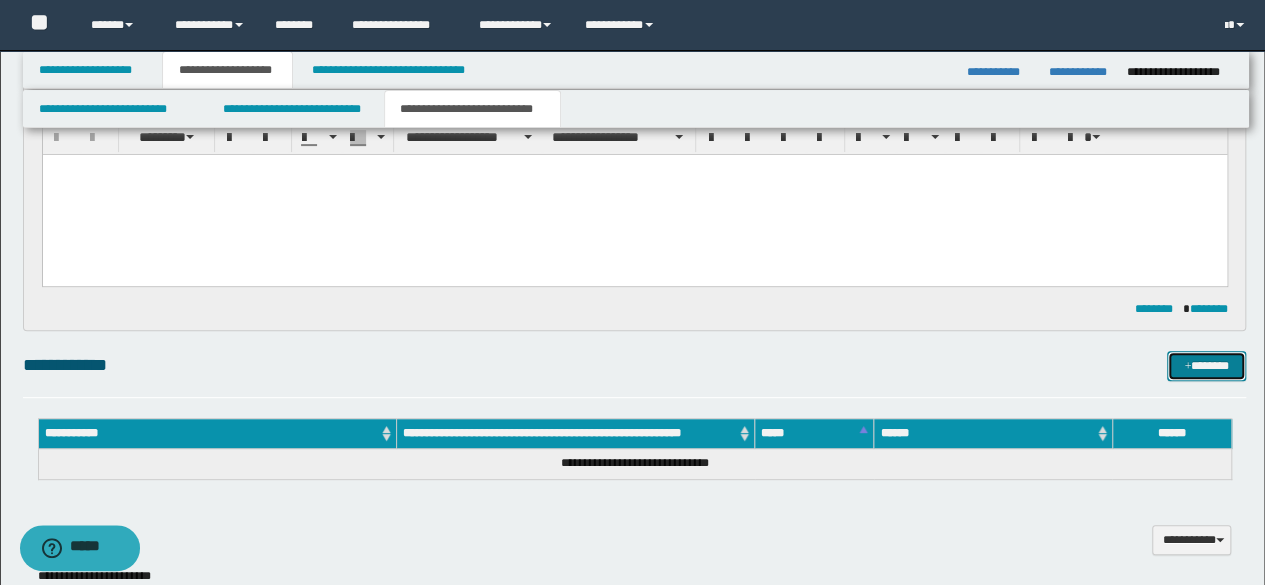 click on "*******" at bounding box center [1206, 365] 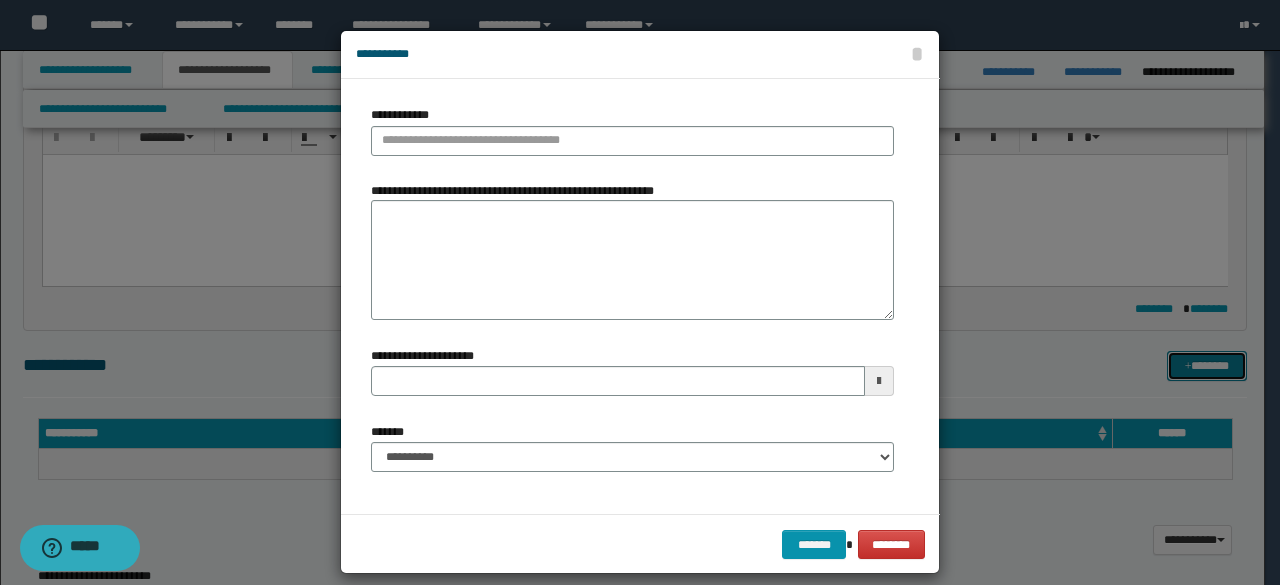 type 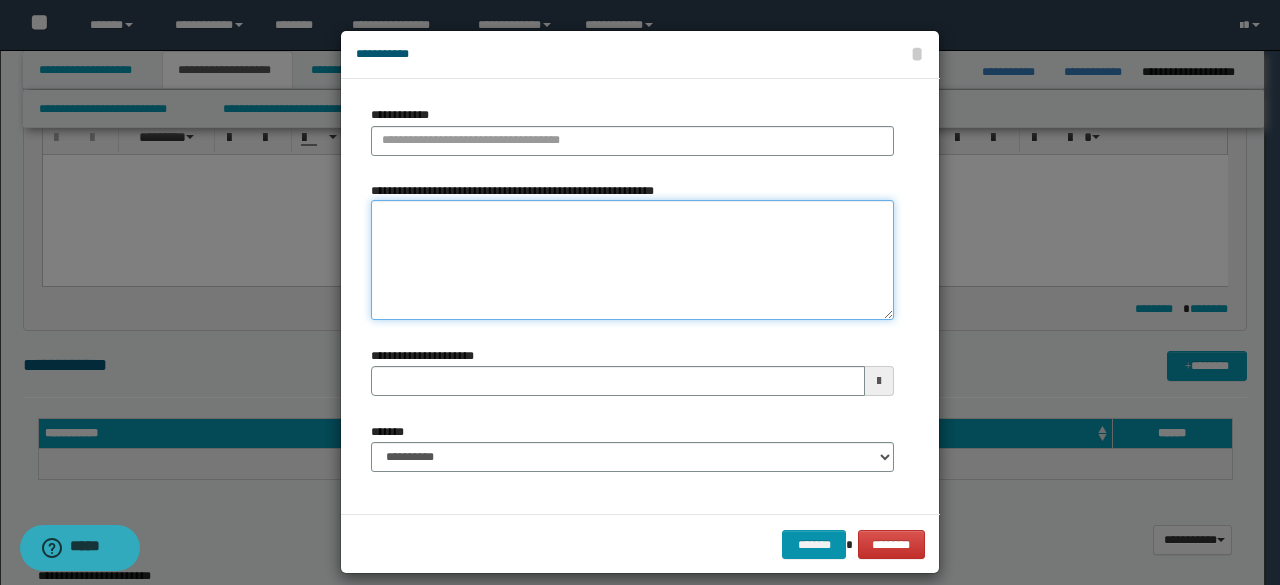 click on "**********" at bounding box center [632, 260] 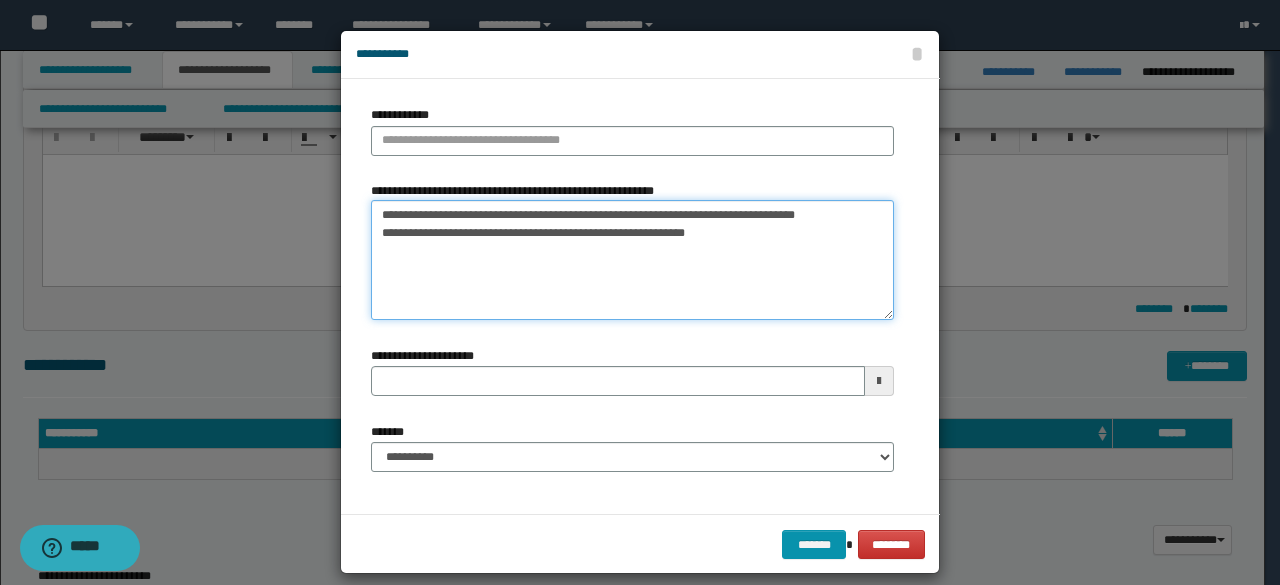 click on "**********" at bounding box center [632, 260] 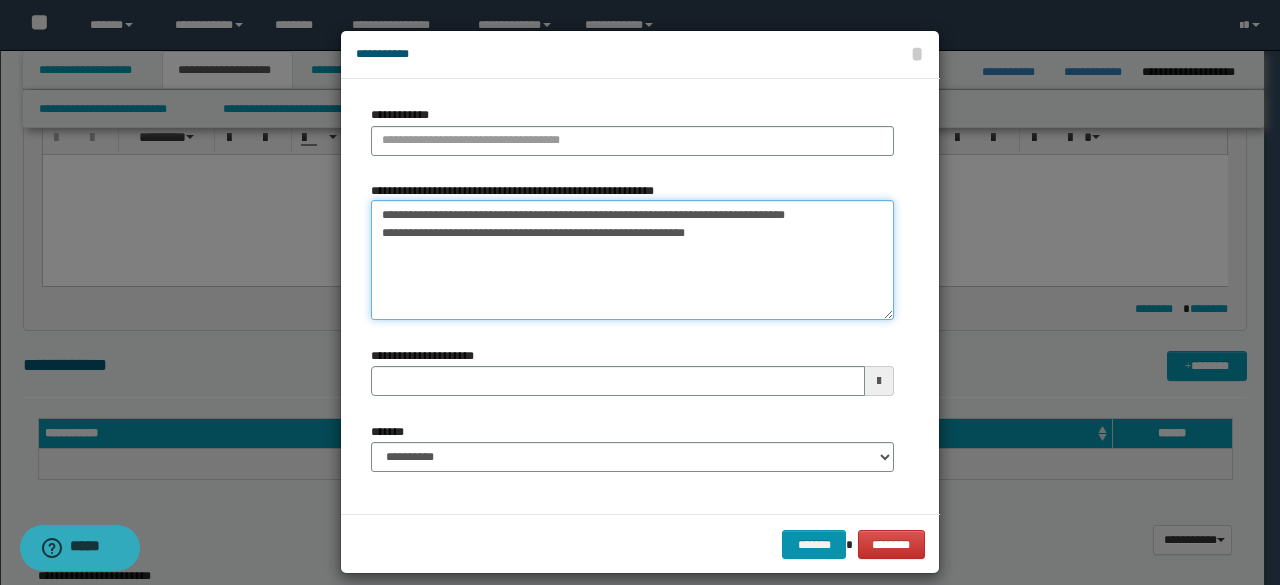 click on "**********" at bounding box center [632, 260] 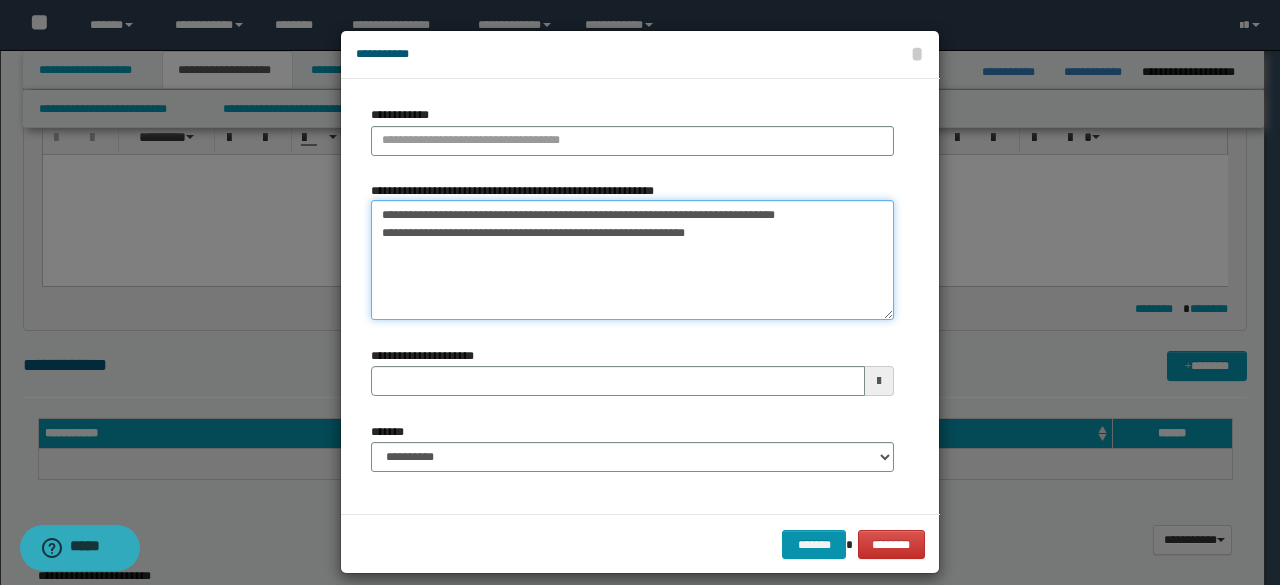 click on "**********" at bounding box center [632, 260] 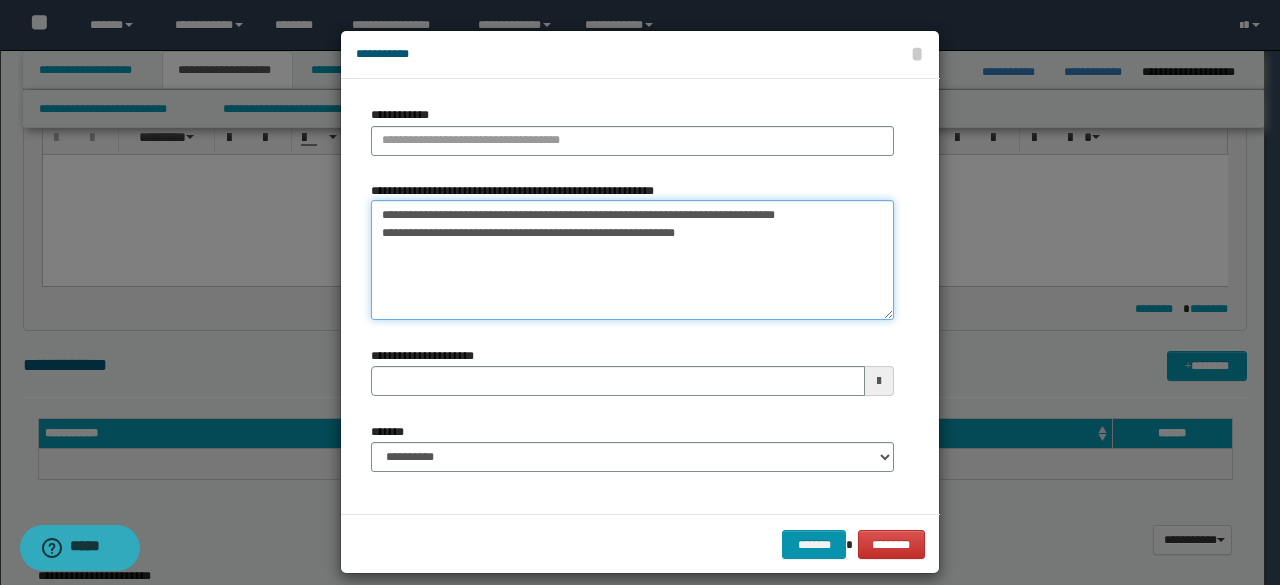 click on "**********" at bounding box center (632, 260) 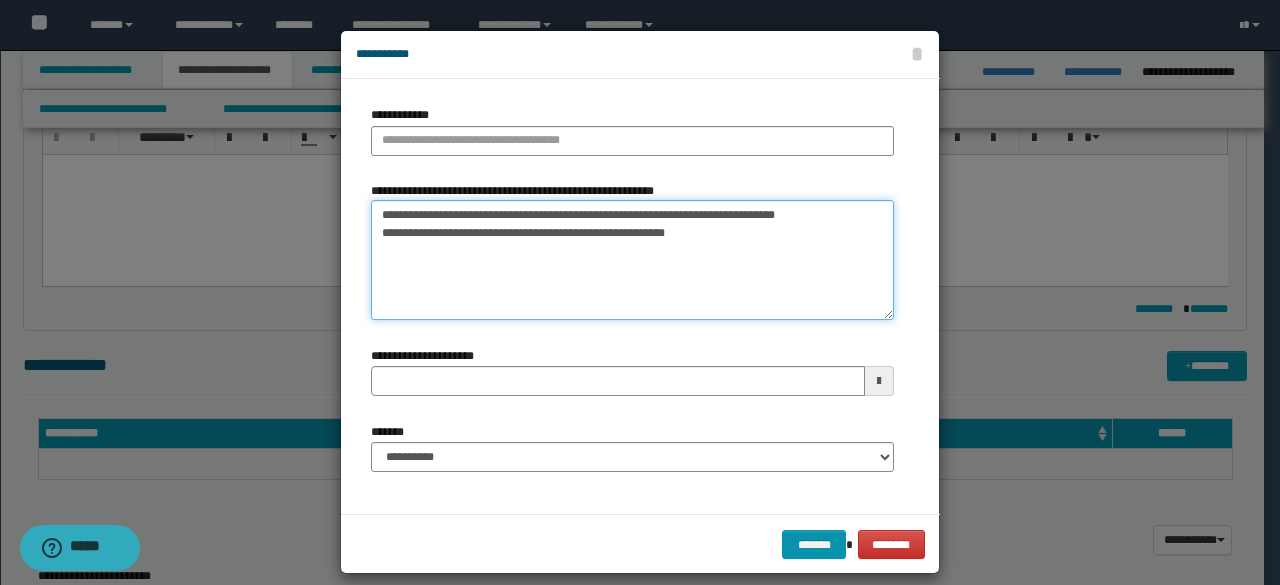 drag, startPoint x: 396, startPoint y: 216, endPoint x: 368, endPoint y: 218, distance: 28.071337 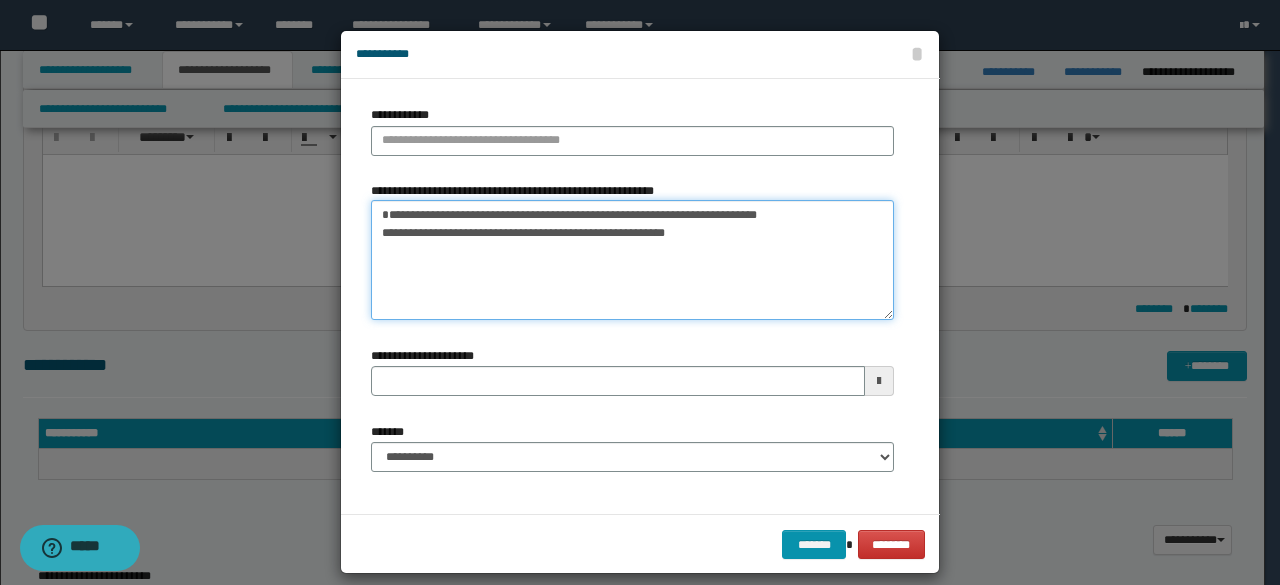 type on "**********" 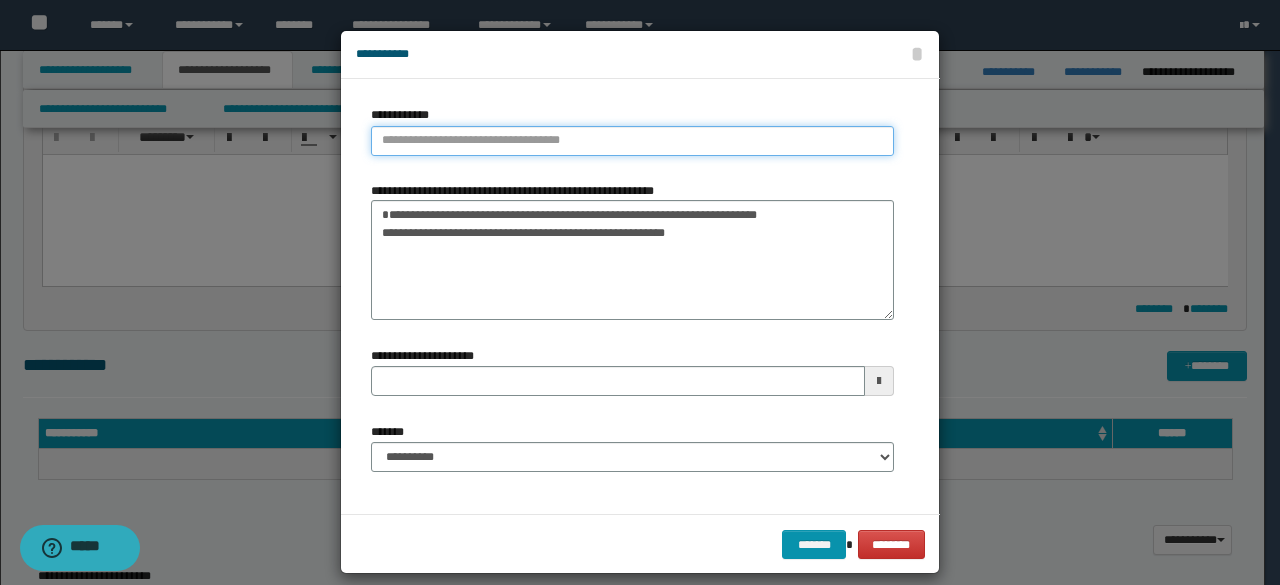 click on "**********" at bounding box center [632, 141] 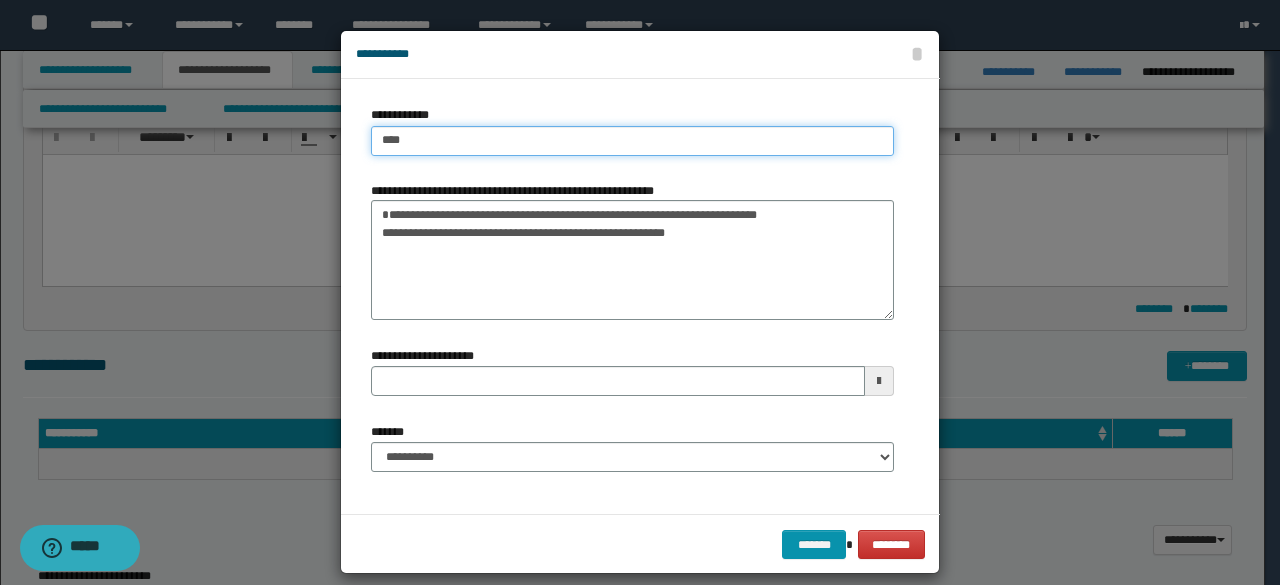 type on "****" 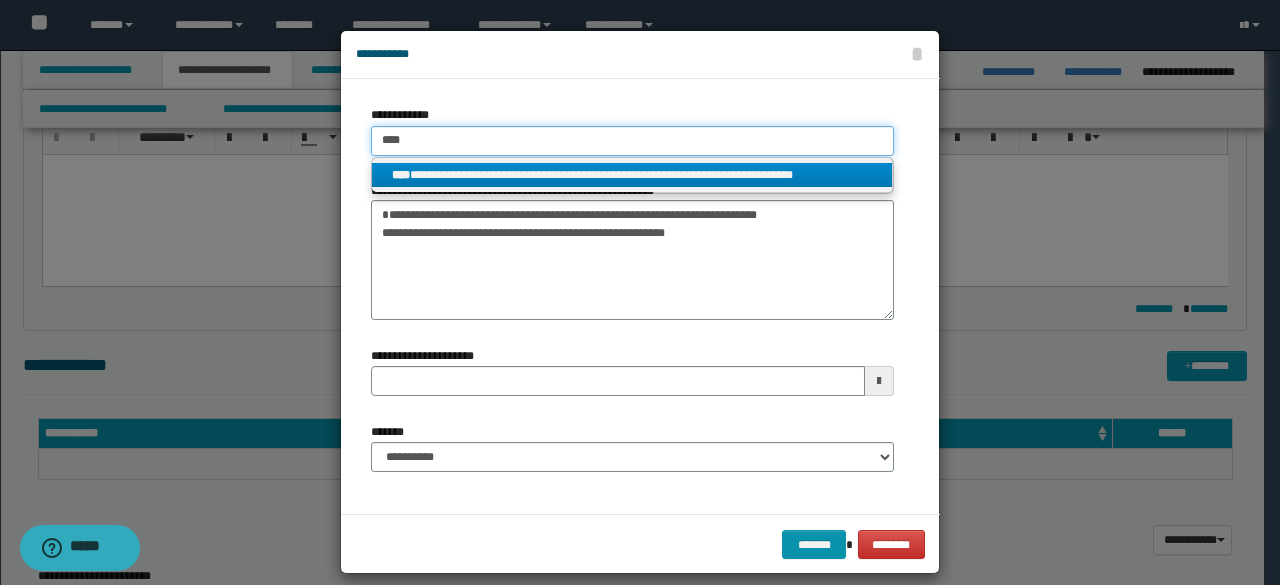 type on "****" 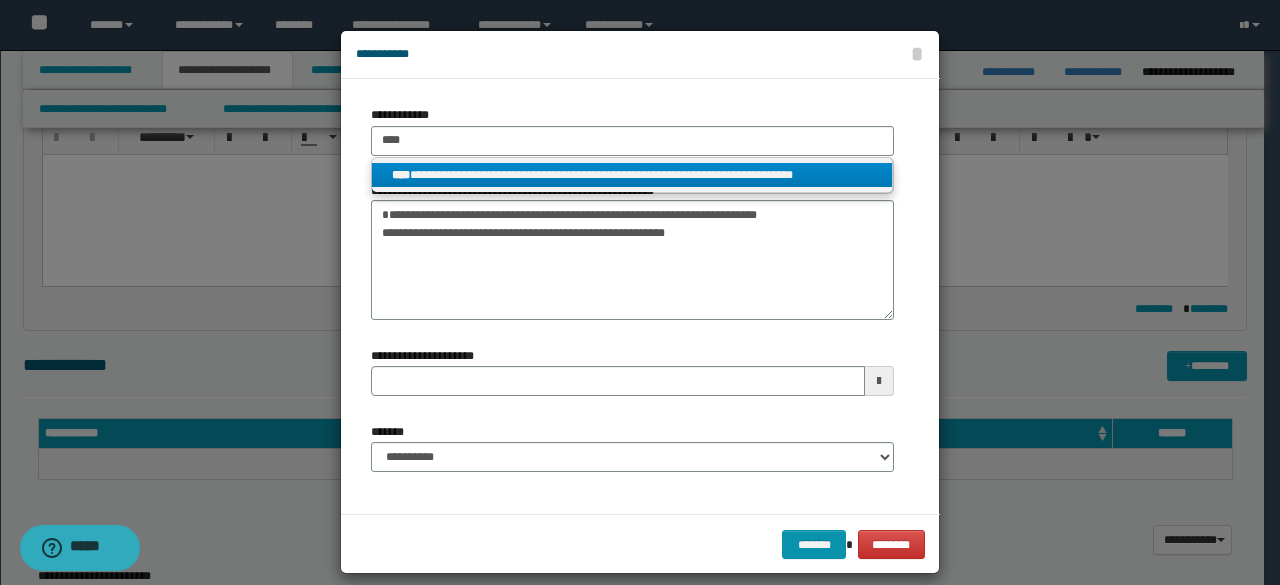 click on "**********" at bounding box center [632, 175] 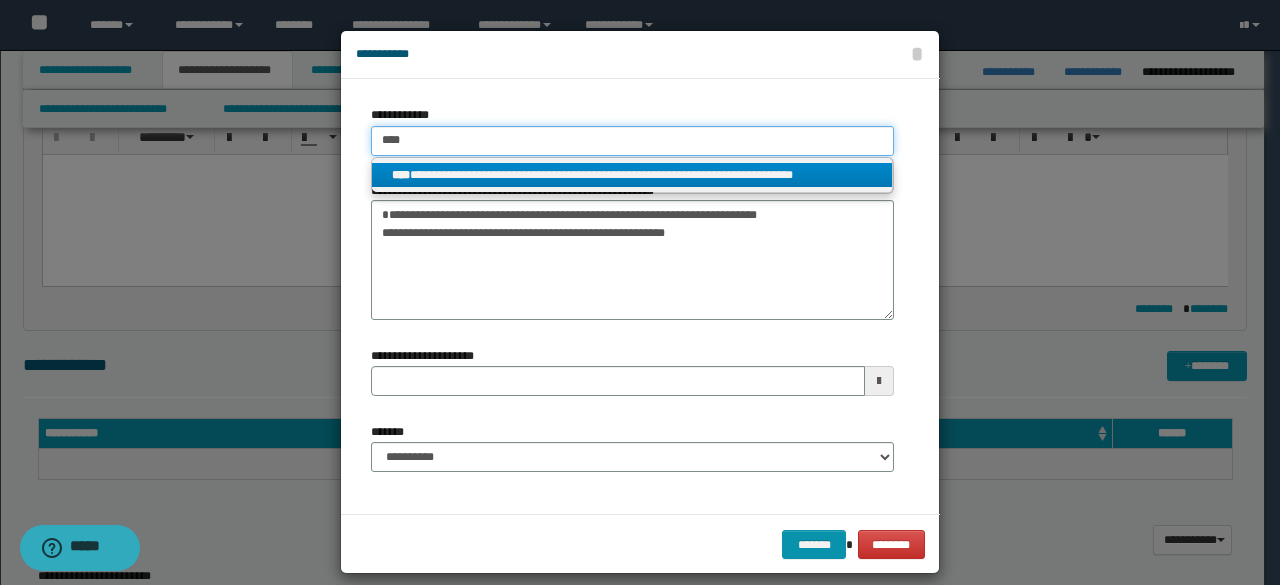 type 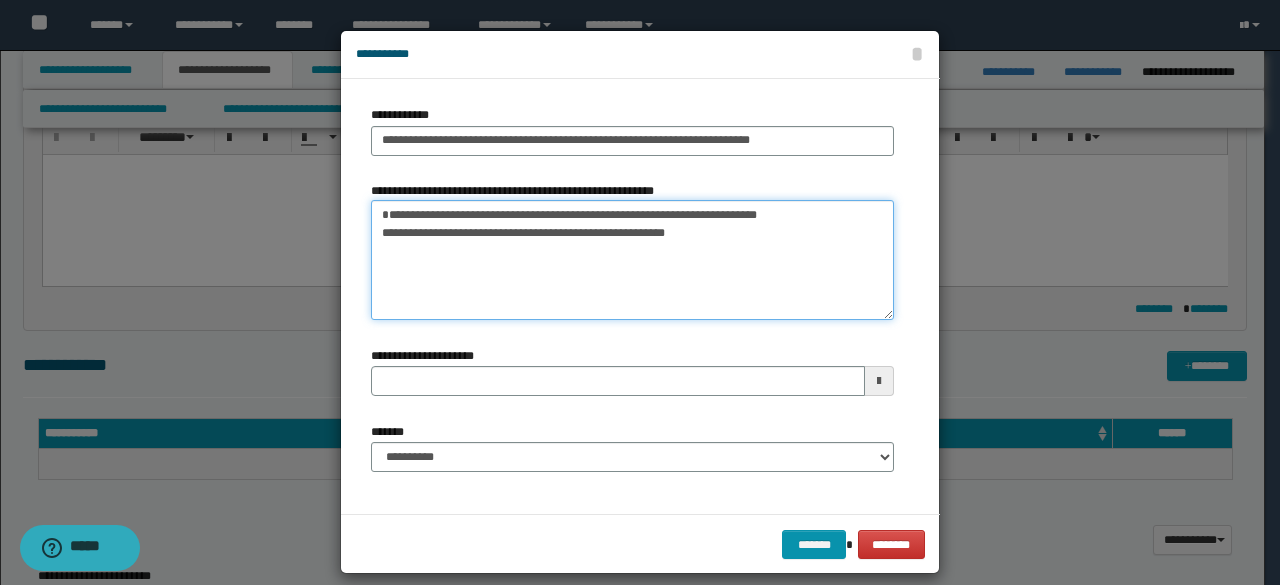 drag, startPoint x: 370, startPoint y: 235, endPoint x: 707, endPoint y: 250, distance: 337.33365 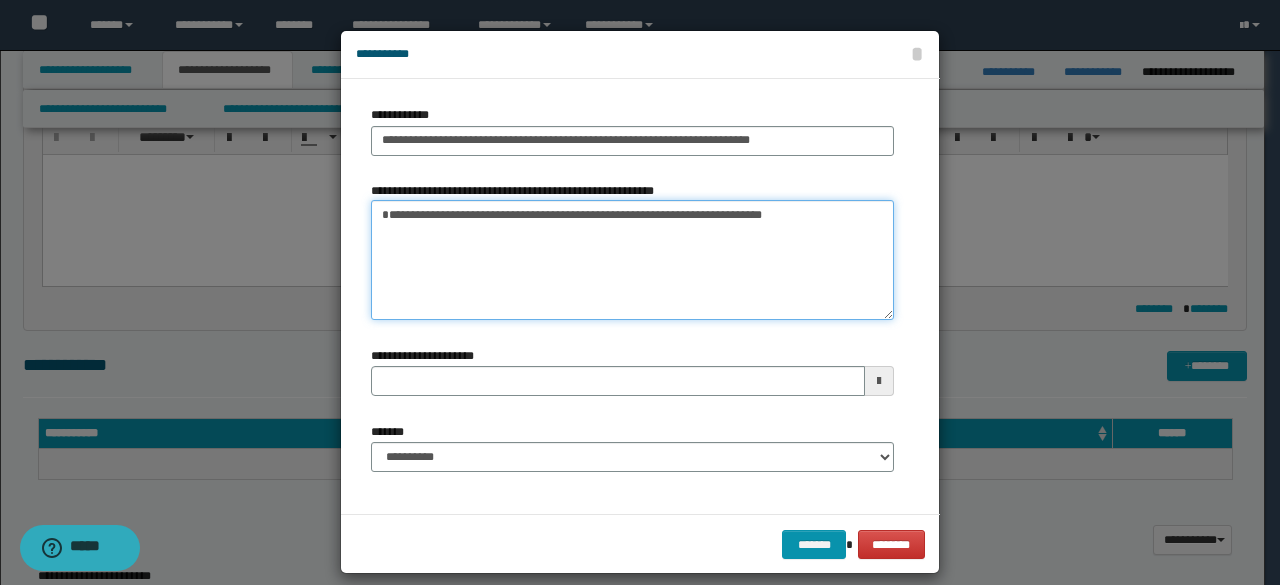type 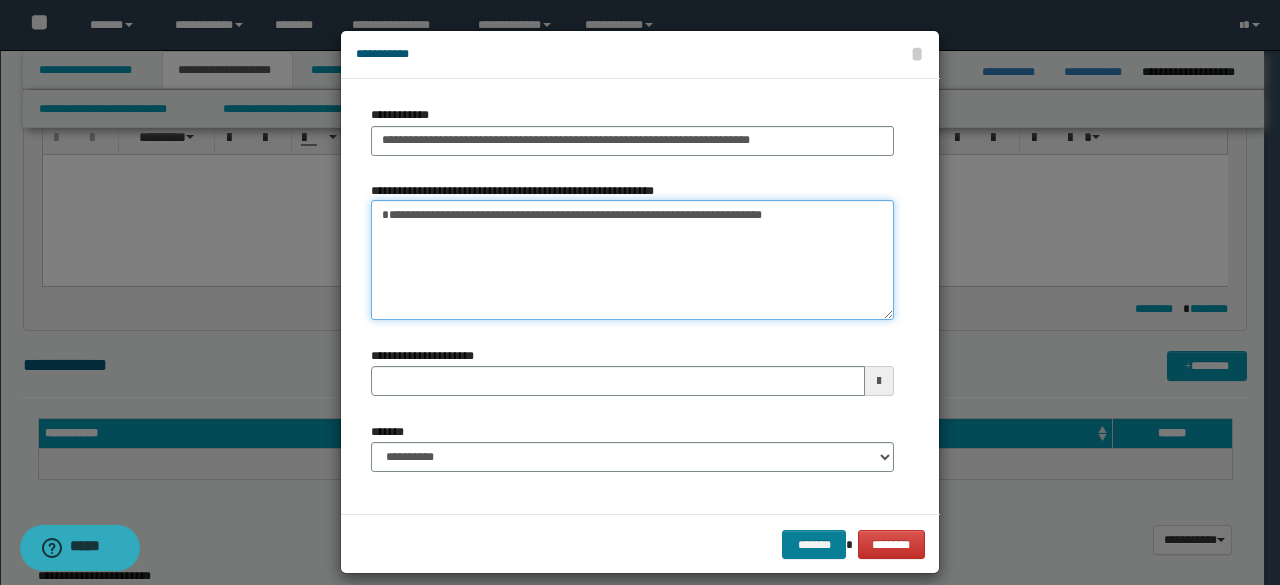 type on "**********" 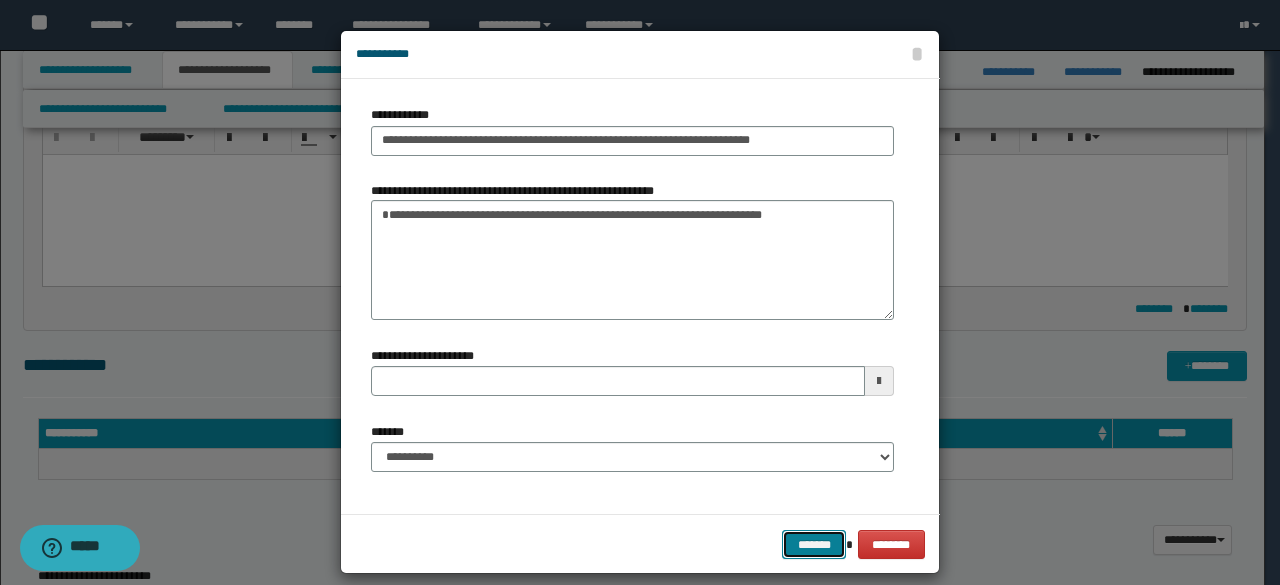 click on "*******" at bounding box center (814, 544) 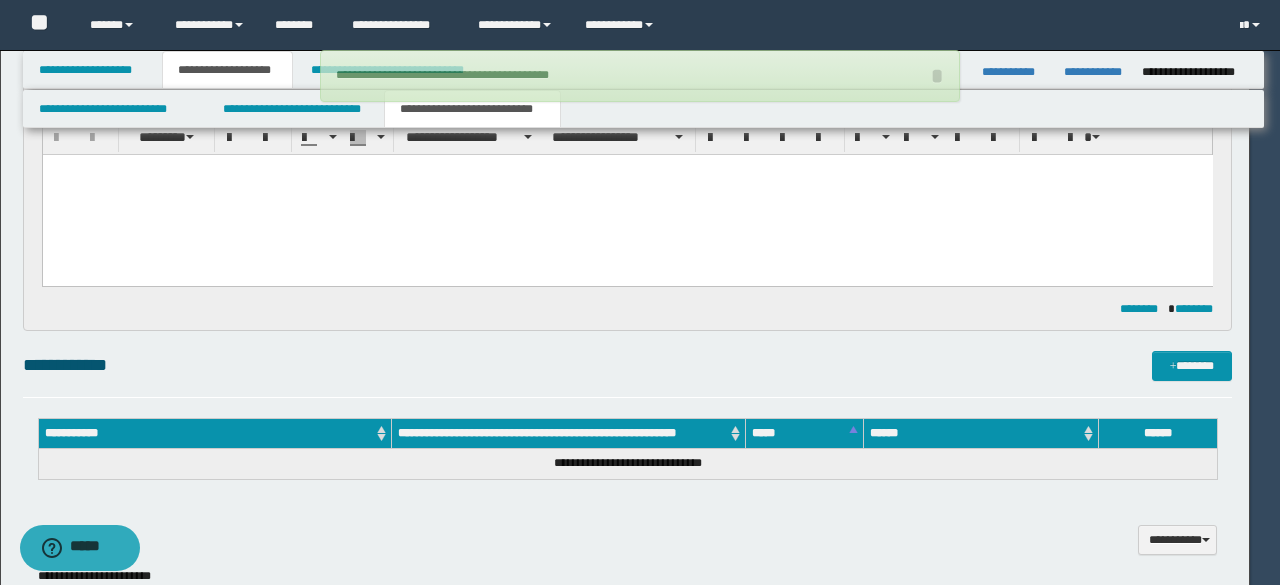 type 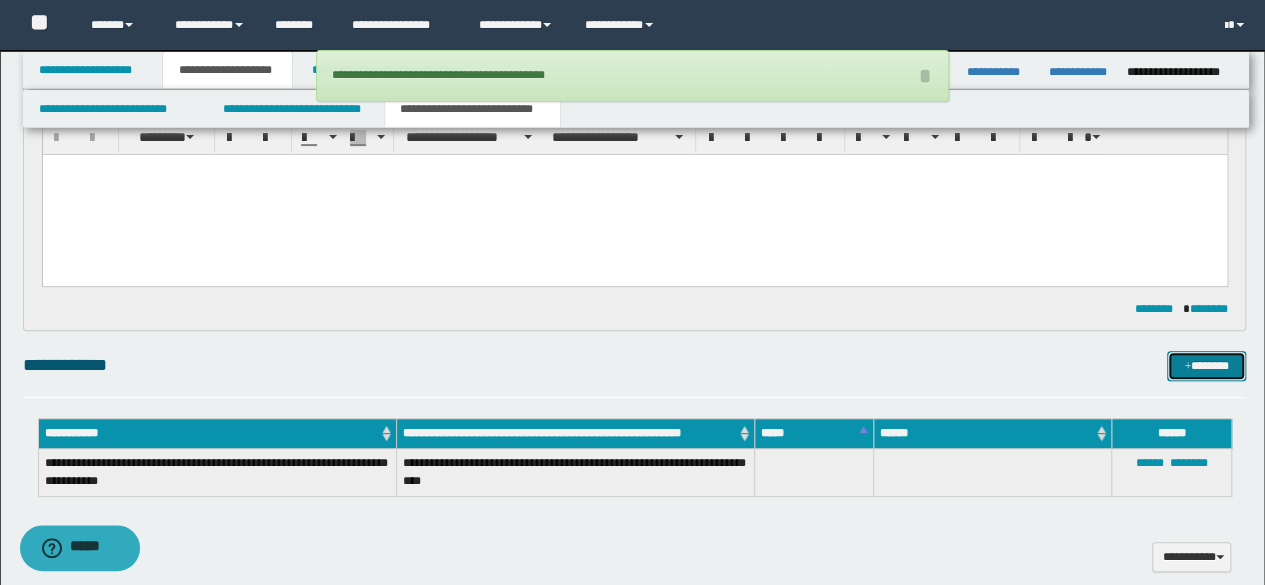 drag, startPoint x: 1216, startPoint y: 359, endPoint x: 1182, endPoint y: 353, distance: 34.525352 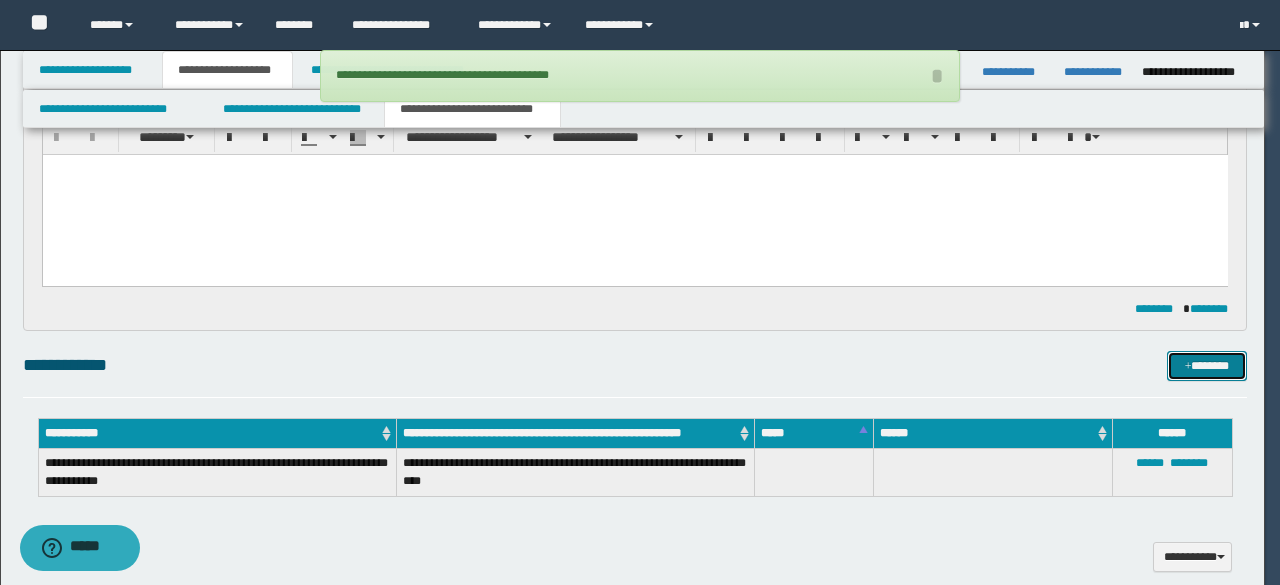 type 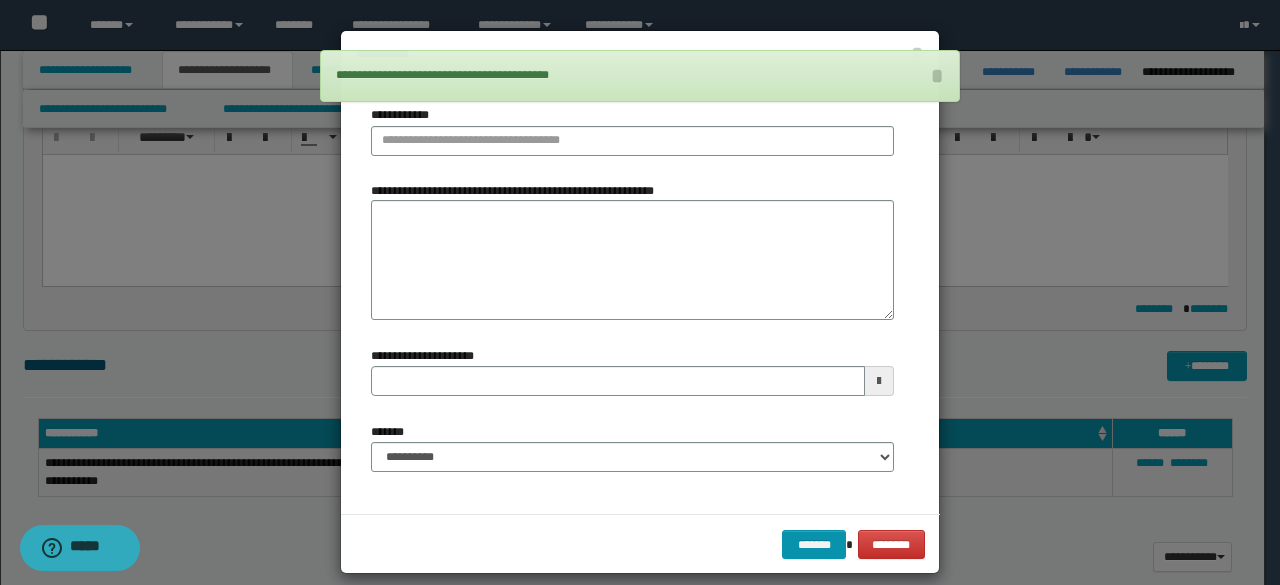 click on "**********" at bounding box center (640, 296) 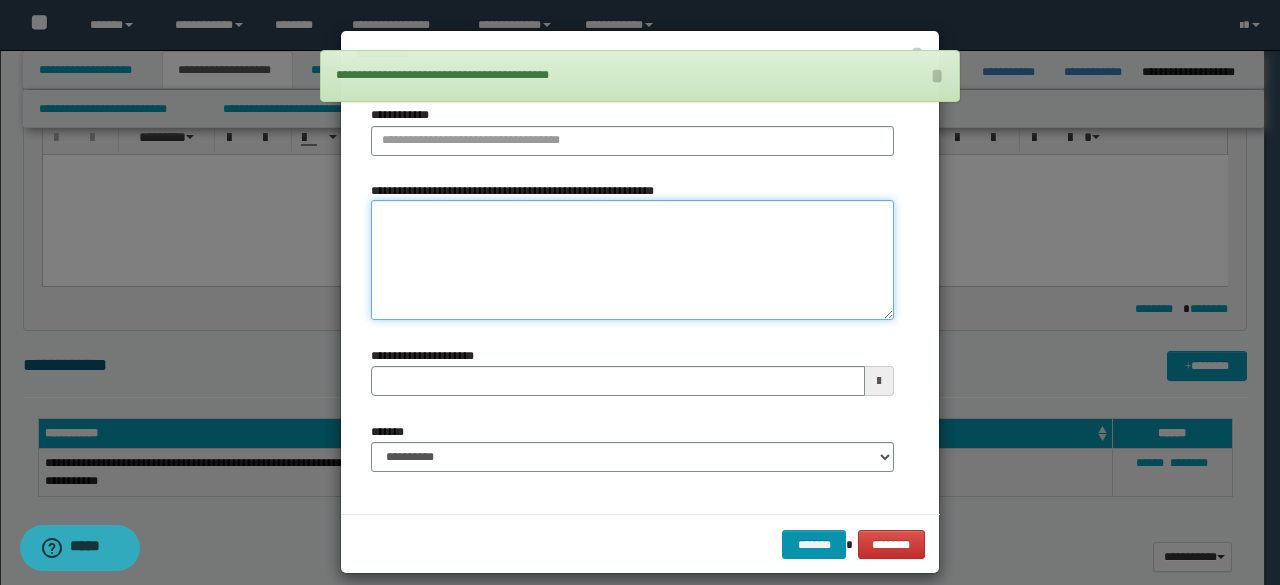 click on "**********" at bounding box center [632, 260] 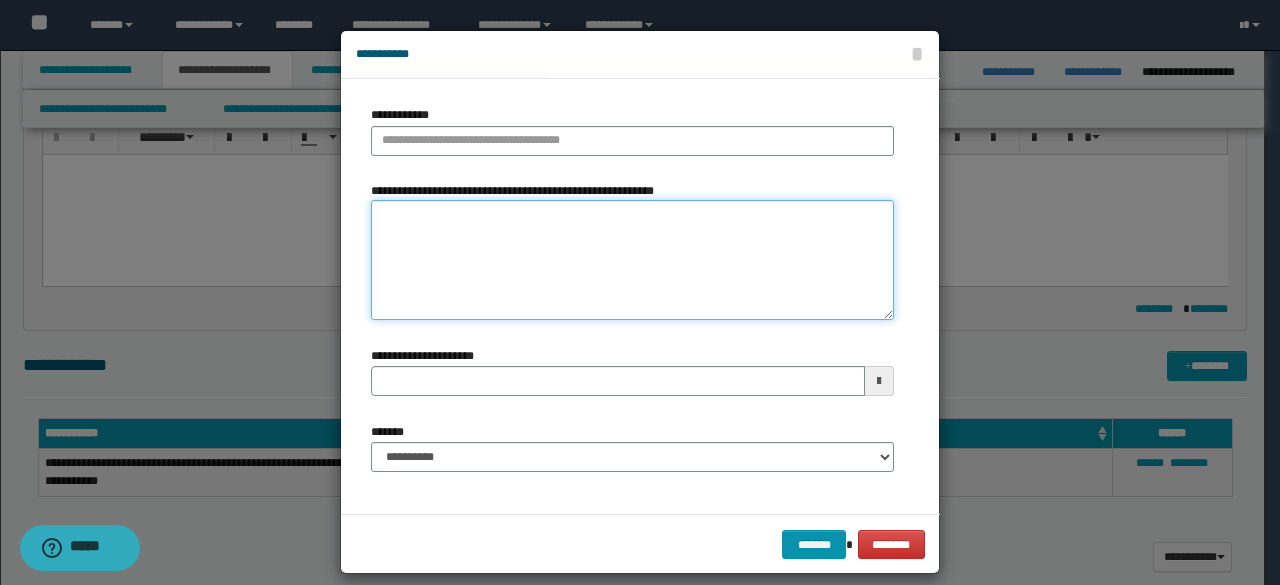 paste on "**********" 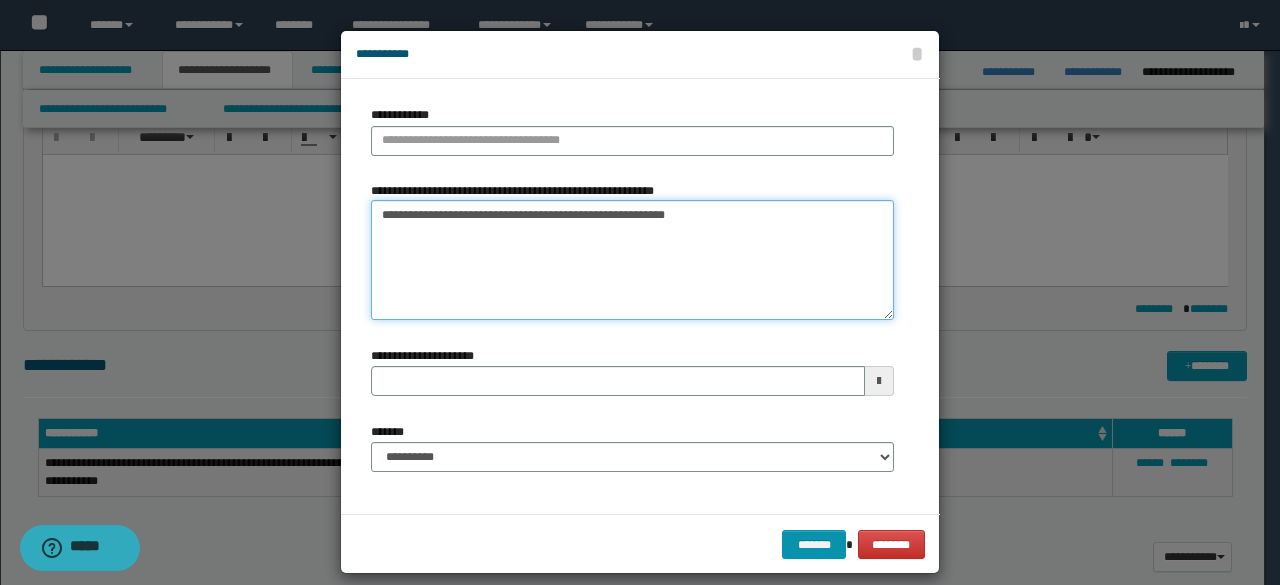 drag, startPoint x: 401, startPoint y: 213, endPoint x: 346, endPoint y: 218, distance: 55.226807 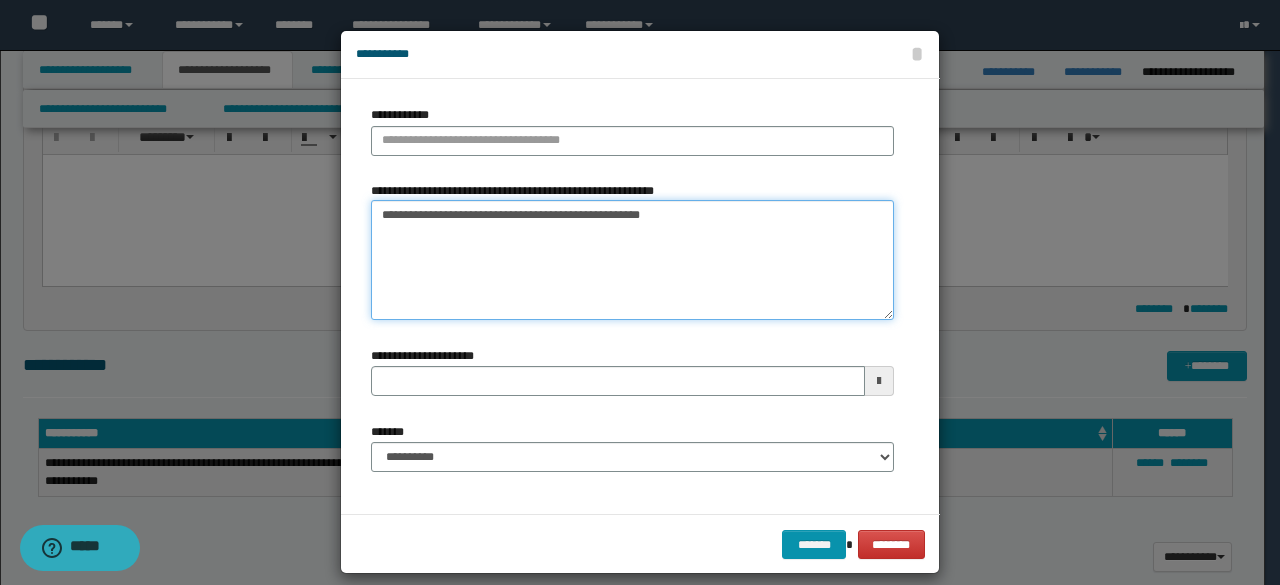 type on "**********" 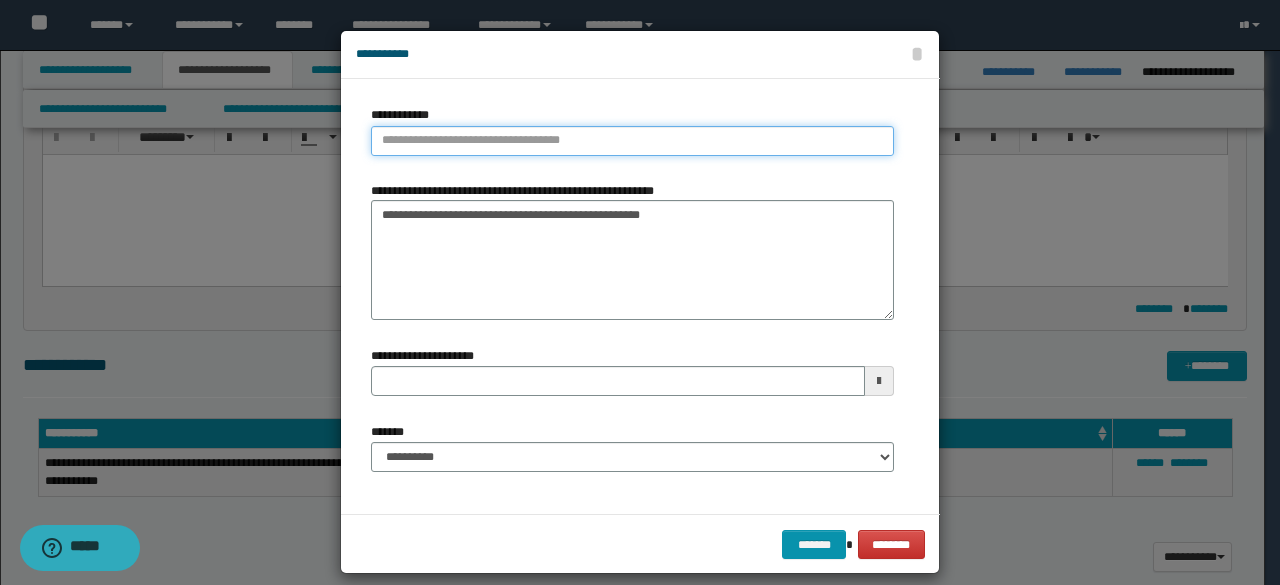 type on "**********" 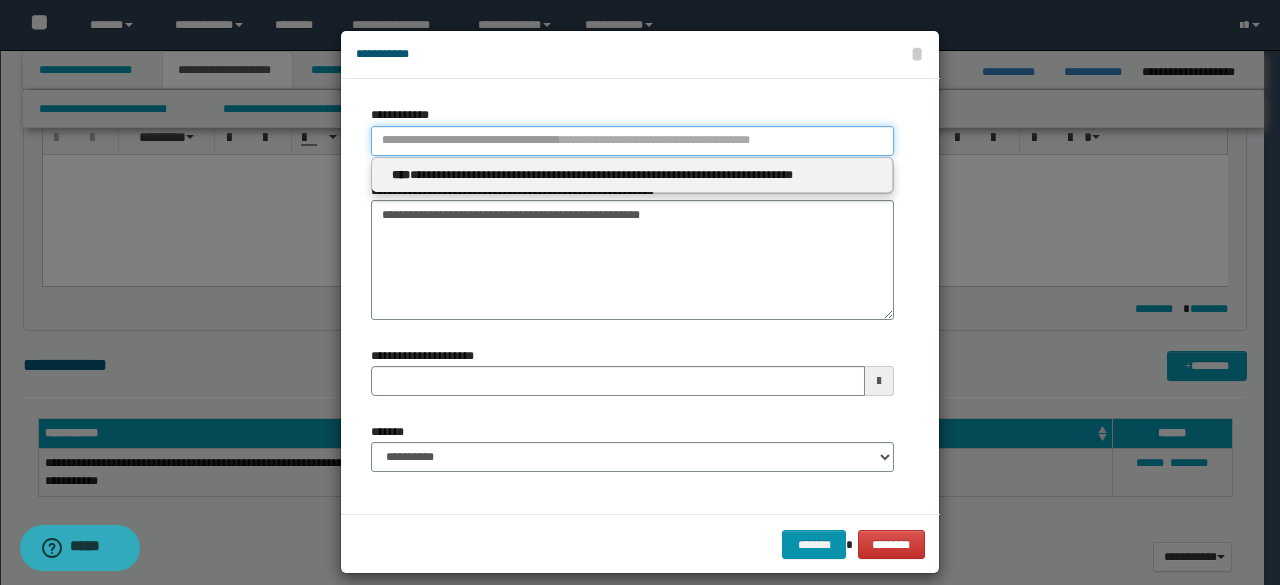 click on "**********" at bounding box center [632, 141] 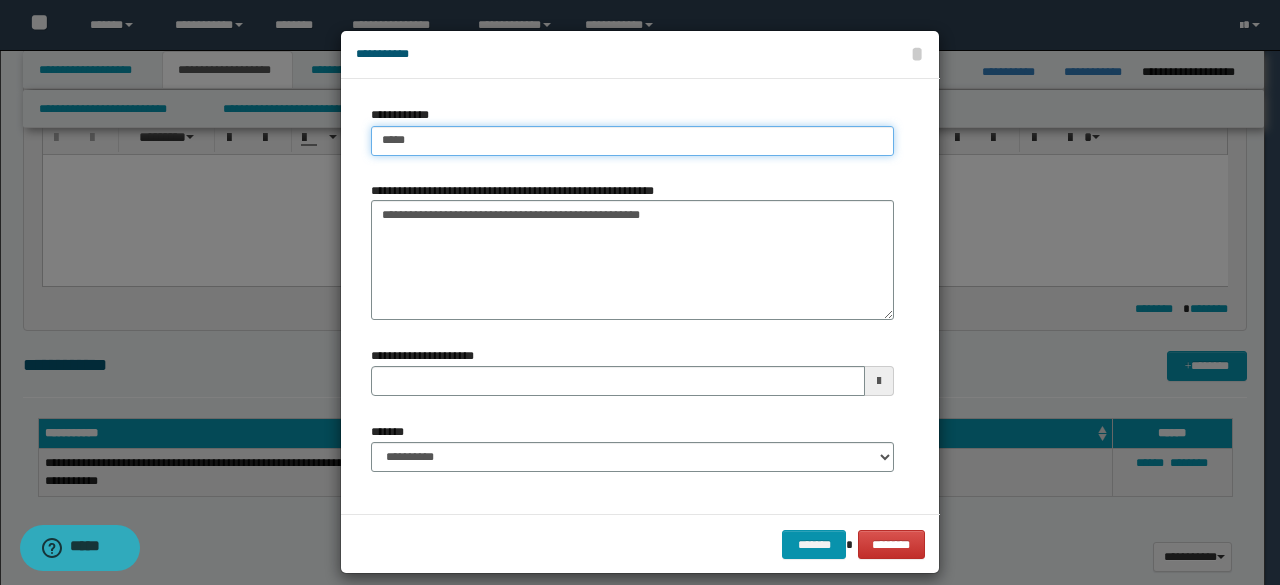 type on "****" 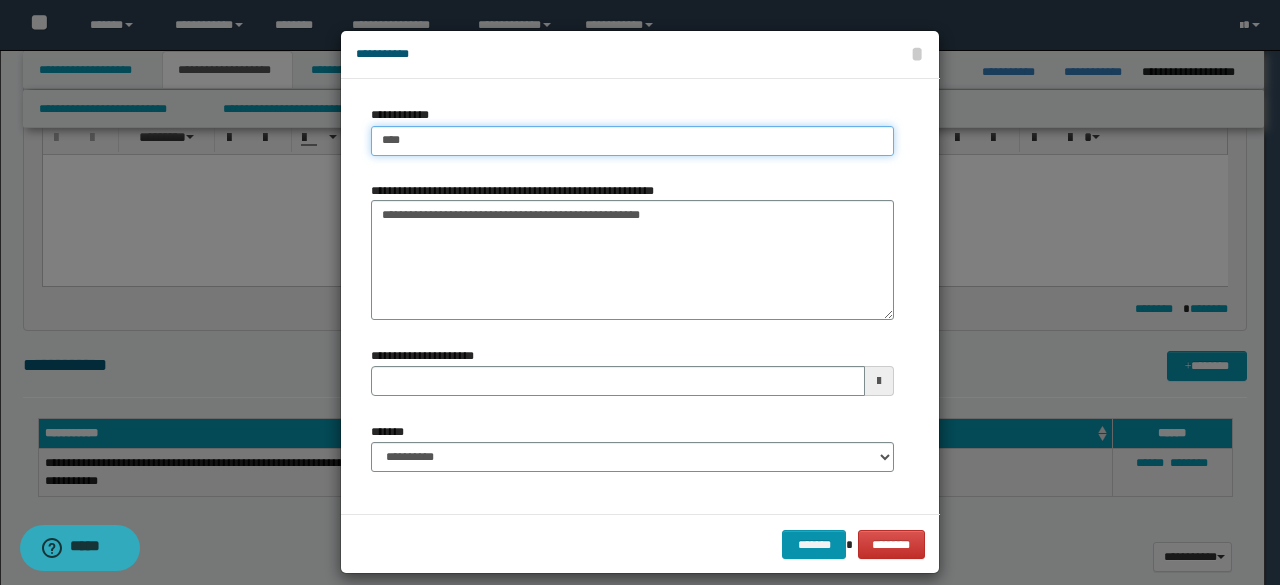 type on "****" 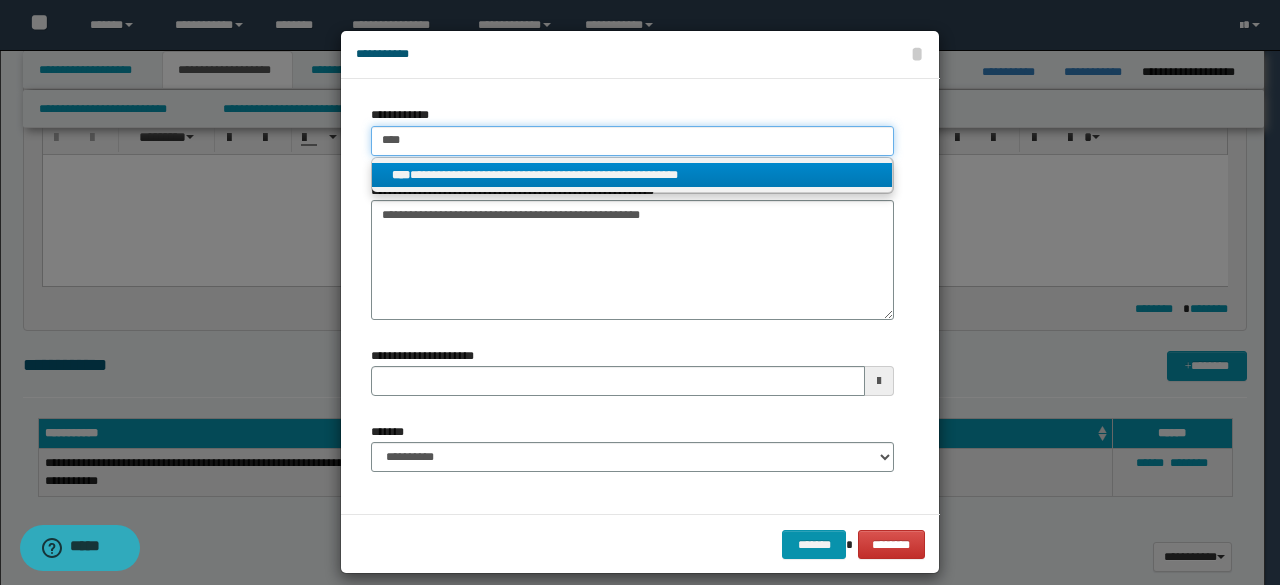 type on "****" 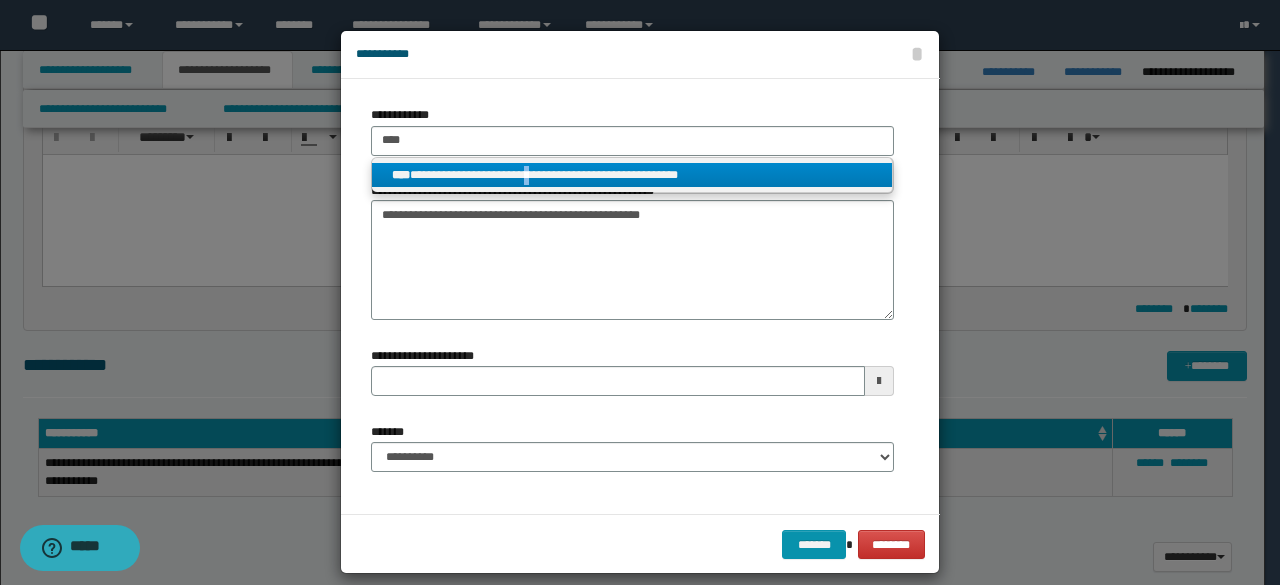 click on "**********" at bounding box center [632, 175] 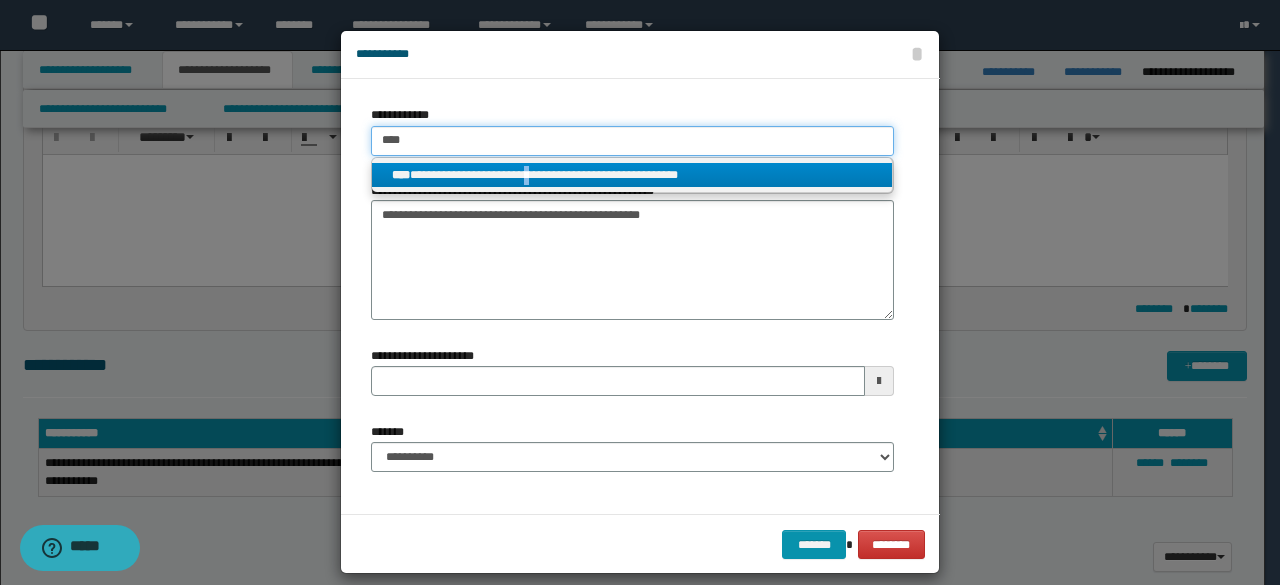 type 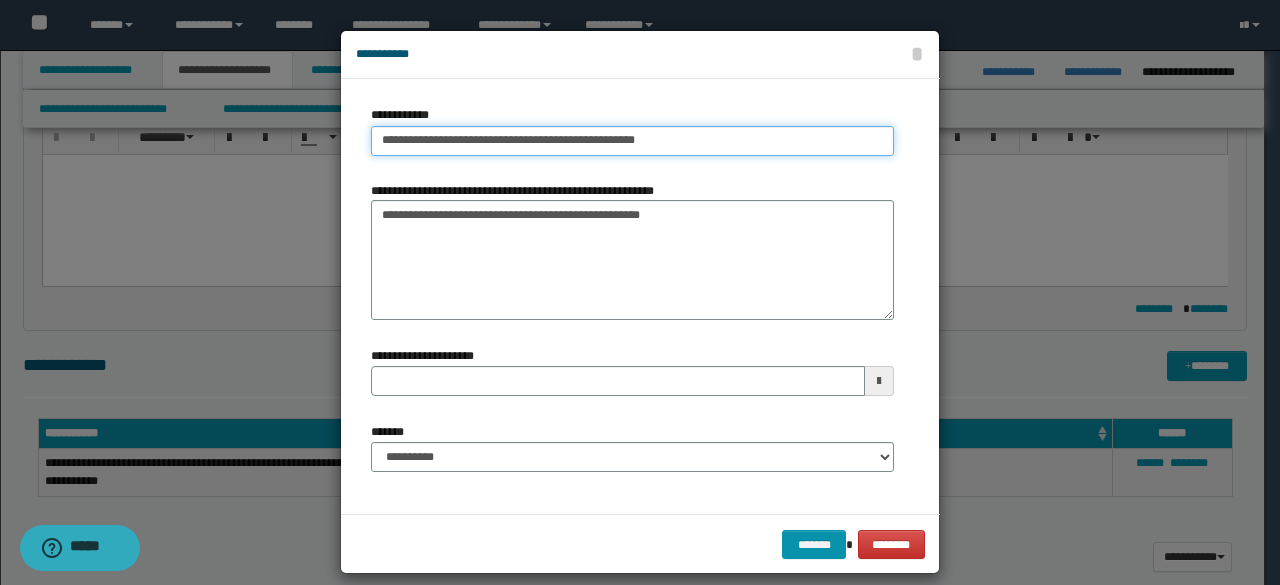 type 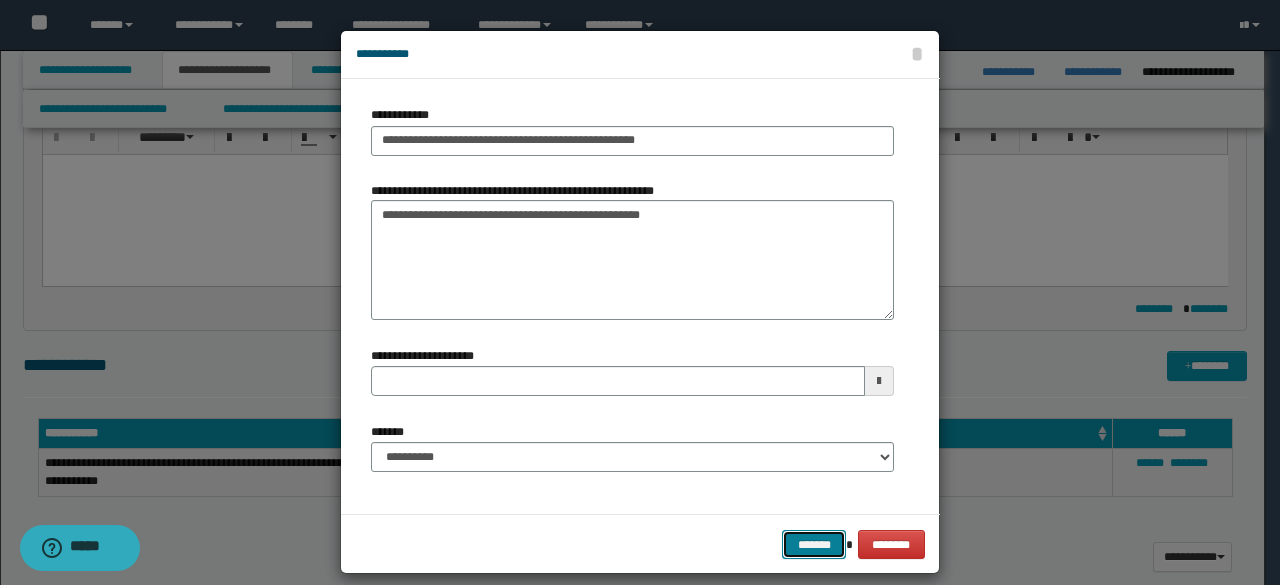 click on "*******" at bounding box center (814, 544) 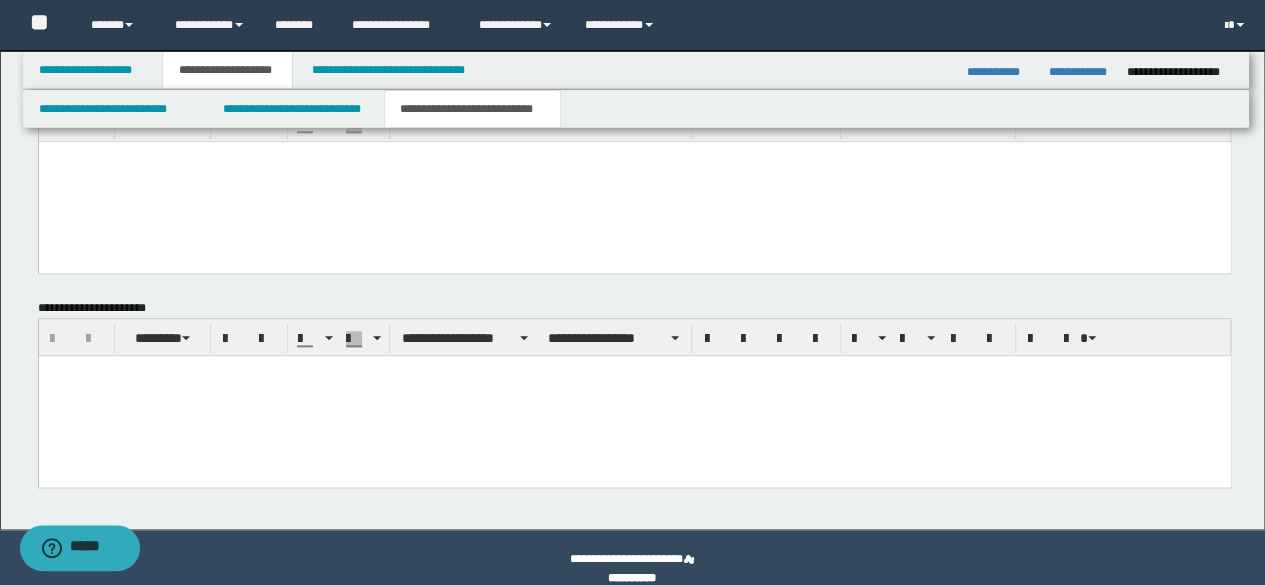 scroll, scrollTop: 966, scrollLeft: 0, axis: vertical 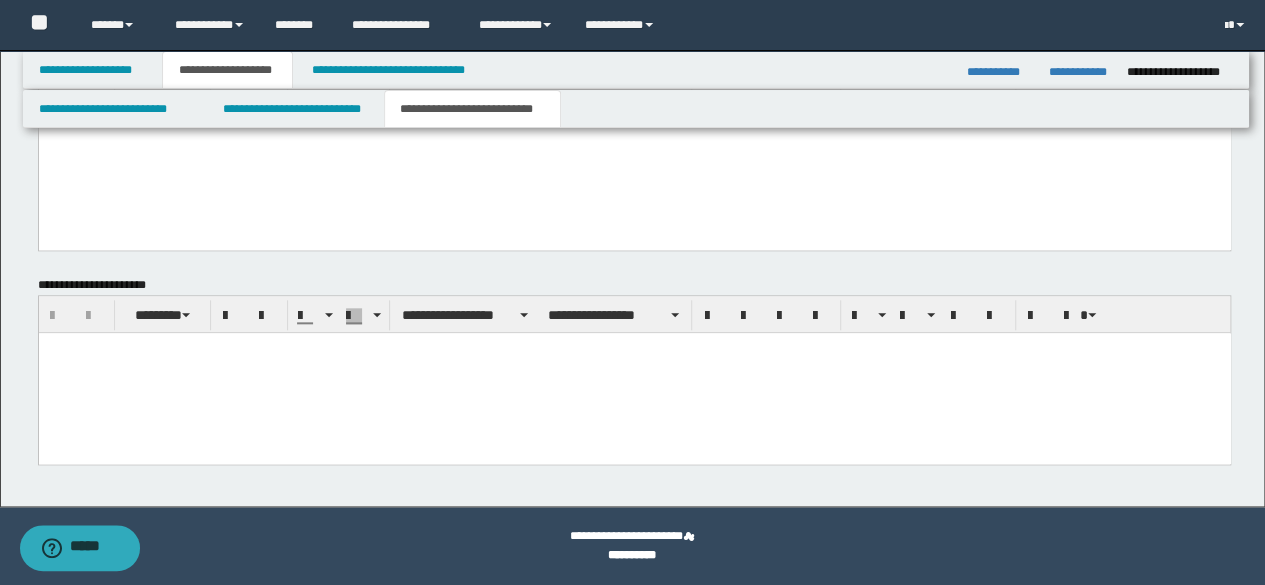 click at bounding box center [634, 373] 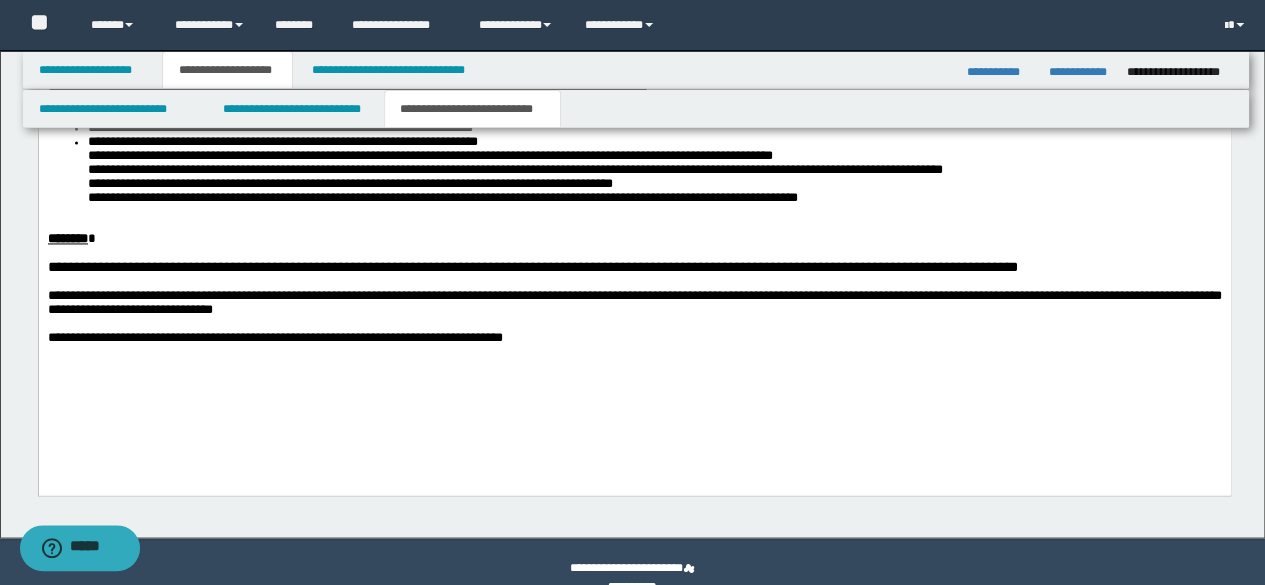 scroll, scrollTop: 1496, scrollLeft: 0, axis: vertical 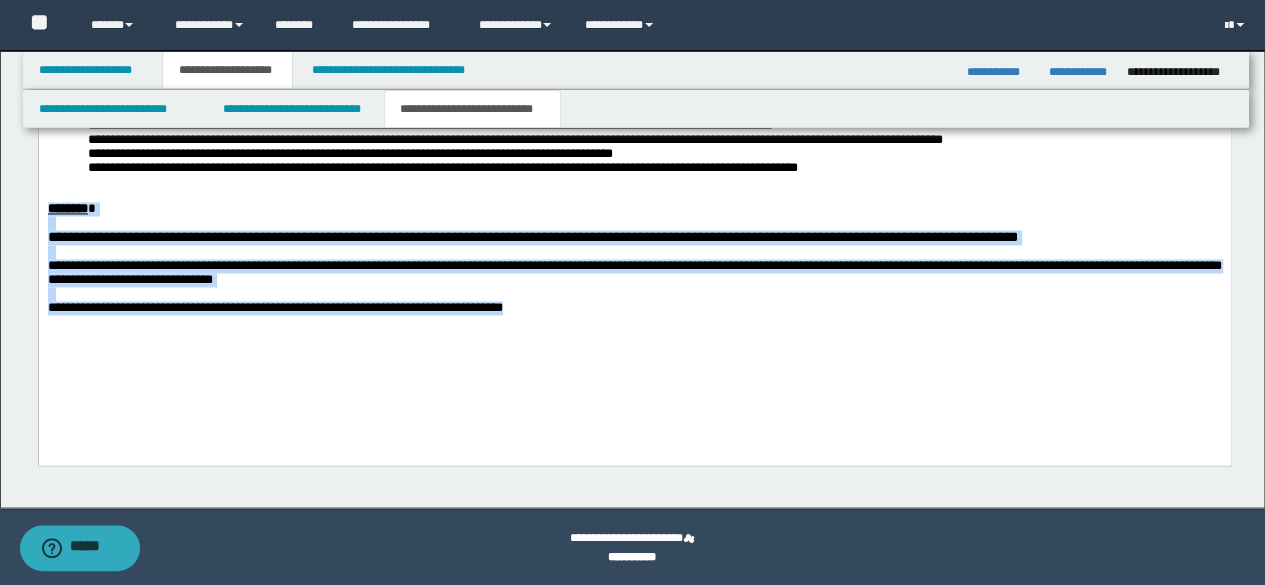 drag, startPoint x: 517, startPoint y: 350, endPoint x: 40, endPoint y: 247, distance: 487.99387 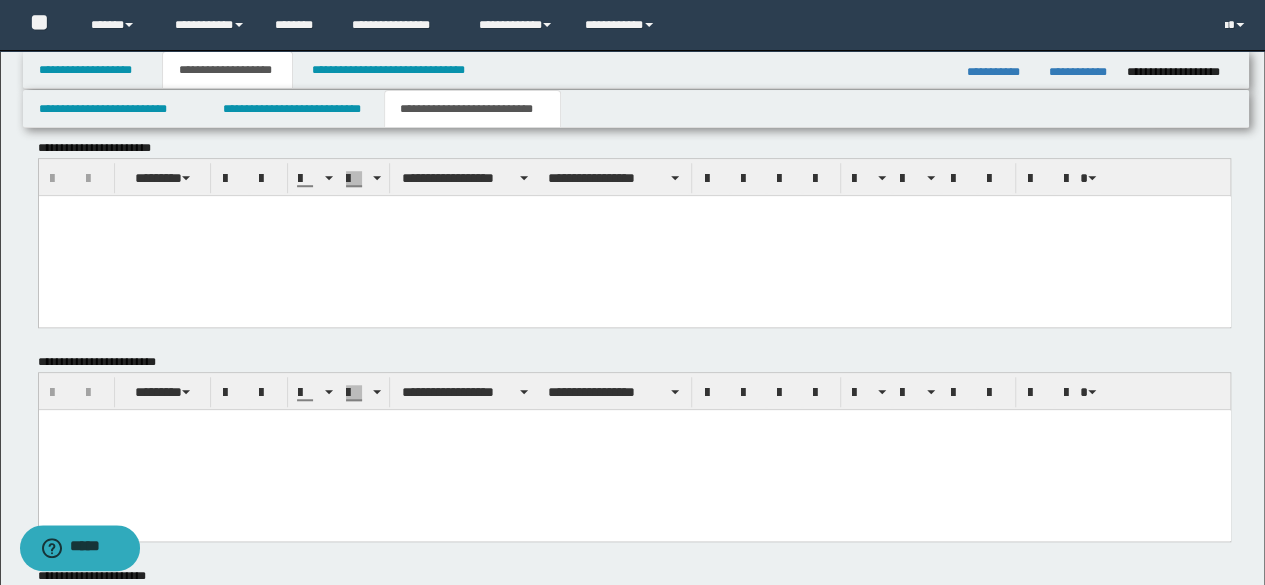 scroll, scrollTop: 672, scrollLeft: 0, axis: vertical 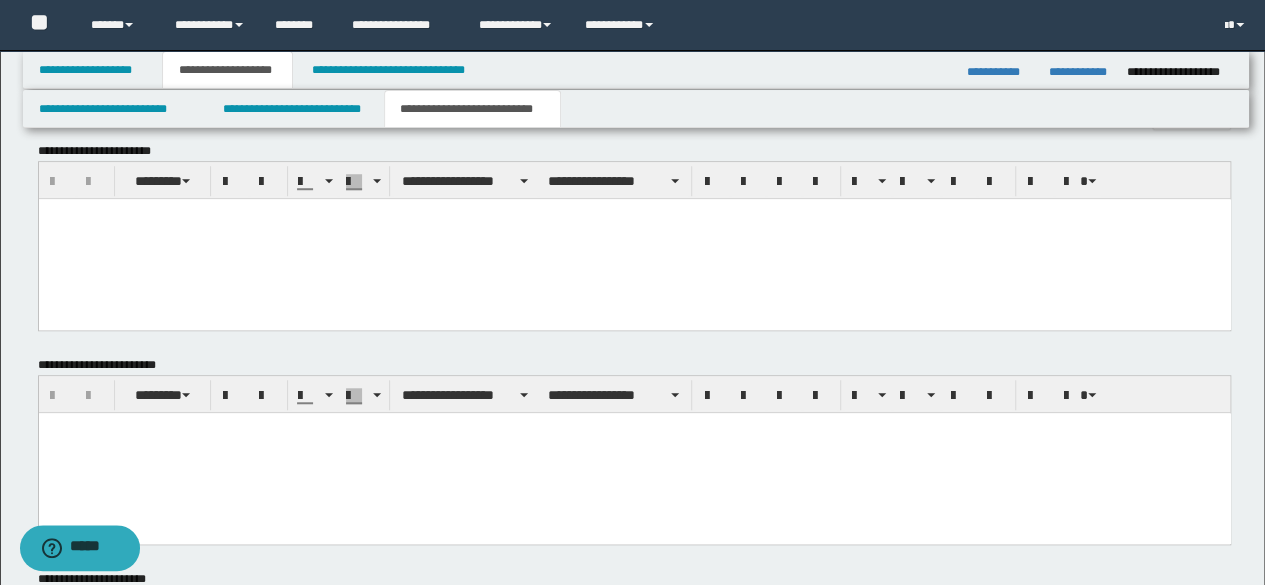 click at bounding box center (634, 238) 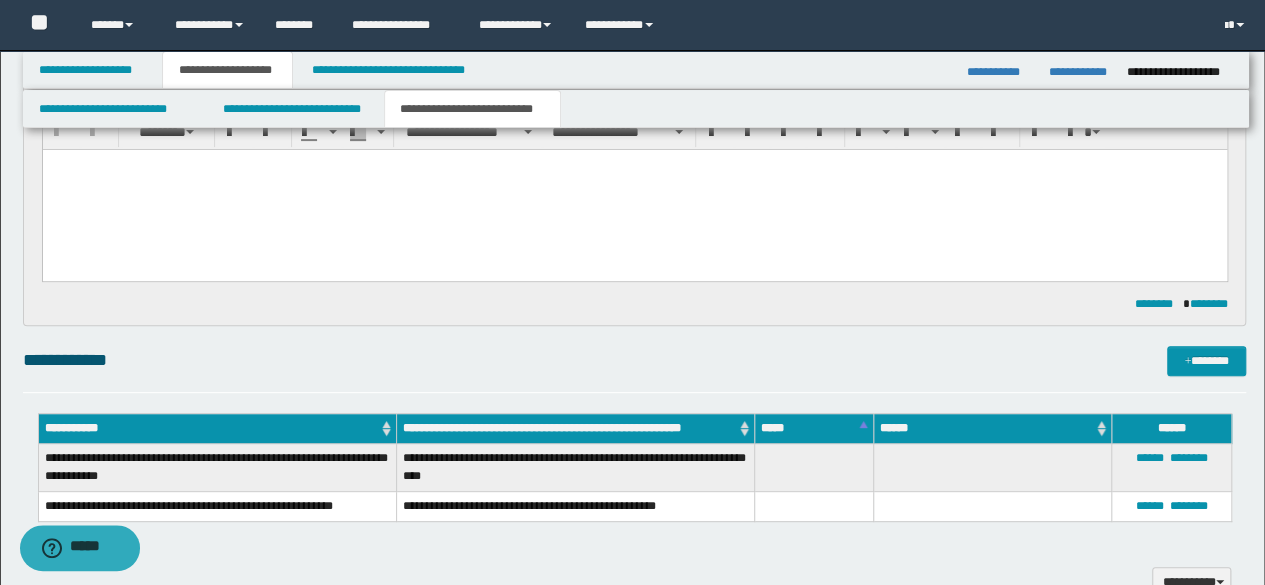 scroll, scrollTop: 172, scrollLeft: 0, axis: vertical 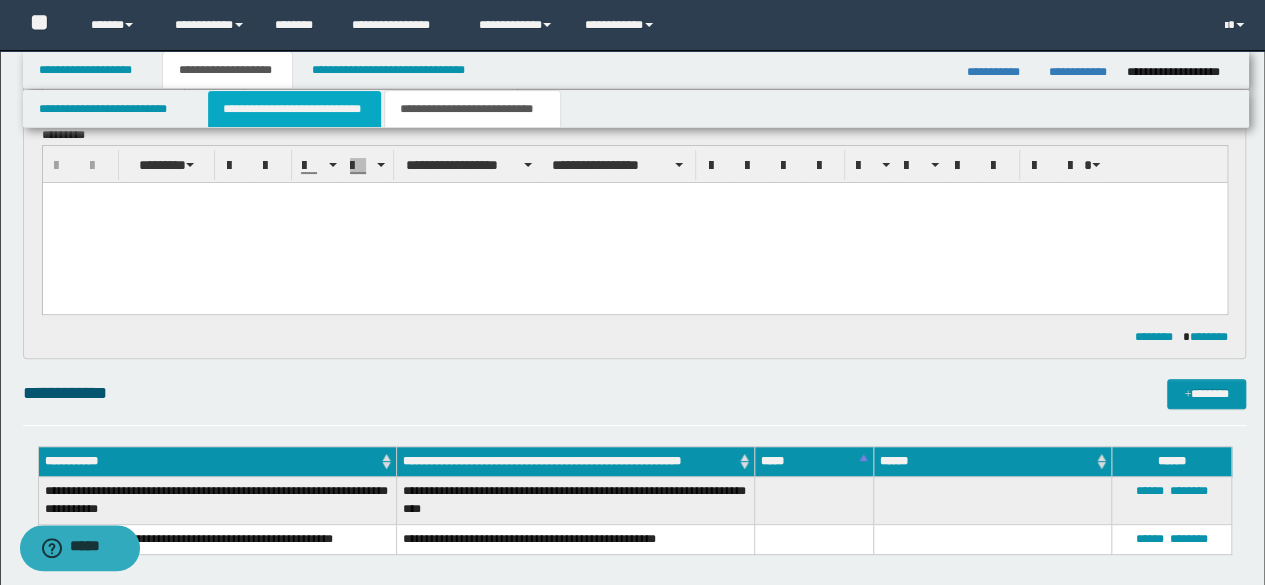 click on "**********" at bounding box center [294, 109] 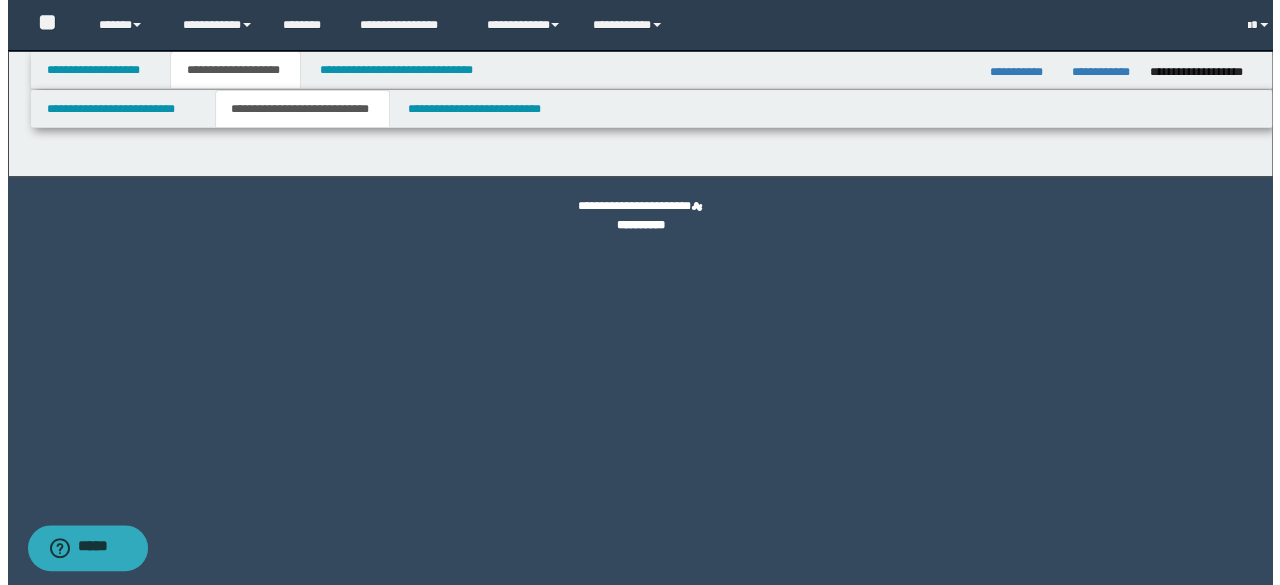 scroll, scrollTop: 0, scrollLeft: 0, axis: both 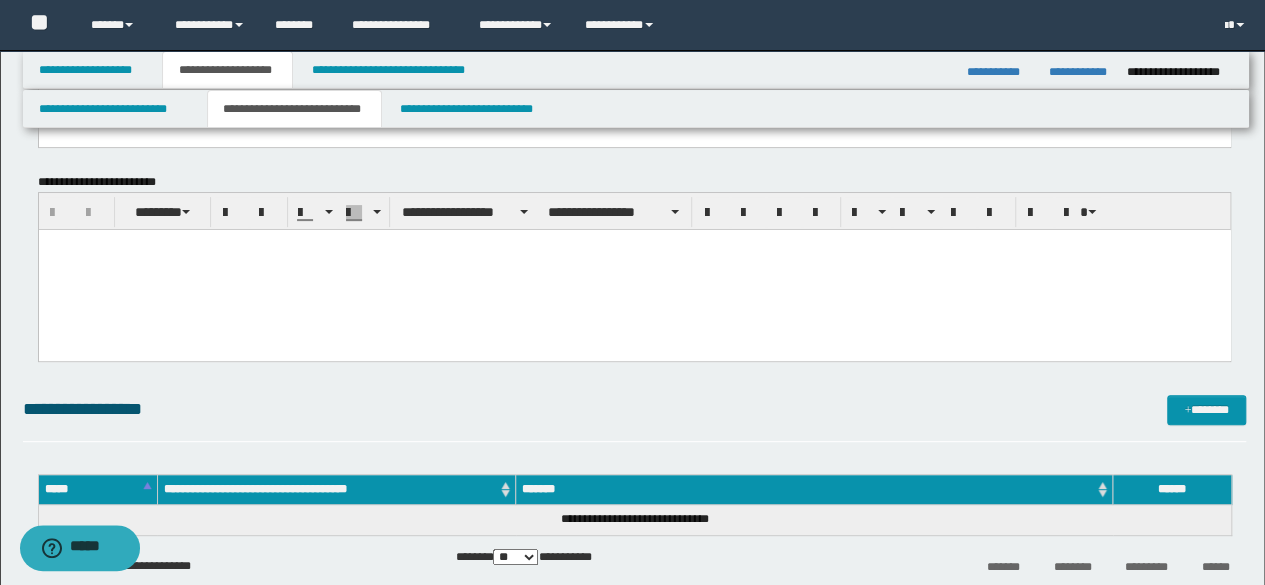 click at bounding box center [634, 270] 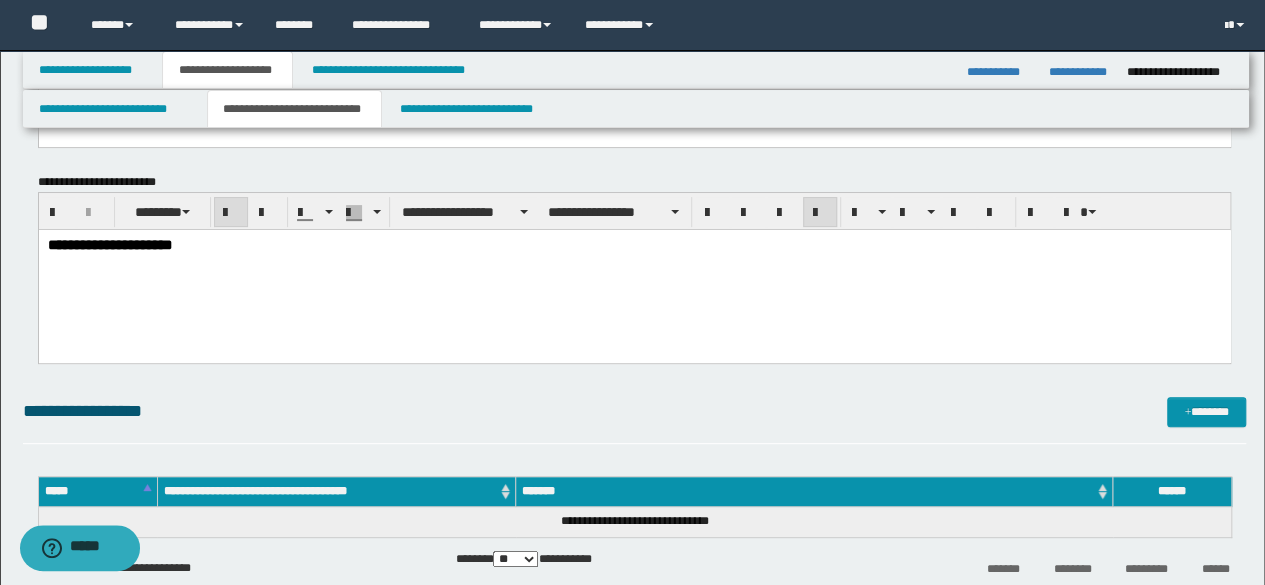click on "**********" at bounding box center [634, 270] 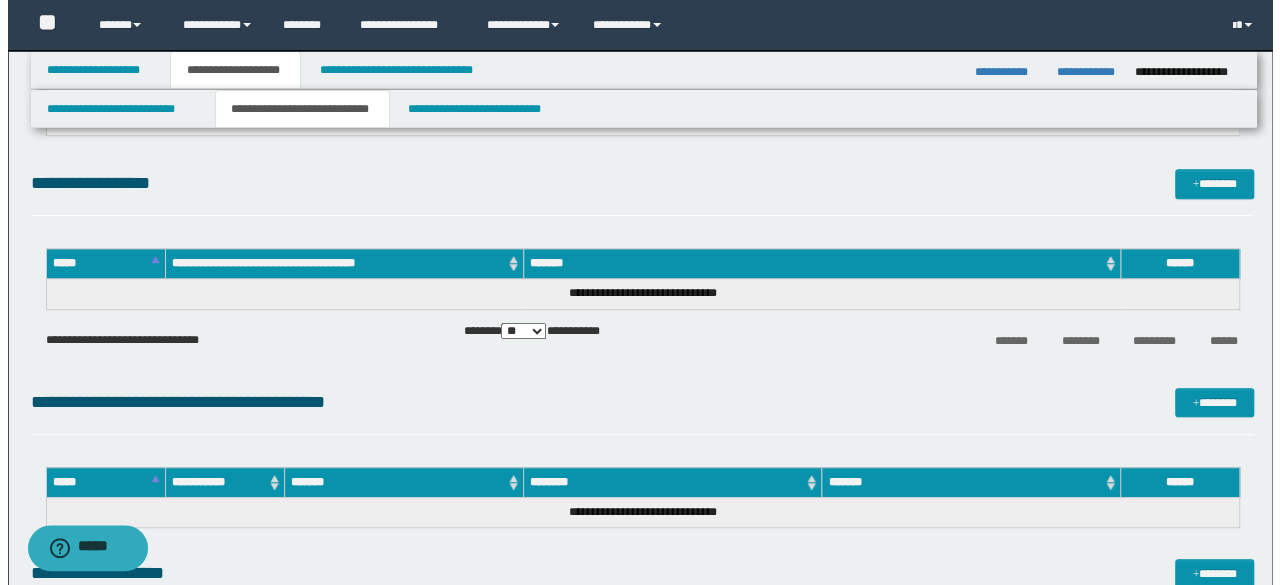 scroll, scrollTop: 500, scrollLeft: 0, axis: vertical 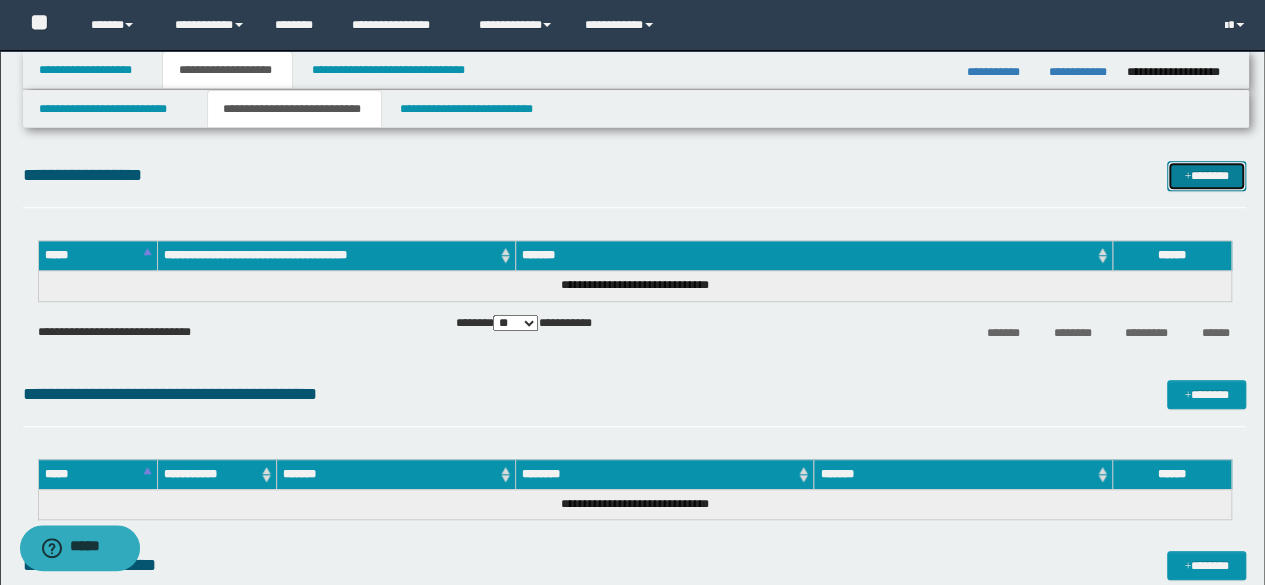 click at bounding box center [1187, 177] 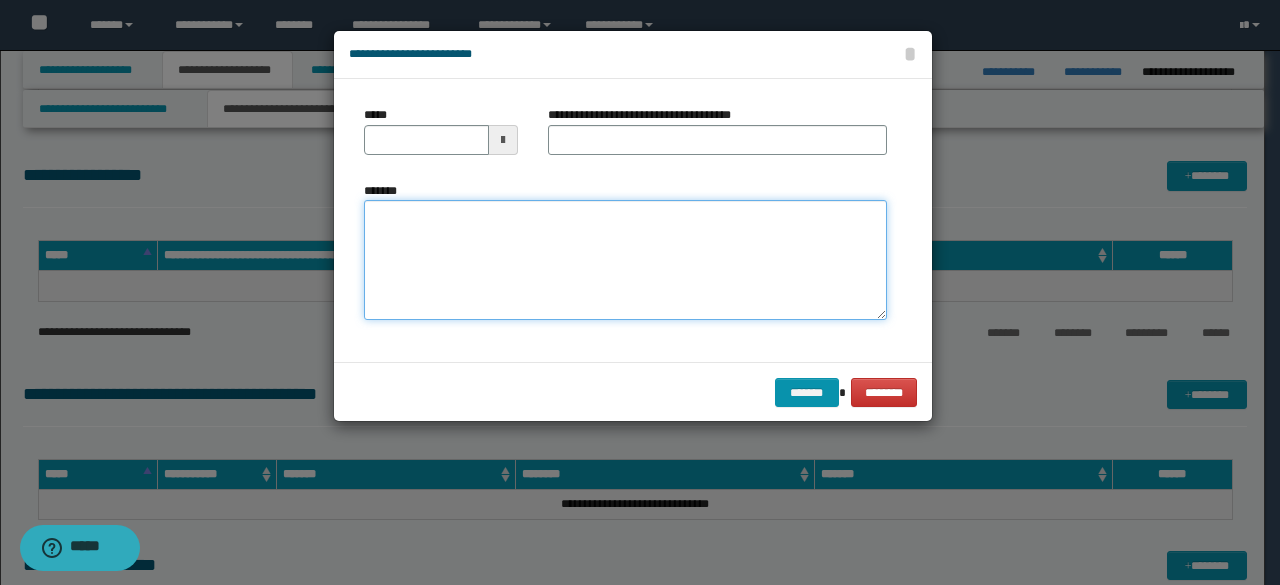 click on "*******" at bounding box center [625, 260] 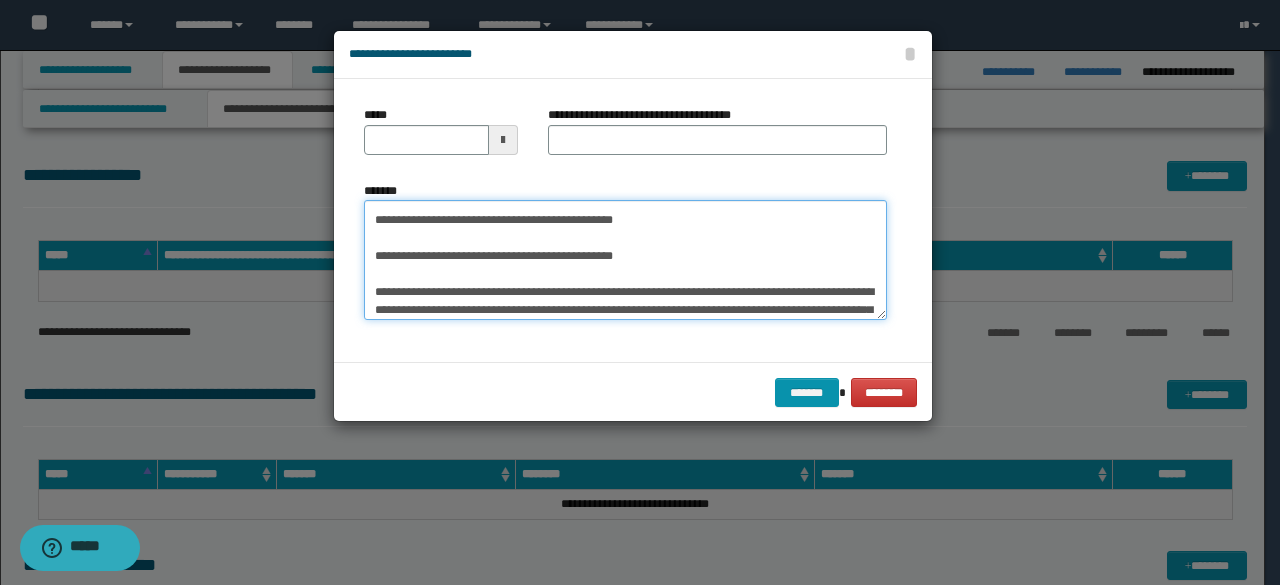scroll, scrollTop: 0, scrollLeft: 0, axis: both 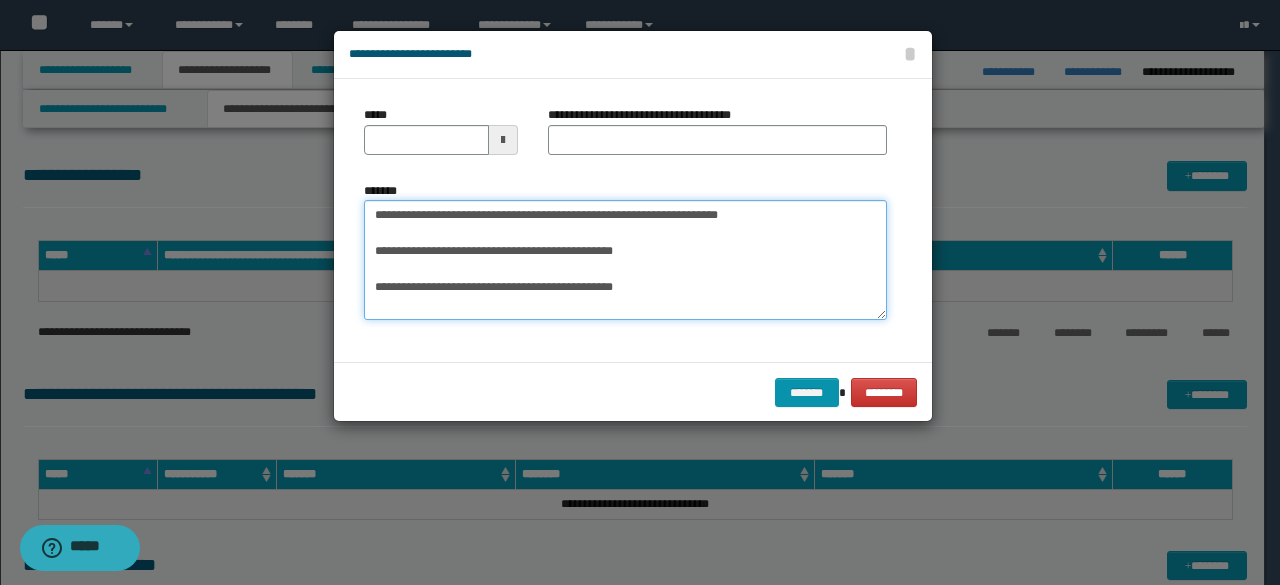 drag, startPoint x: 435, startPoint y: 213, endPoint x: 369, endPoint y: 210, distance: 66.068146 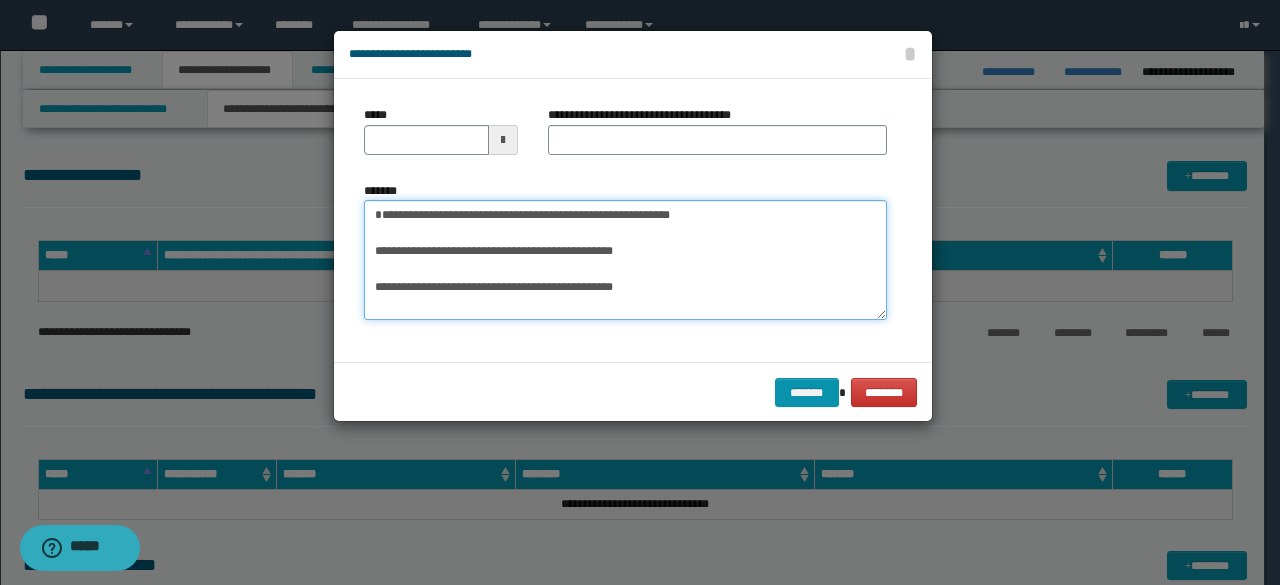 type 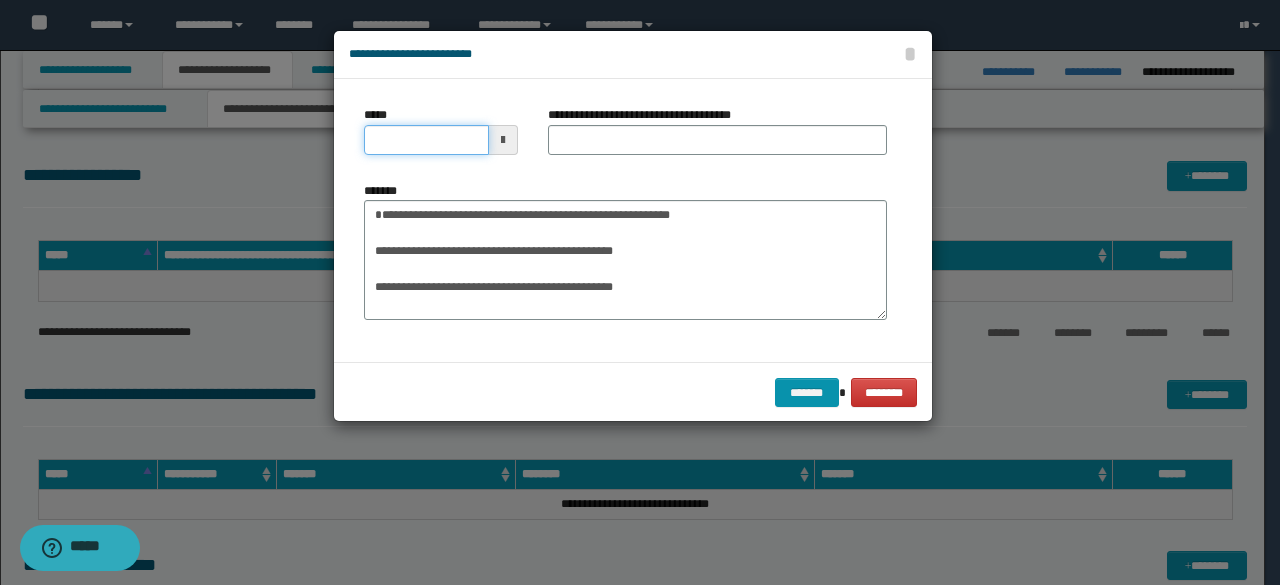 click on "*****" at bounding box center [426, 140] 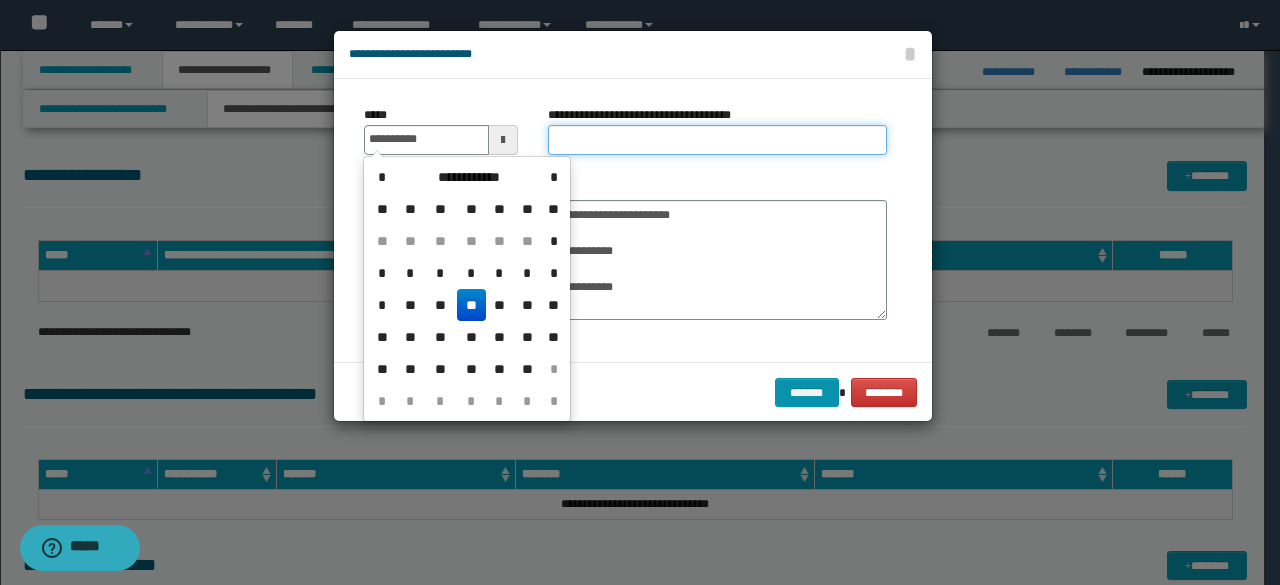 type on "**********" 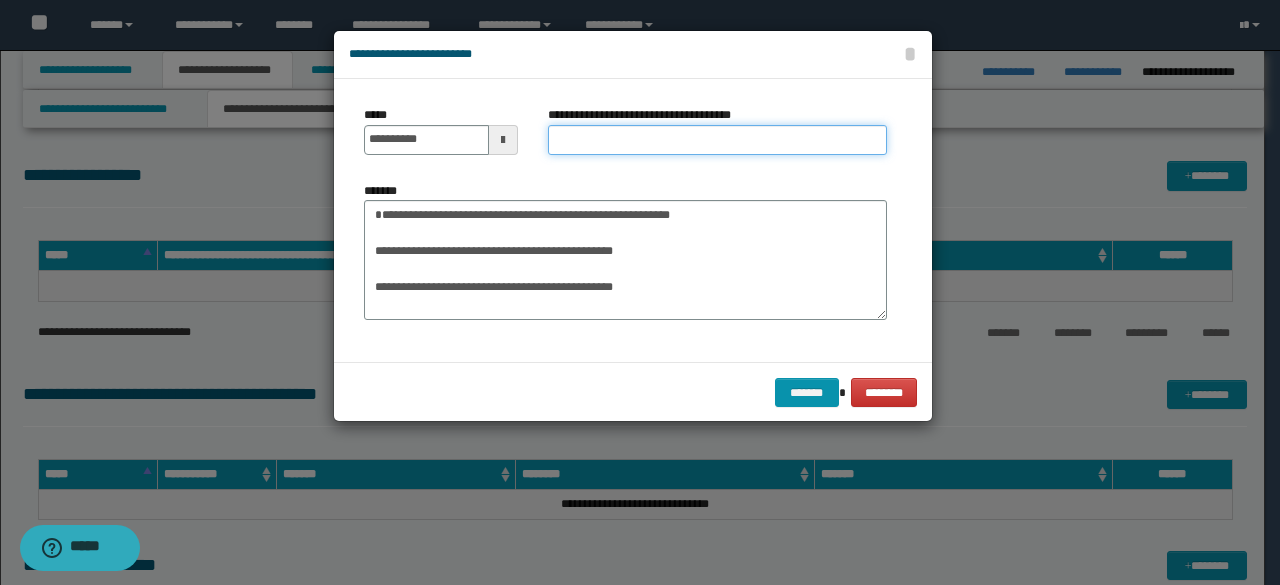 click on "**********" at bounding box center (717, 140) 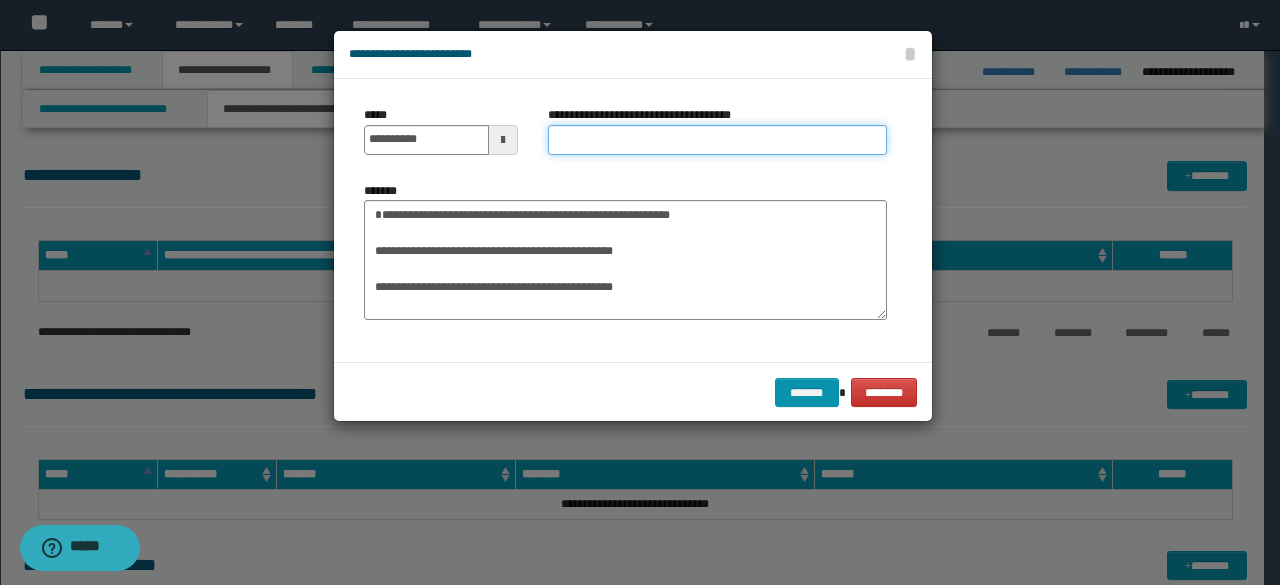 type on "**********" 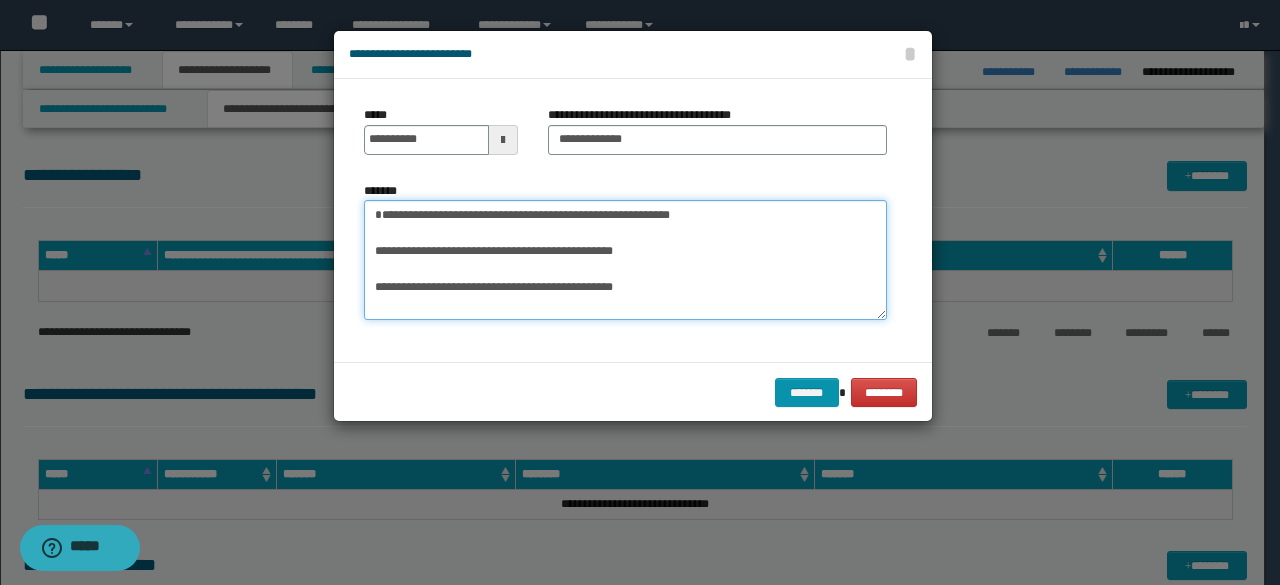 drag, startPoint x: 448, startPoint y: 212, endPoint x: 348, endPoint y: 201, distance: 100.60318 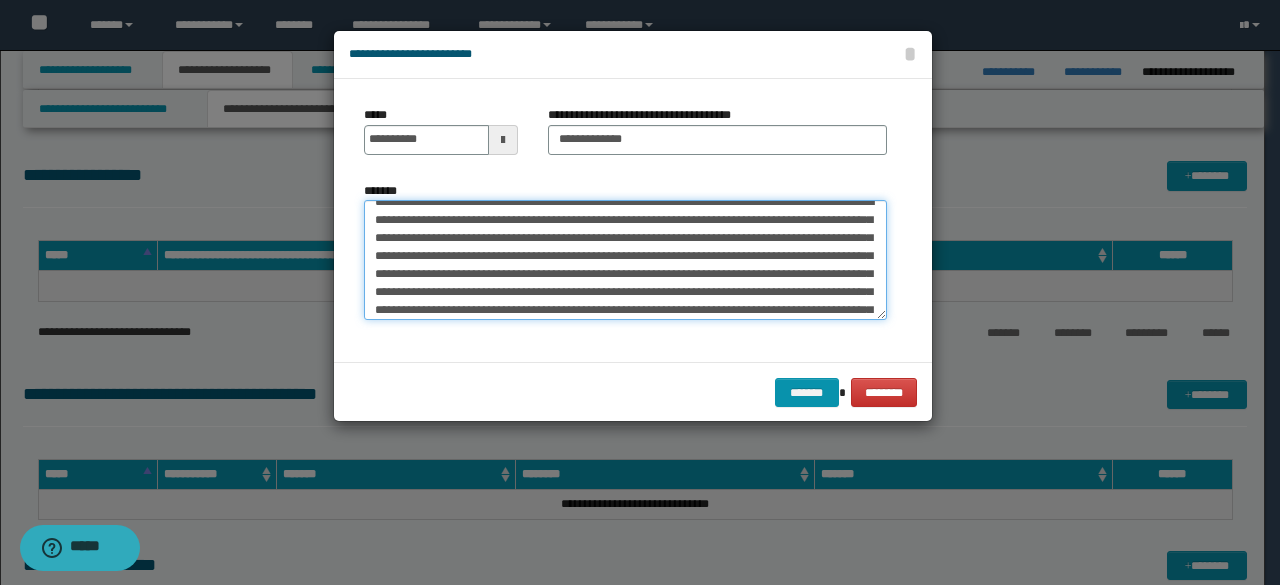 scroll, scrollTop: 810, scrollLeft: 0, axis: vertical 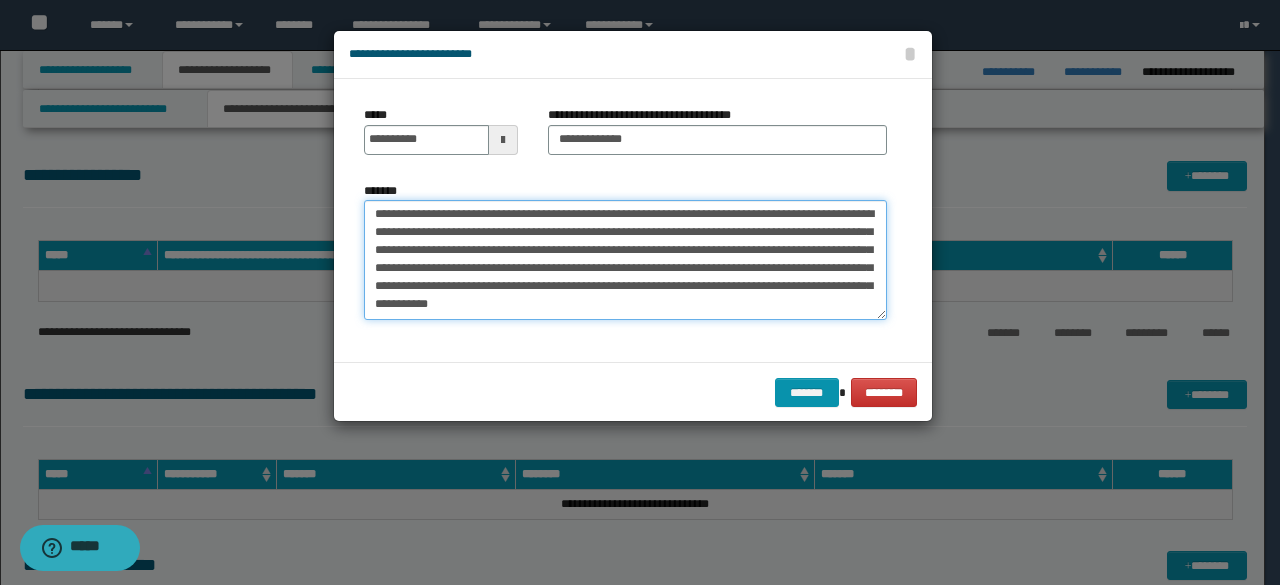drag, startPoint x: 372, startPoint y: 245, endPoint x: 753, endPoint y: 384, distance: 405.5638 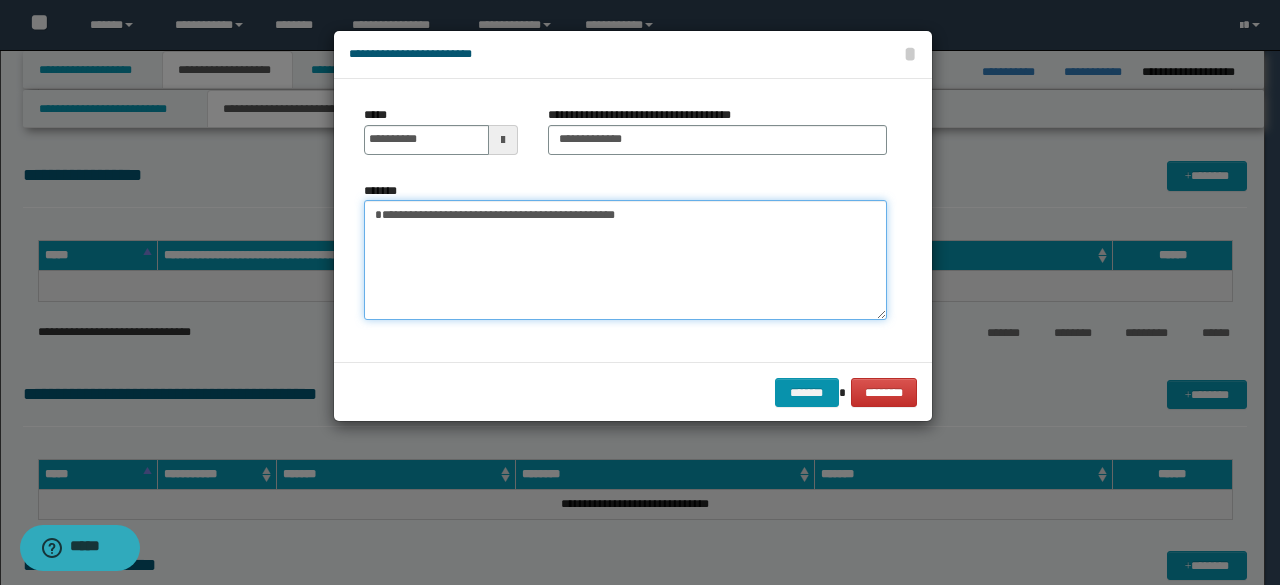 scroll, scrollTop: 0, scrollLeft: 0, axis: both 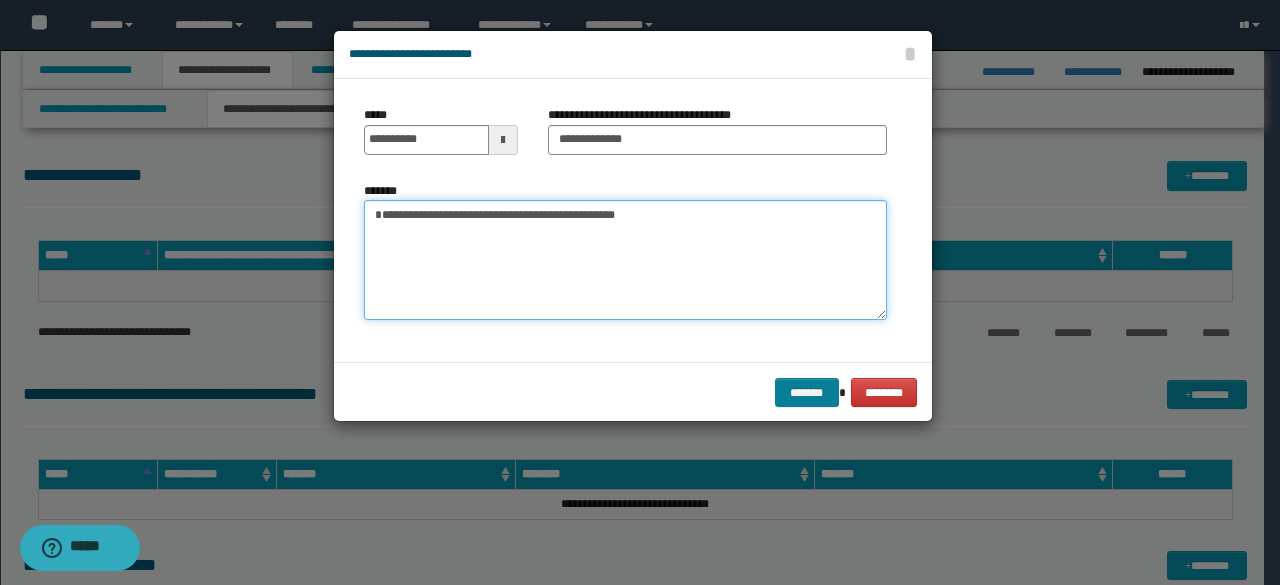 type on "**********" 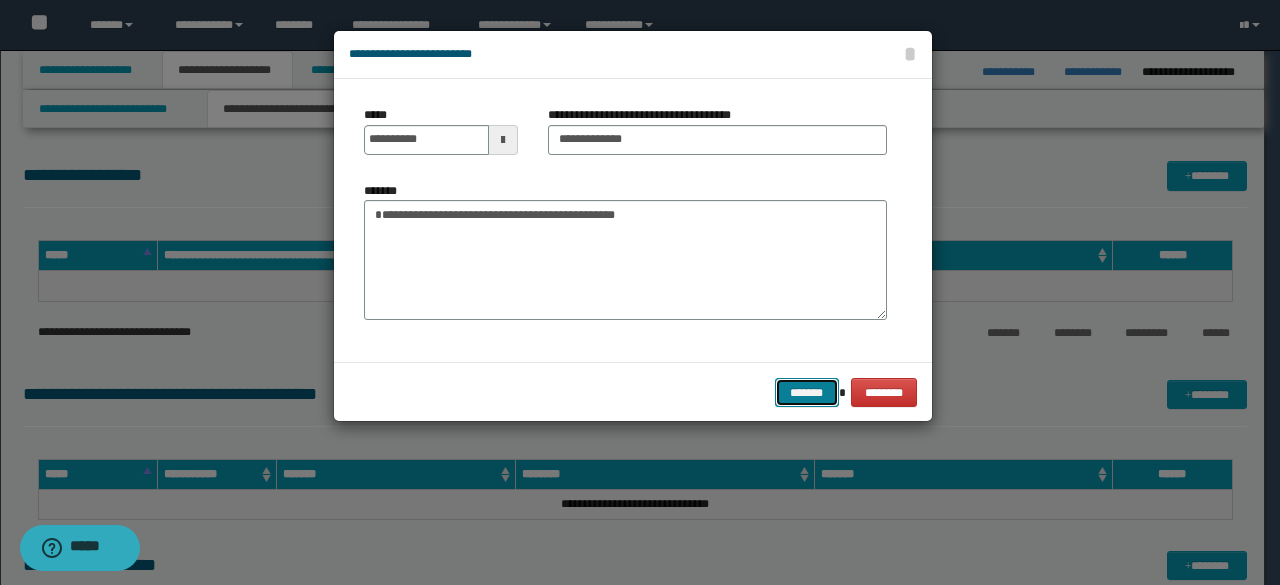 click on "*******" at bounding box center (807, 392) 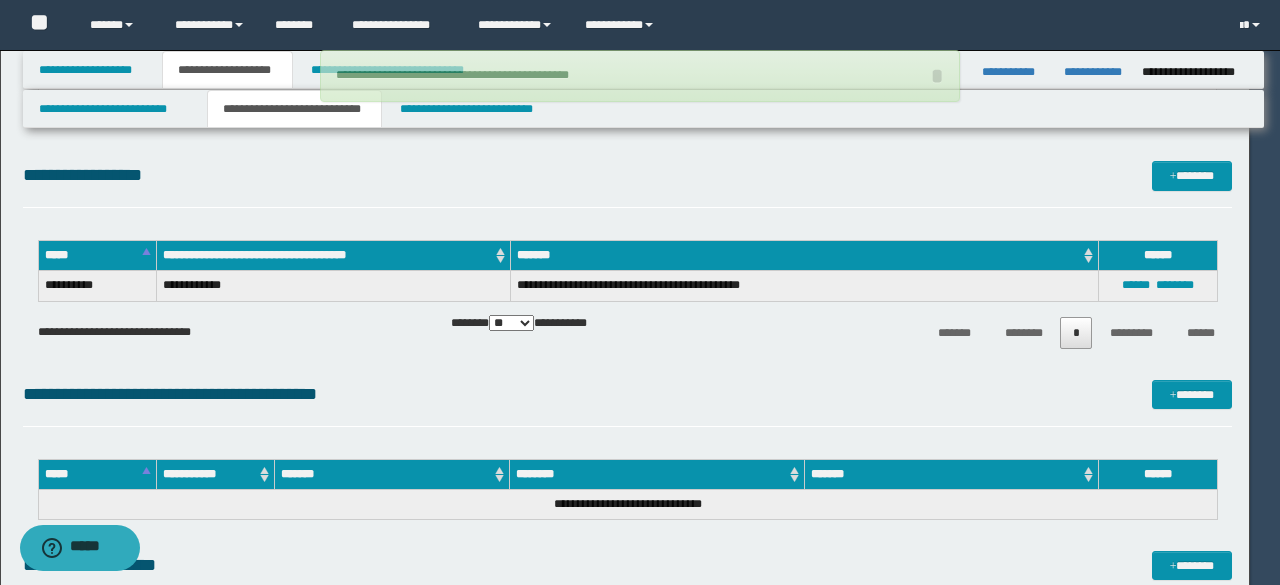 type 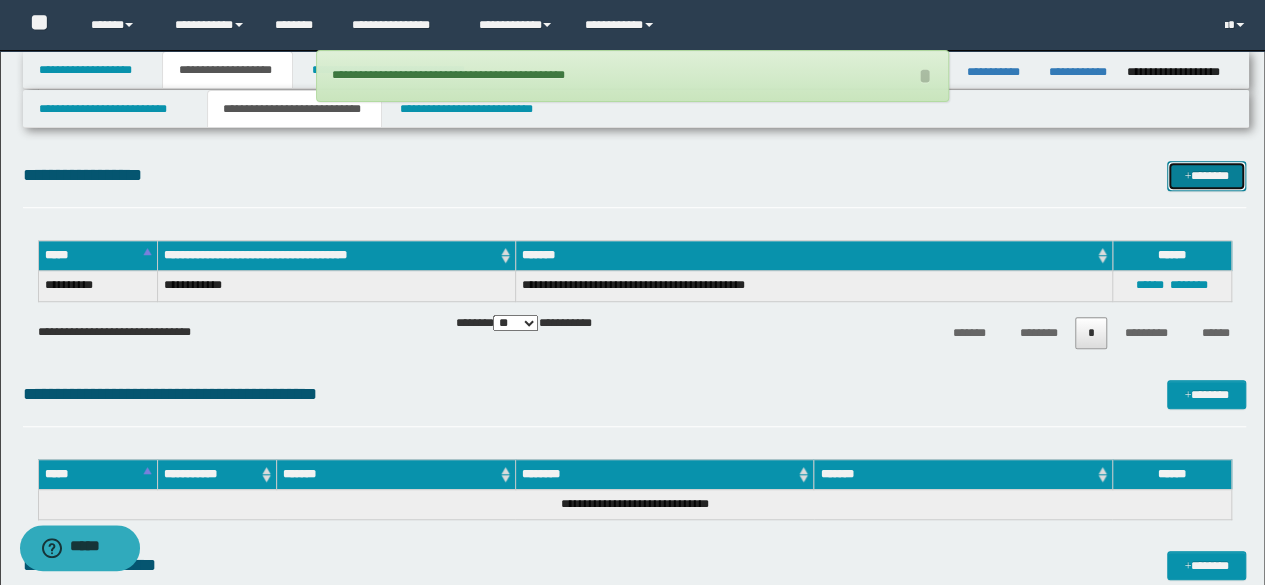 click on "*******" at bounding box center [1206, 175] 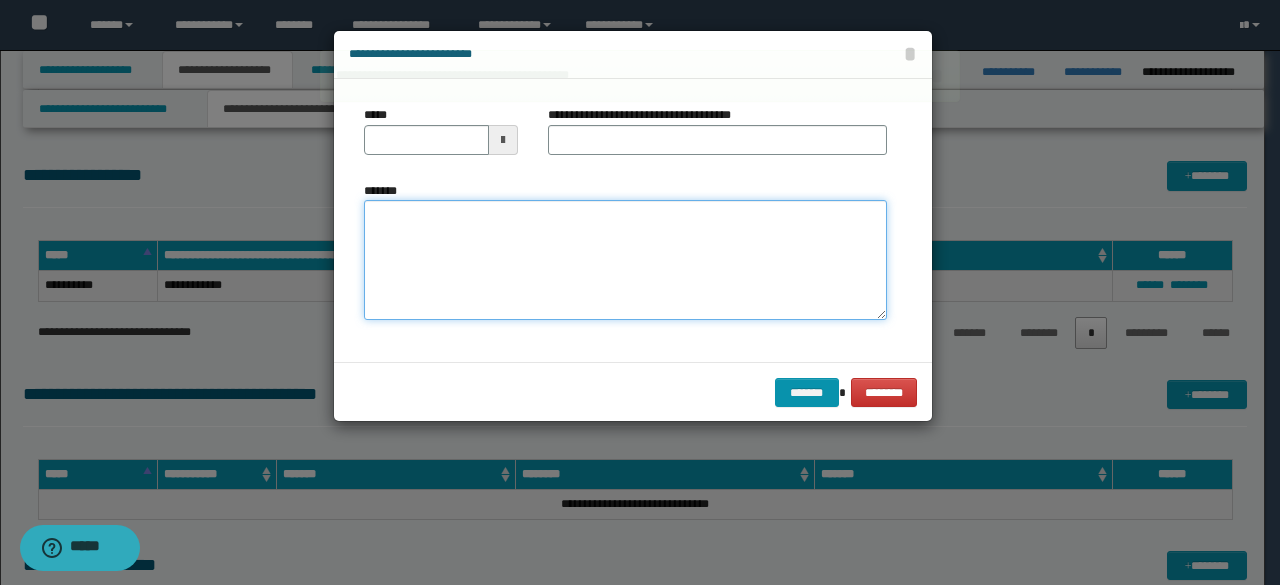 click on "*******" at bounding box center [625, 259] 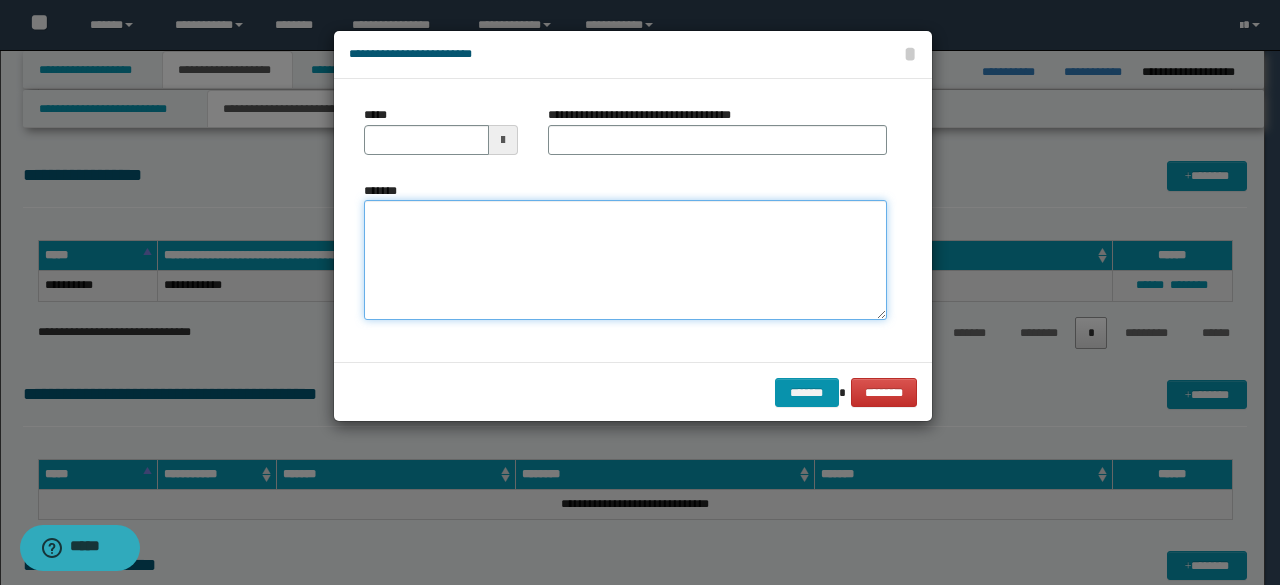 paste on "**********" 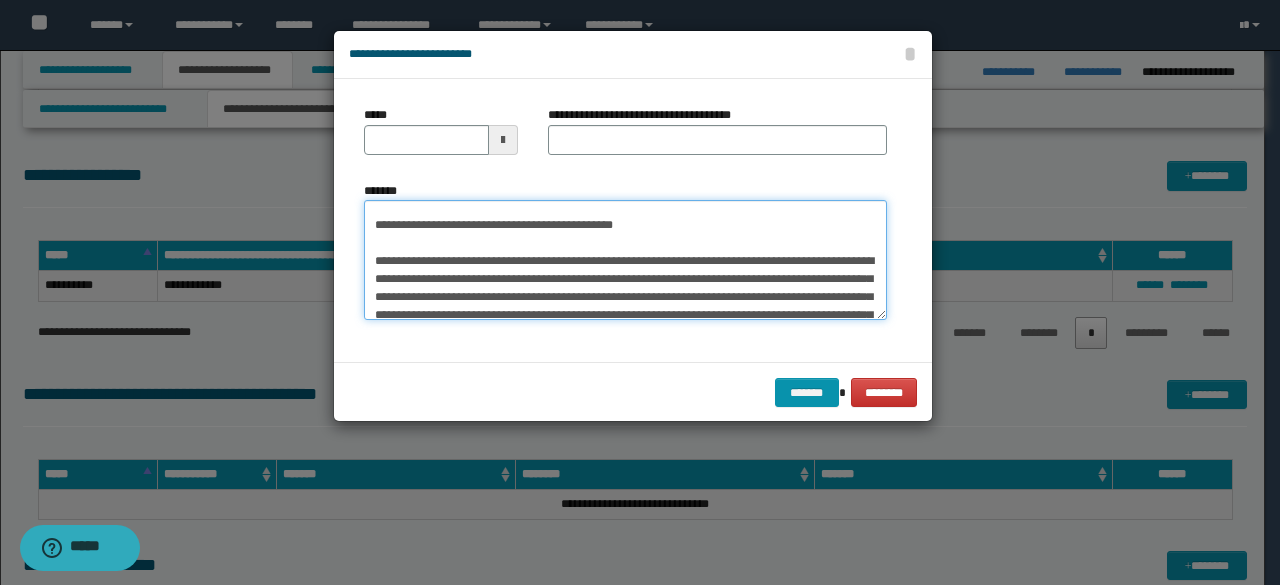 scroll, scrollTop: 0, scrollLeft: 0, axis: both 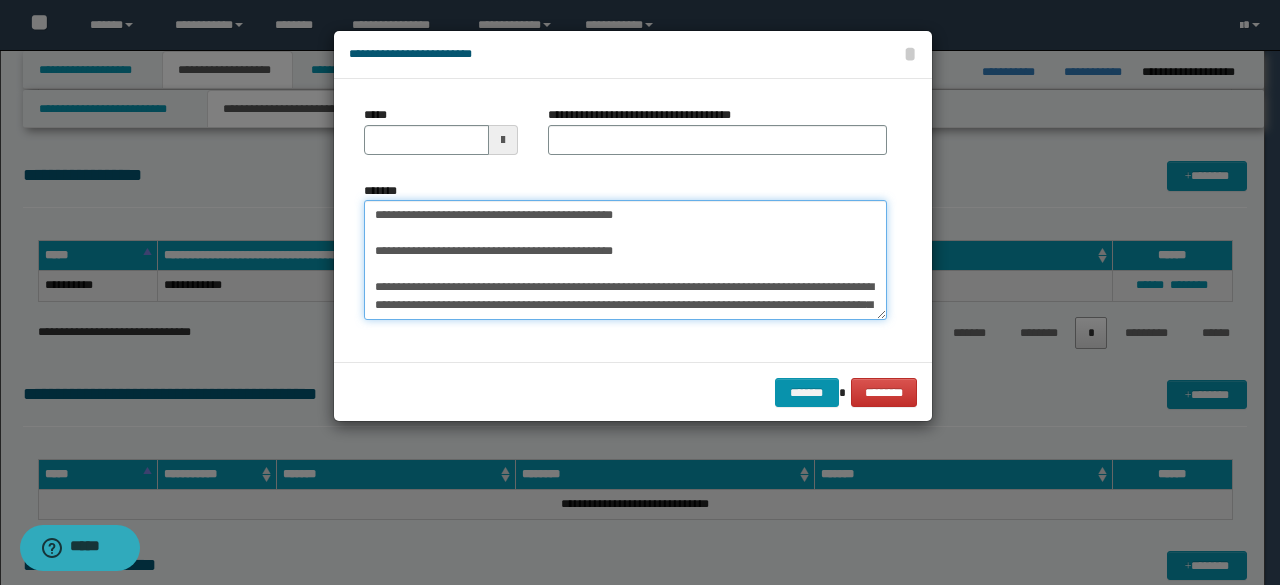 drag, startPoint x: 434, startPoint y: 213, endPoint x: 365, endPoint y: 213, distance: 69 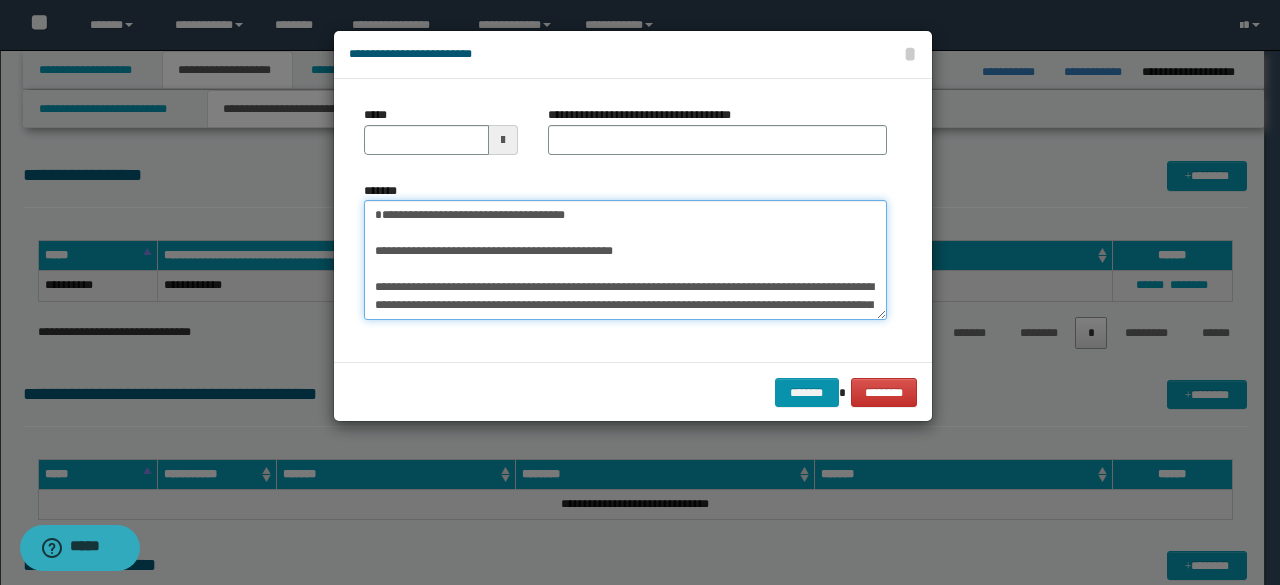 type 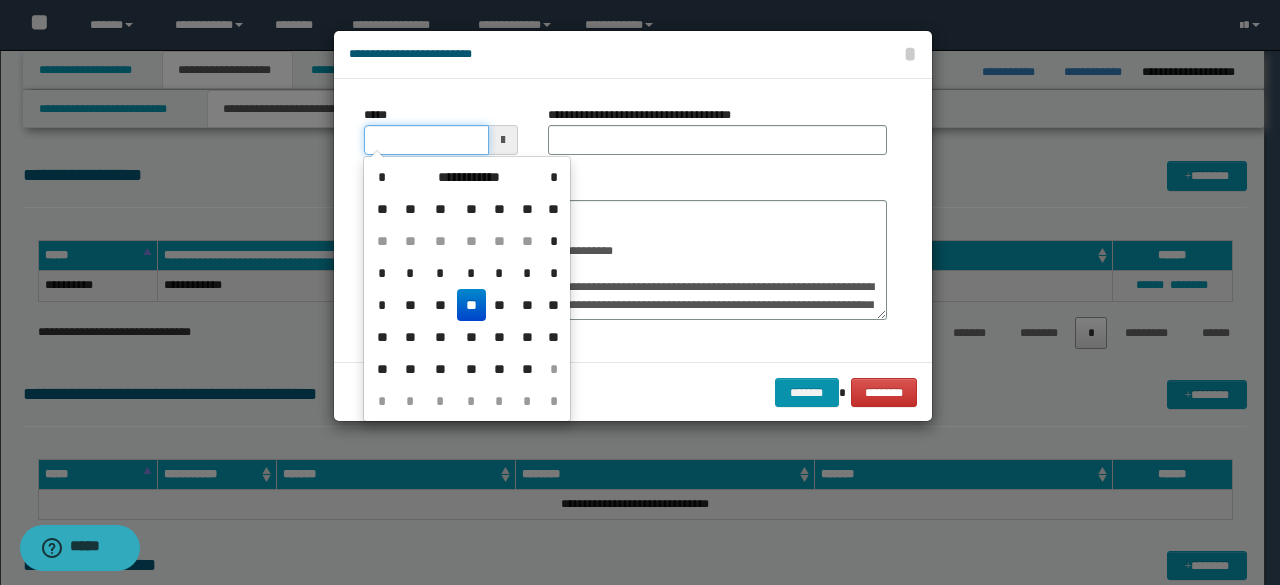 click on "*****" at bounding box center [426, 140] 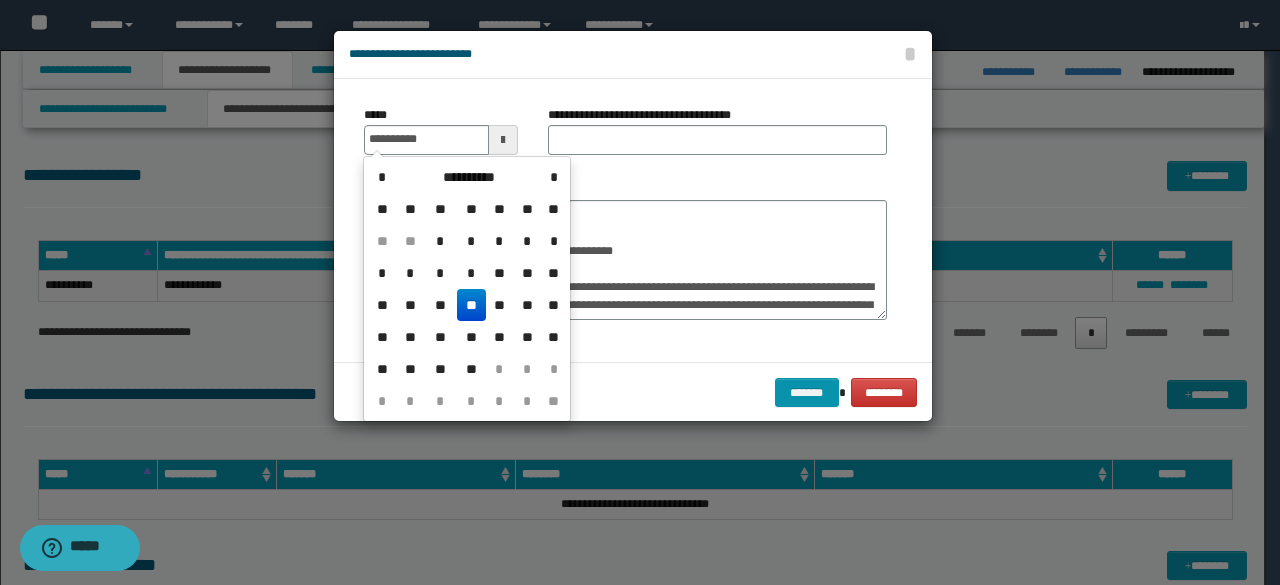 type on "**********" 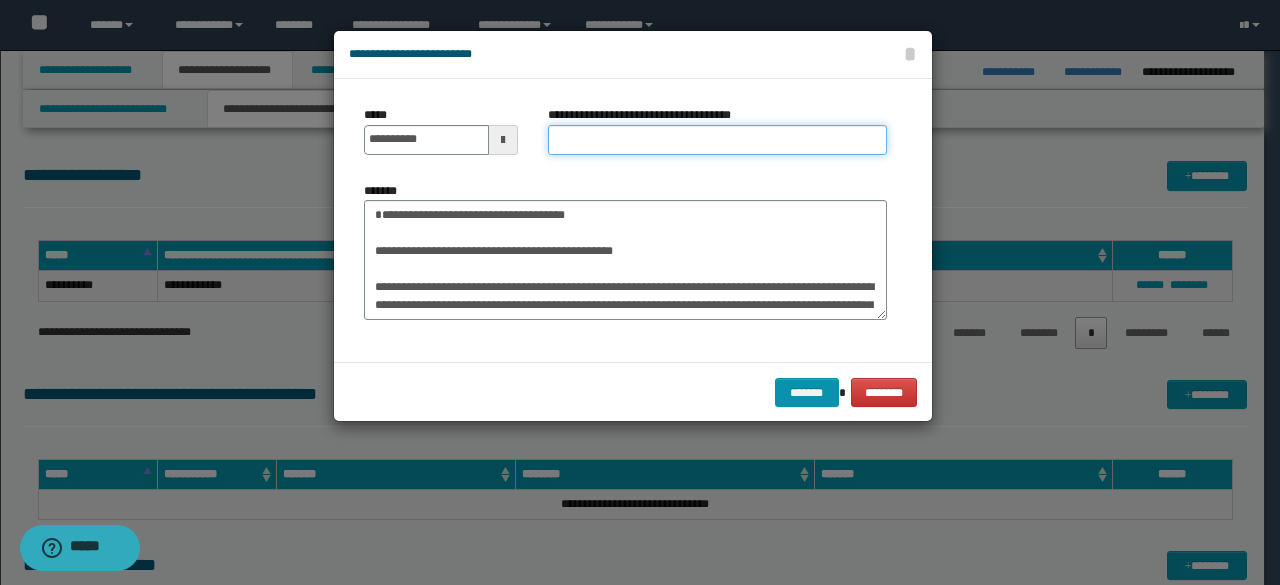 click on "**********" at bounding box center (717, 140) 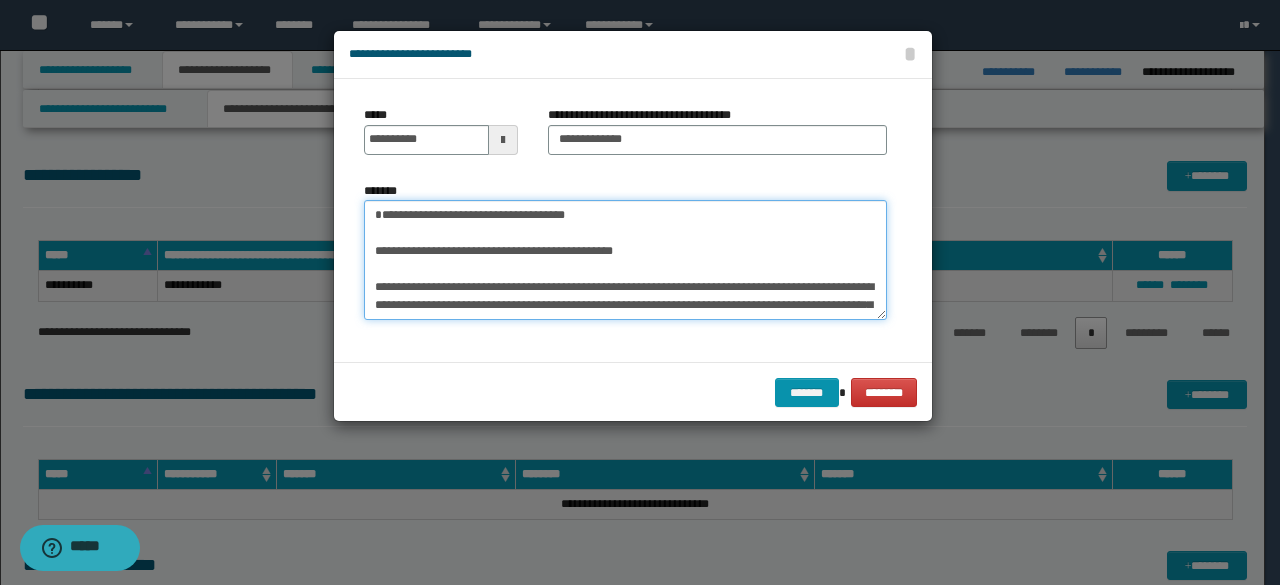 drag, startPoint x: 448, startPoint y: 211, endPoint x: 350, endPoint y: 195, distance: 99.29753 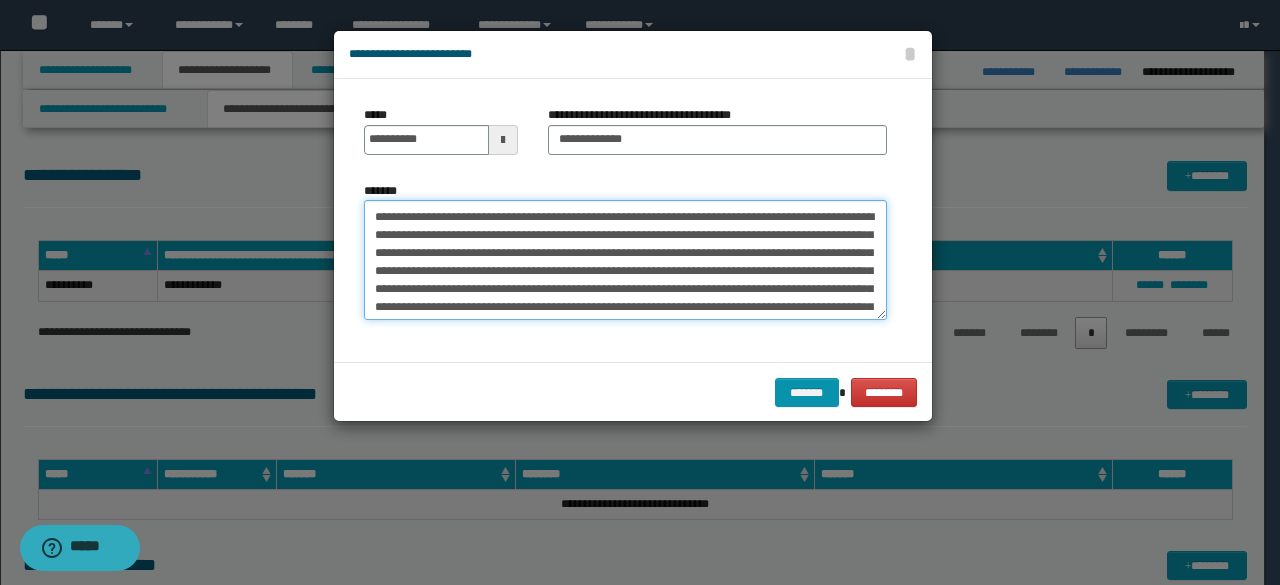 scroll, scrollTop: 774, scrollLeft: 0, axis: vertical 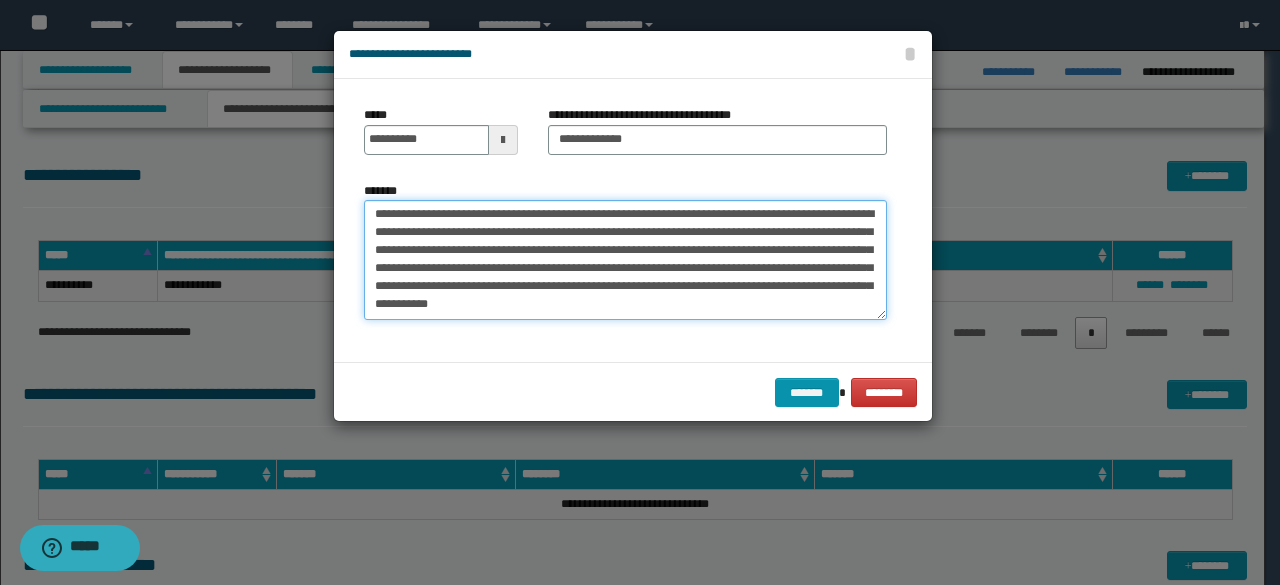 drag, startPoint x: 370, startPoint y: 249, endPoint x: 620, endPoint y: 362, distance: 274.35196 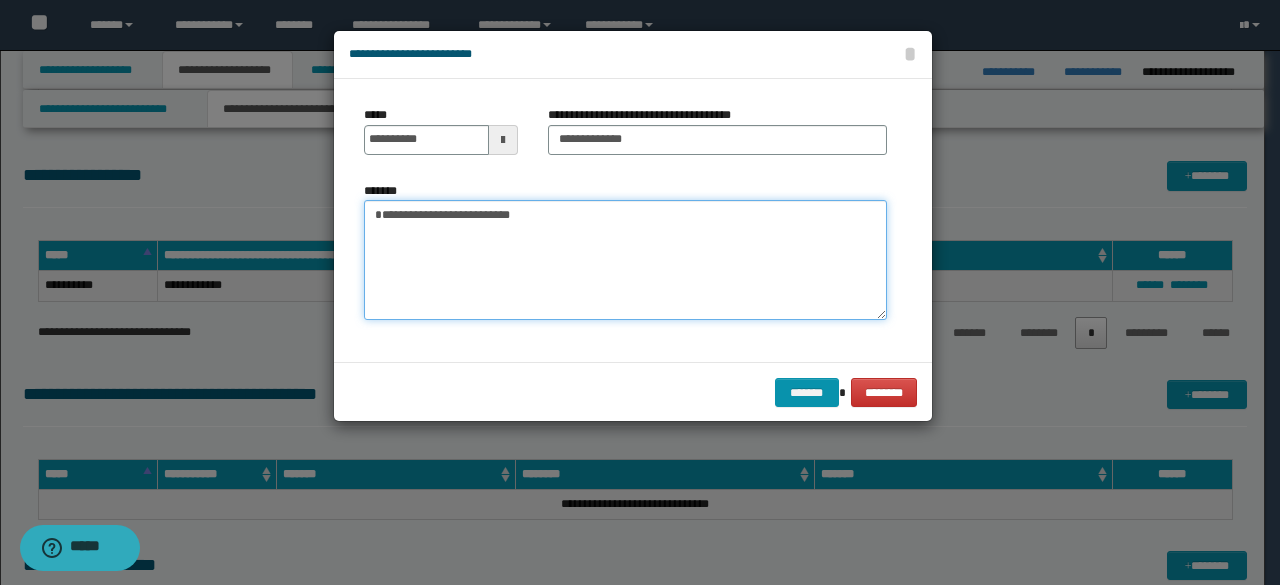 scroll, scrollTop: 0, scrollLeft: 0, axis: both 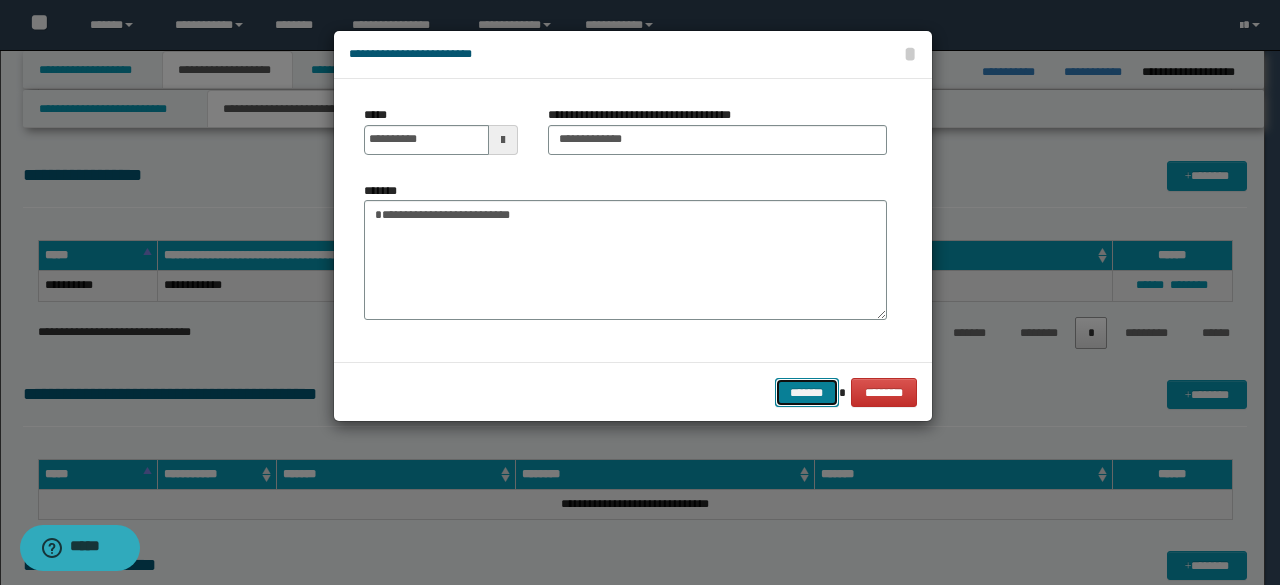 click on "*******" at bounding box center [807, 392] 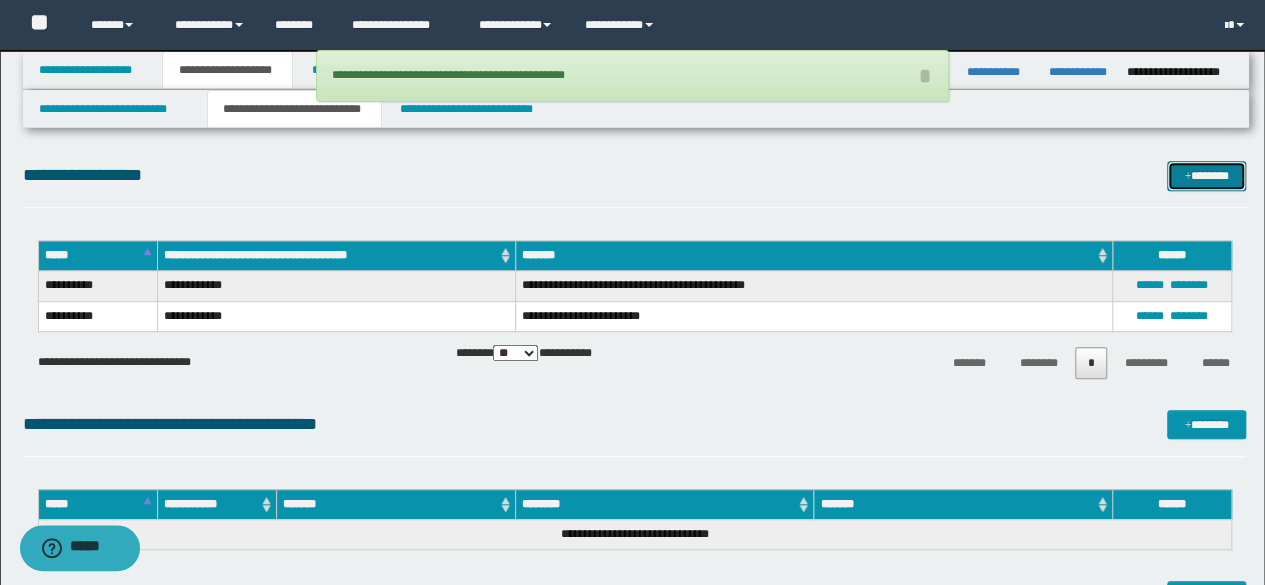 click on "*******" at bounding box center [1206, 175] 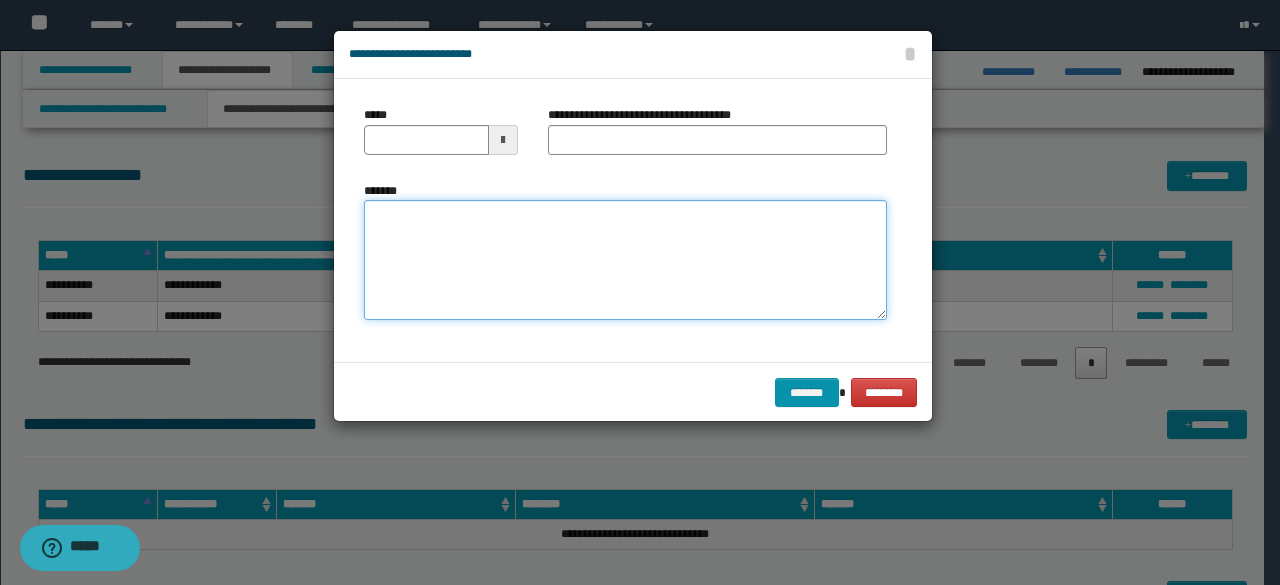 click on "*******" at bounding box center [625, 259] 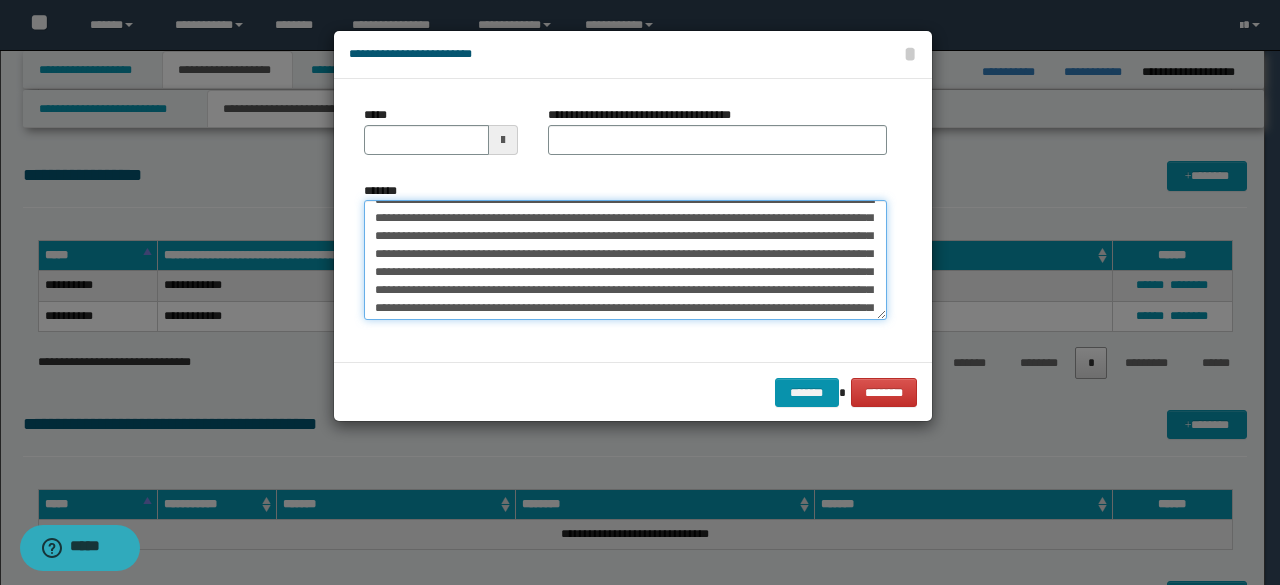 scroll, scrollTop: 0, scrollLeft: 0, axis: both 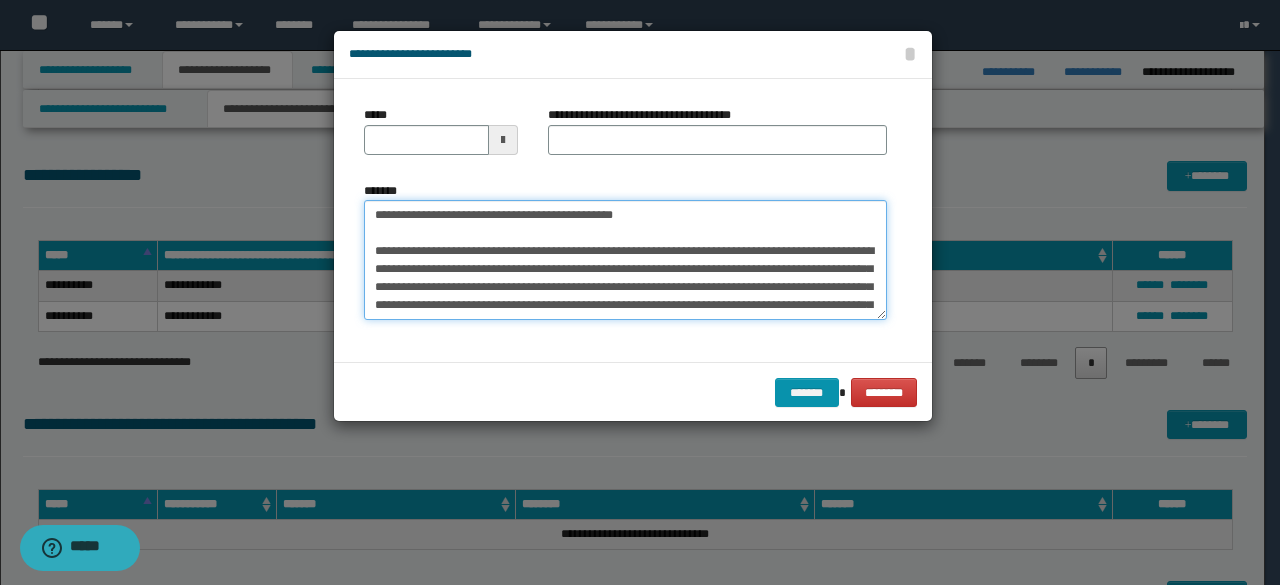 drag, startPoint x: 435, startPoint y: 212, endPoint x: 373, endPoint y: 207, distance: 62.201286 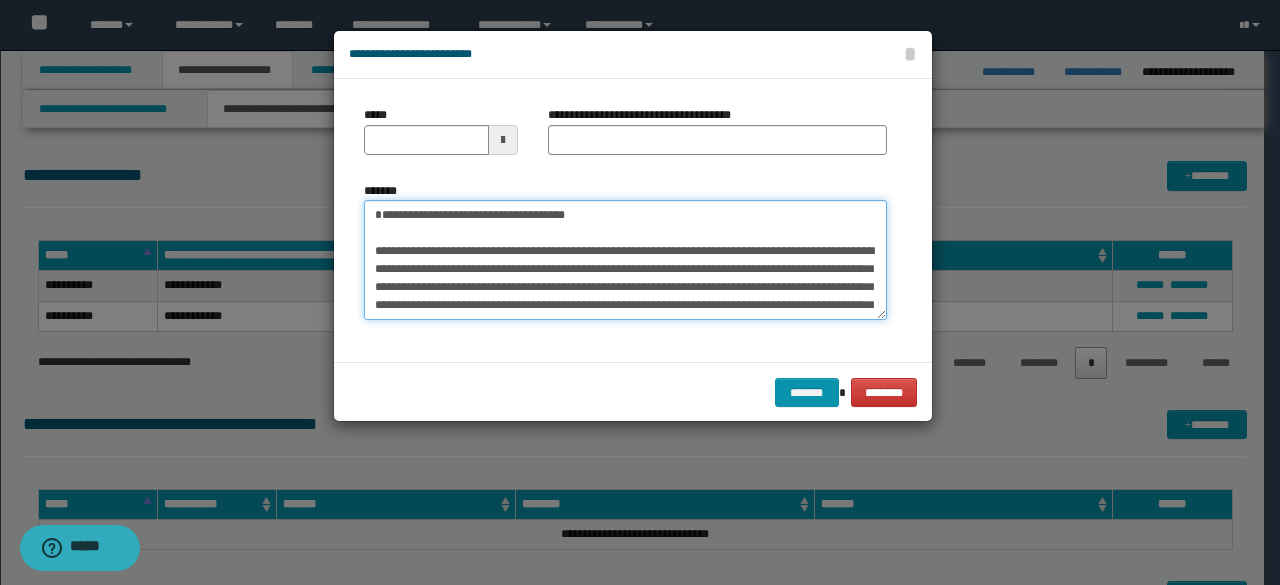 type 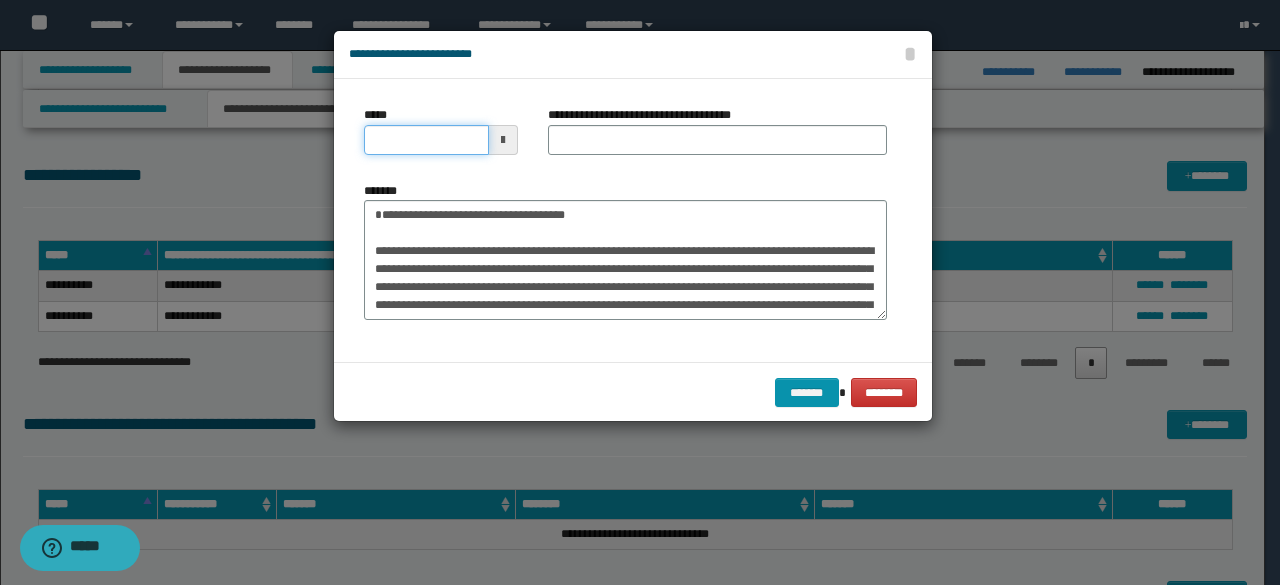 click on "*****" at bounding box center (426, 140) 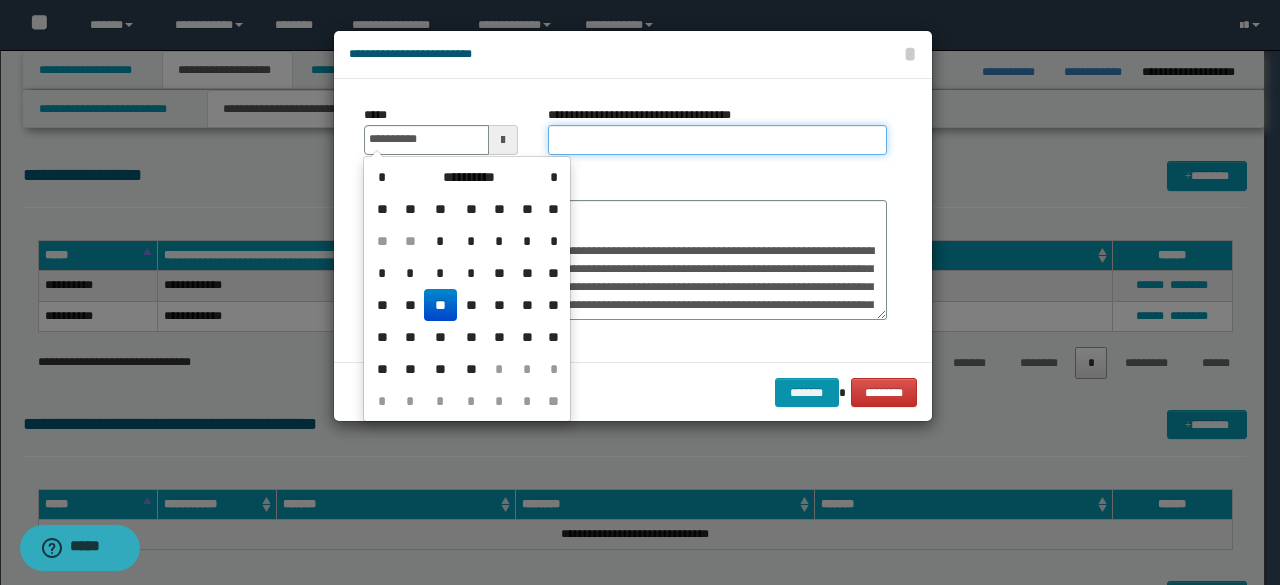 type on "**********" 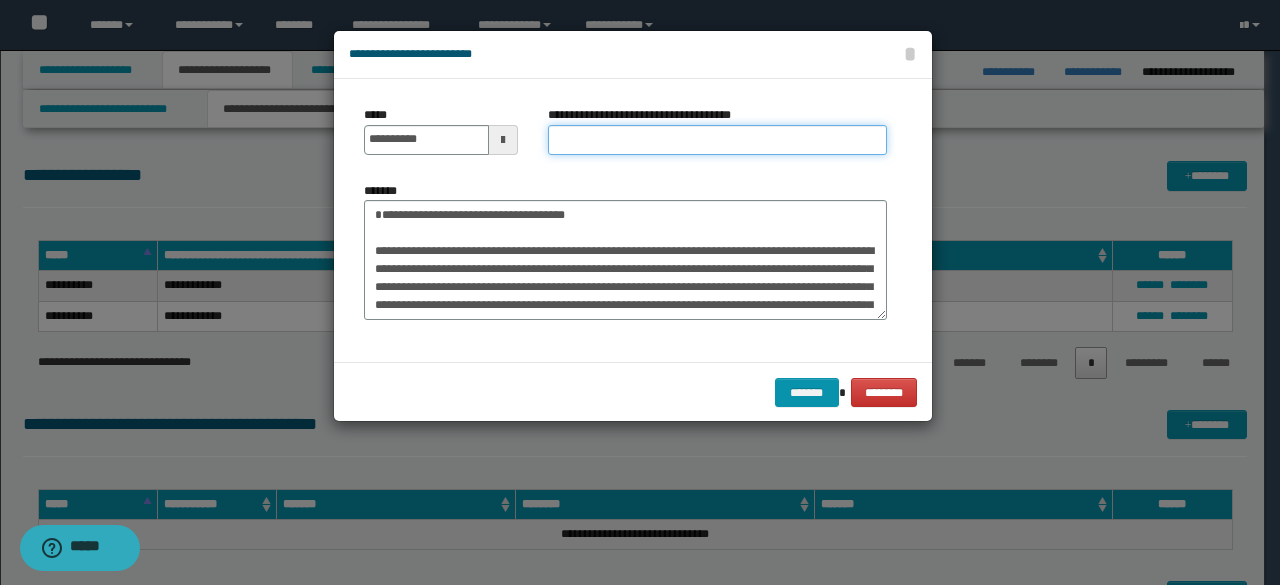 type on "**********" 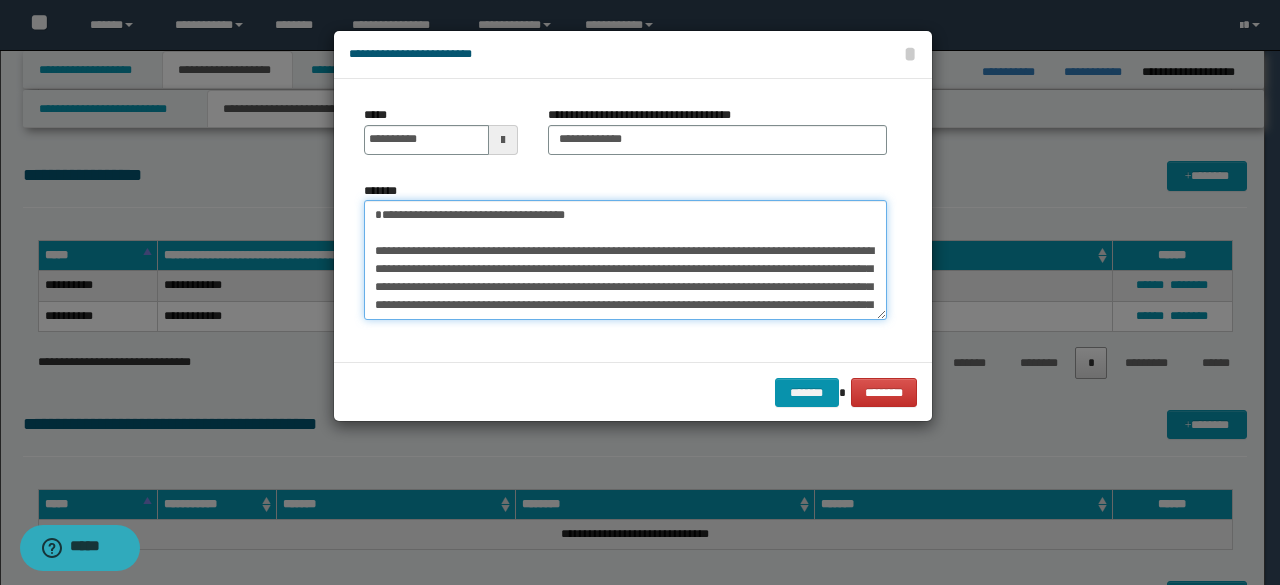 drag, startPoint x: 450, startPoint y: 212, endPoint x: 316, endPoint y: 207, distance: 134.09325 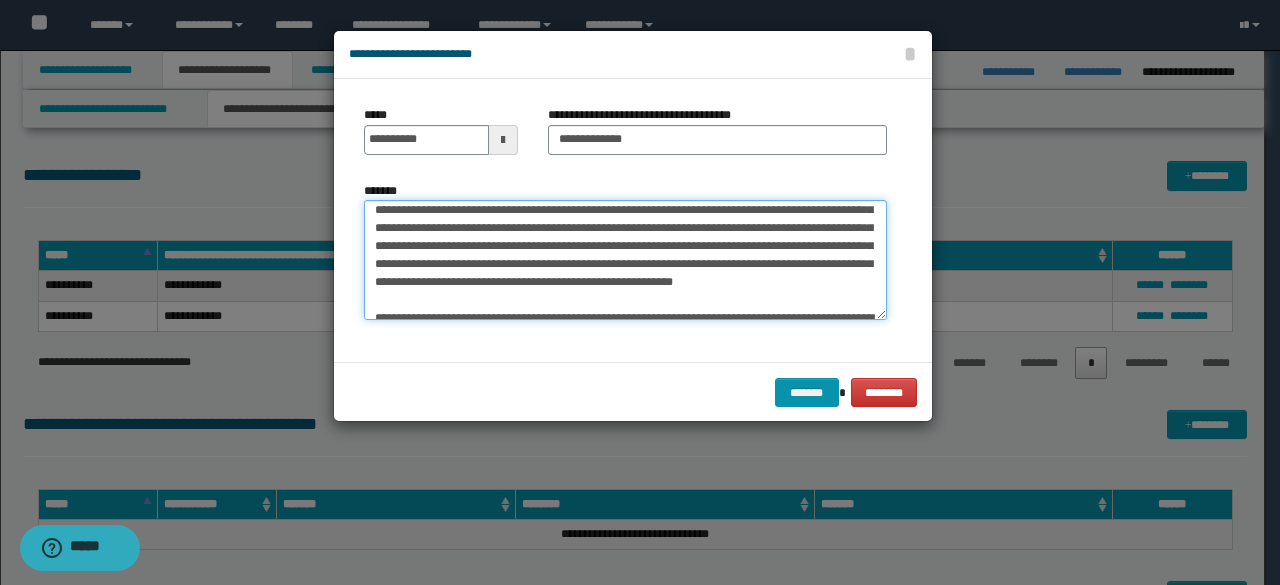 scroll, scrollTop: 738, scrollLeft: 0, axis: vertical 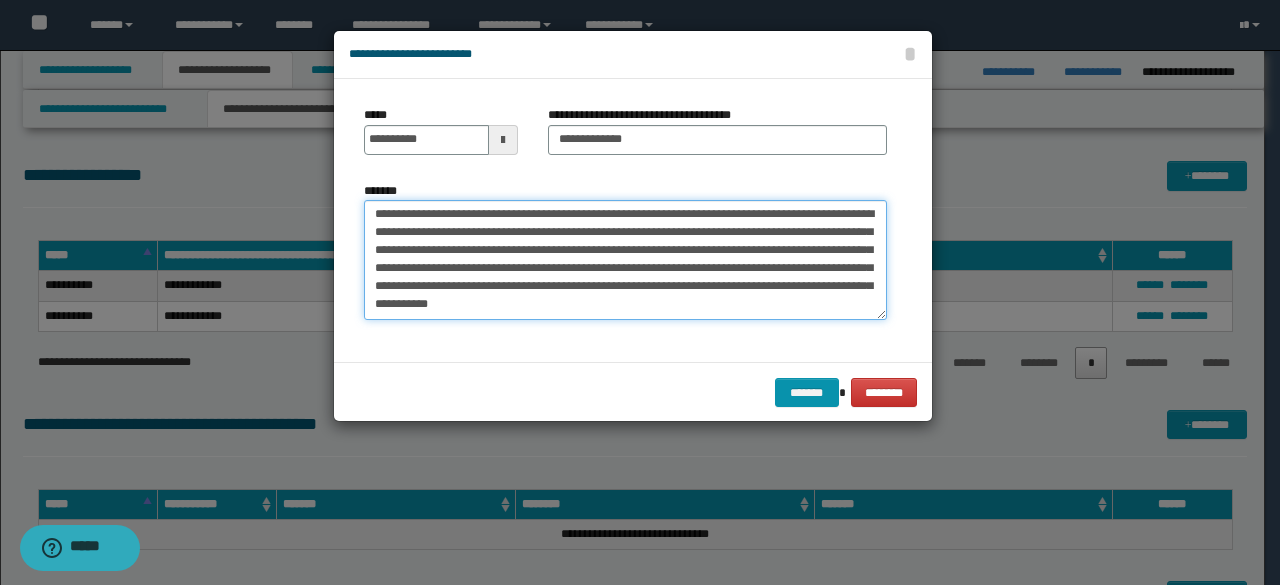 drag, startPoint x: 372, startPoint y: 250, endPoint x: 624, endPoint y: 378, distance: 282.64465 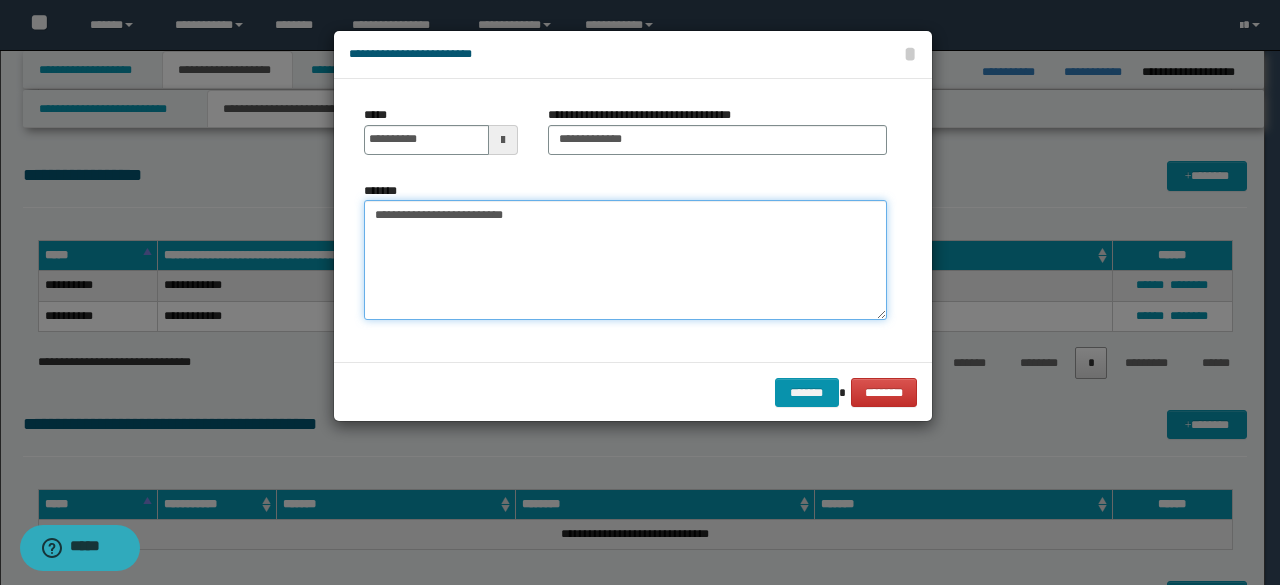 scroll, scrollTop: 0, scrollLeft: 0, axis: both 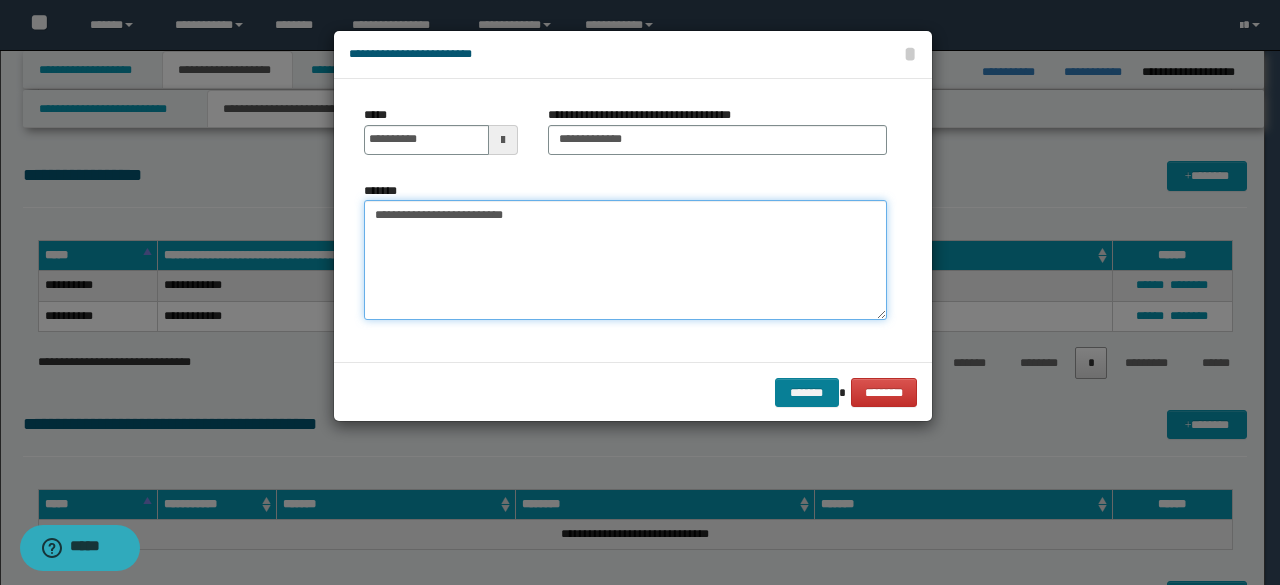 type on "**********" 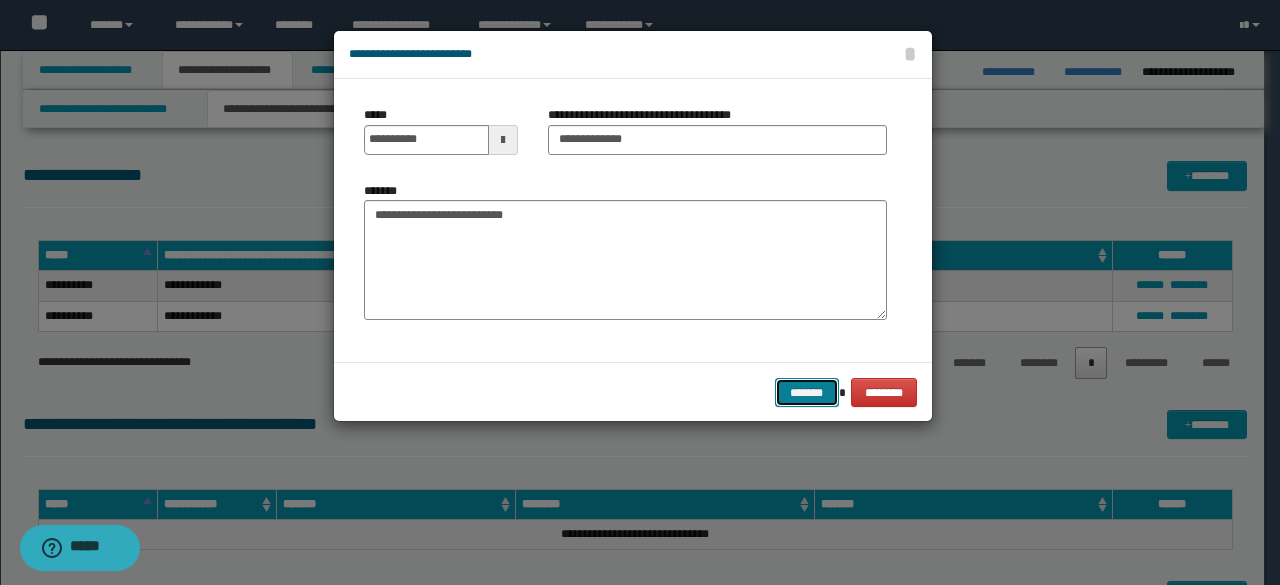 click on "*******" at bounding box center [807, 392] 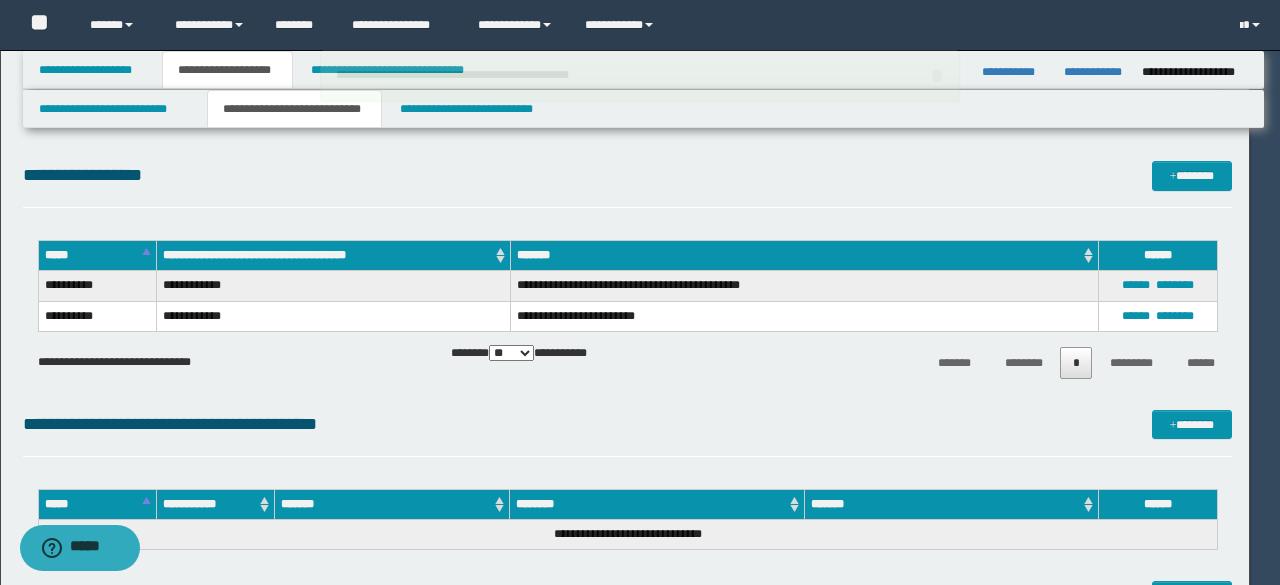 type 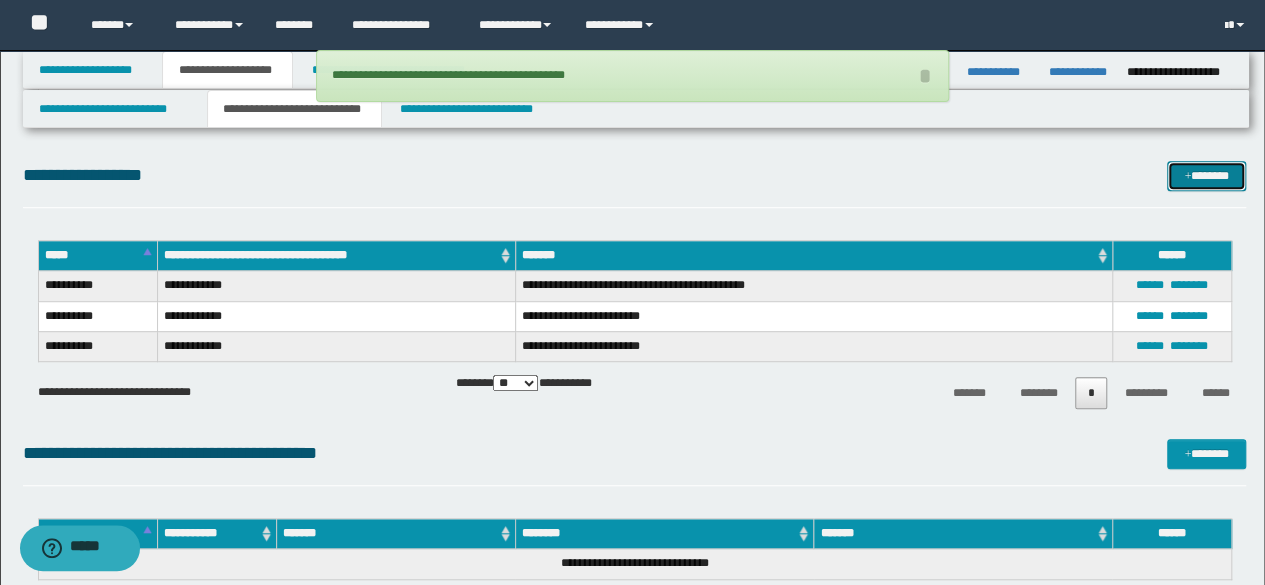 click on "*******" at bounding box center [1206, 175] 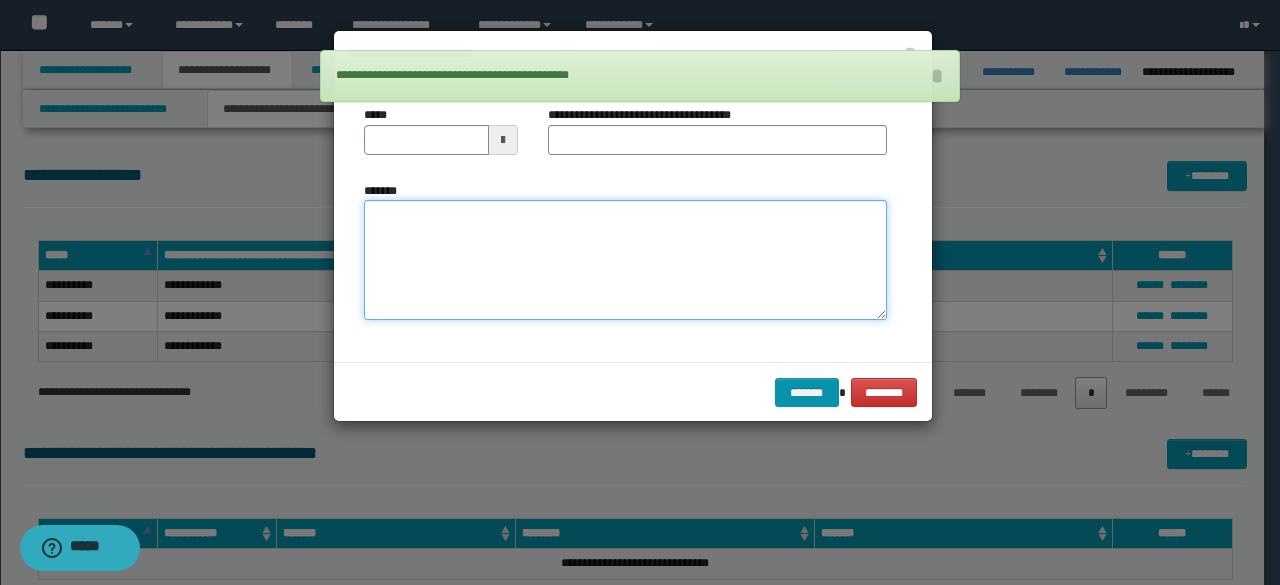 click on "*******" at bounding box center [625, 259] 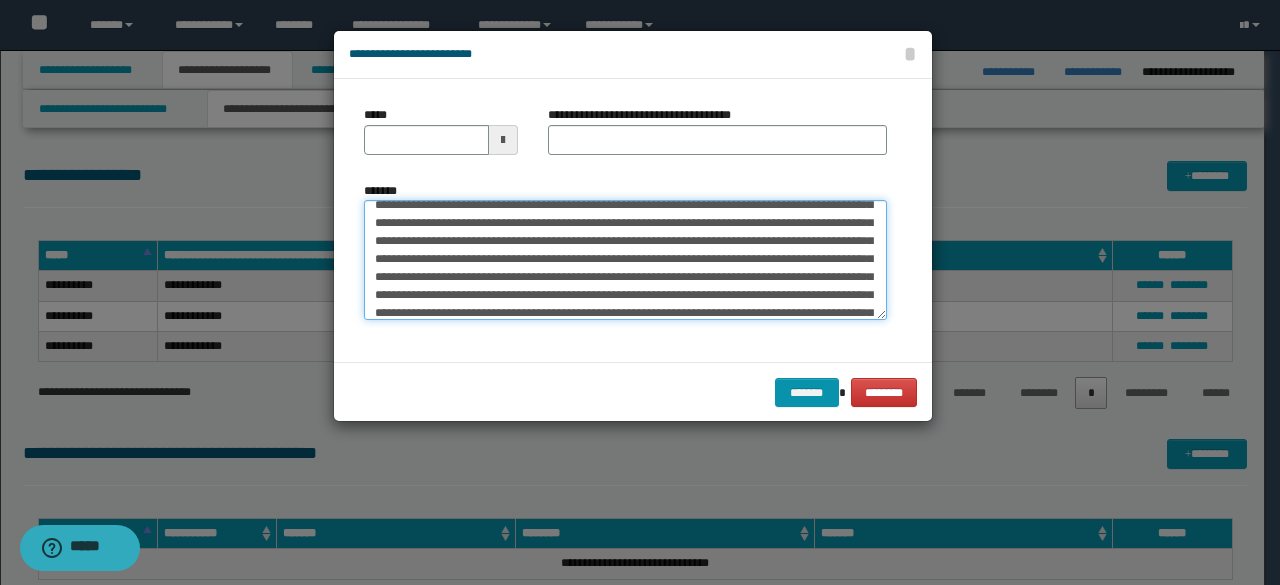 scroll, scrollTop: 0, scrollLeft: 0, axis: both 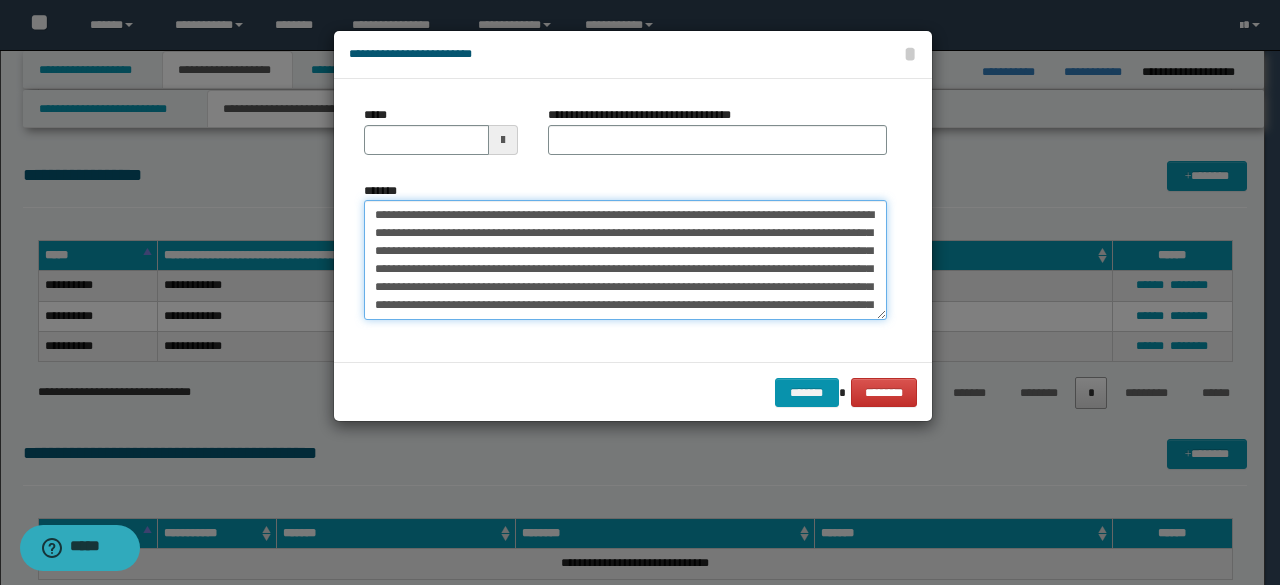 drag, startPoint x: 437, startPoint y: 216, endPoint x: 343, endPoint y: 211, distance: 94.13288 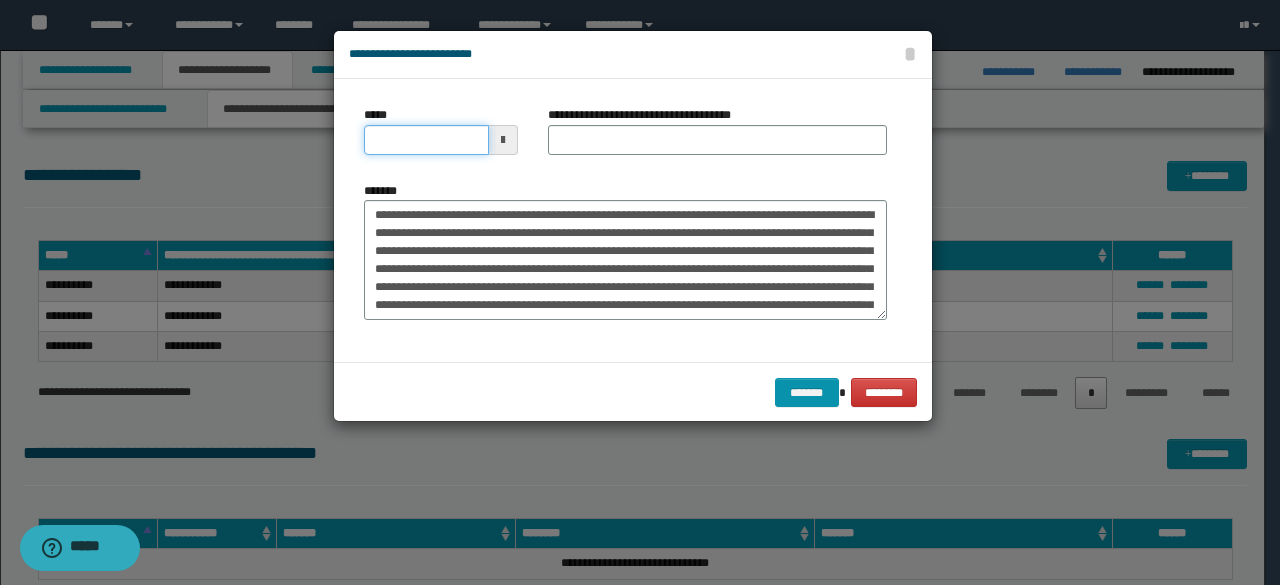 click on "*****" at bounding box center (426, 140) 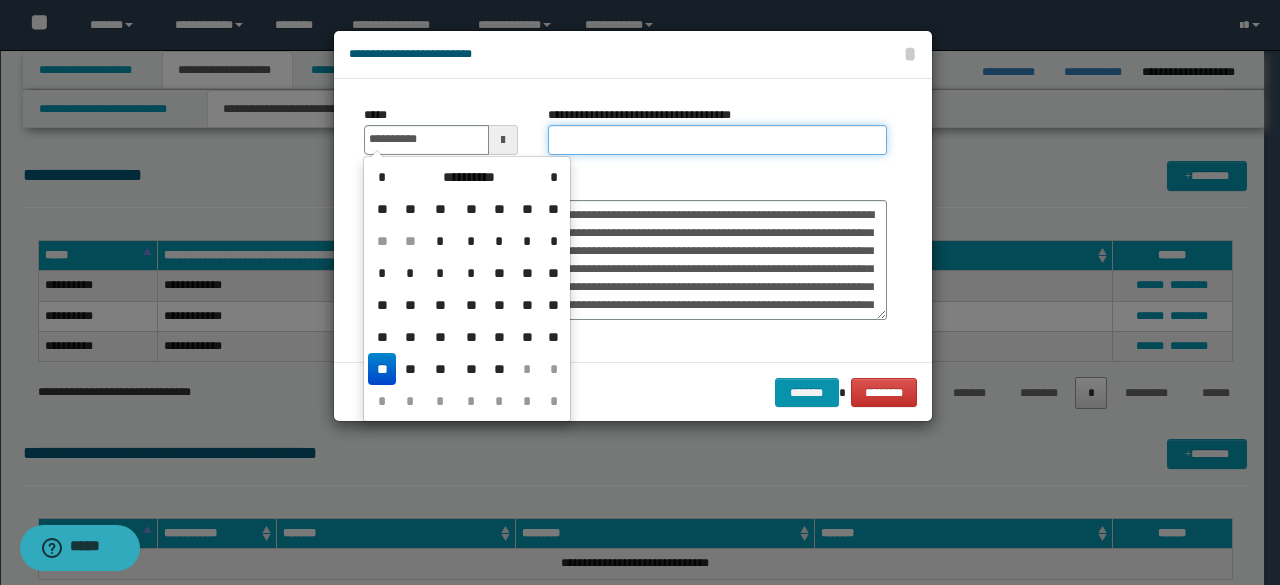 type on "**********" 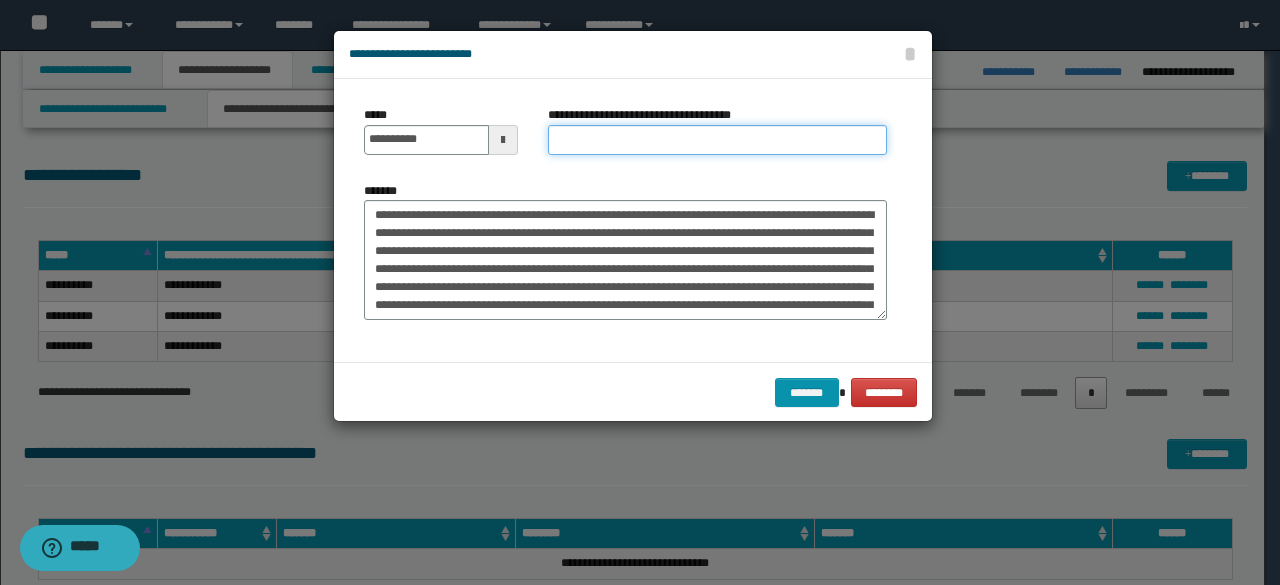 click on "**********" at bounding box center (717, 140) 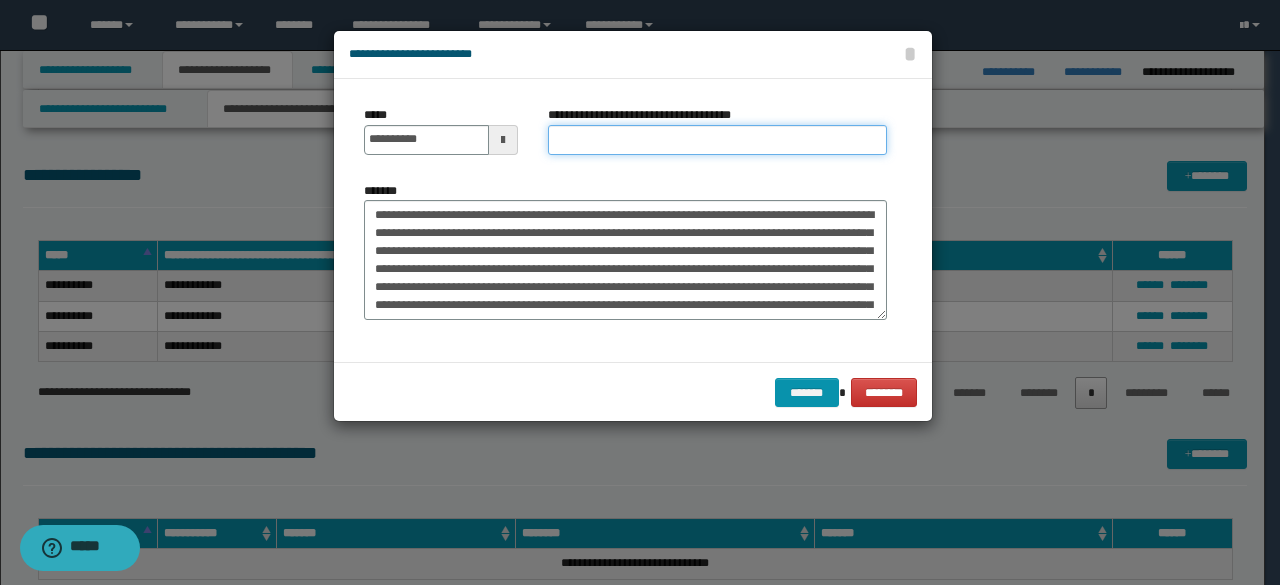 type on "**********" 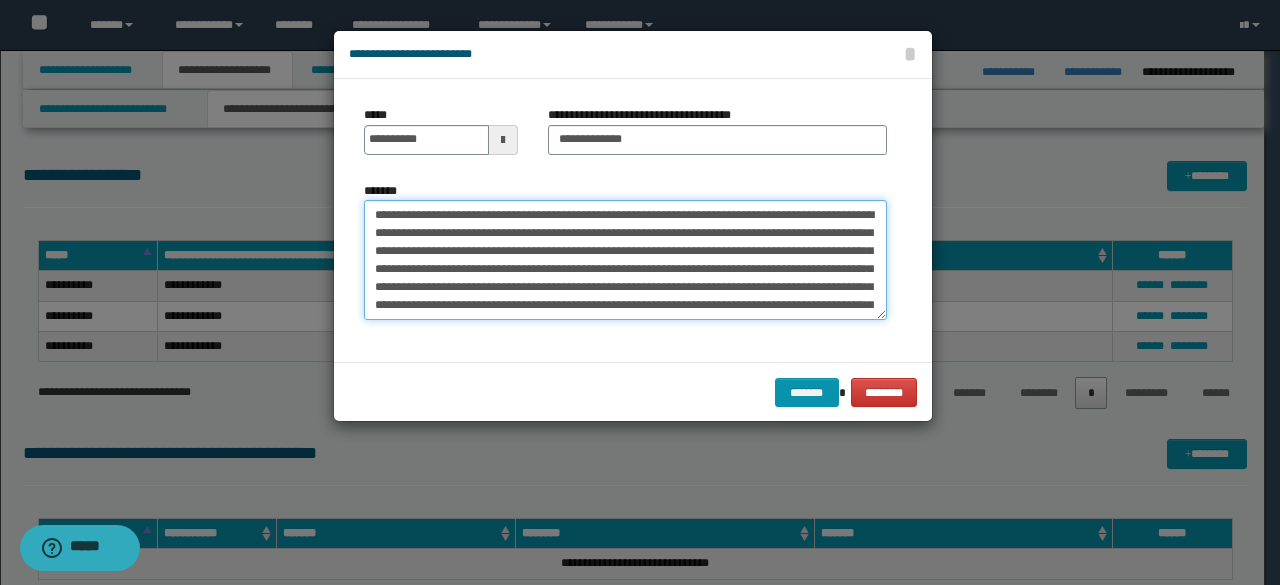 drag, startPoint x: 445, startPoint y: 213, endPoint x: 353, endPoint y: 211, distance: 92.021736 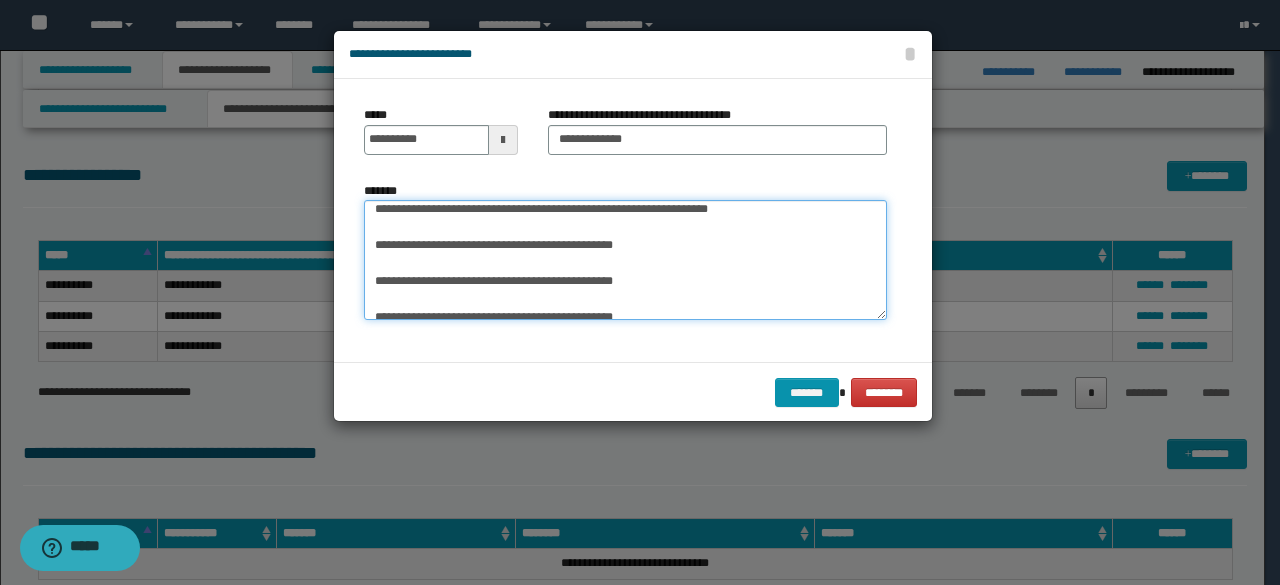 scroll, scrollTop: 200, scrollLeft: 0, axis: vertical 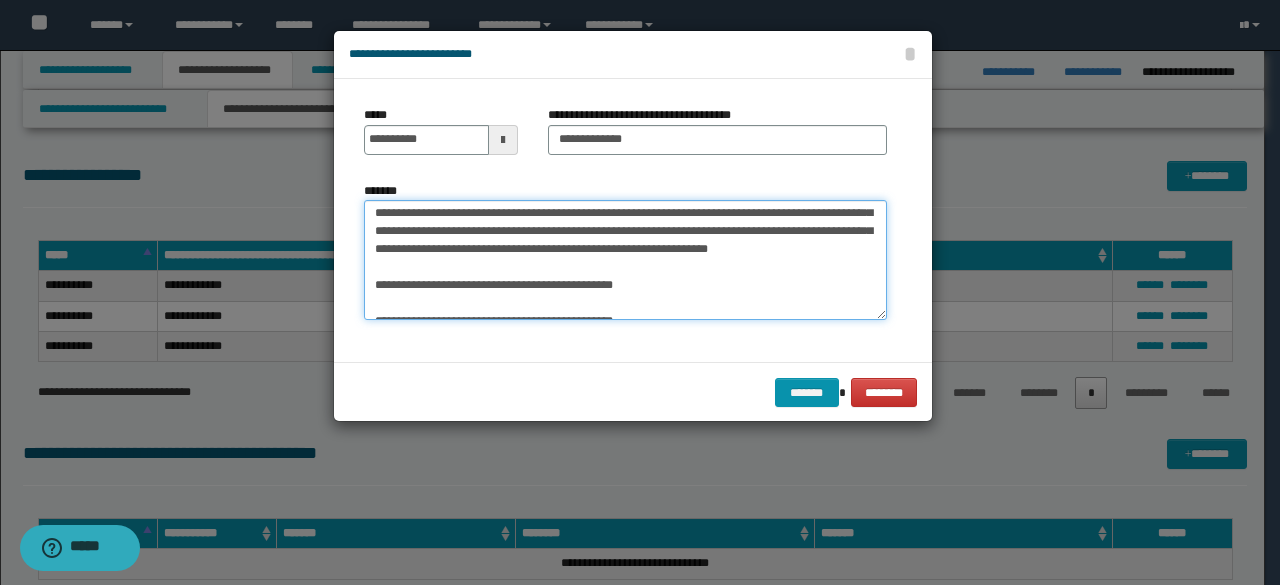 click on "*******" at bounding box center (625, 259) 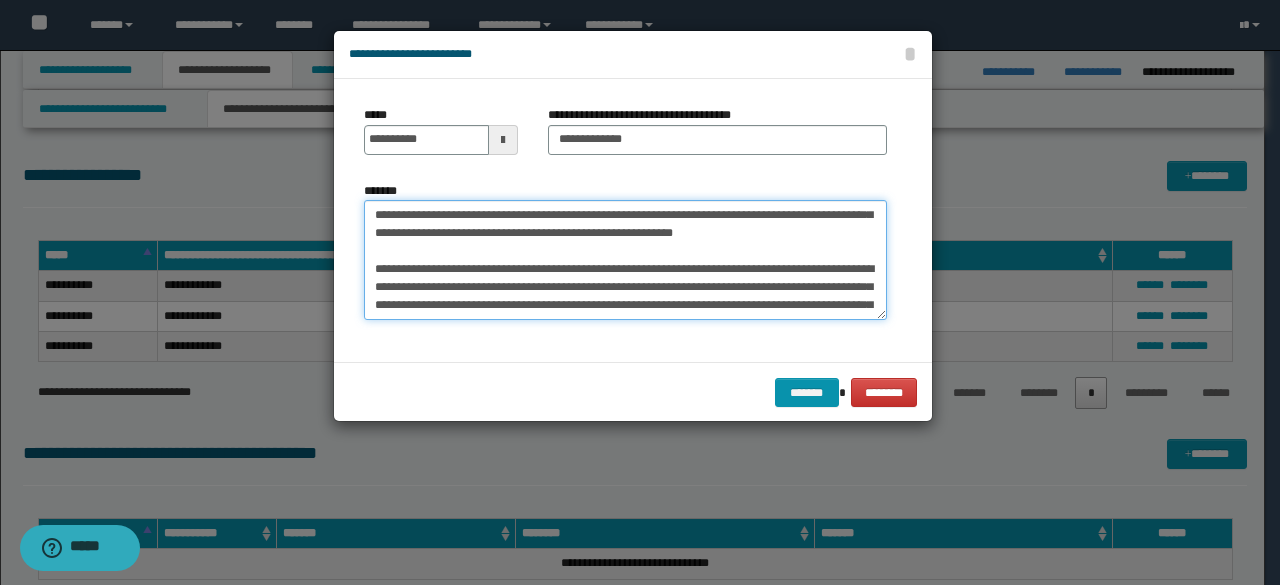 scroll, scrollTop: 702, scrollLeft: 0, axis: vertical 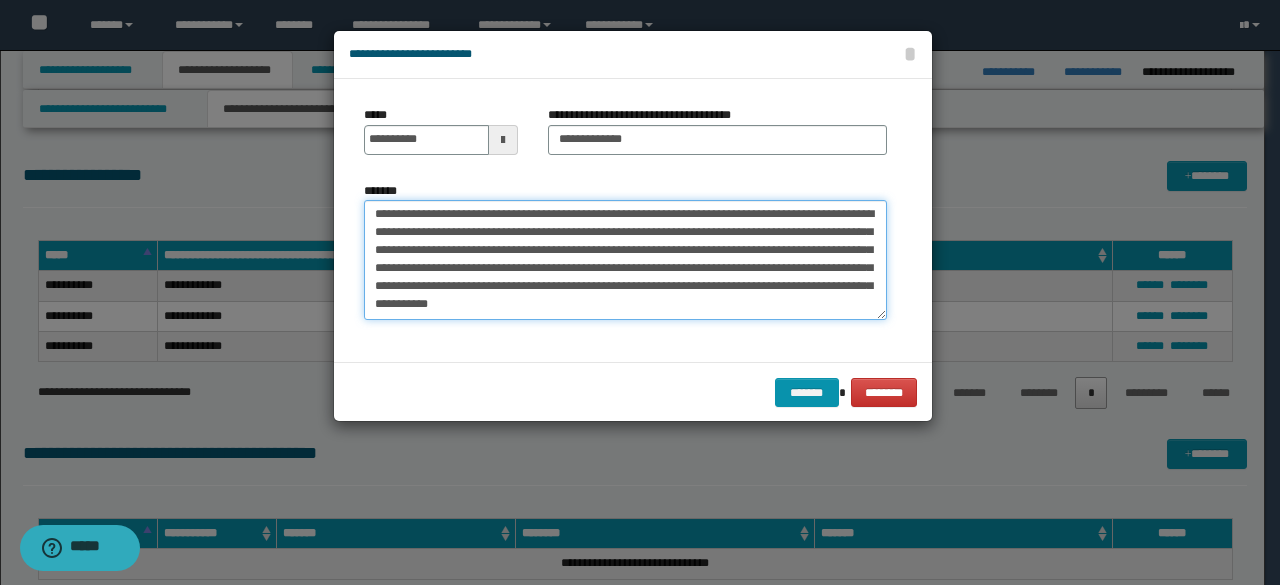 drag, startPoint x: 372, startPoint y: 308, endPoint x: 629, endPoint y: 333, distance: 258.2131 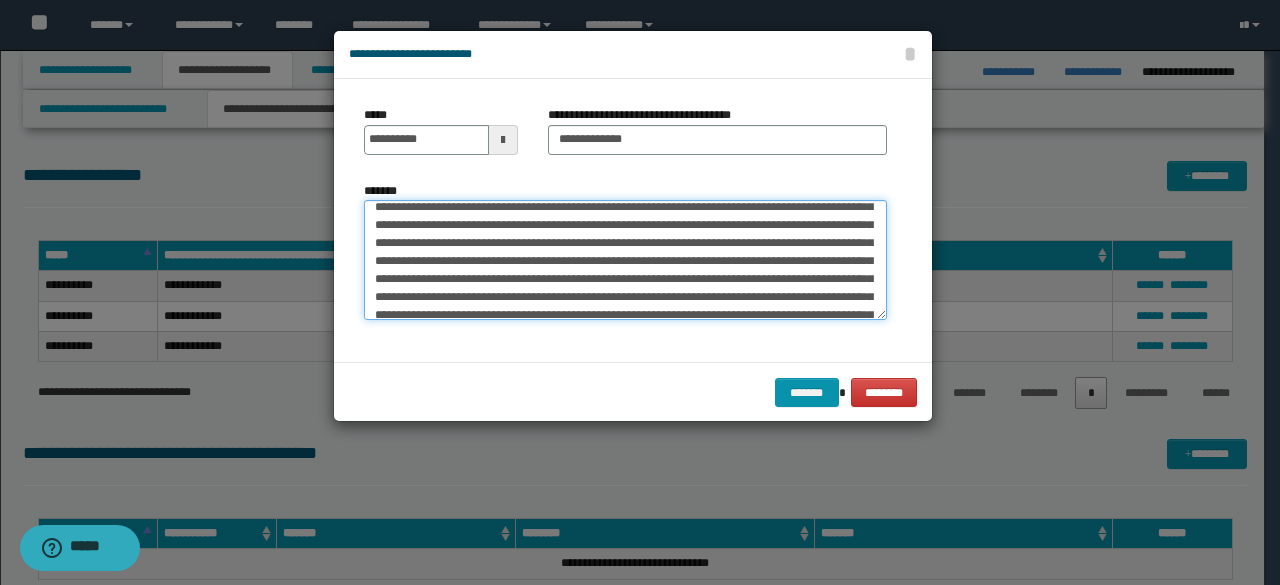 scroll, scrollTop: 0, scrollLeft: 0, axis: both 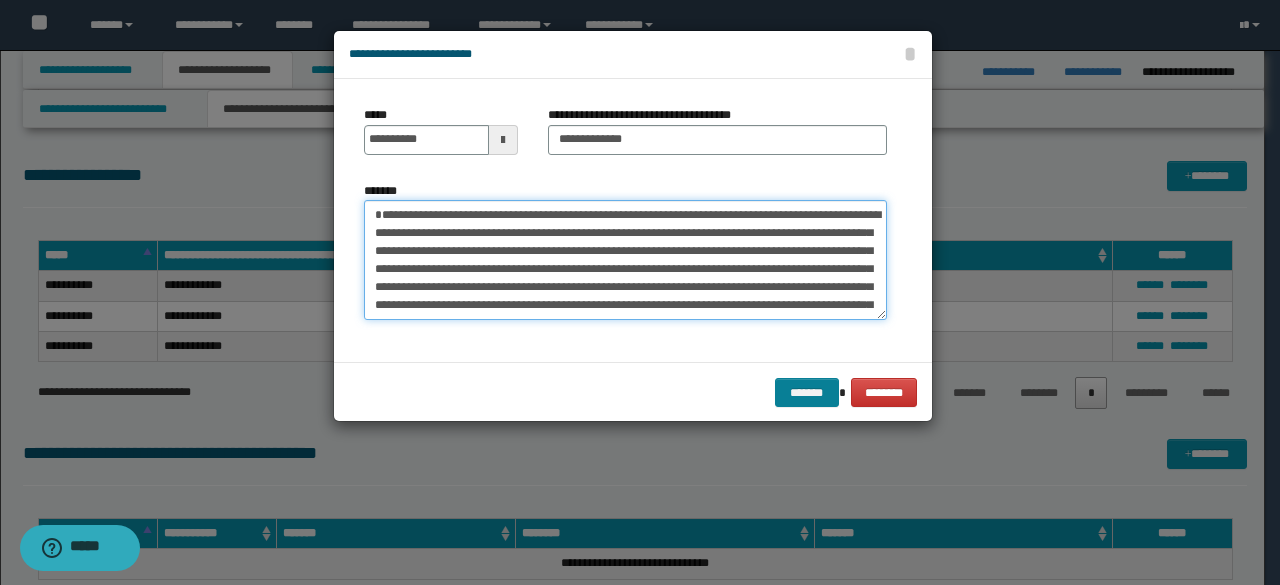 type on "**********" 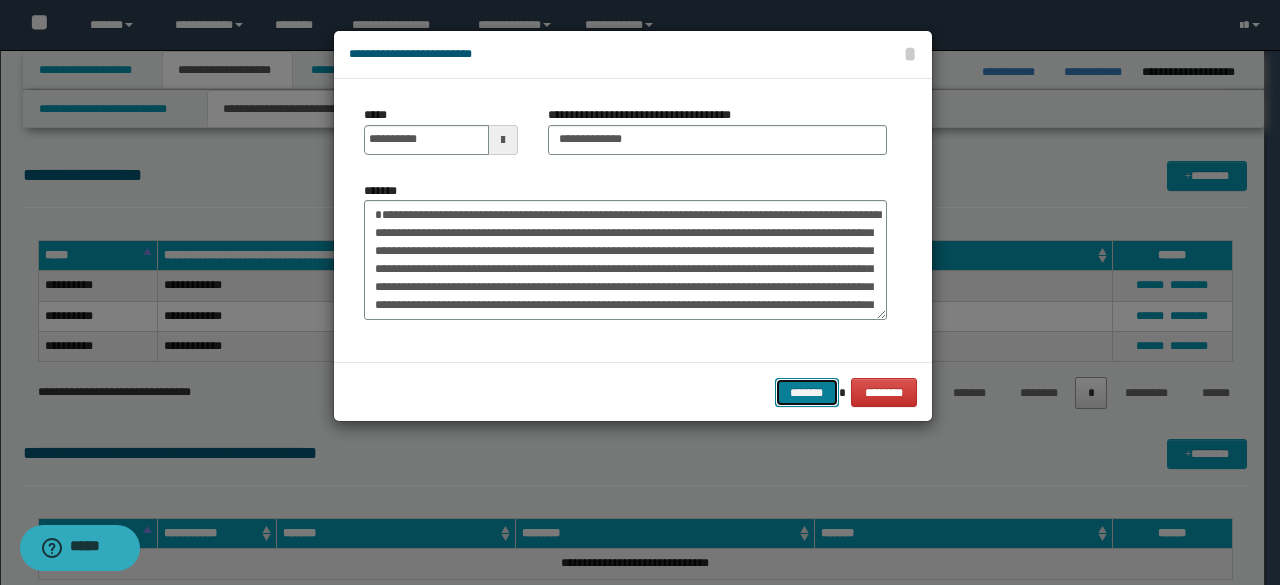 click on "*******" at bounding box center [807, 392] 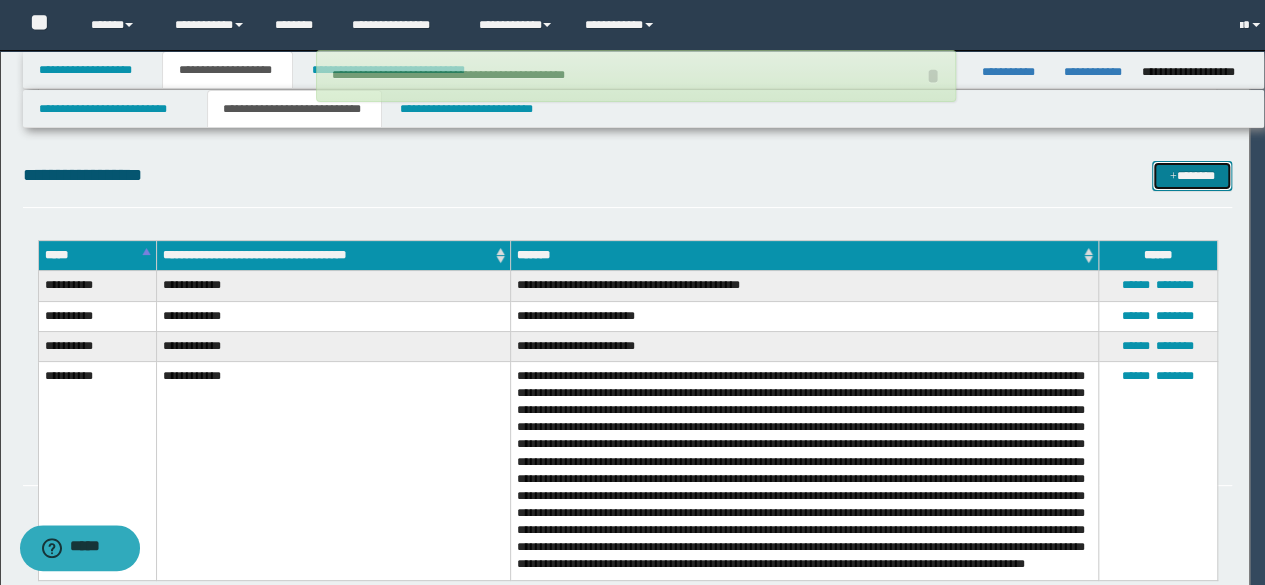 type 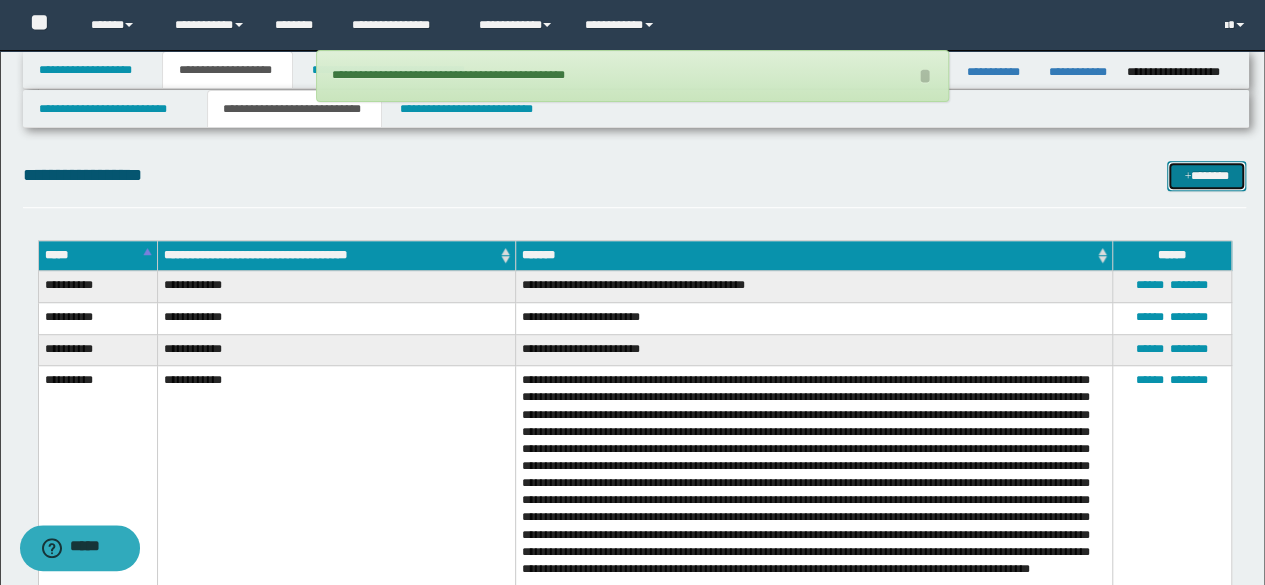 click on "*******" at bounding box center [1206, 175] 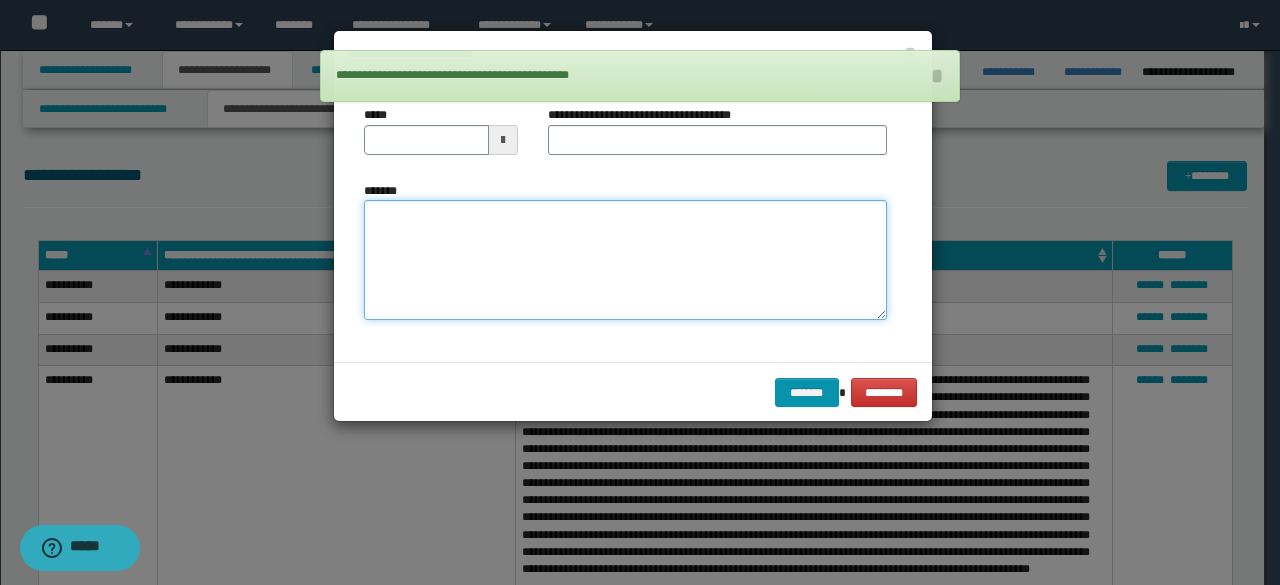 click on "*******" at bounding box center (625, 259) 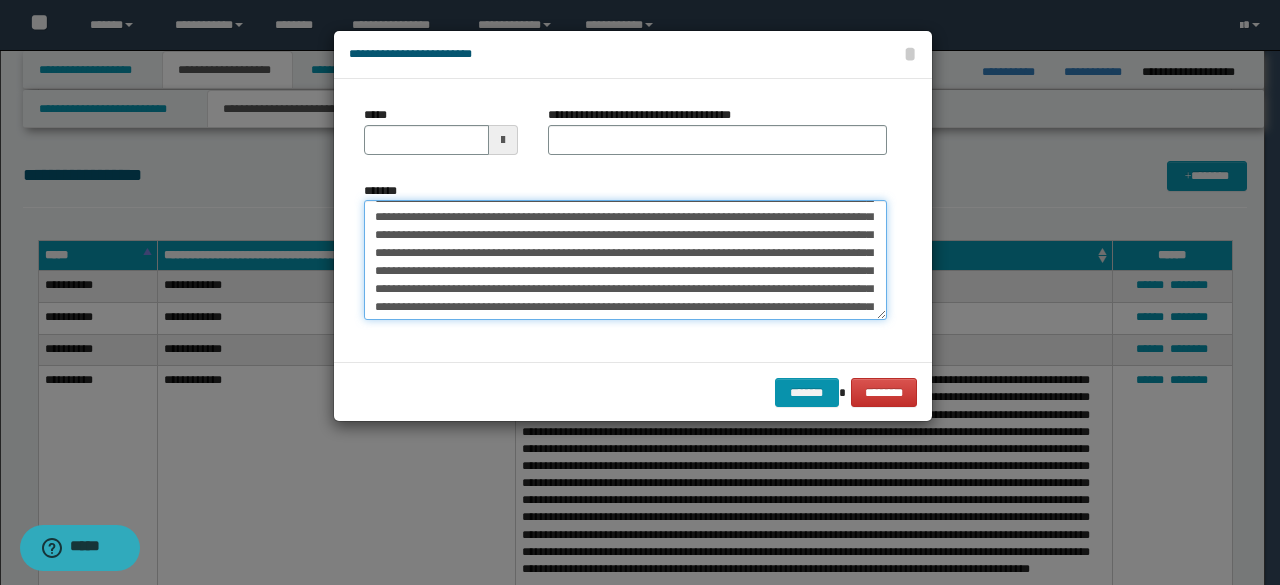 scroll, scrollTop: 0, scrollLeft: 0, axis: both 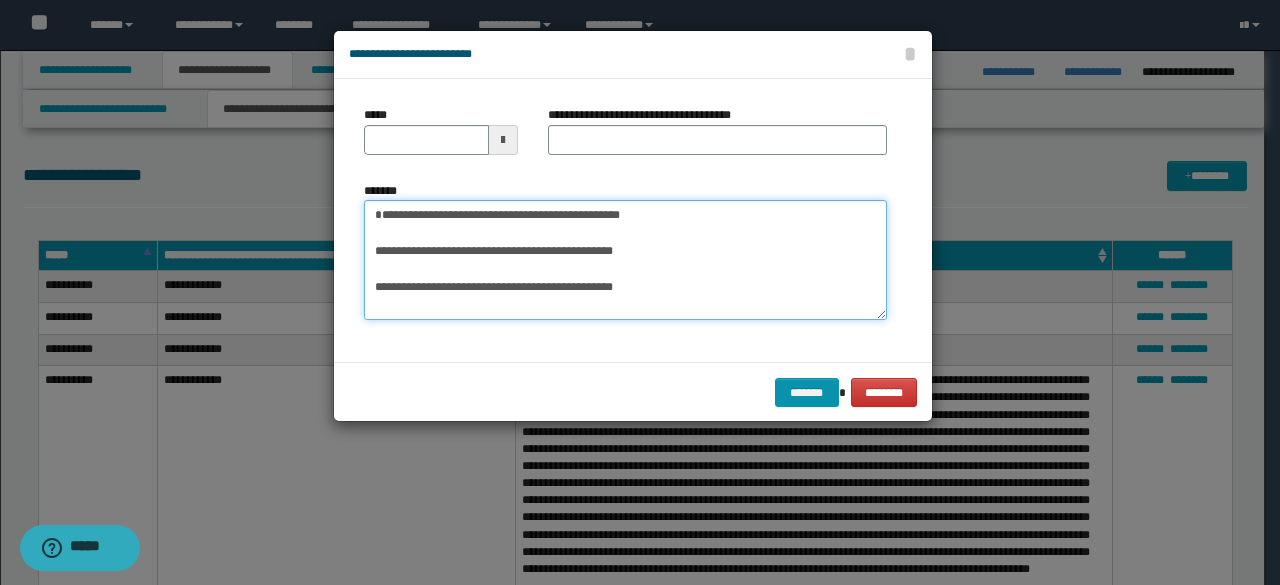 drag, startPoint x: 436, startPoint y: 229, endPoint x: 352, endPoint y: 225, distance: 84.095184 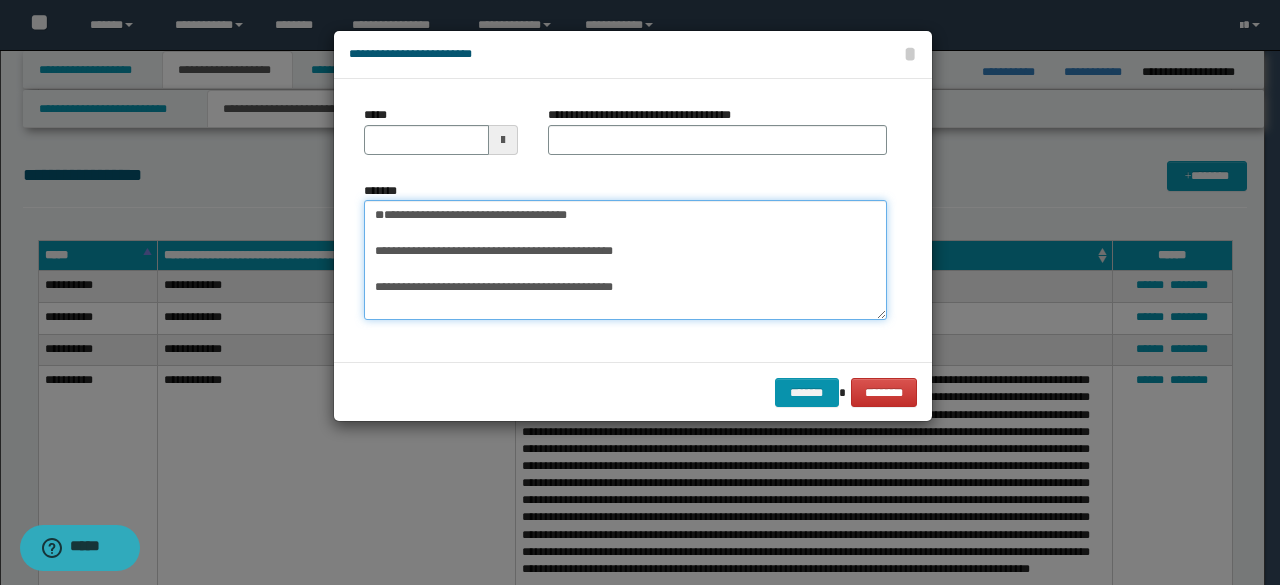 type 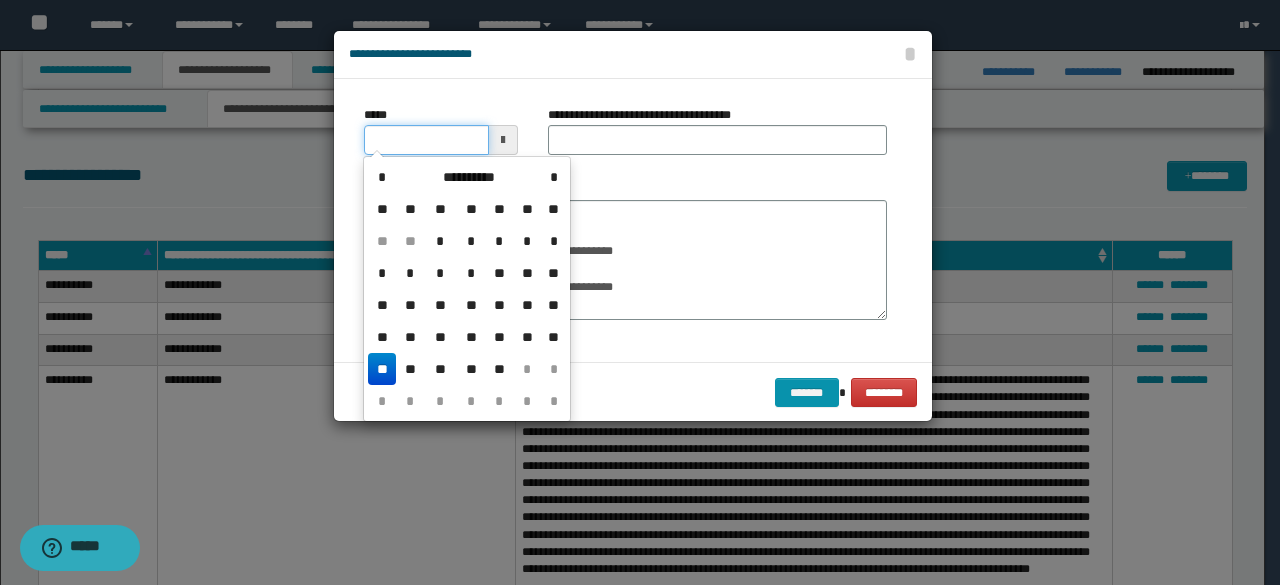 click on "*****" at bounding box center [426, 140] 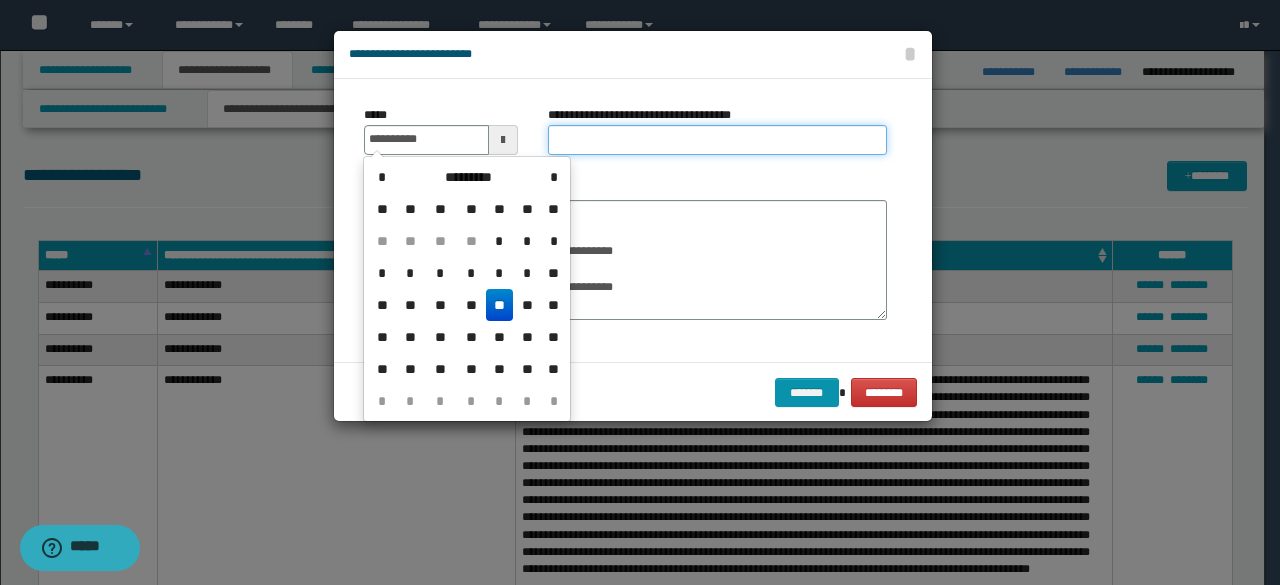 type on "**********" 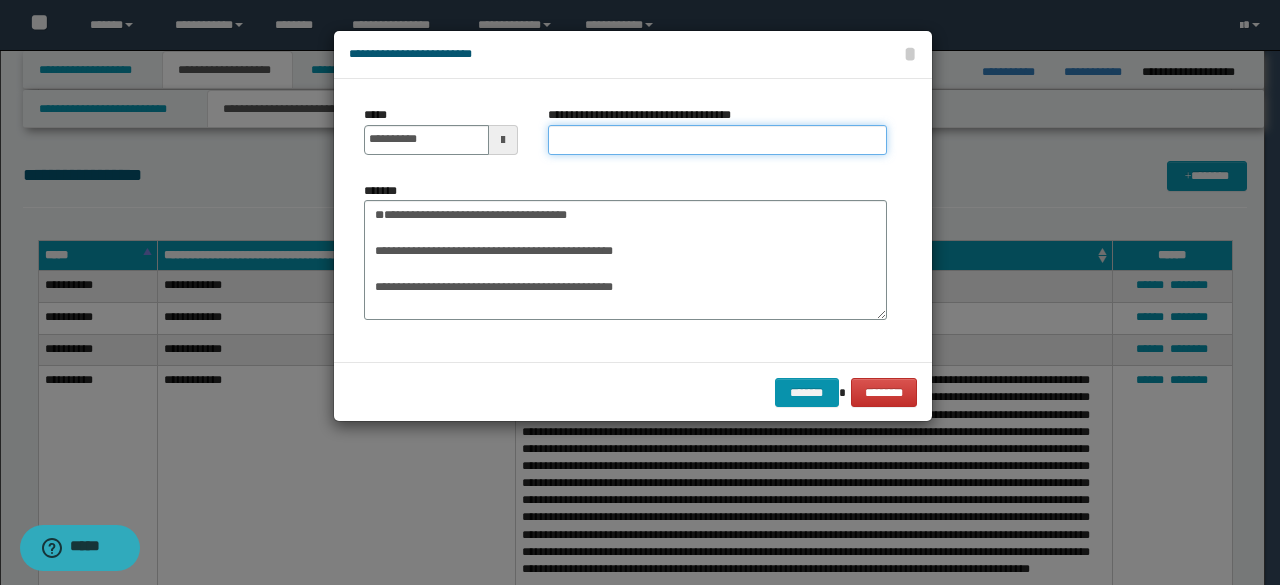 click on "**********" at bounding box center (717, 140) 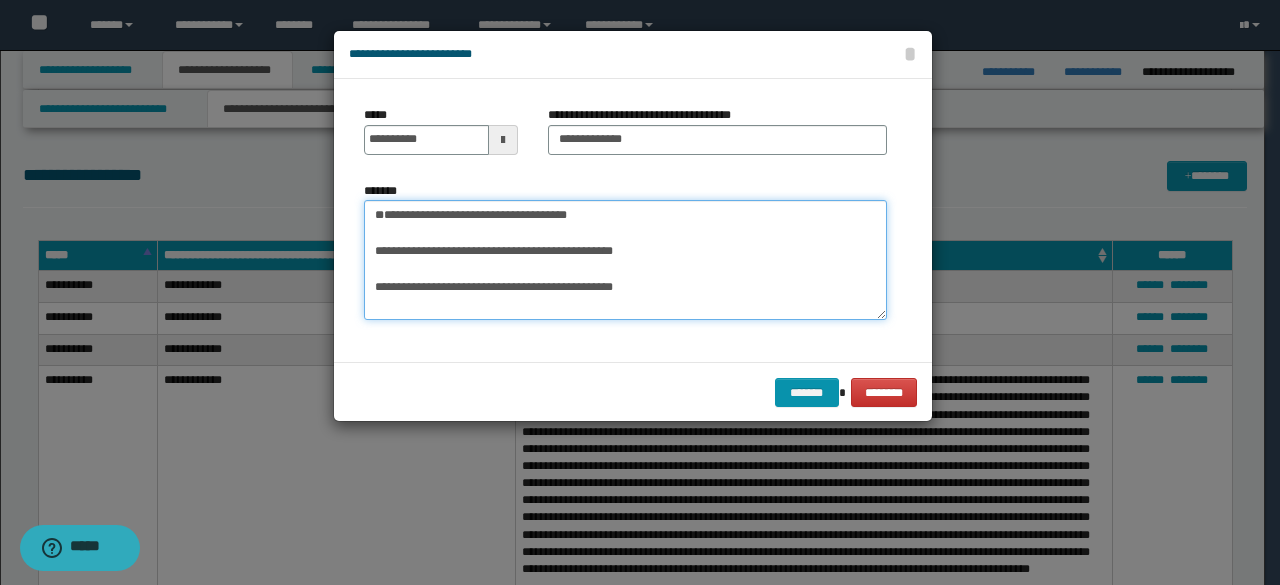 drag, startPoint x: 450, startPoint y: 231, endPoint x: 372, endPoint y: 231, distance: 78 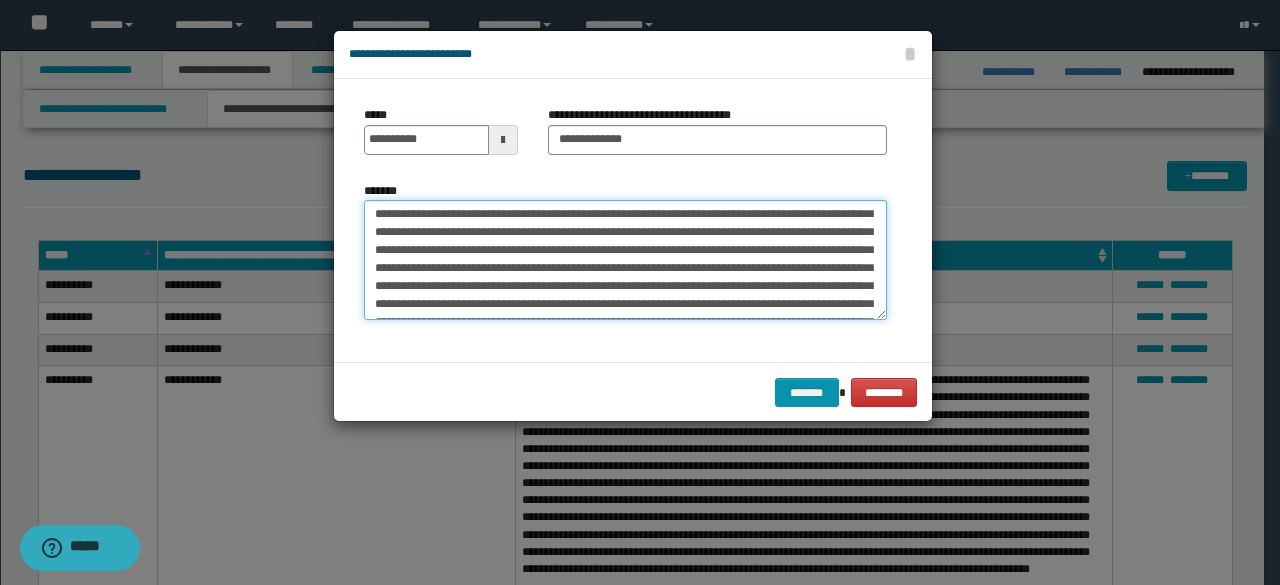 scroll, scrollTop: 414, scrollLeft: 0, axis: vertical 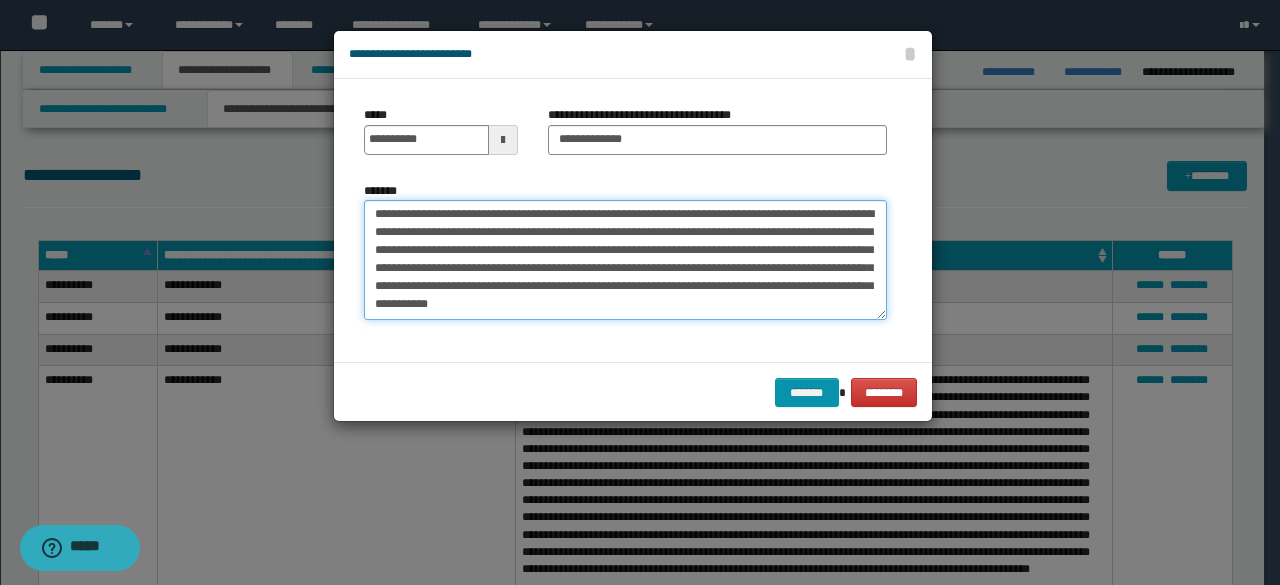 drag, startPoint x: 368, startPoint y: 273, endPoint x: 634, endPoint y: 383, distance: 287.84717 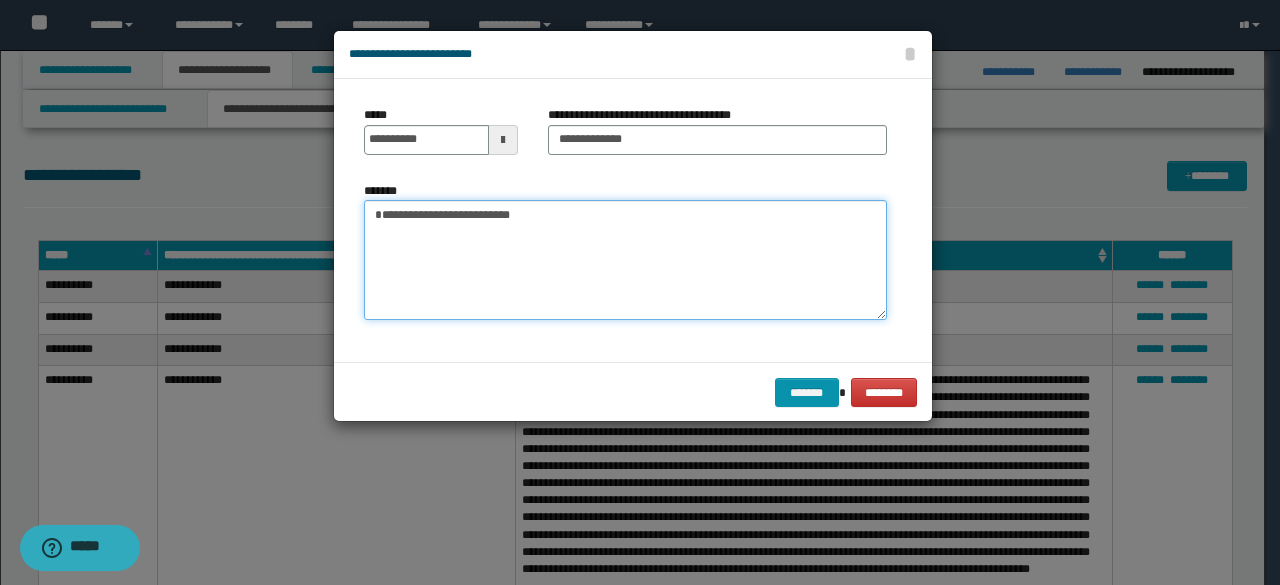 scroll, scrollTop: 0, scrollLeft: 0, axis: both 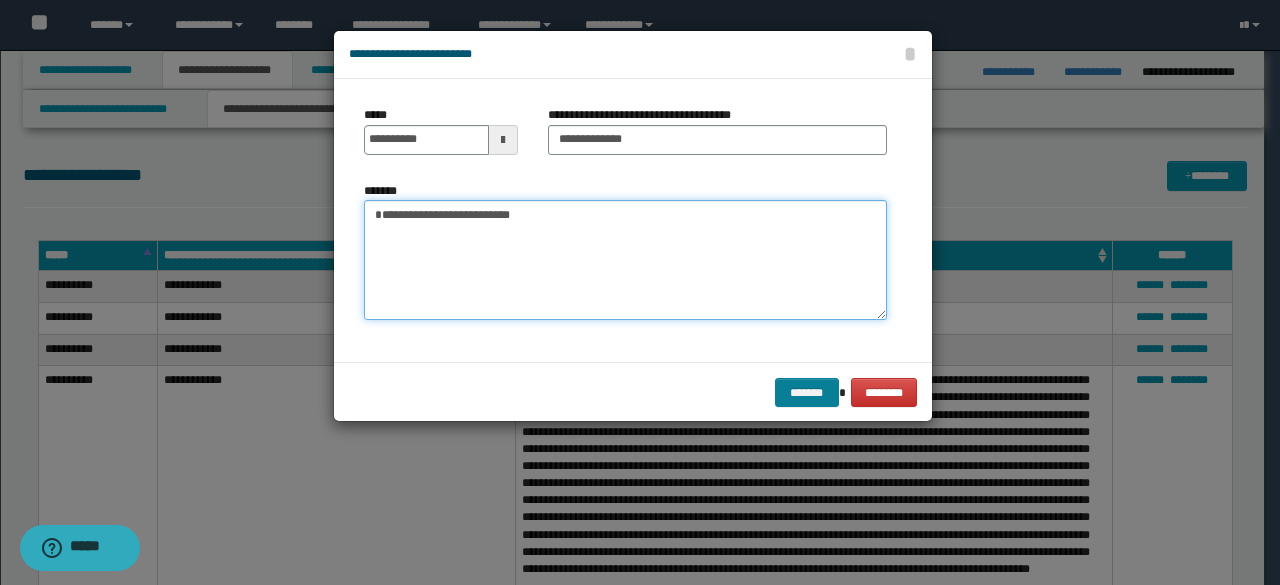 type on "**********" 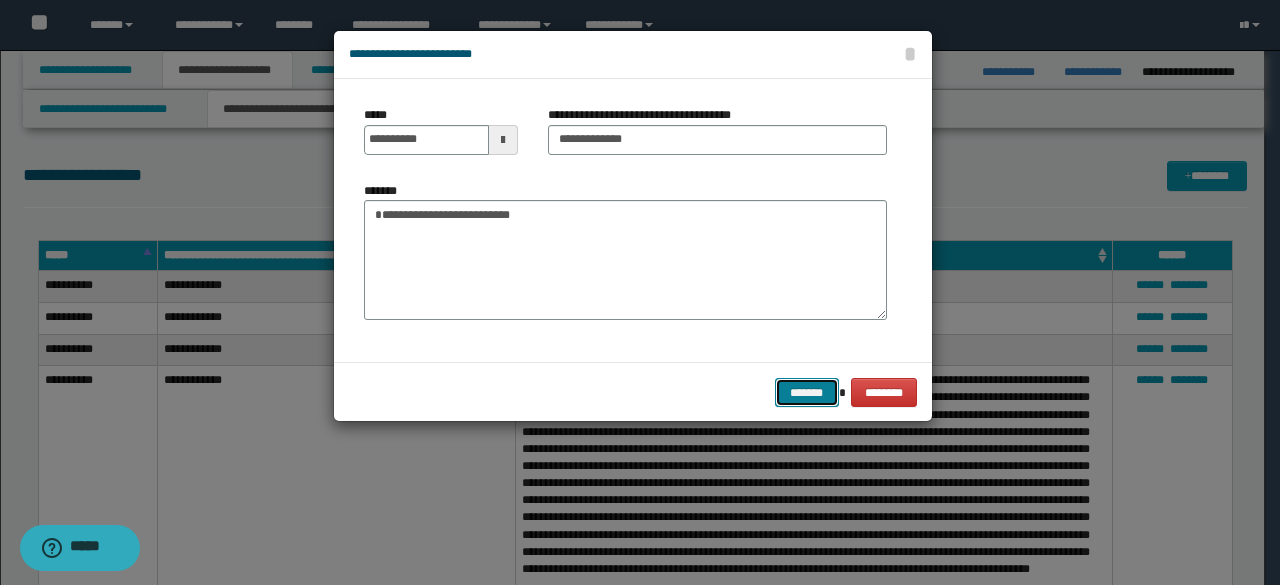 click on "*******" at bounding box center [807, 392] 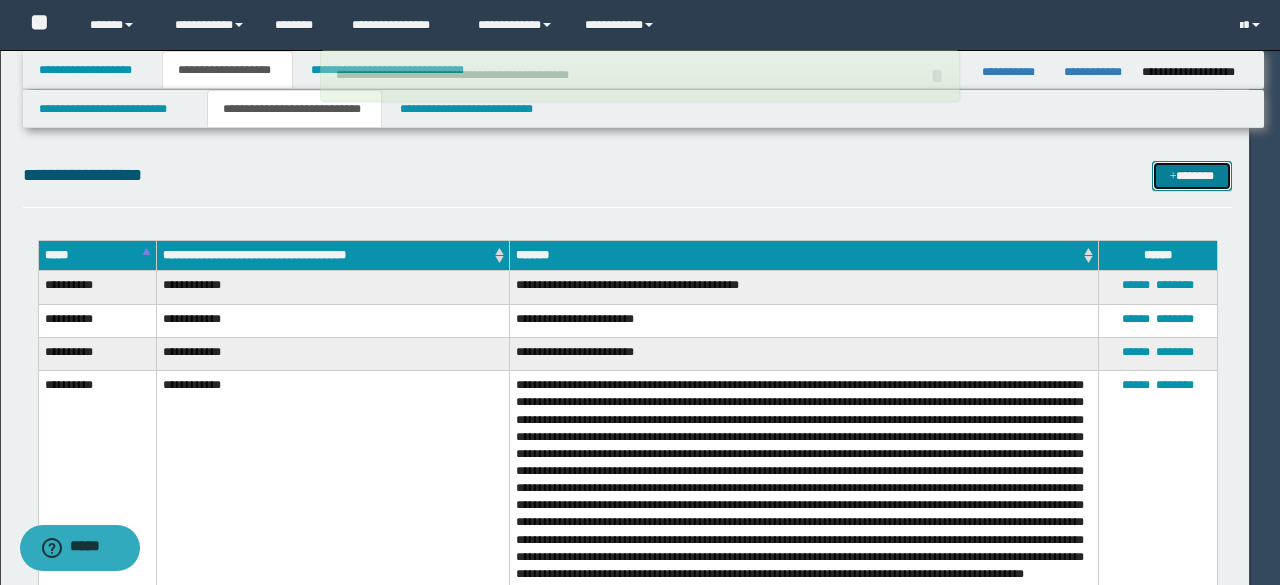 type 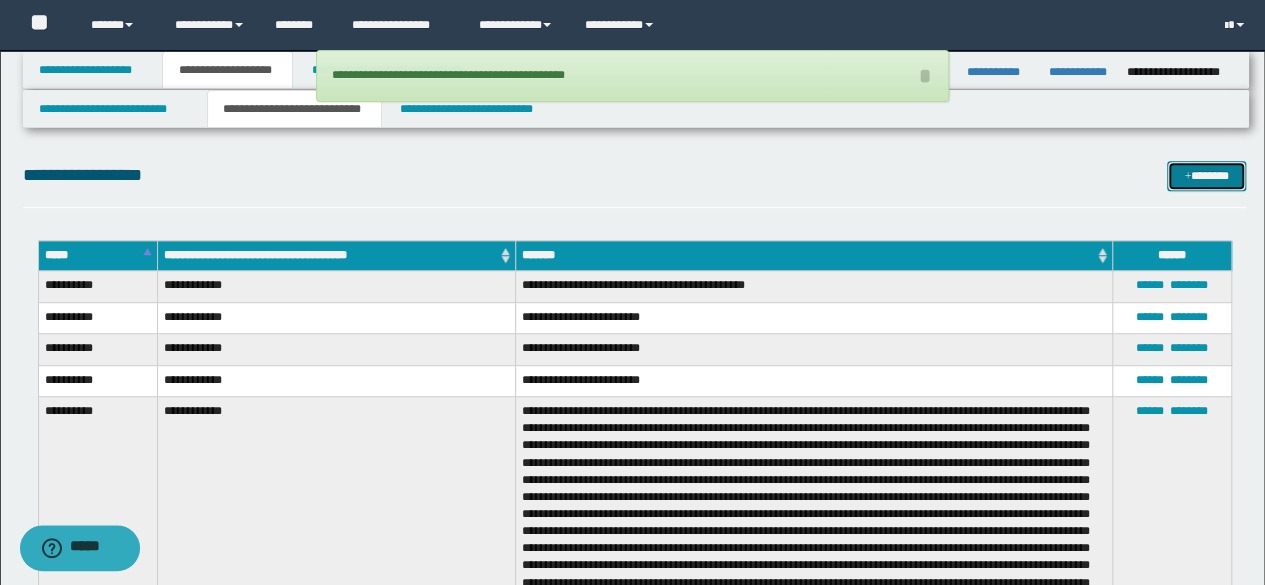 click on "*******" at bounding box center [1206, 175] 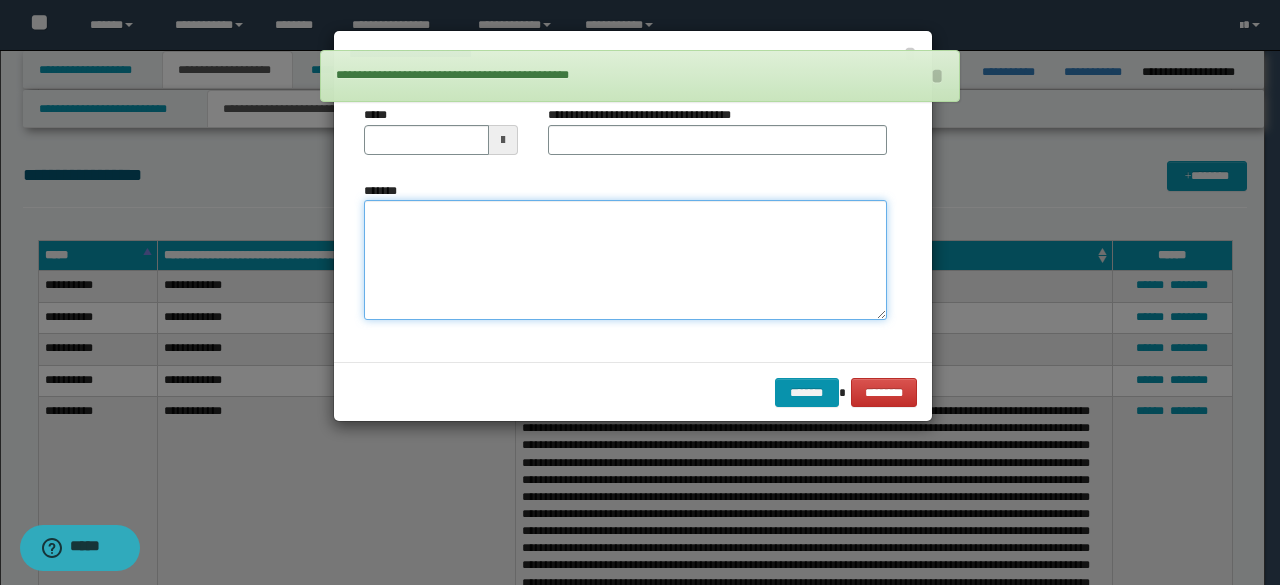 click on "*******" at bounding box center (625, 259) 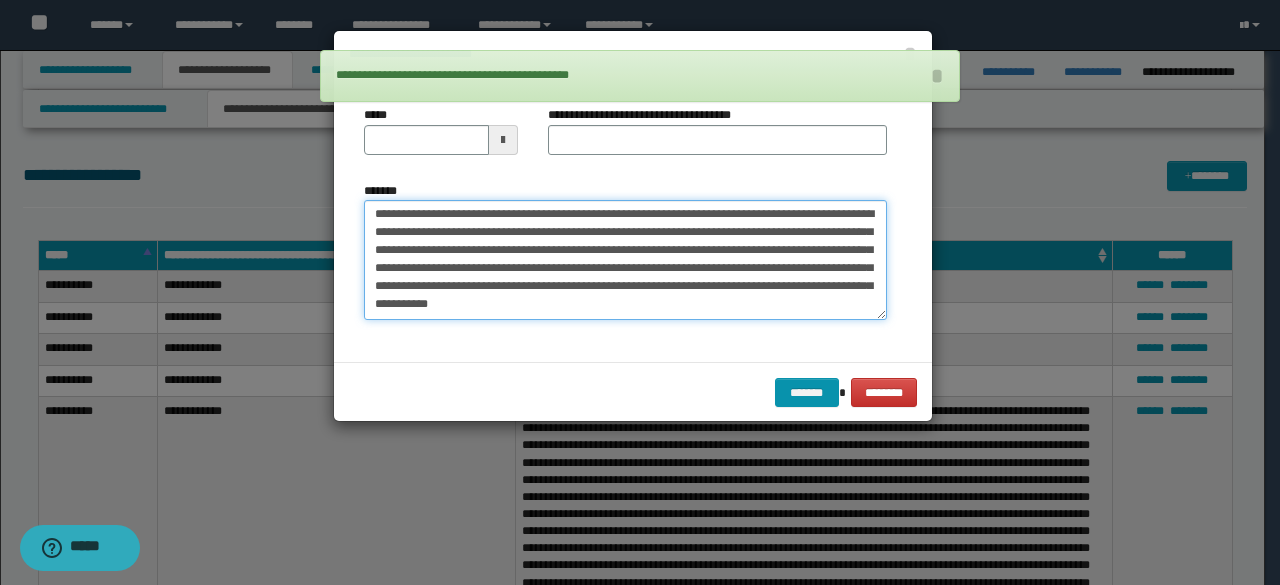 scroll, scrollTop: 0, scrollLeft: 0, axis: both 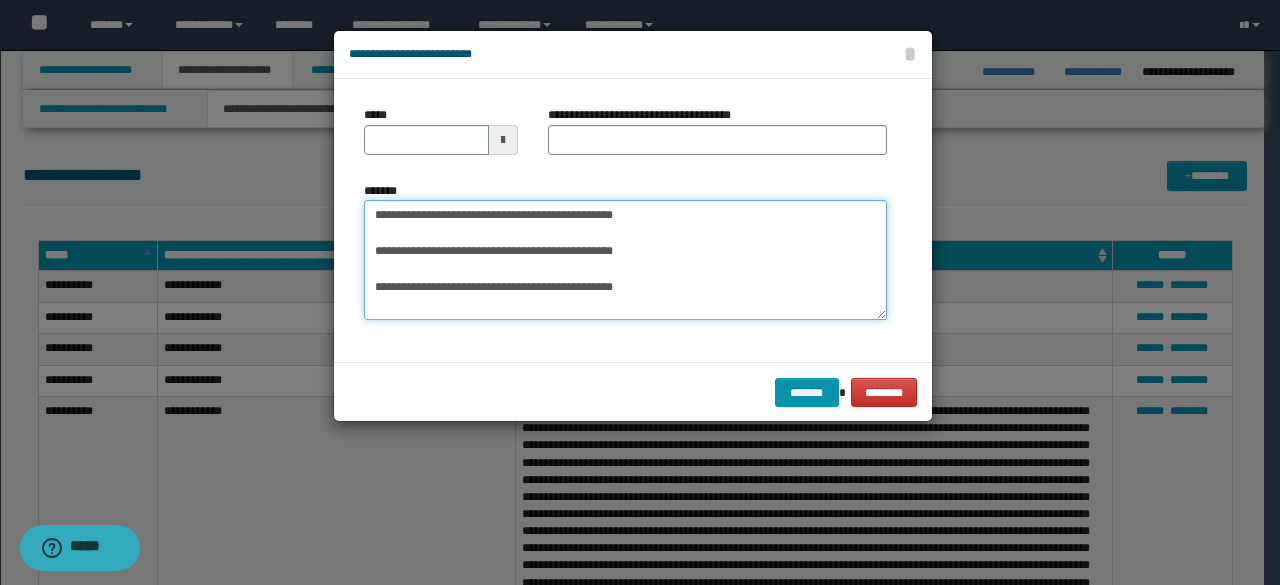 drag, startPoint x: 433, startPoint y: 215, endPoint x: 304, endPoint y: 223, distance: 129.24782 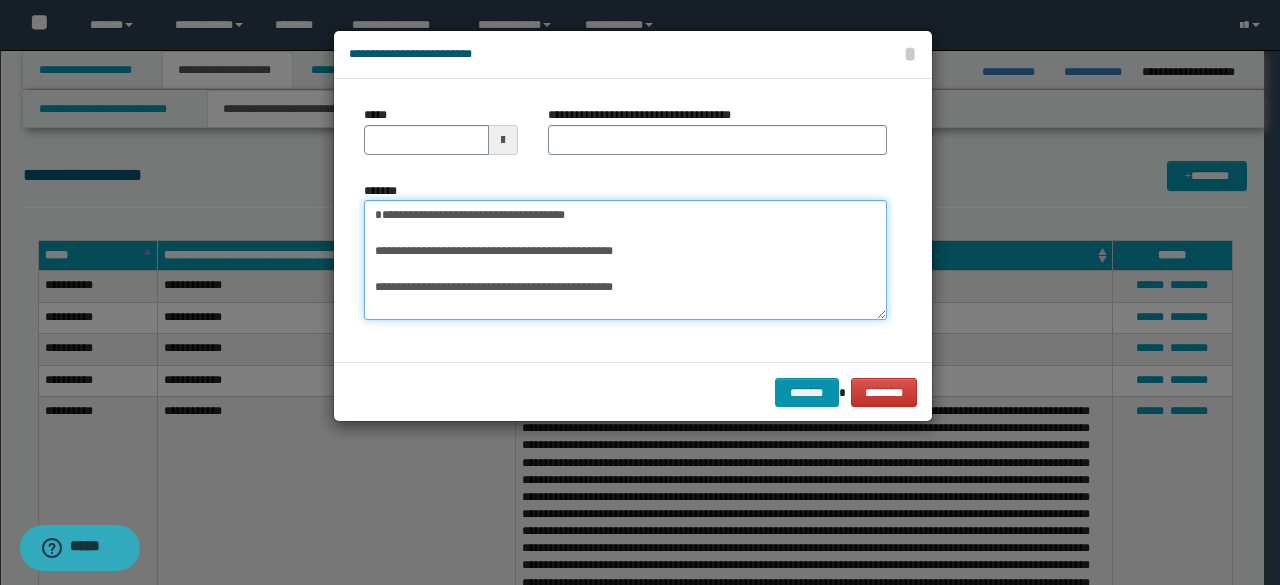 type 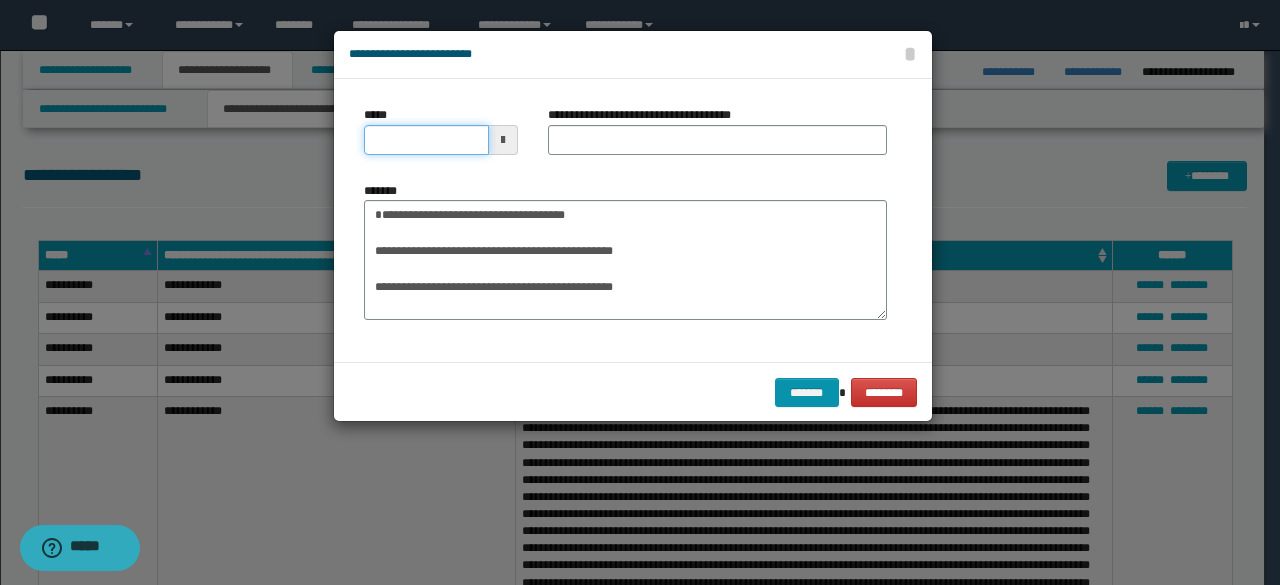 click on "*****" at bounding box center [426, 140] 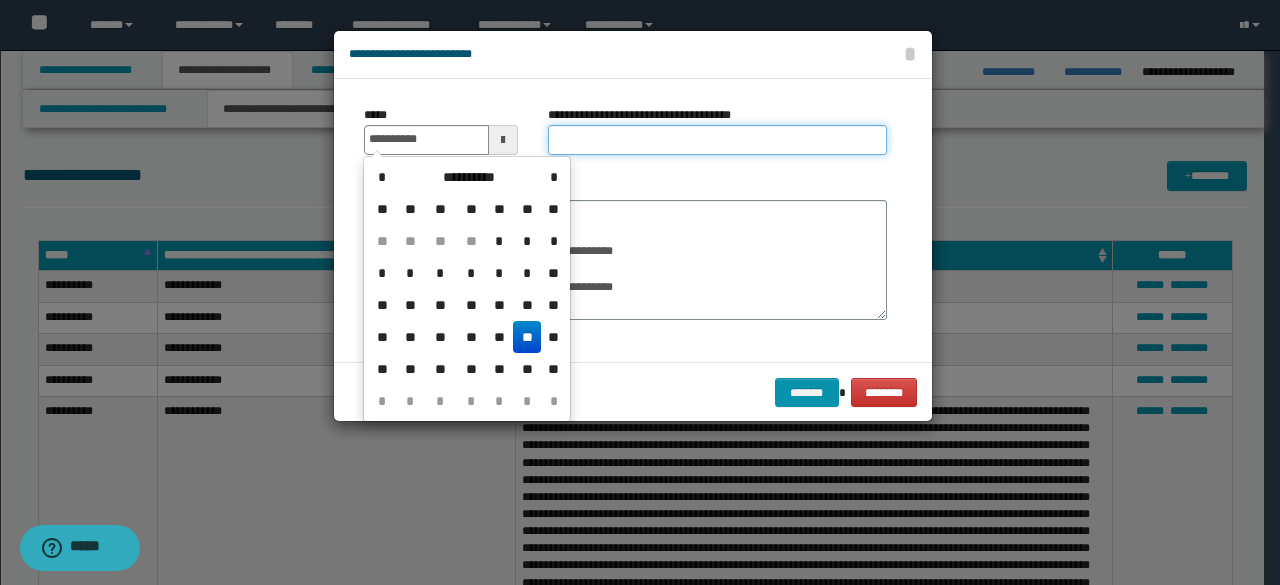 type on "**********" 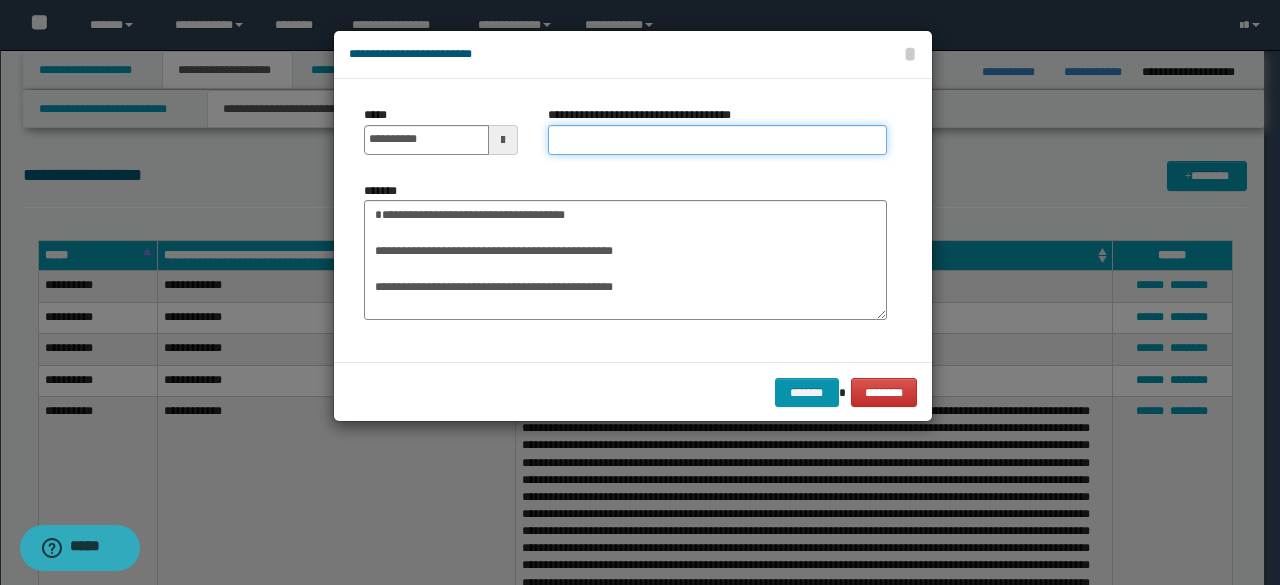 type on "**********" 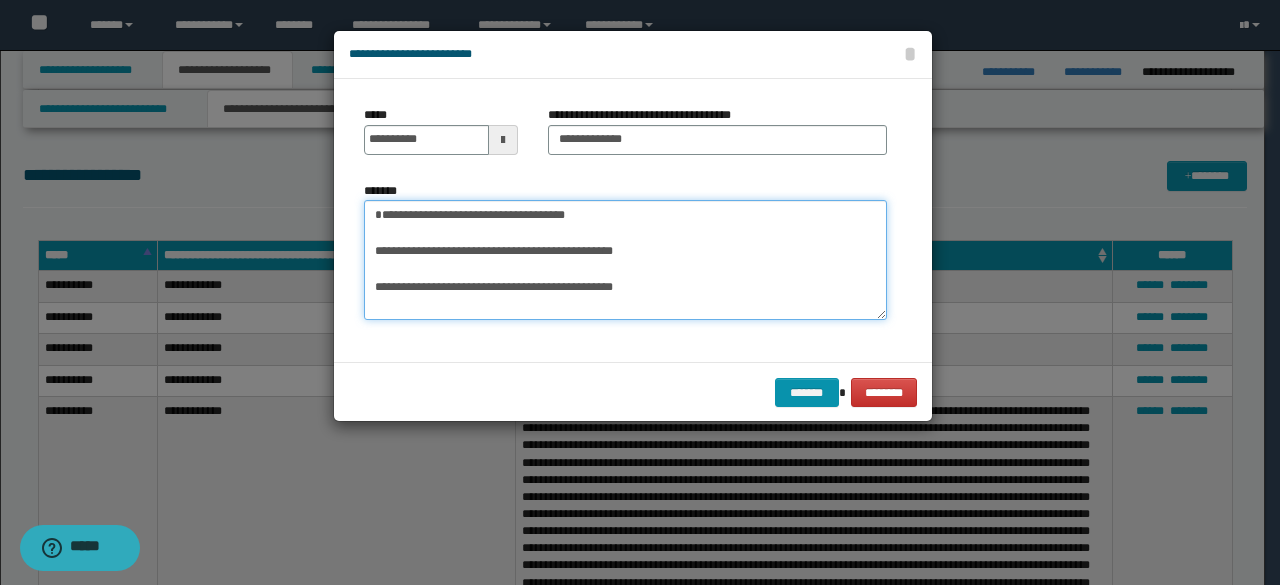 drag, startPoint x: 447, startPoint y: 216, endPoint x: 292, endPoint y: 223, distance: 155.15799 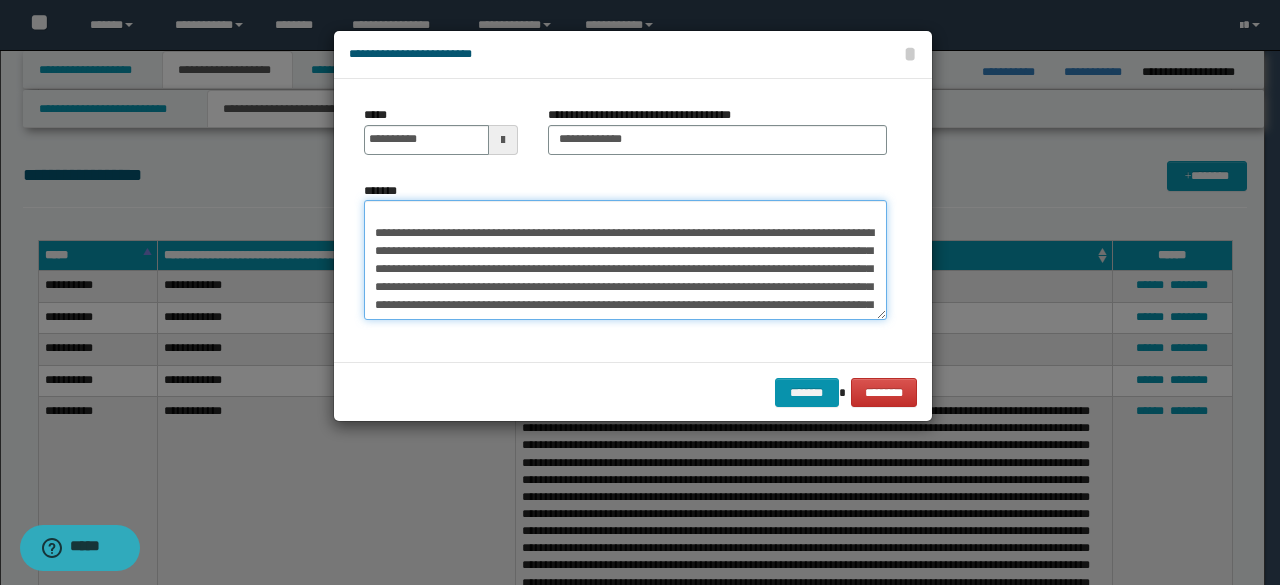 scroll, scrollTop: 360, scrollLeft: 0, axis: vertical 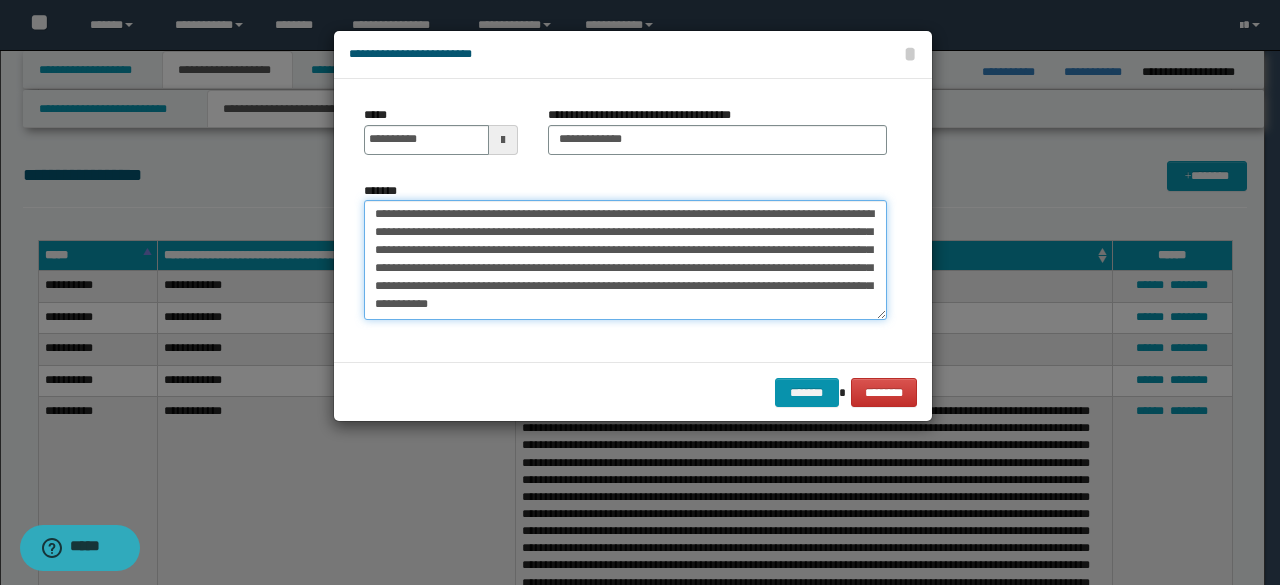 drag, startPoint x: 373, startPoint y: 251, endPoint x: 669, endPoint y: 361, distance: 315.7784 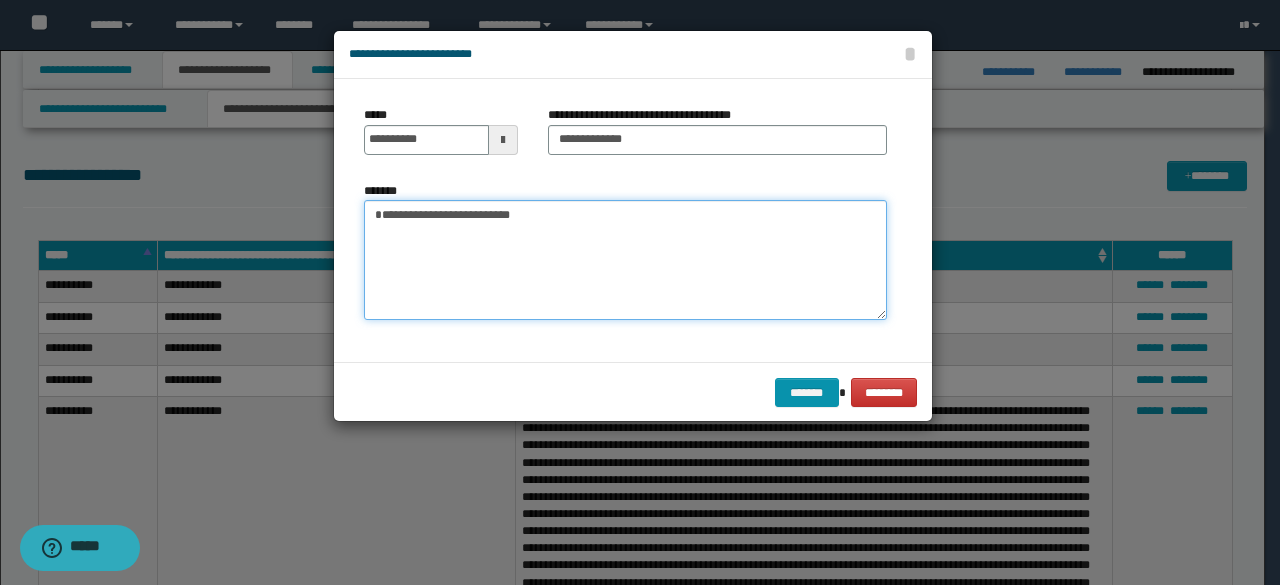 scroll, scrollTop: 0, scrollLeft: 0, axis: both 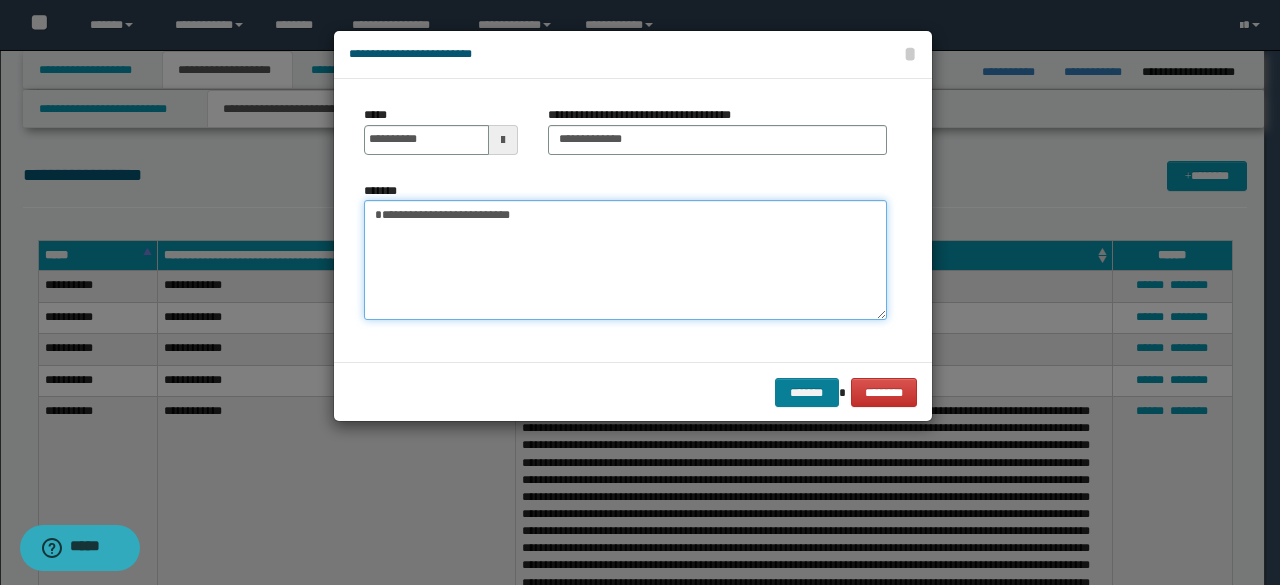 type on "**********" 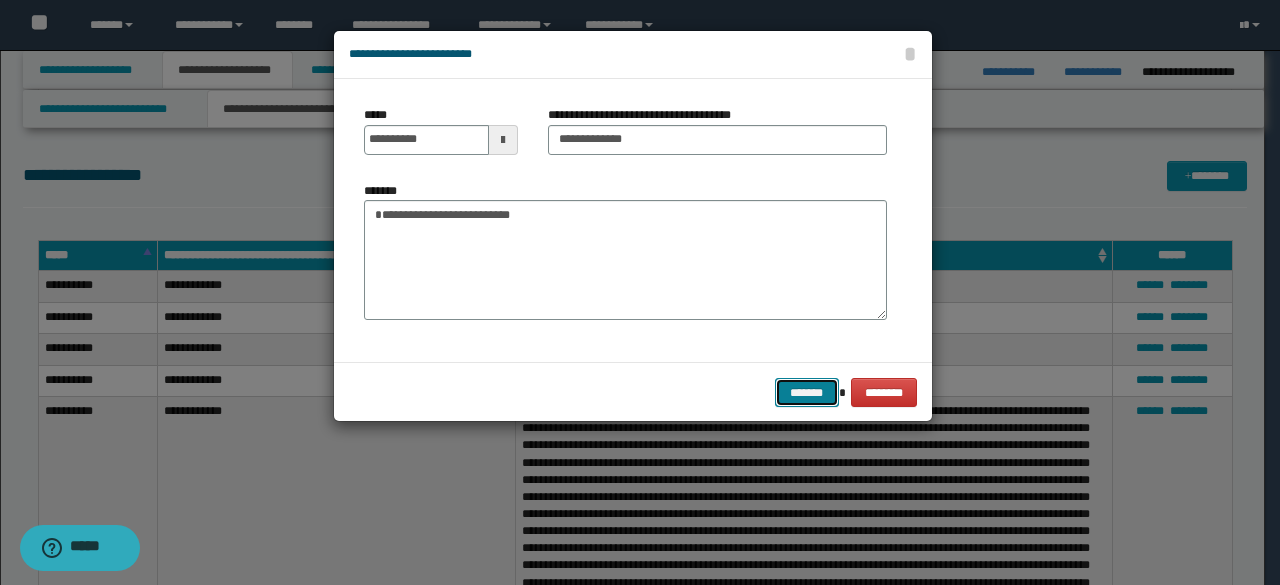 click on "*******" at bounding box center [807, 392] 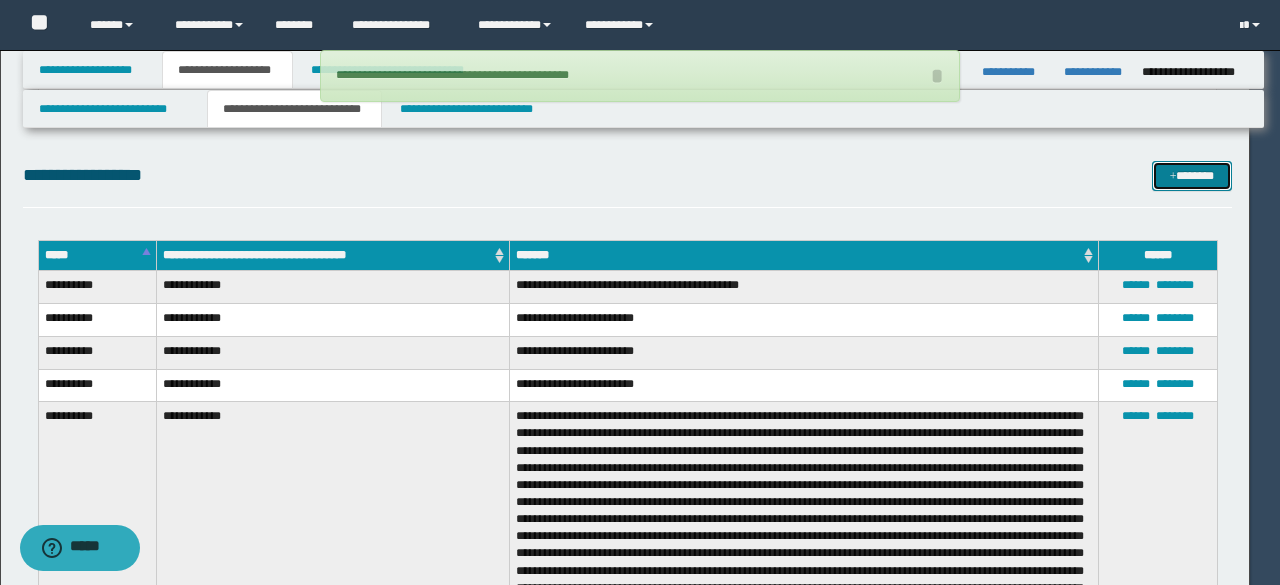 type 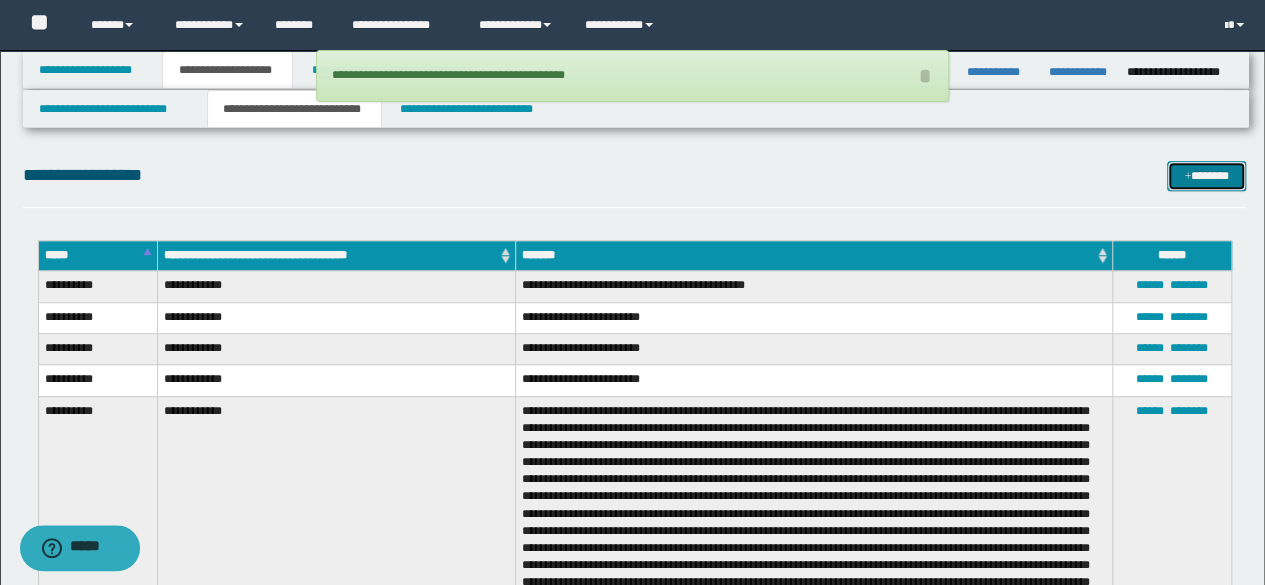 click at bounding box center [1187, 177] 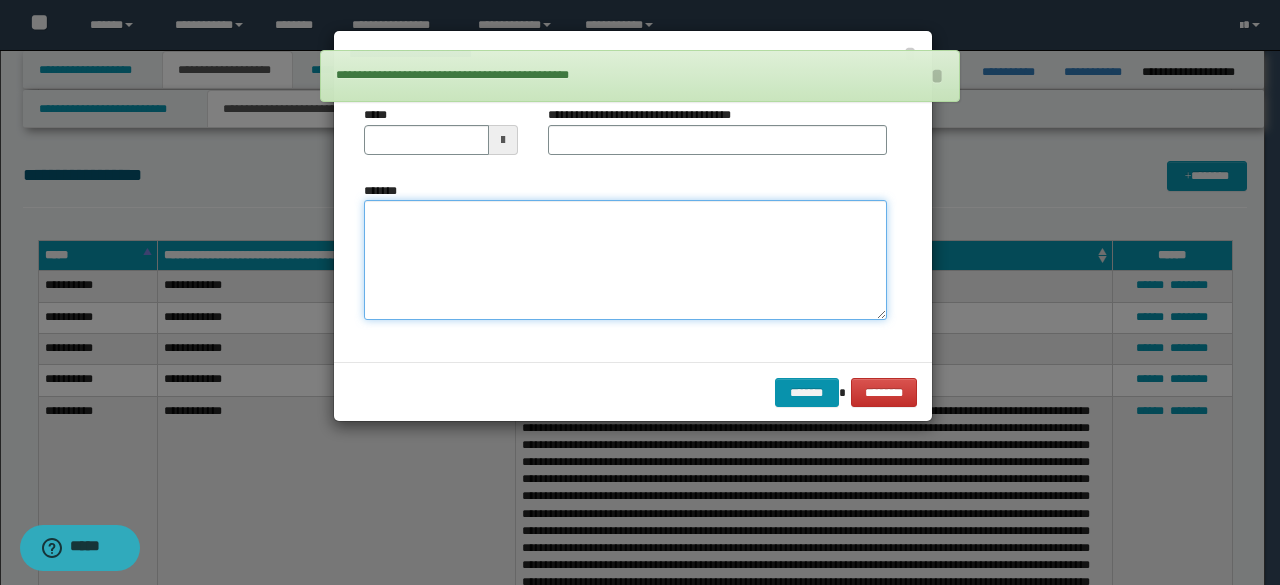 click on "*******" at bounding box center [625, 259] 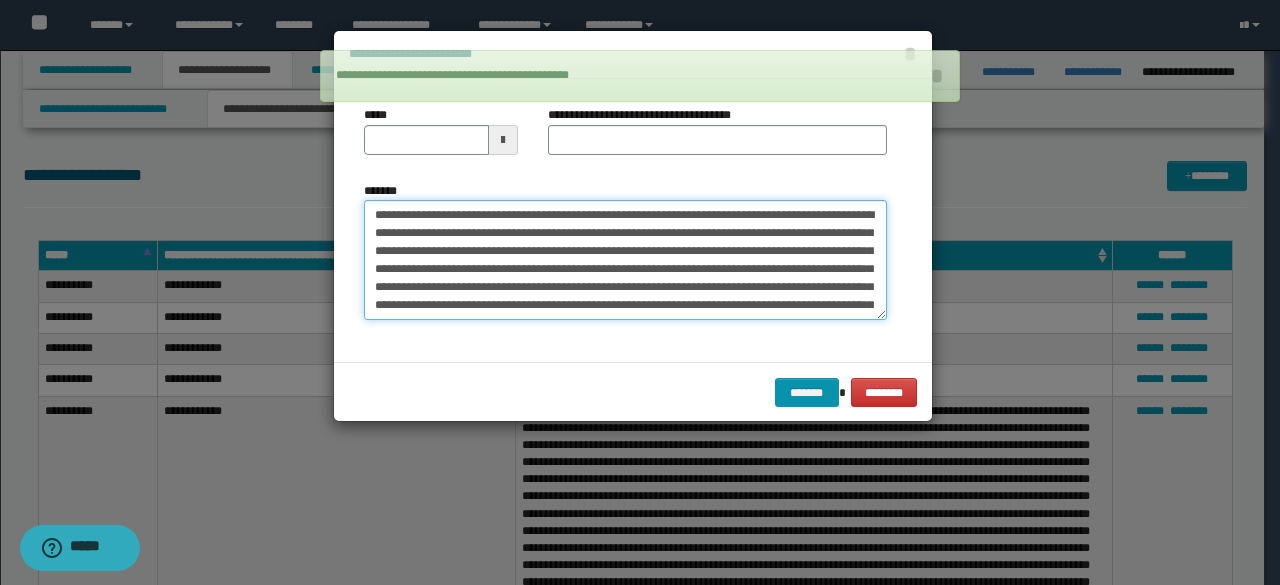 scroll, scrollTop: 0, scrollLeft: 0, axis: both 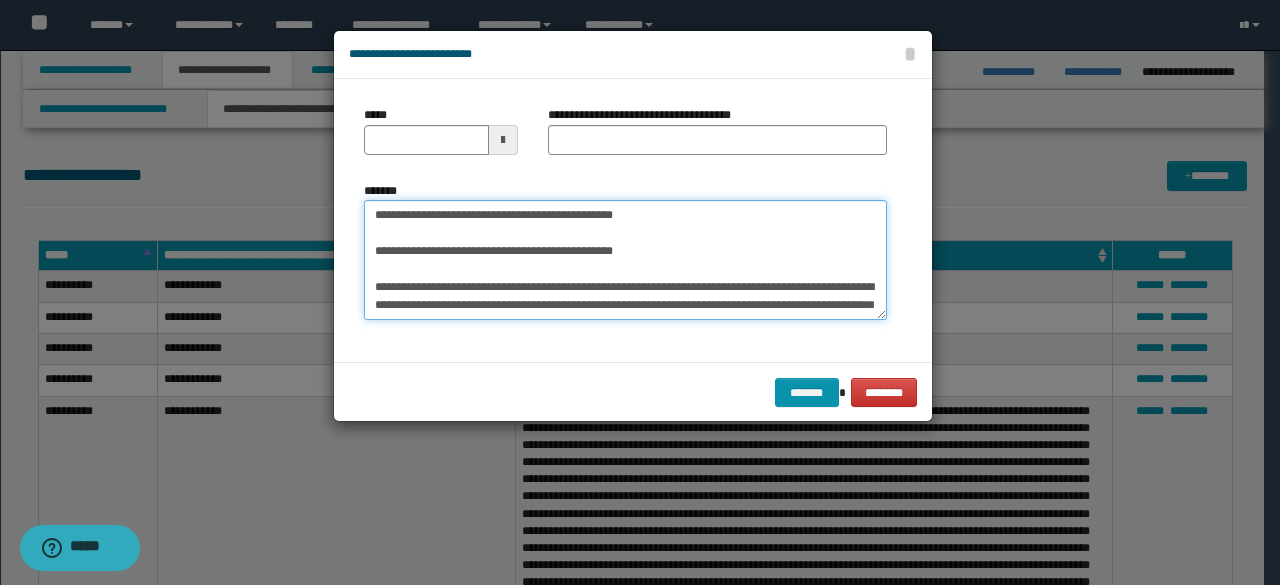drag, startPoint x: 434, startPoint y: 216, endPoint x: 324, endPoint y: 228, distance: 110.65261 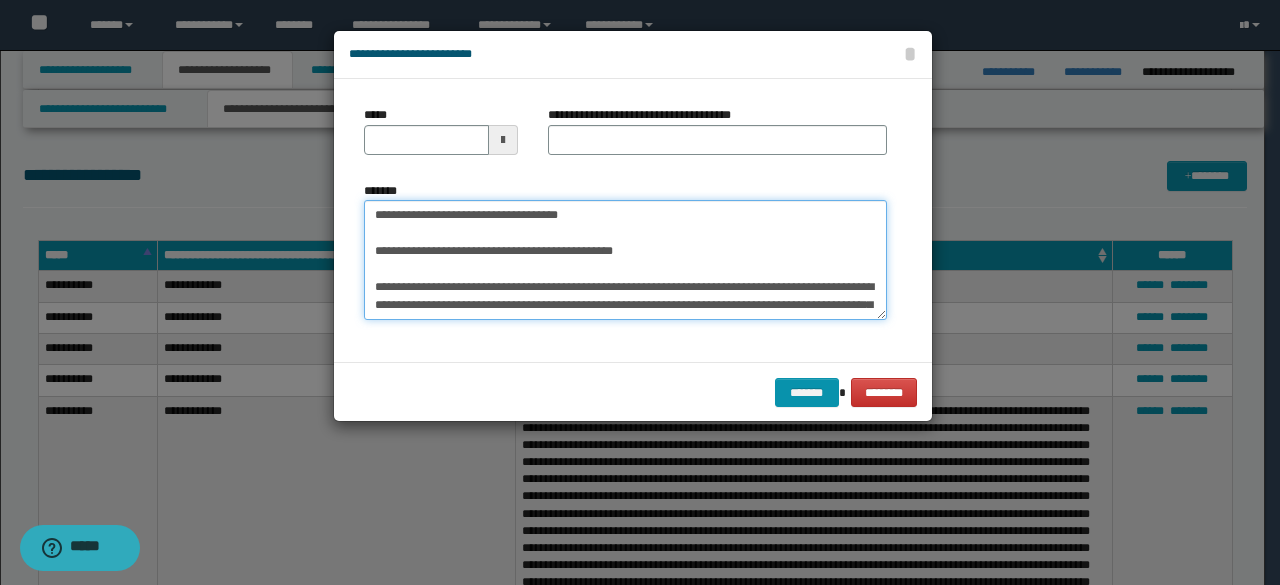 type 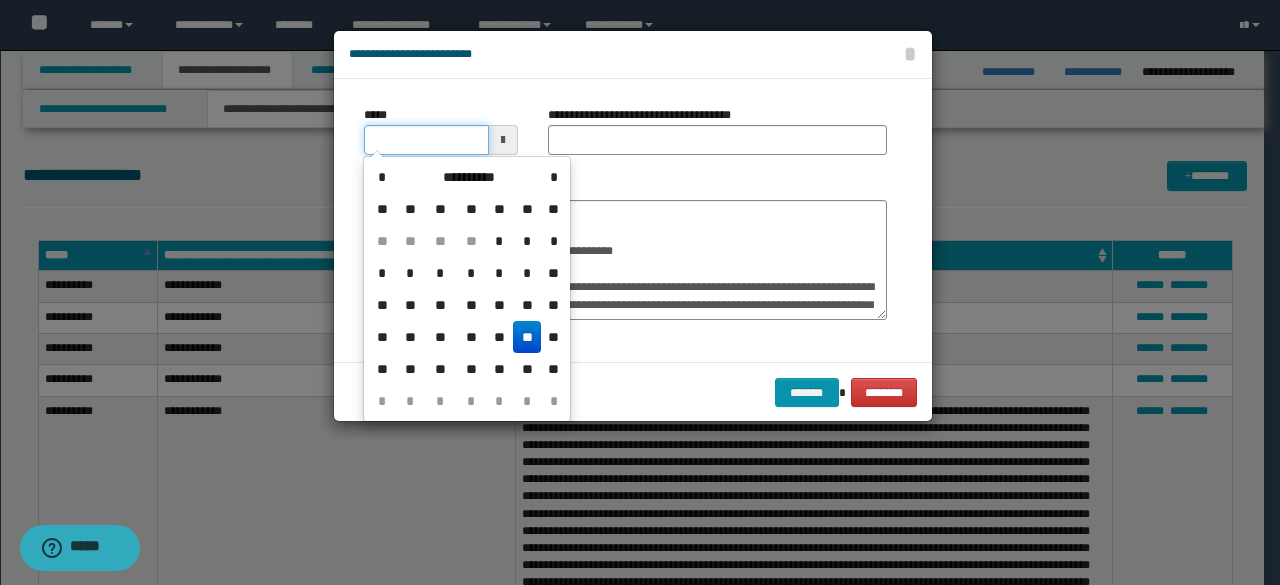 click on "*****" at bounding box center (426, 140) 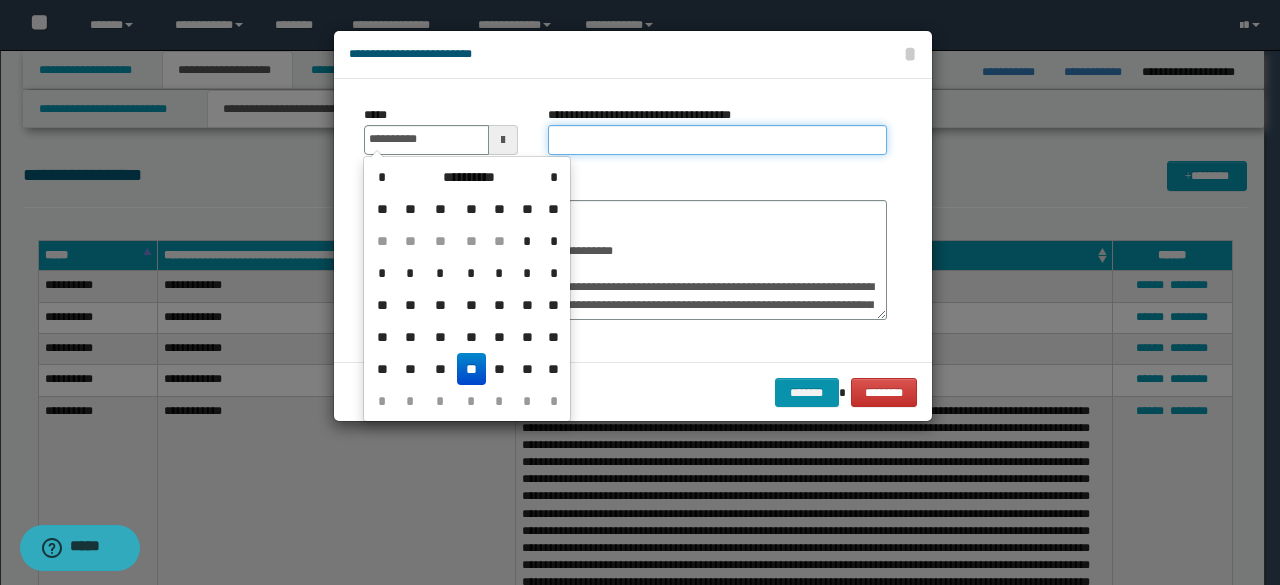 type on "**********" 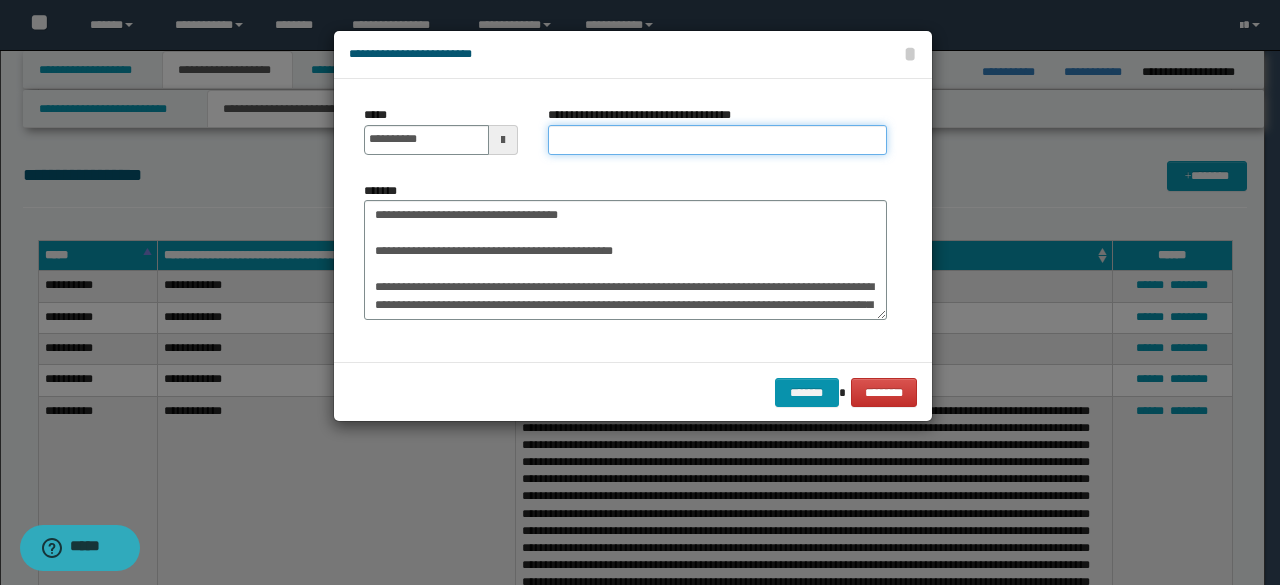 type on "**********" 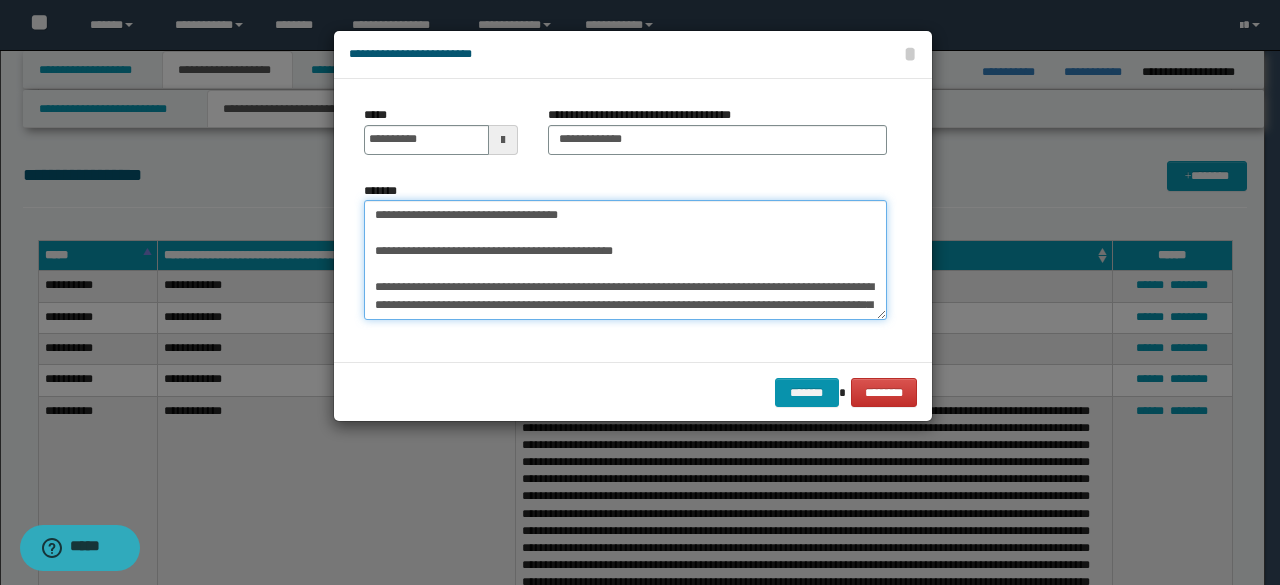 drag, startPoint x: 447, startPoint y: 215, endPoint x: 363, endPoint y: 213, distance: 84.0238 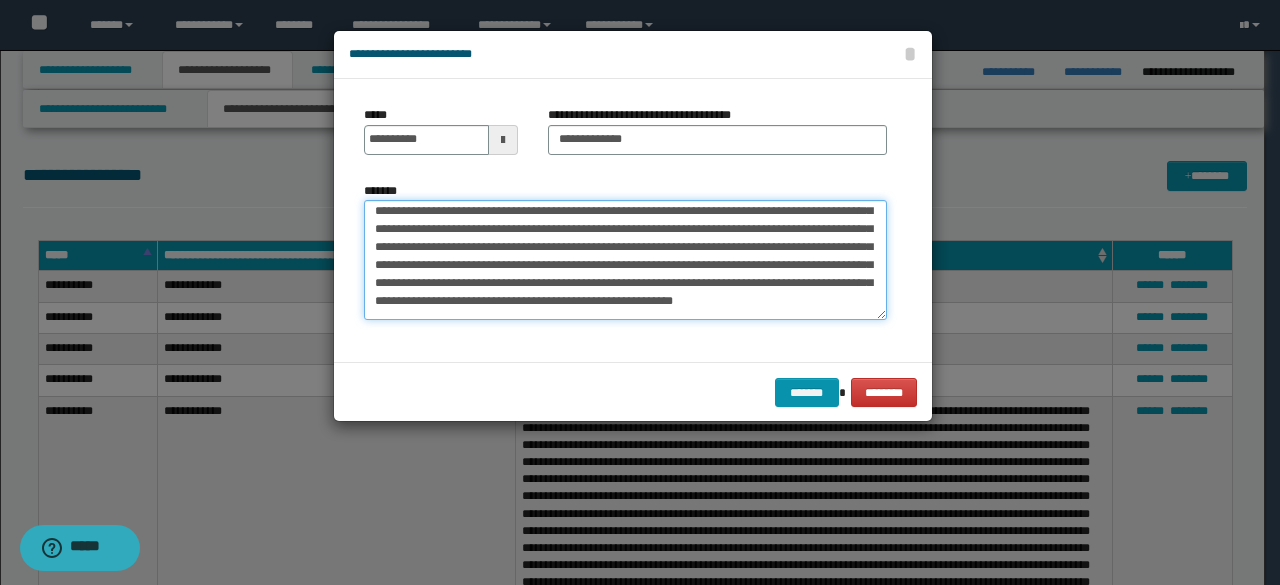 scroll, scrollTop: 324, scrollLeft: 0, axis: vertical 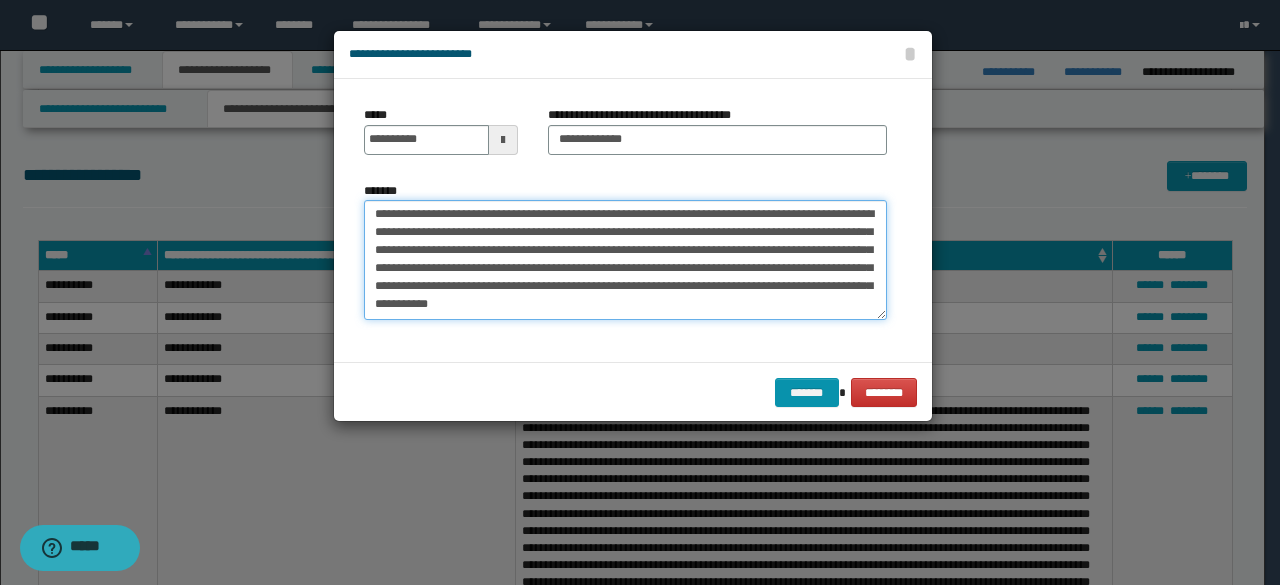 drag, startPoint x: 370, startPoint y: 256, endPoint x: 758, endPoint y: 391, distance: 410.81503 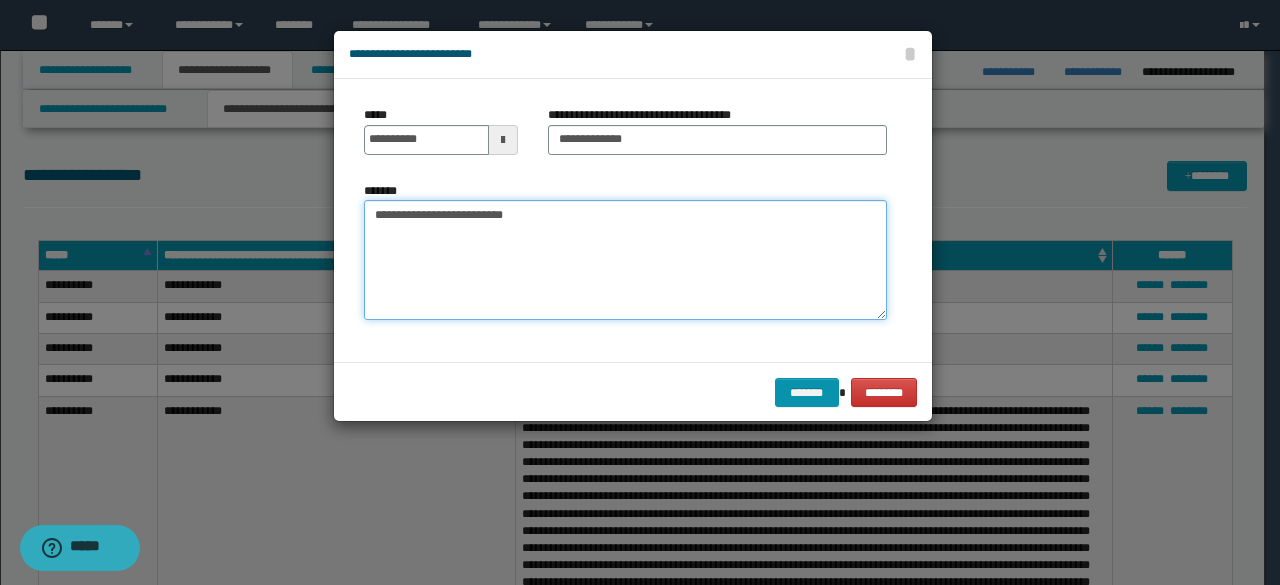scroll, scrollTop: 0, scrollLeft: 0, axis: both 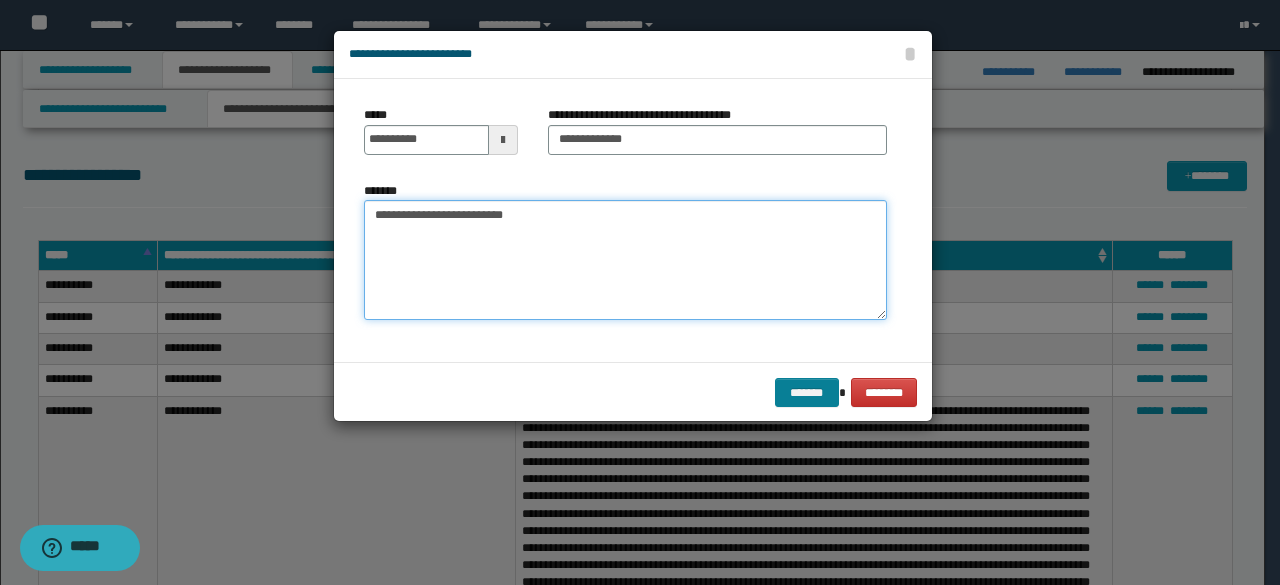 type on "**********" 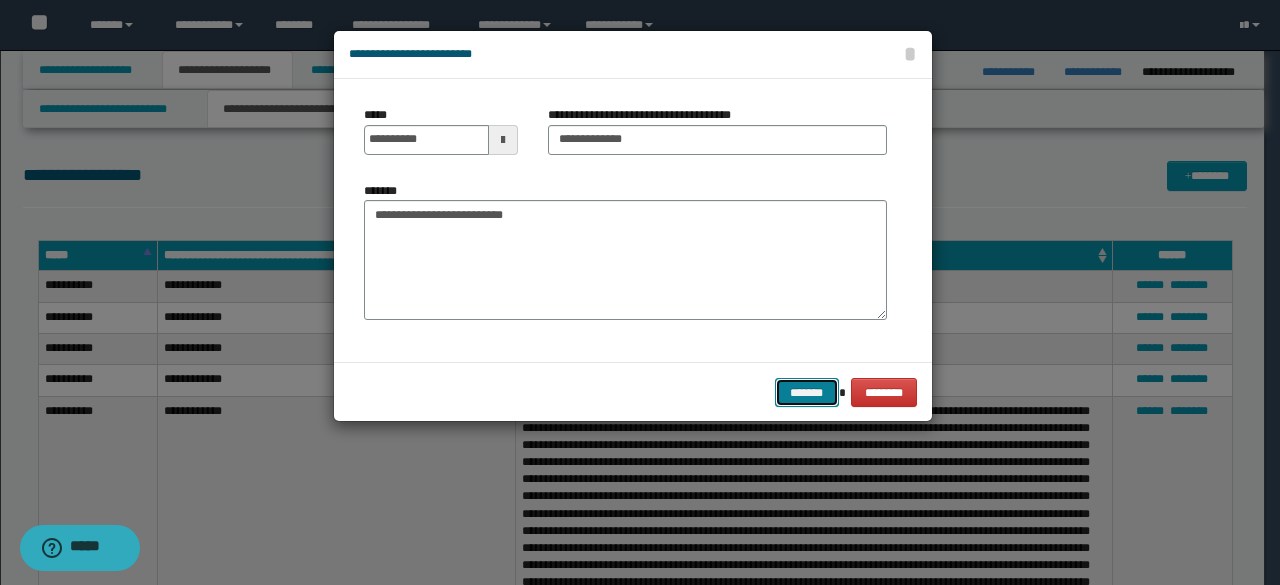 click on "*******" at bounding box center [807, 392] 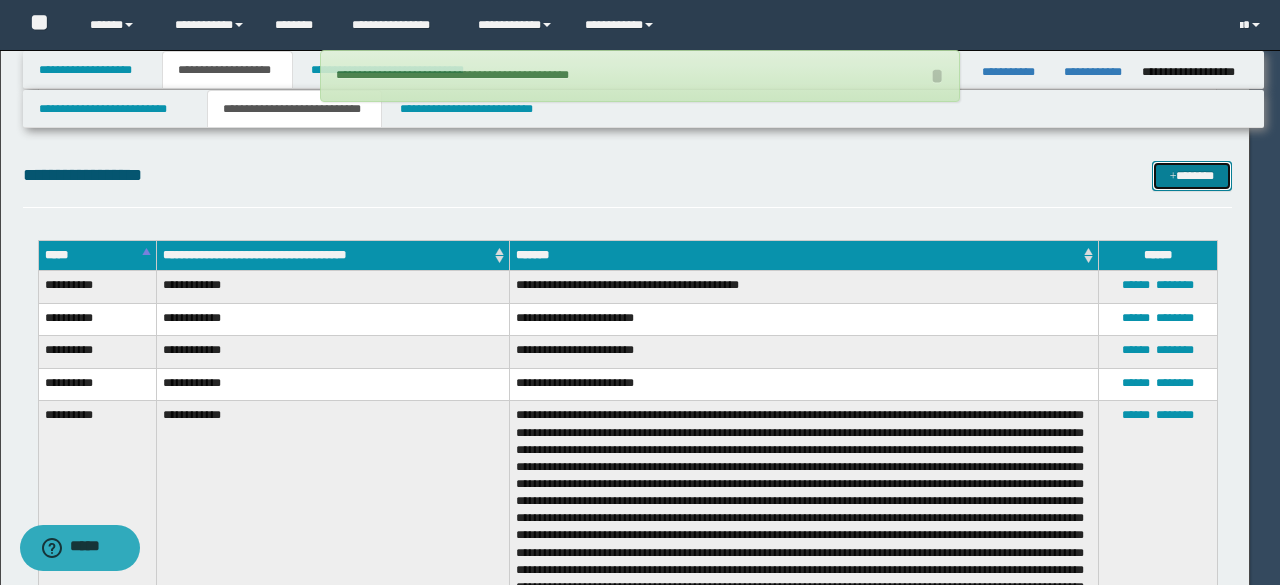 type 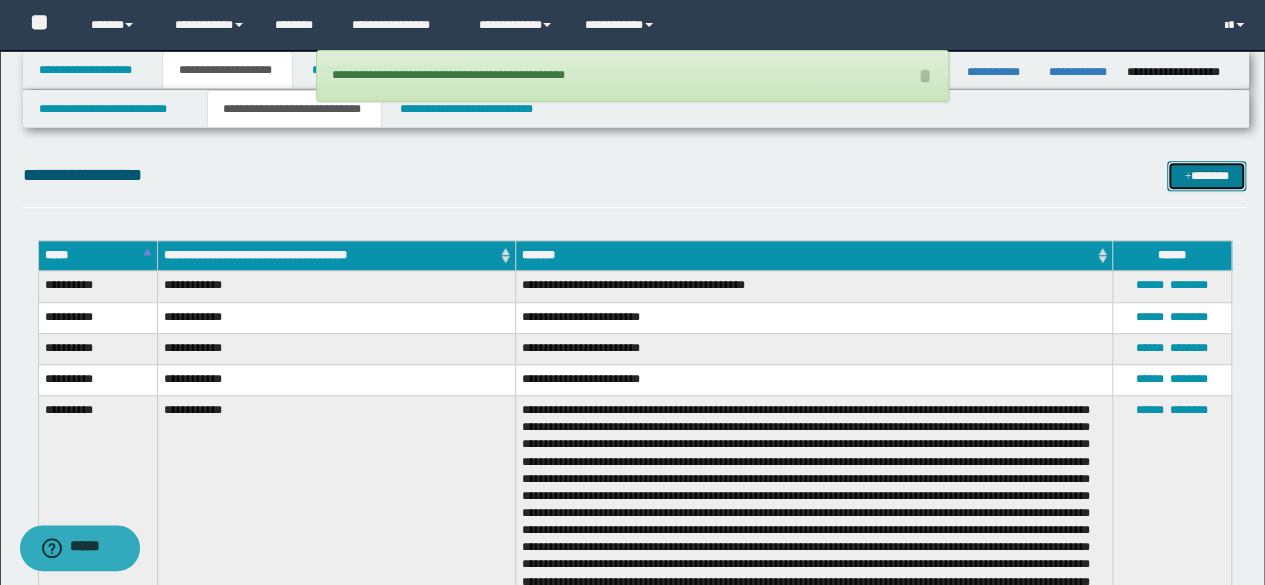 click on "*******" at bounding box center (1206, 175) 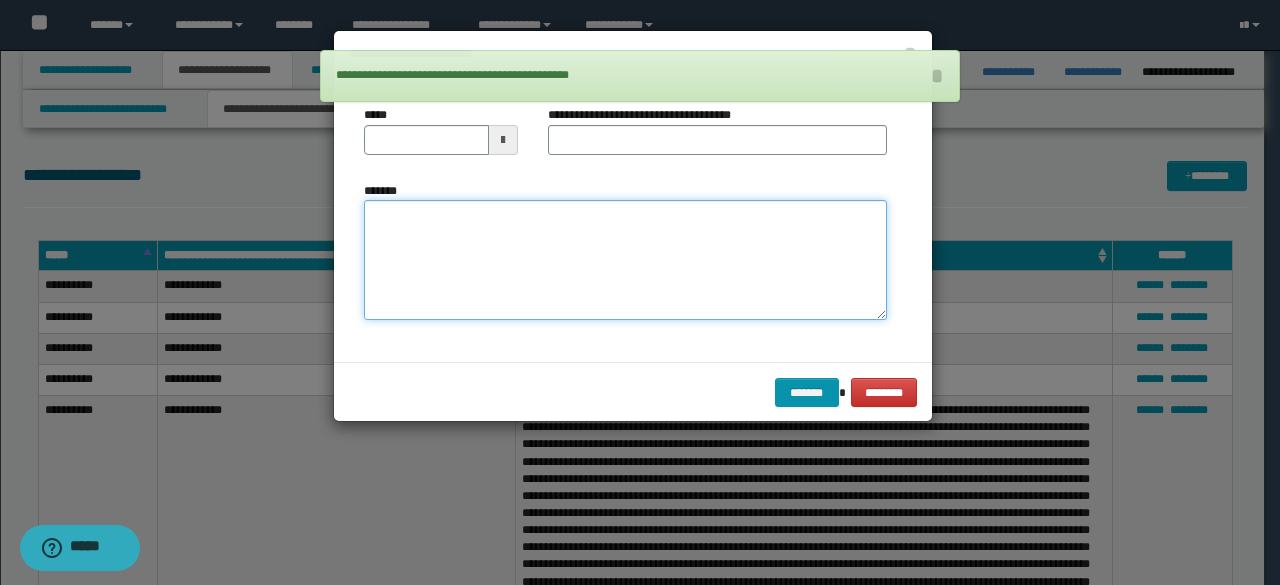 click on "*******" at bounding box center (625, 259) 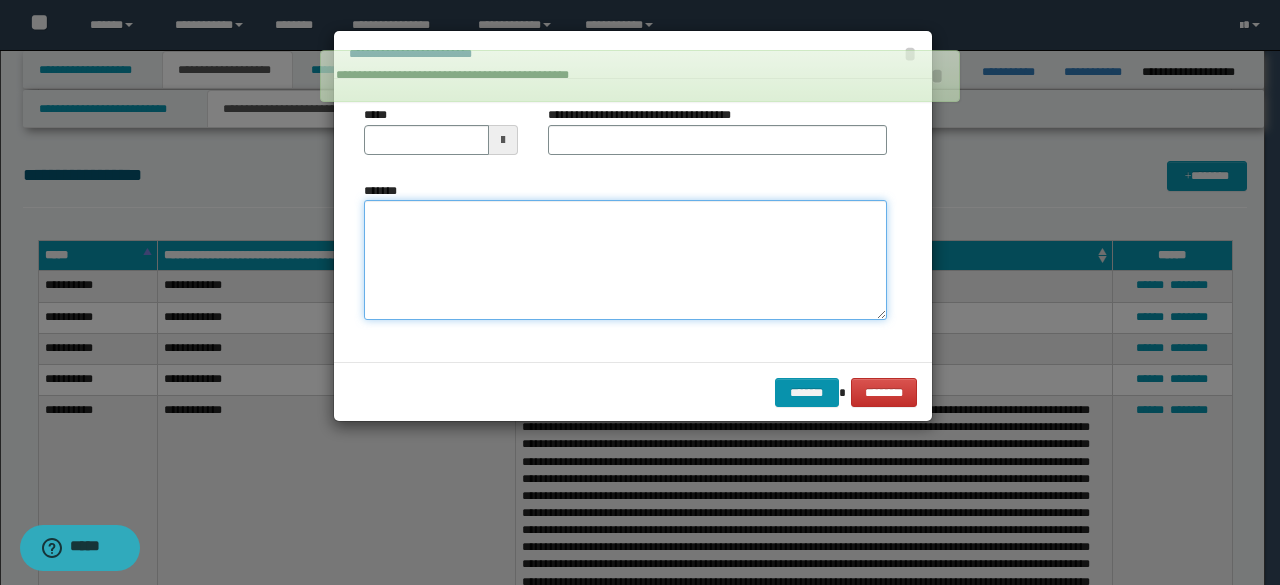 paste on "**********" 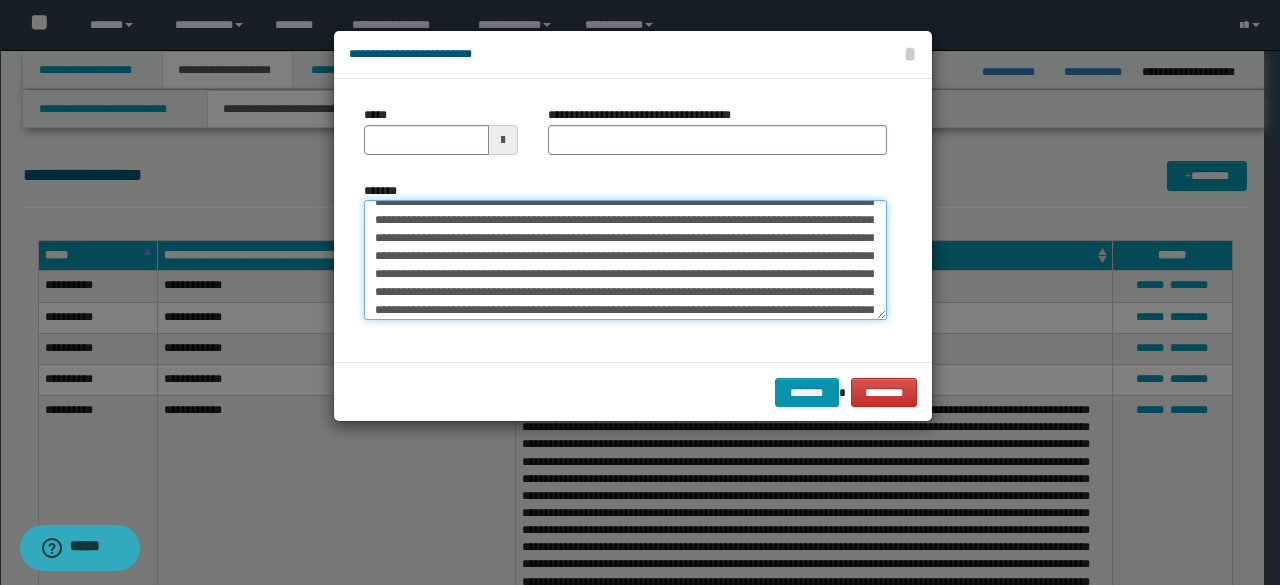 scroll, scrollTop: 0, scrollLeft: 0, axis: both 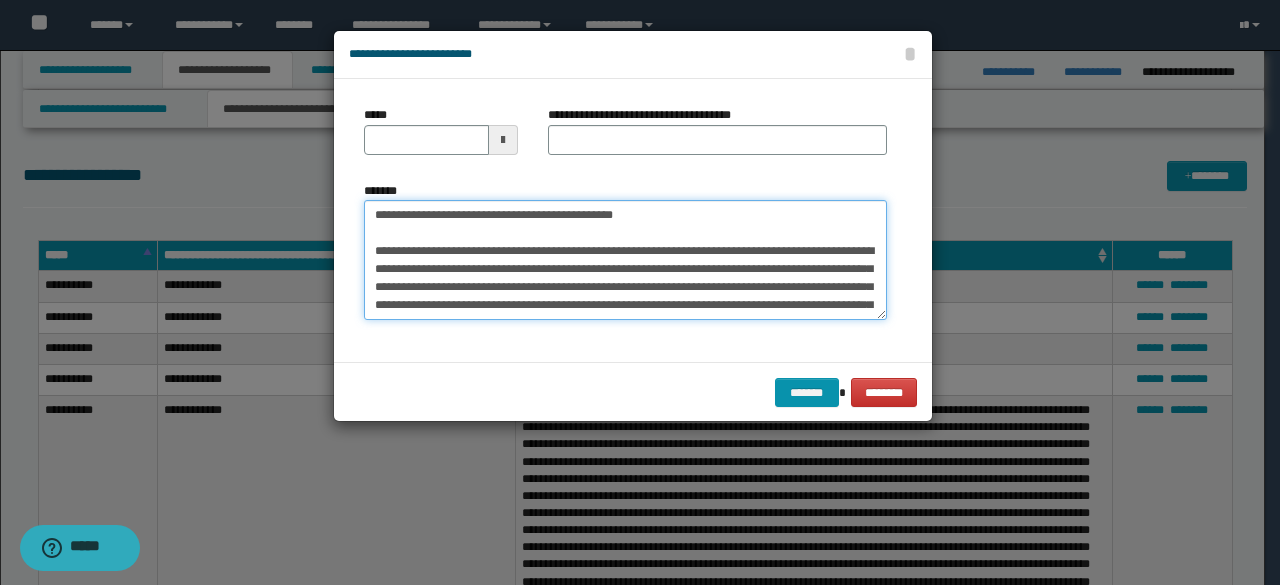 drag, startPoint x: 435, startPoint y: 214, endPoint x: 364, endPoint y: 221, distance: 71.34424 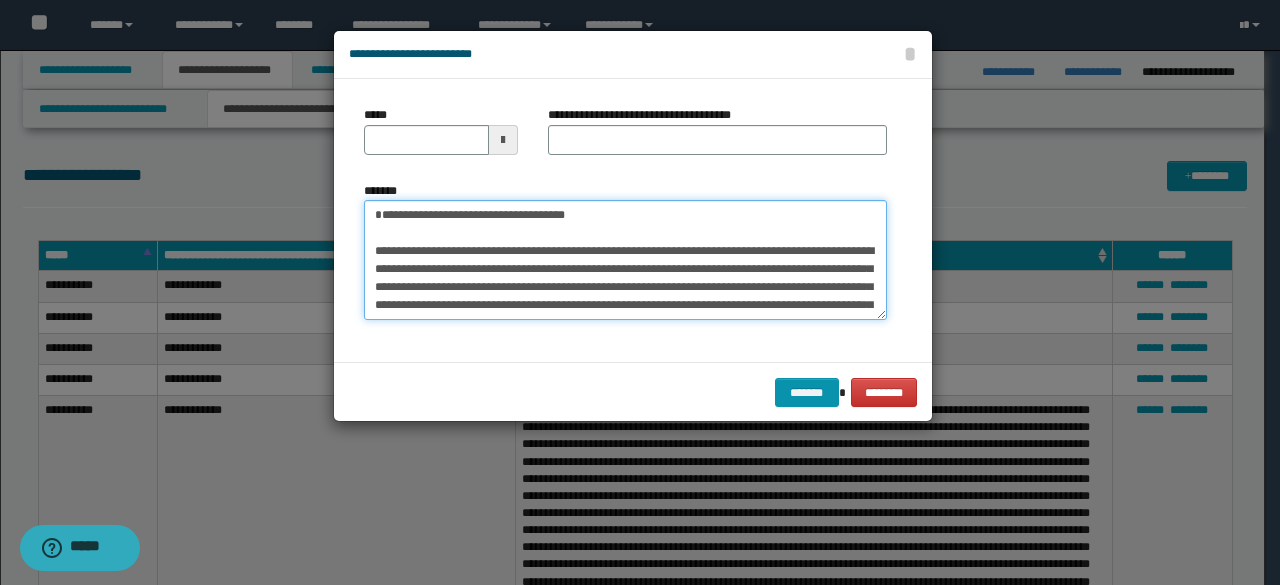 type 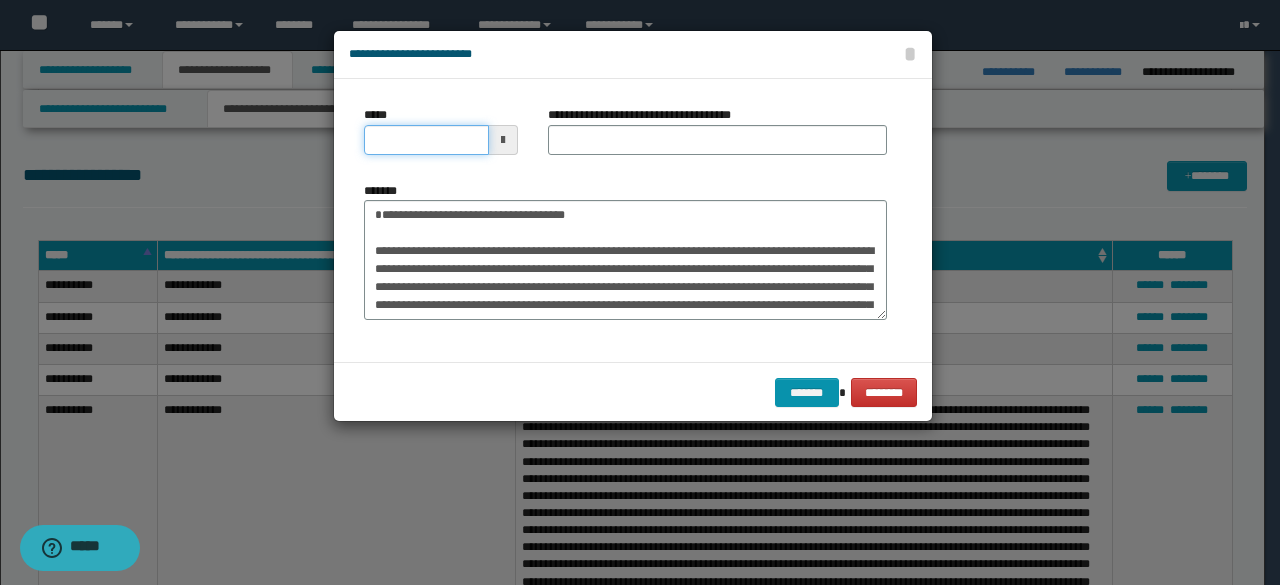 click on "*****" at bounding box center (426, 140) 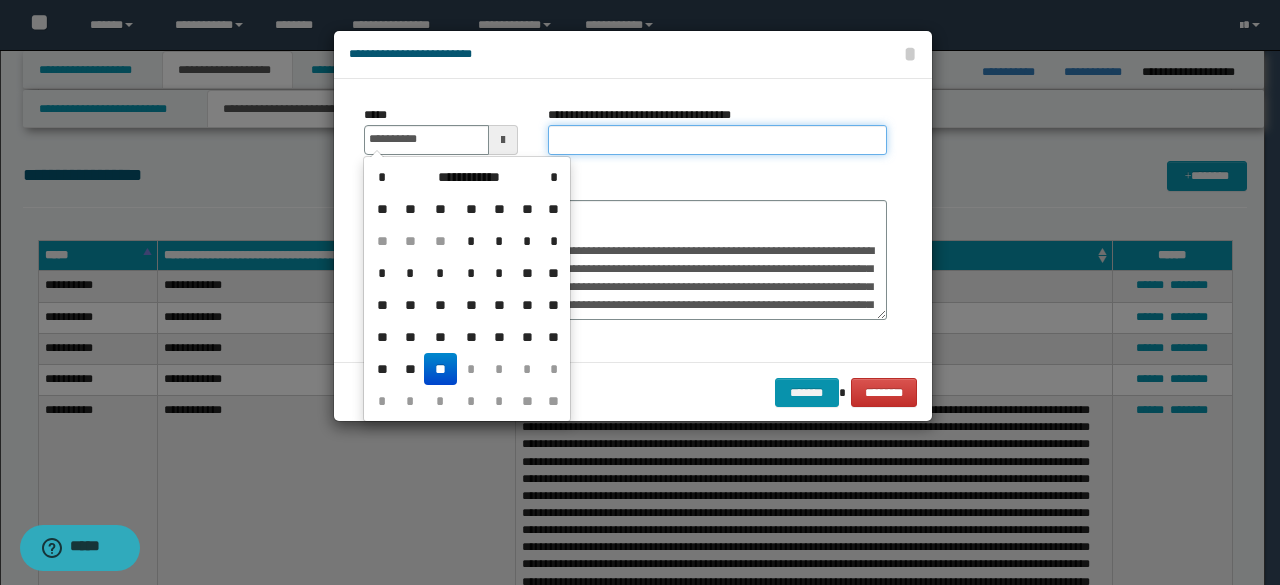 type on "**********" 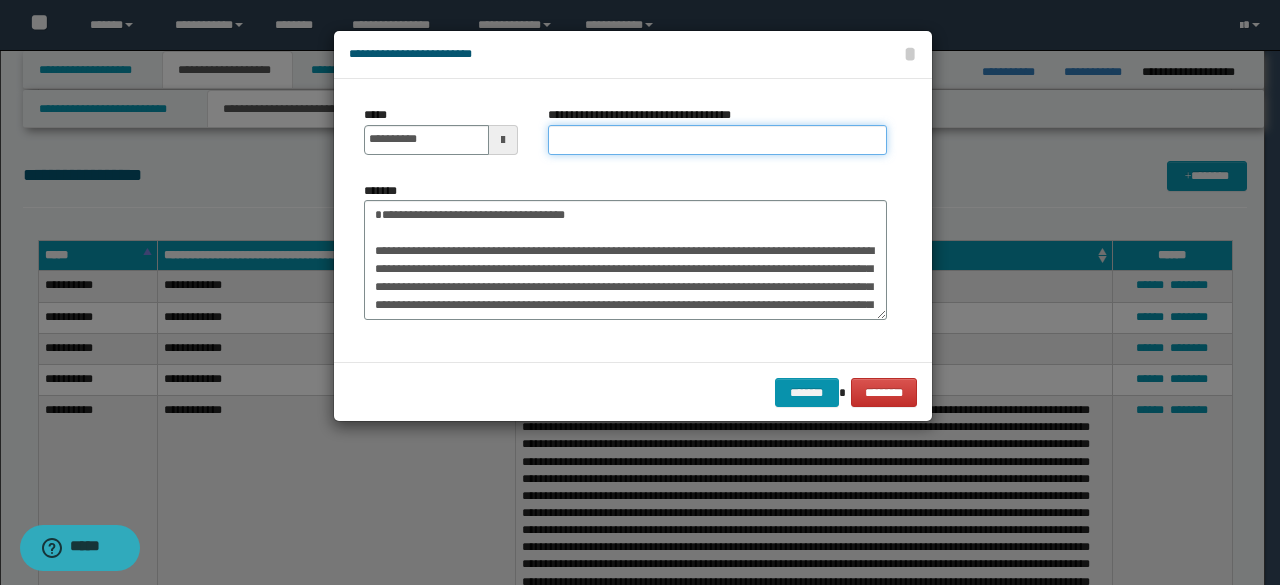 click on "**********" at bounding box center (717, 140) 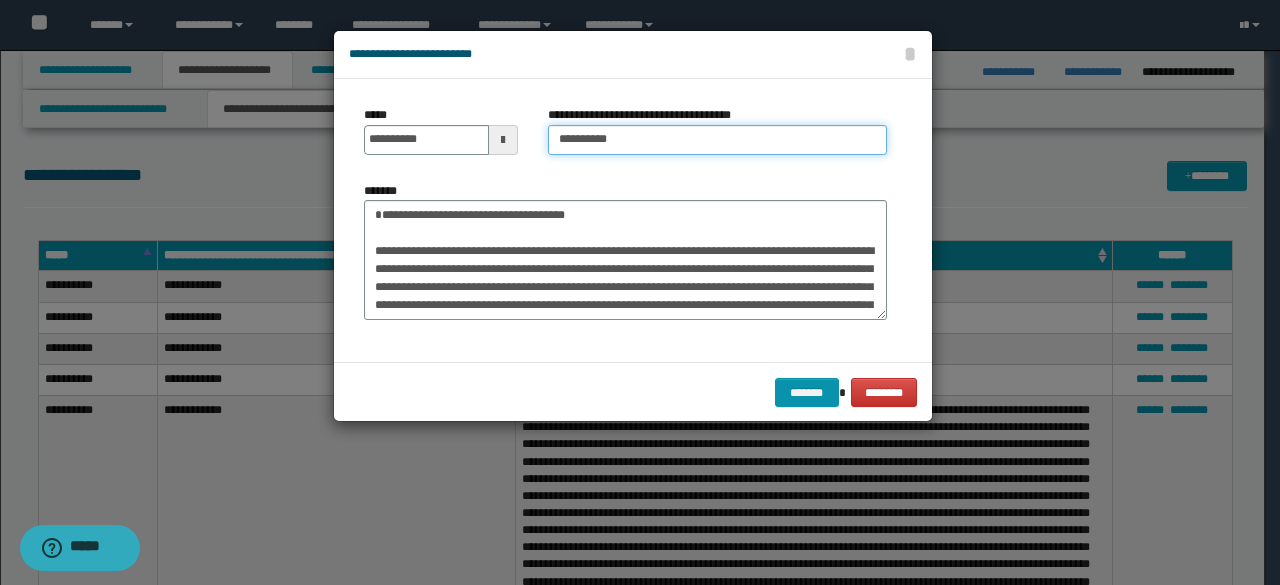 click on "*********" at bounding box center [717, 140] 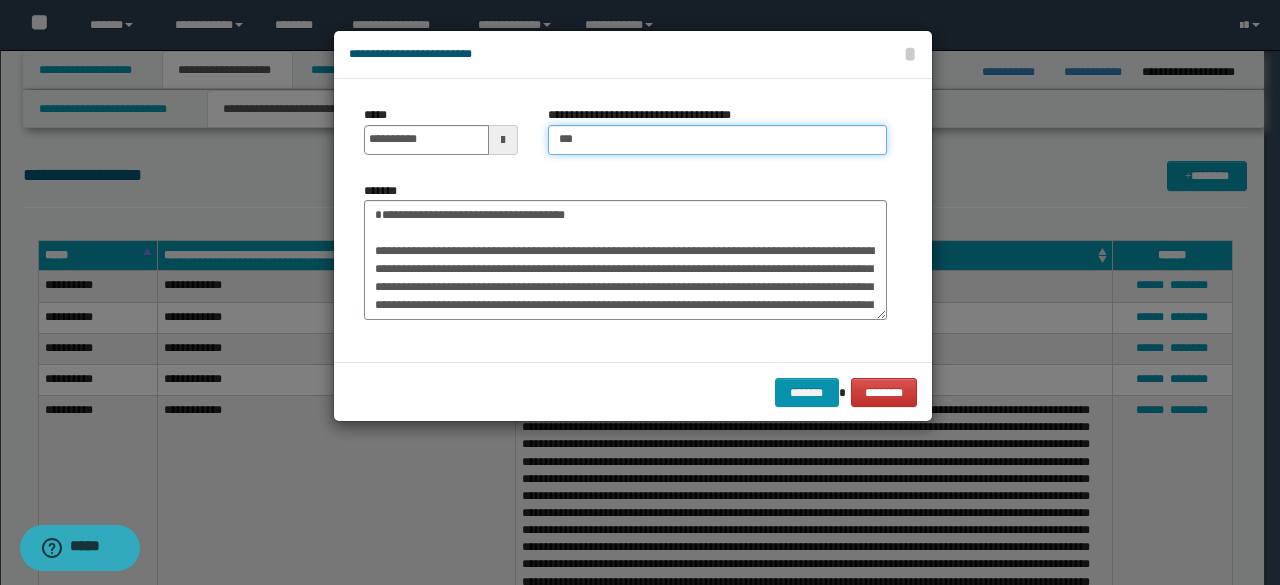 type on "*" 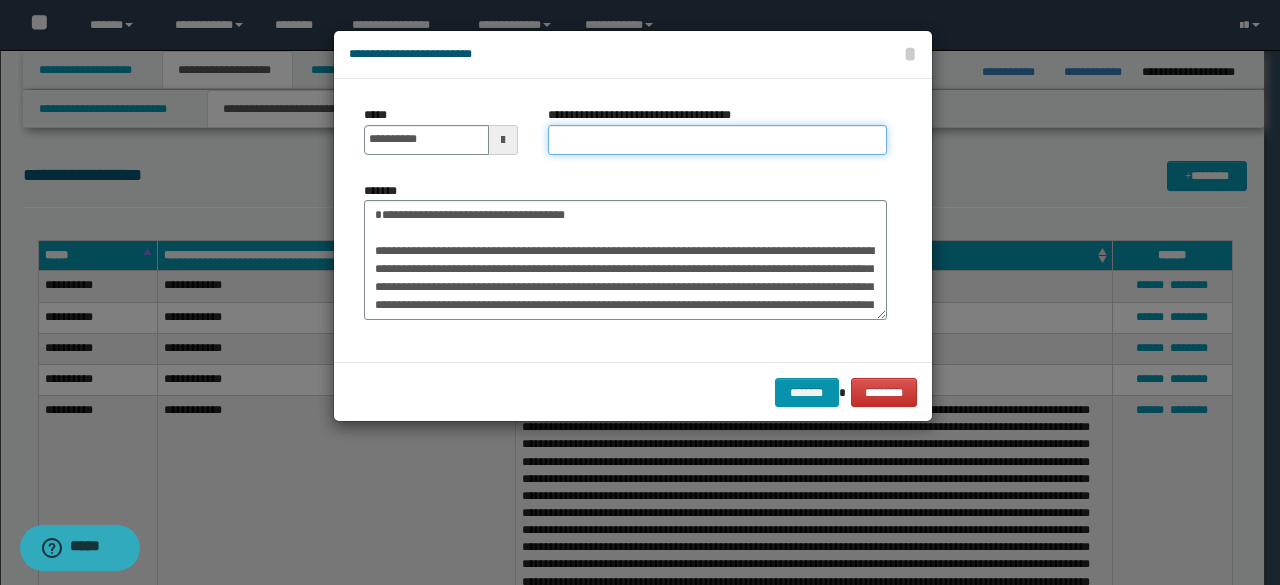 click on "**********" at bounding box center [717, 140] 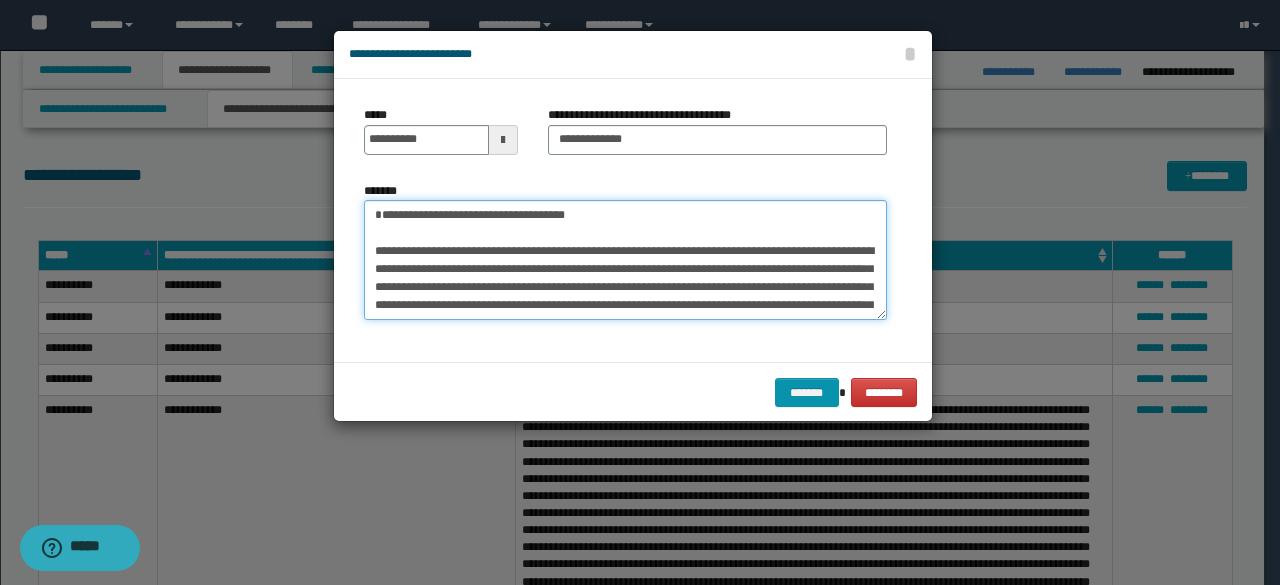 drag, startPoint x: 450, startPoint y: 210, endPoint x: 363, endPoint y: 208, distance: 87.02299 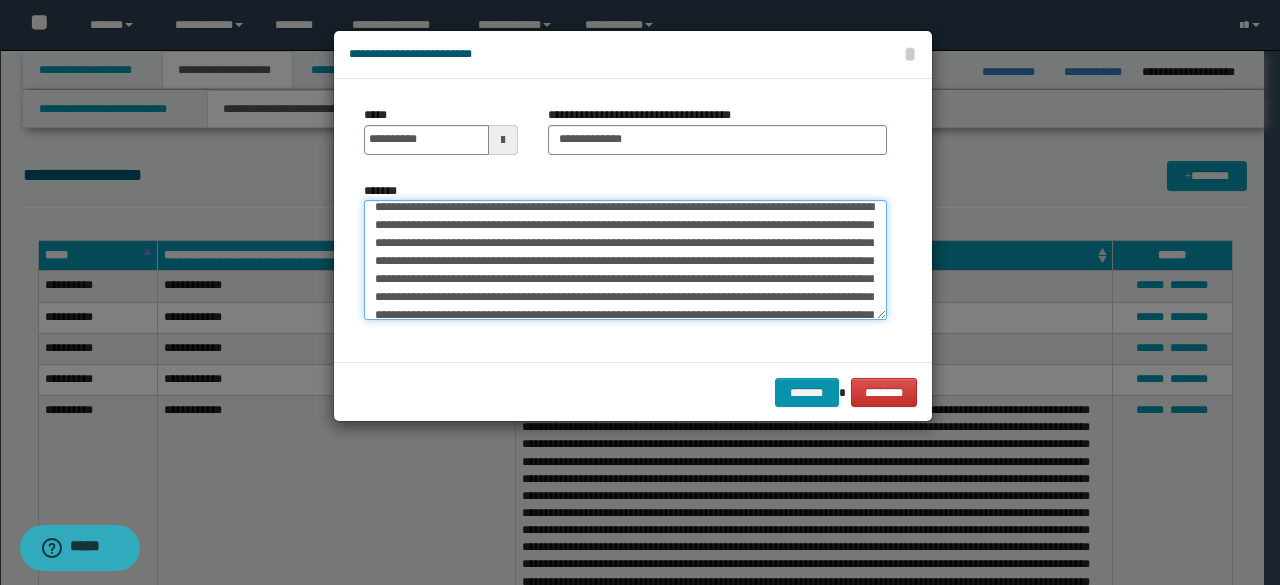 drag, startPoint x: 387, startPoint y: 245, endPoint x: 580, endPoint y: 315, distance: 205.30222 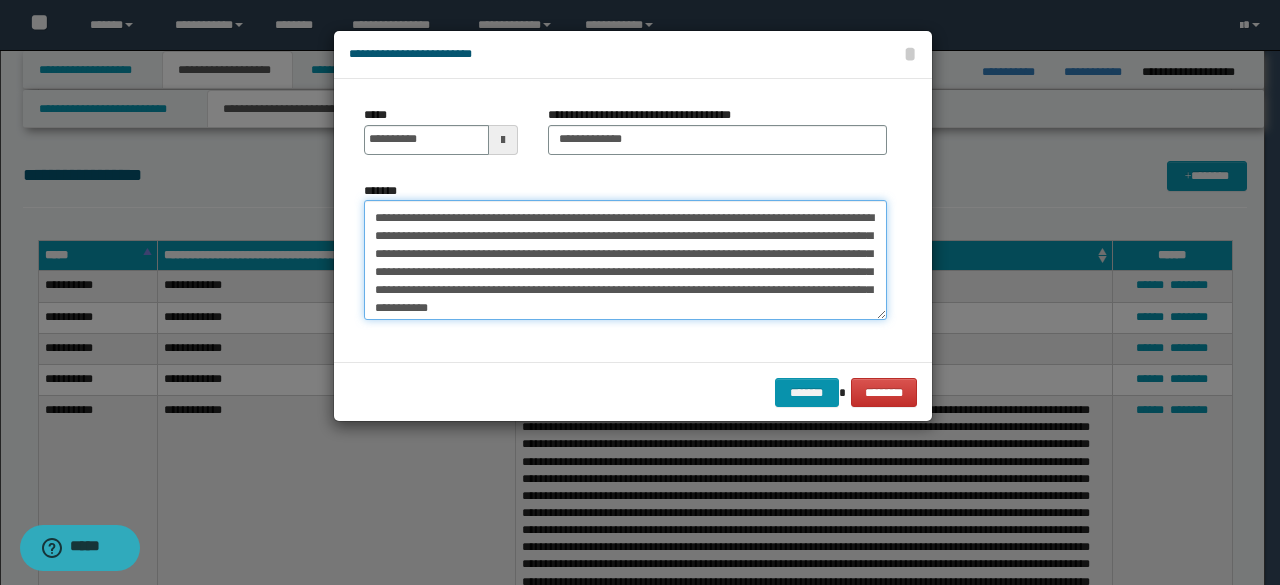 scroll, scrollTop: 288, scrollLeft: 0, axis: vertical 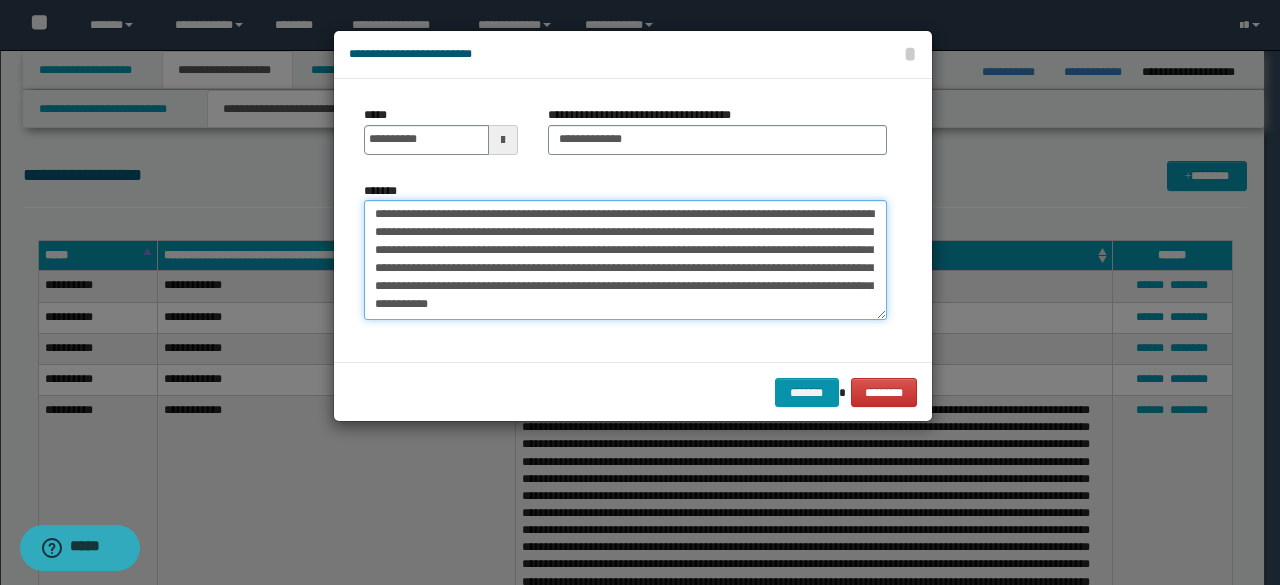 drag, startPoint x: 370, startPoint y: 250, endPoint x: 762, endPoint y: 335, distance: 401.1097 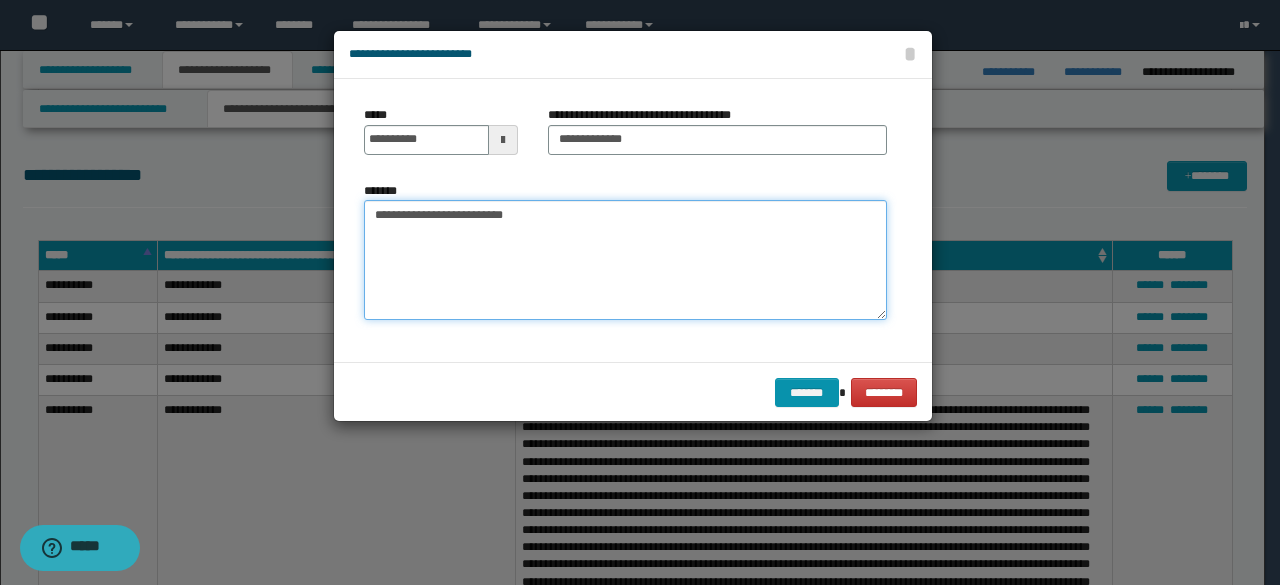 scroll, scrollTop: 0, scrollLeft: 0, axis: both 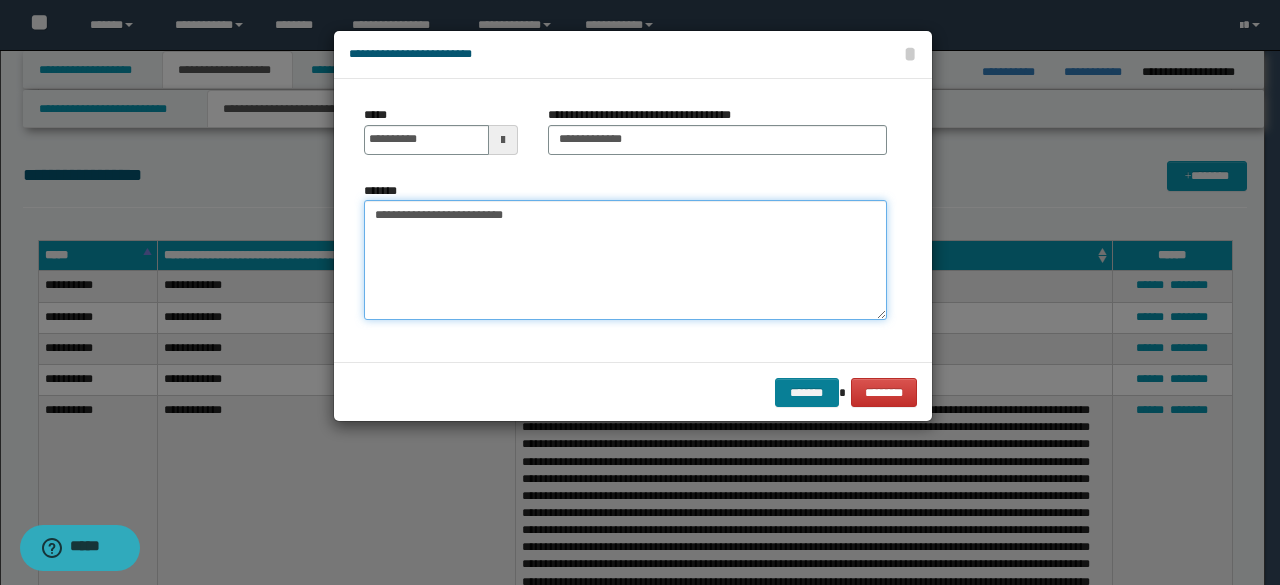 type on "**********" 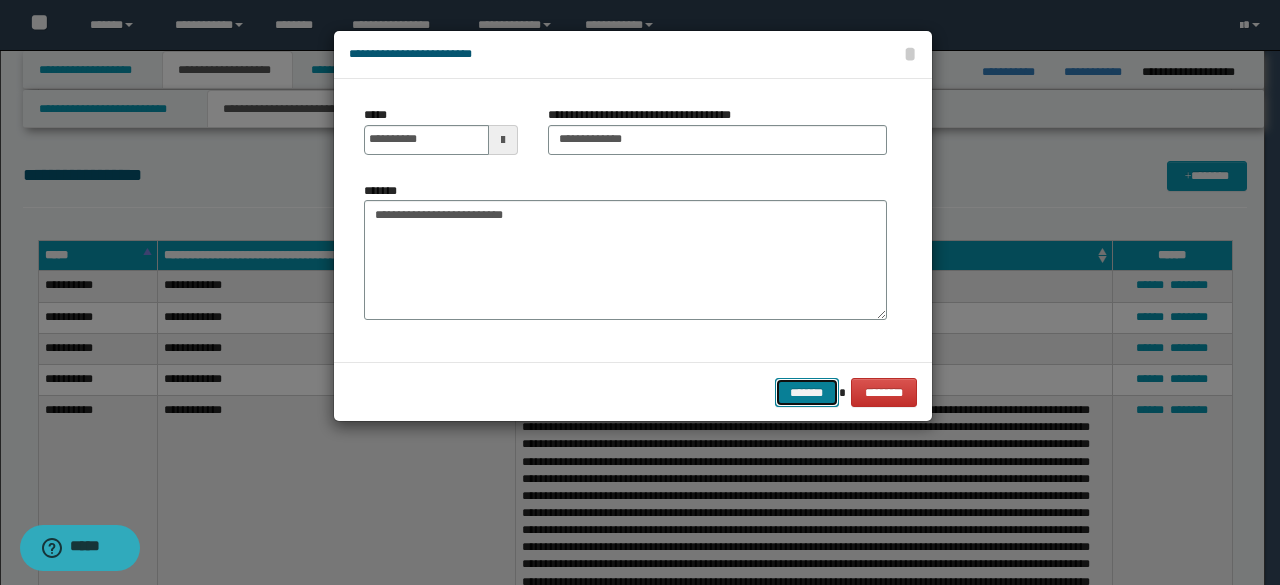 click on "*******" at bounding box center (807, 392) 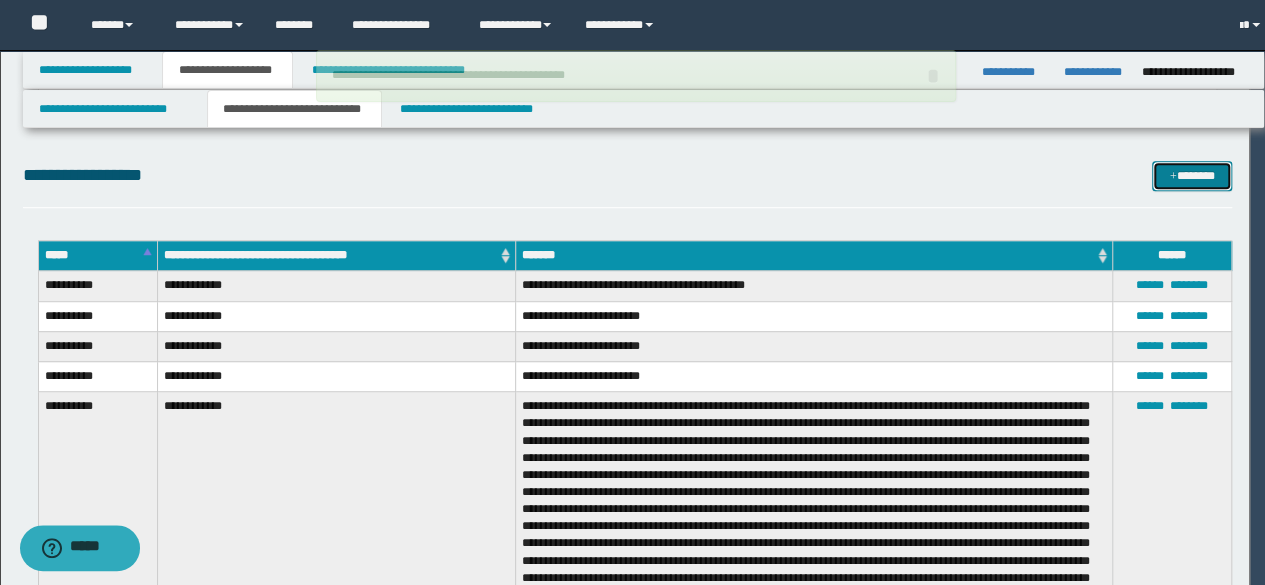 type 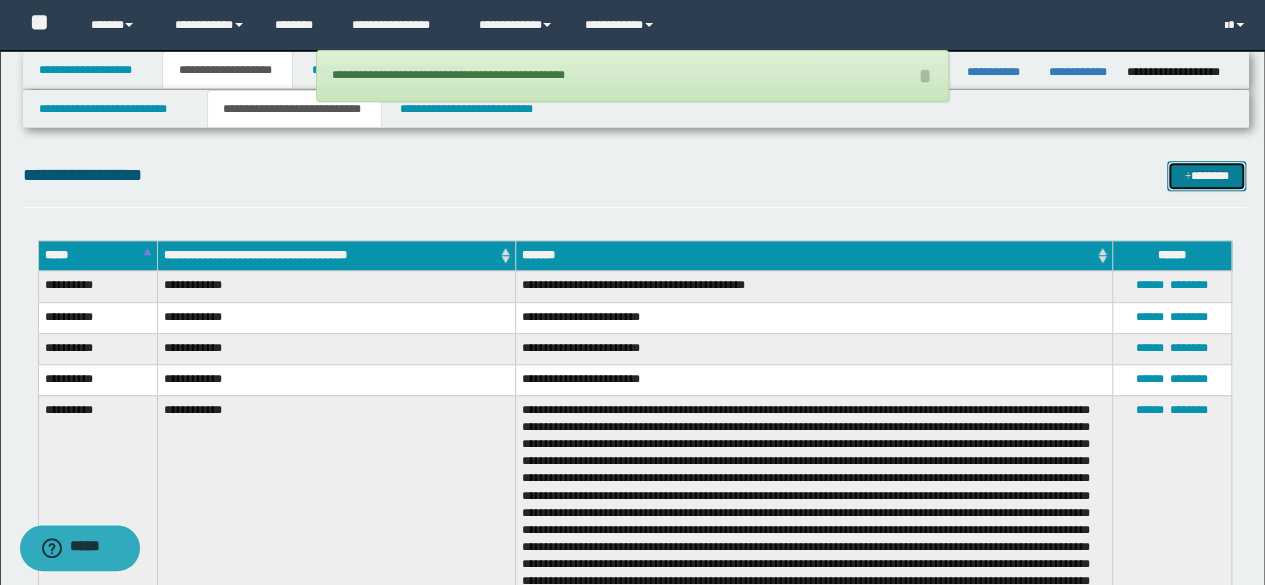 click on "*******" at bounding box center [1206, 175] 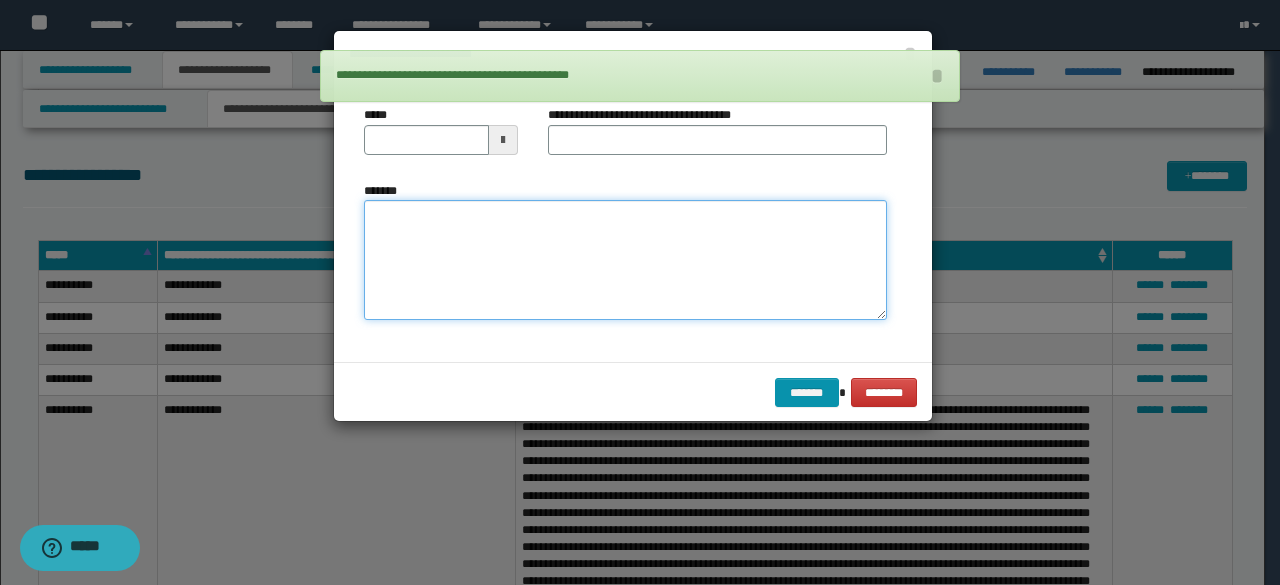 click on "*******" at bounding box center [625, 259] 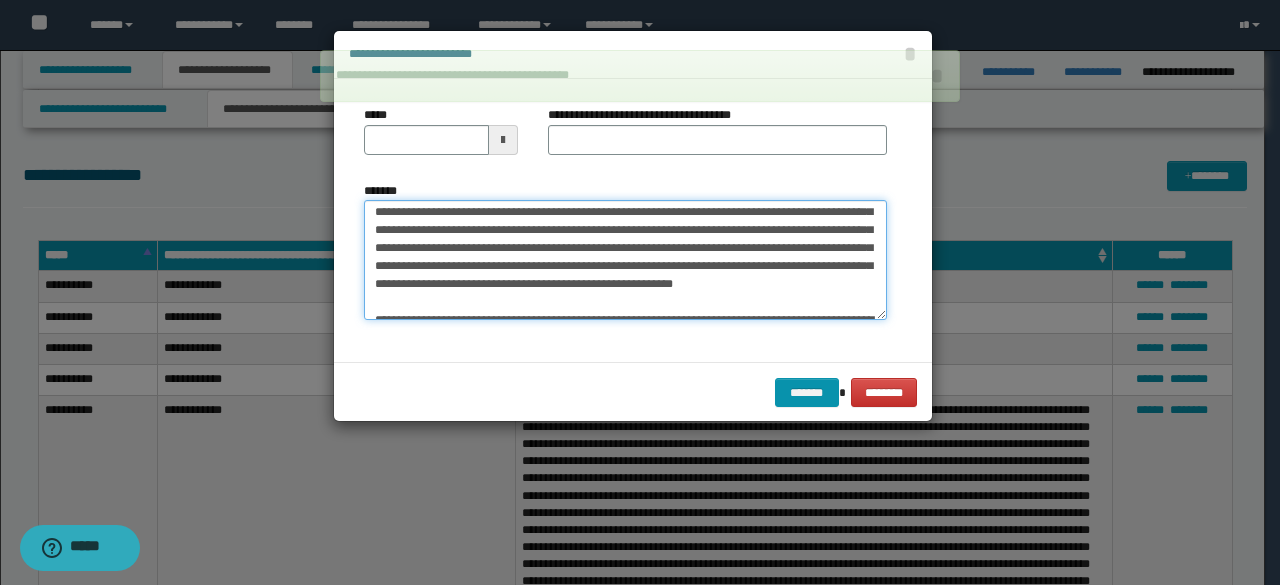 scroll, scrollTop: 0, scrollLeft: 0, axis: both 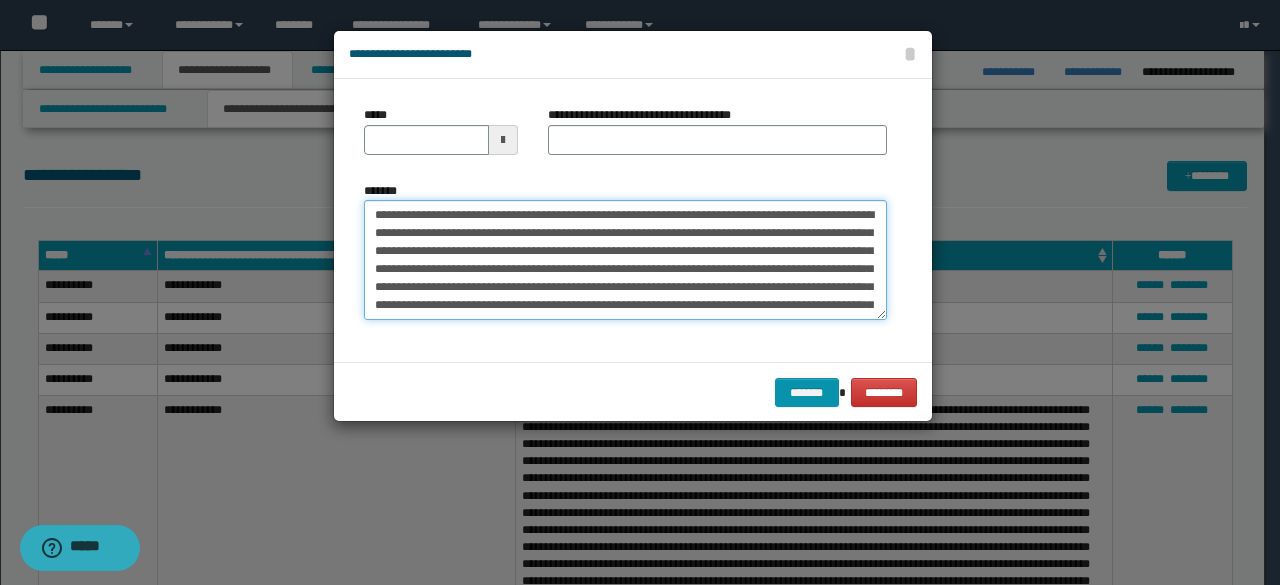 drag, startPoint x: 434, startPoint y: 217, endPoint x: 333, endPoint y: 227, distance: 101.49384 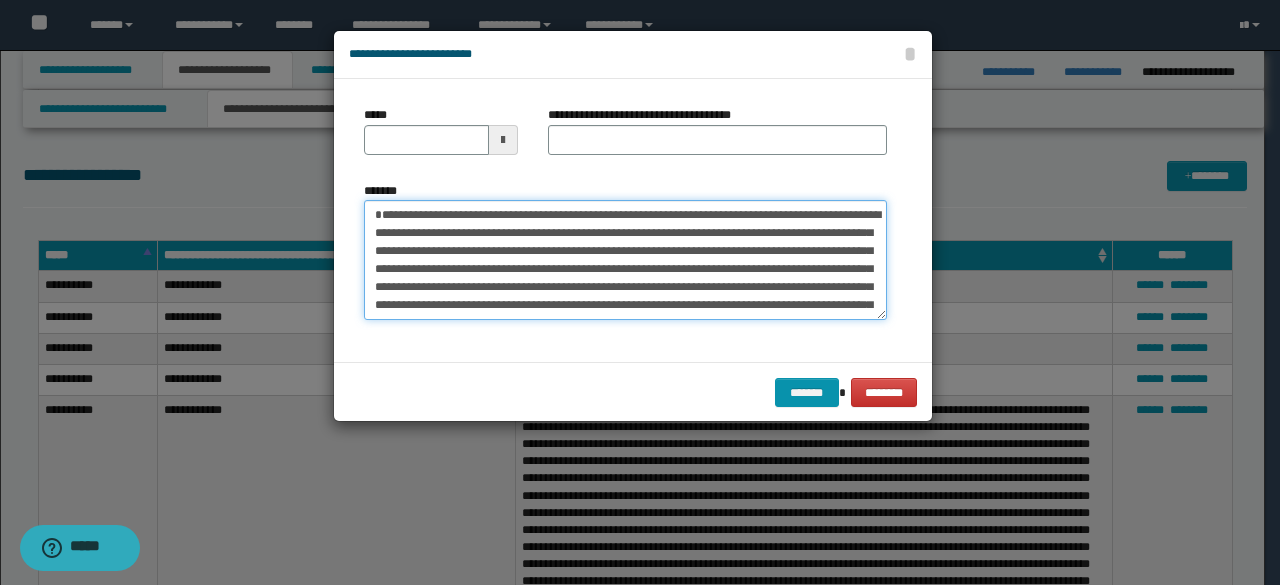 type 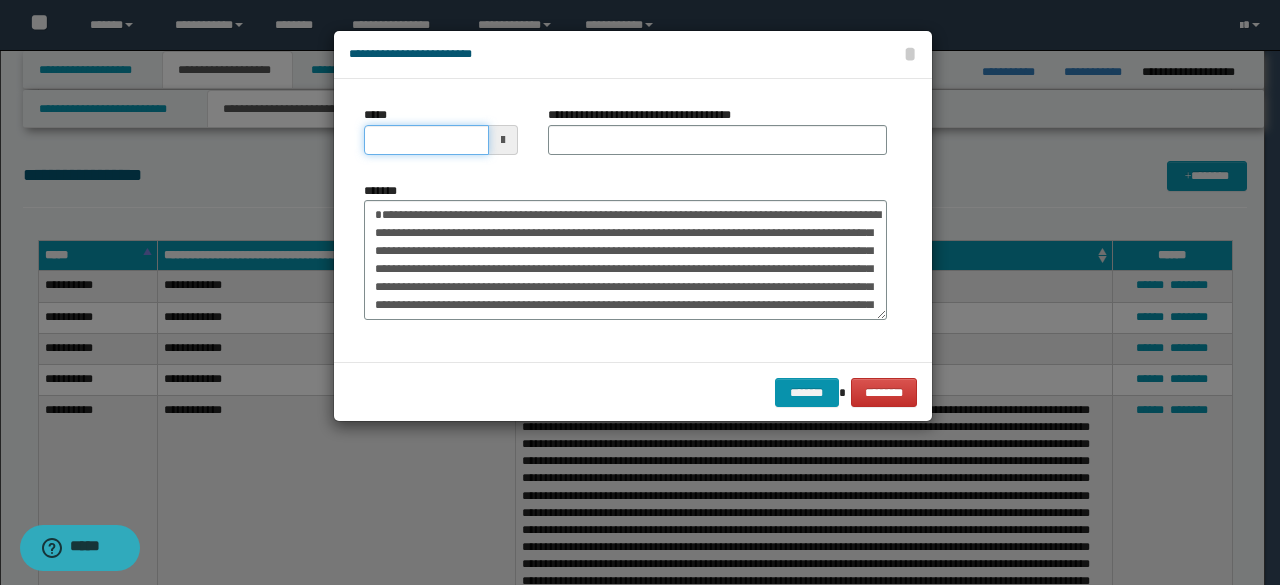 click on "*****" at bounding box center (426, 140) 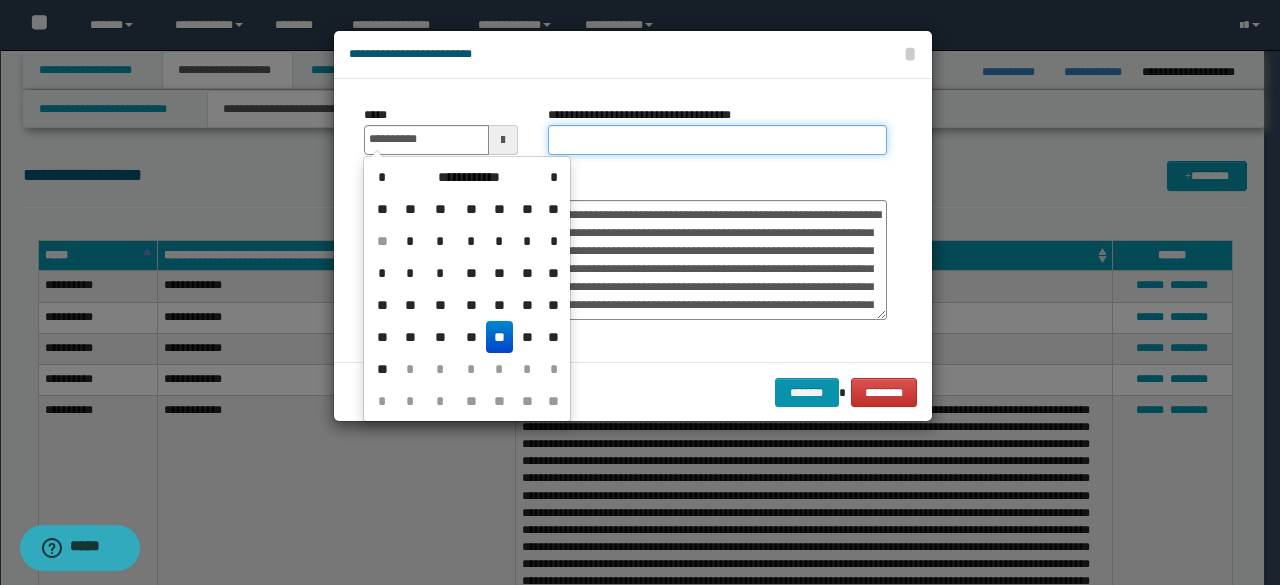 type on "**********" 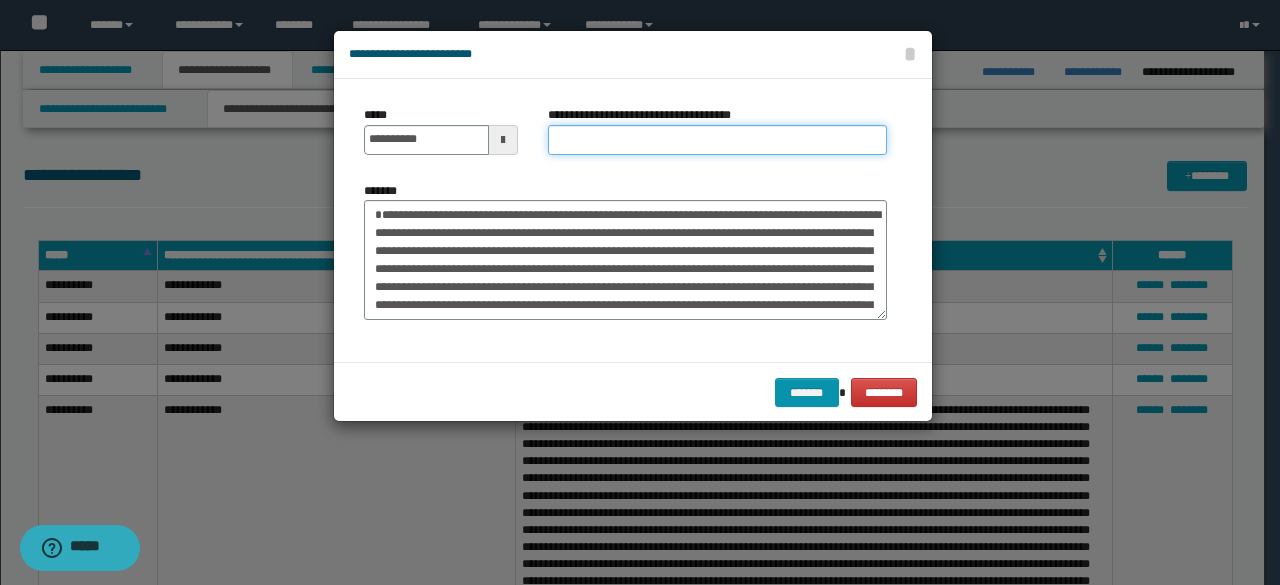 type on "**********" 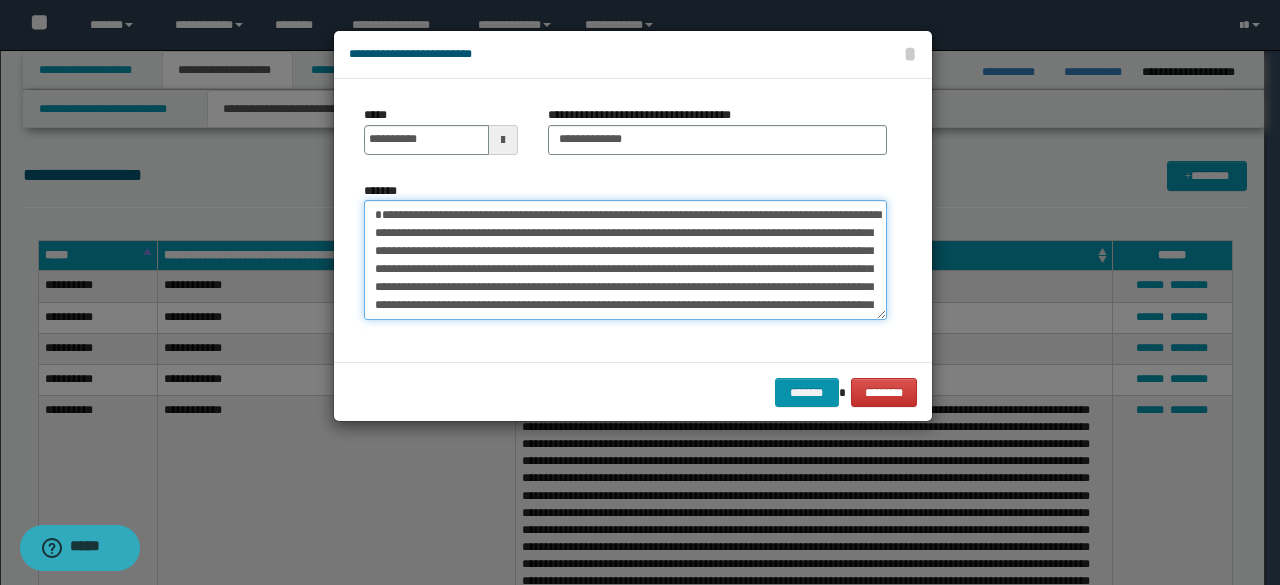 drag, startPoint x: 449, startPoint y: 214, endPoint x: 366, endPoint y: 217, distance: 83.0542 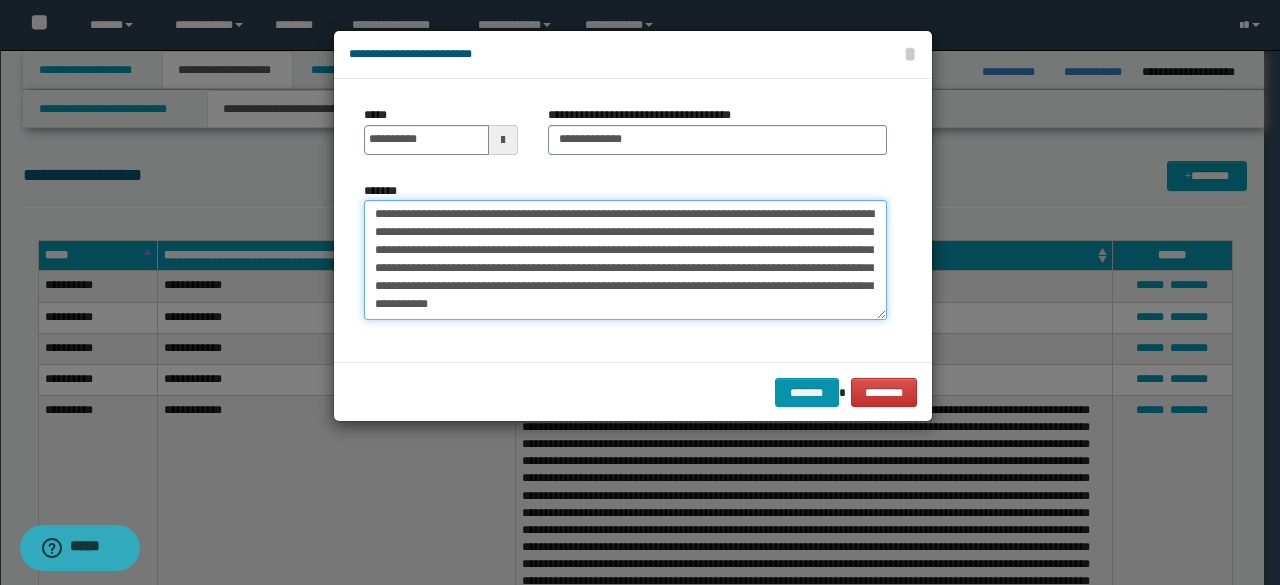 scroll, scrollTop: 234, scrollLeft: 0, axis: vertical 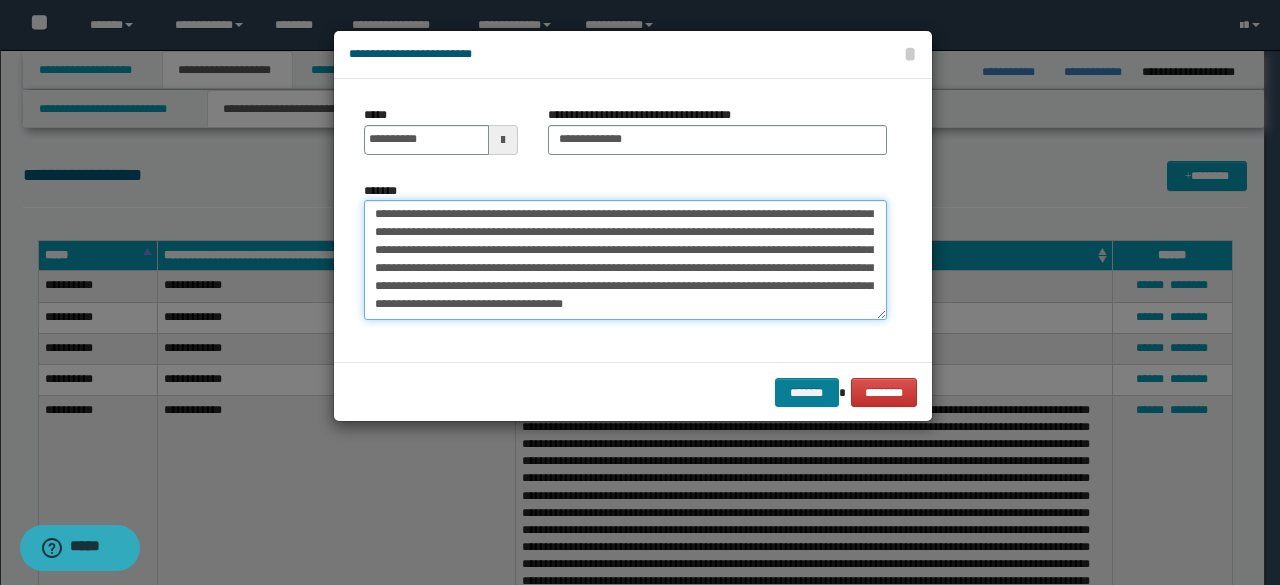 type on "**********" 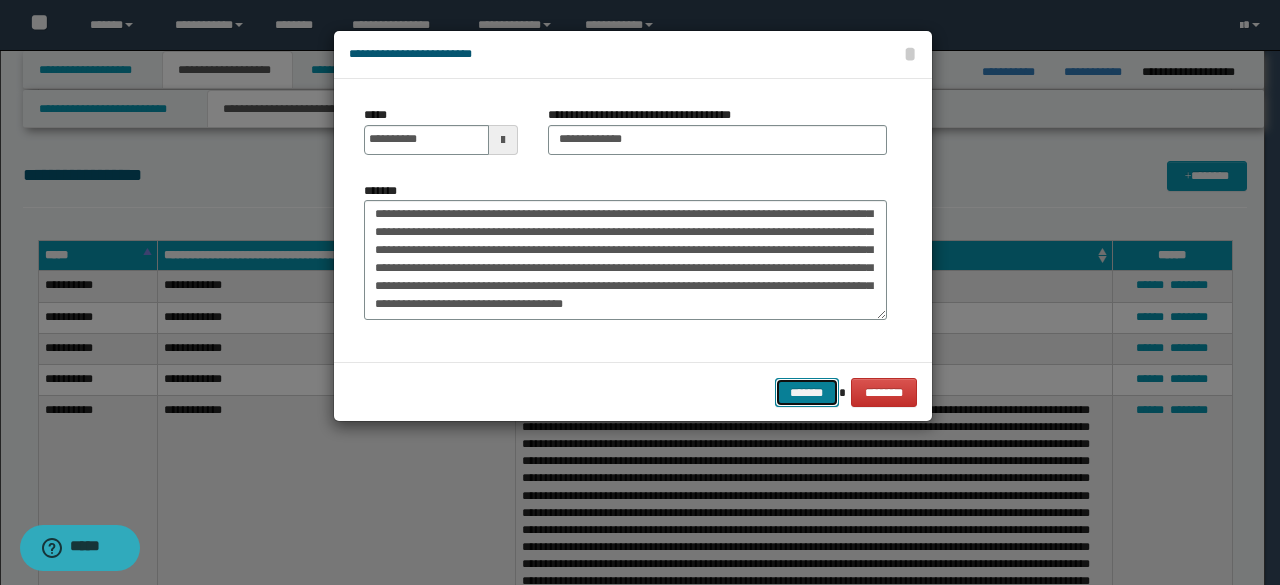 click on "*******" at bounding box center [807, 392] 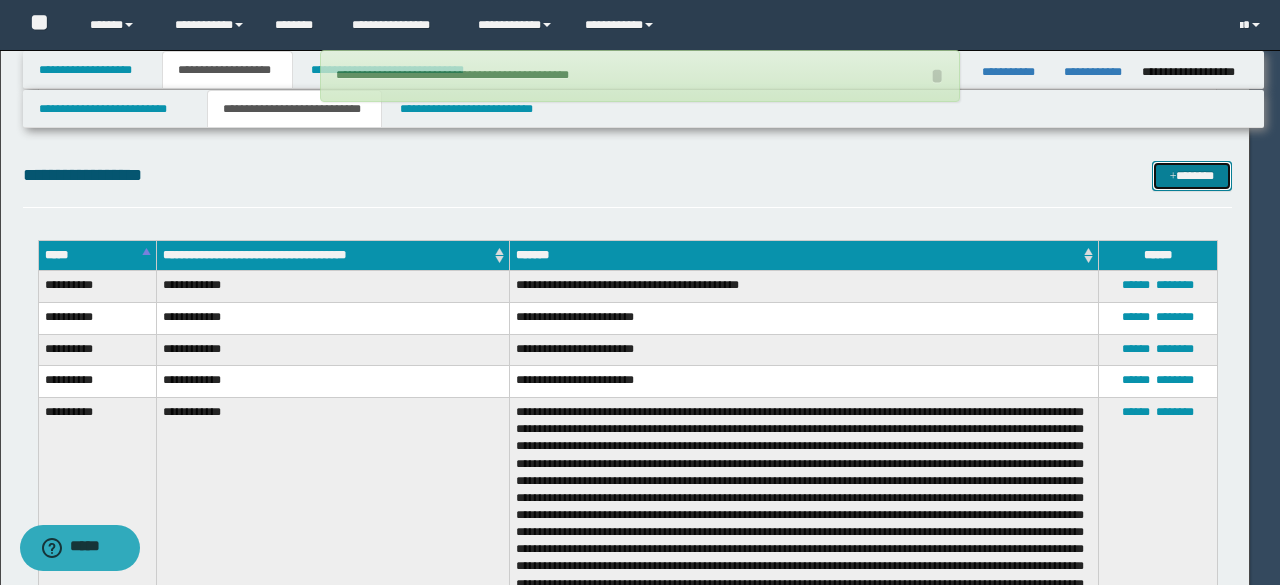 type 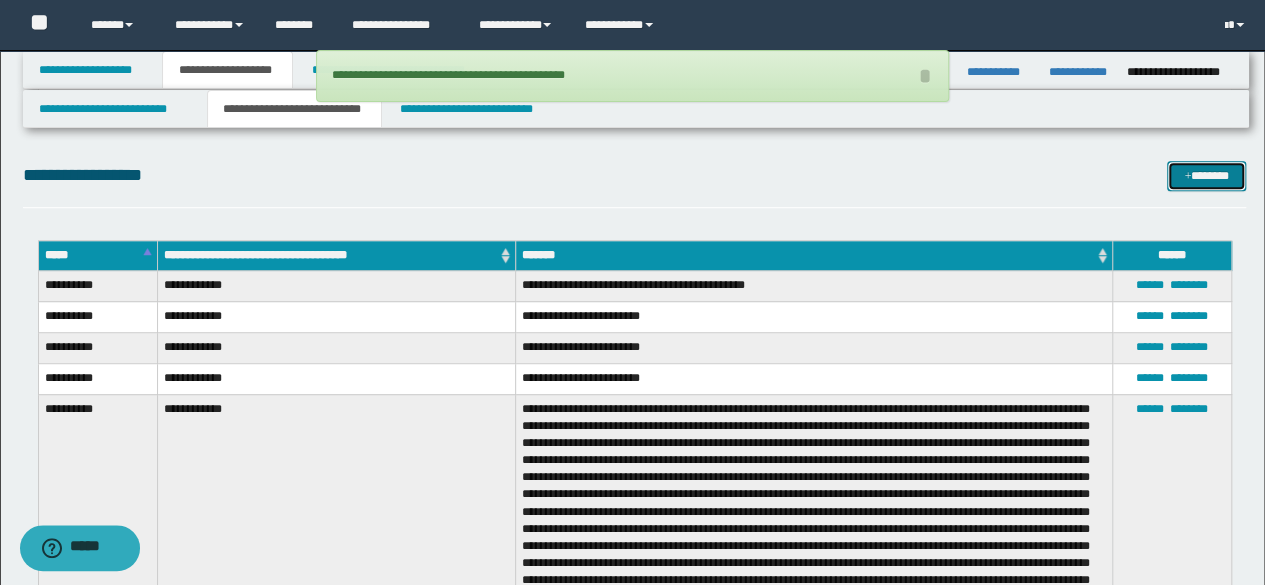 click at bounding box center (1187, 177) 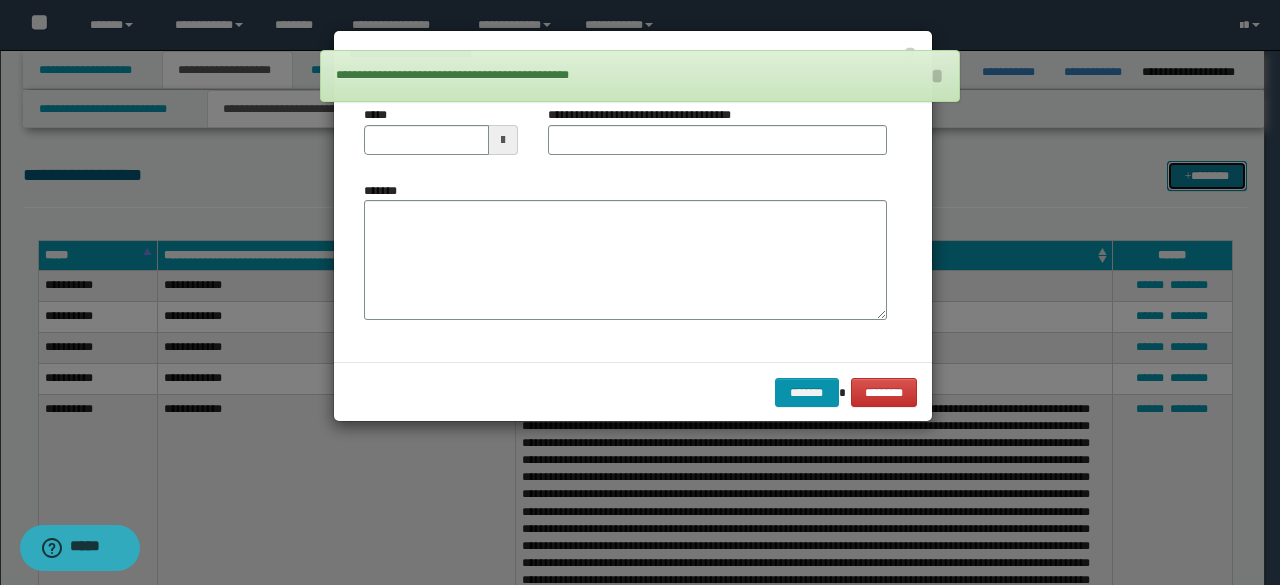 scroll, scrollTop: 0, scrollLeft: 0, axis: both 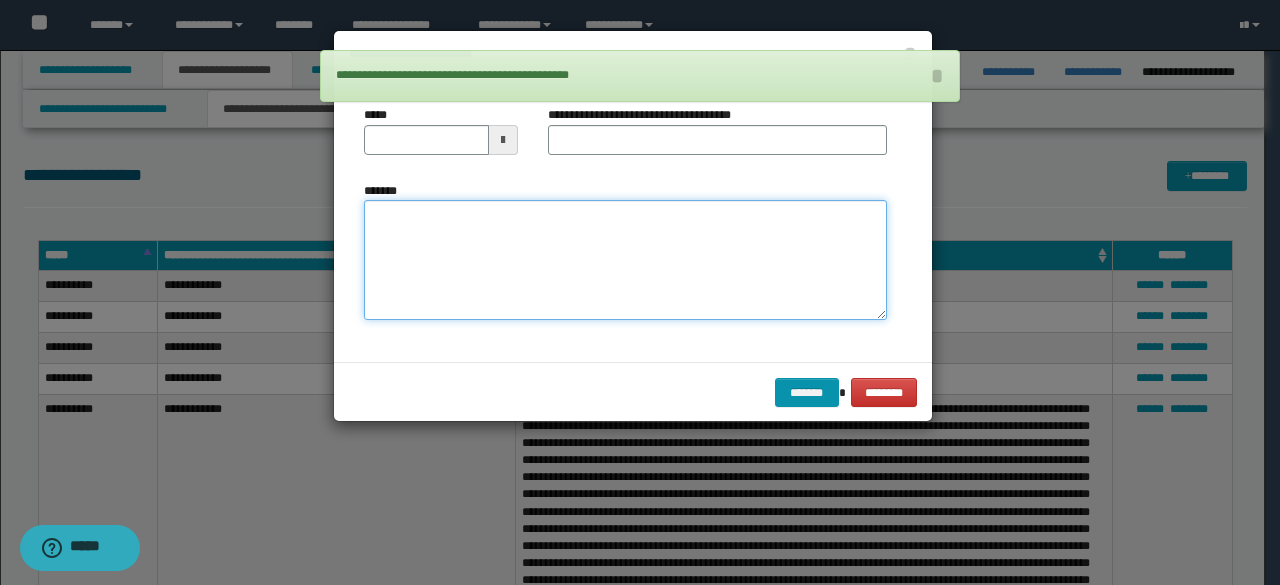 click on "*******" at bounding box center (625, 259) 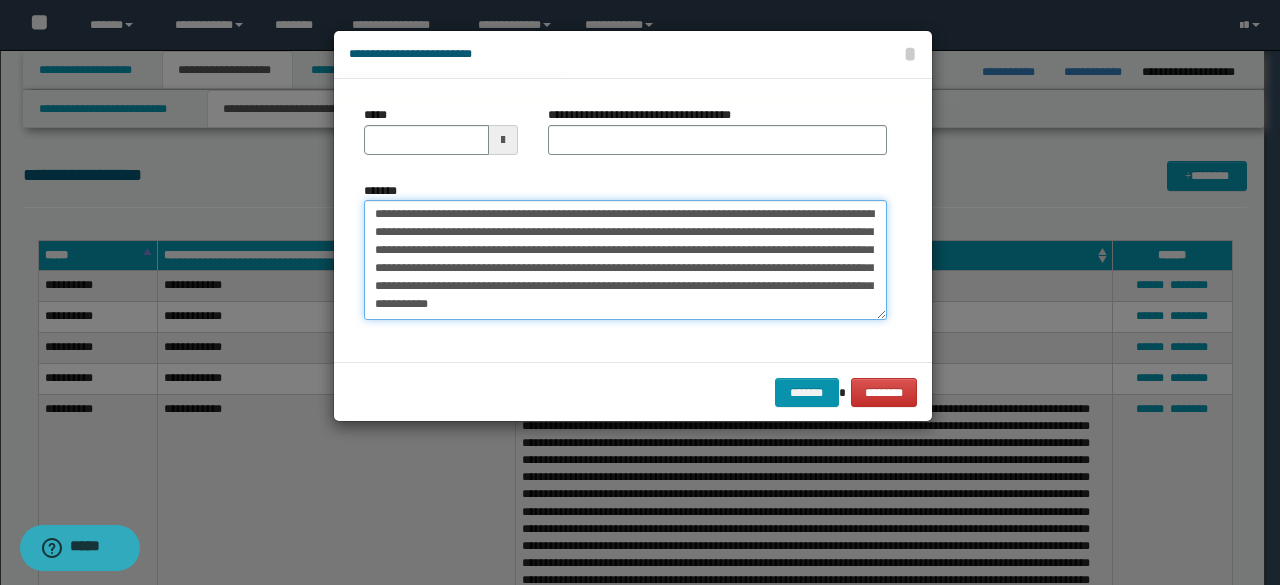 scroll, scrollTop: 0, scrollLeft: 0, axis: both 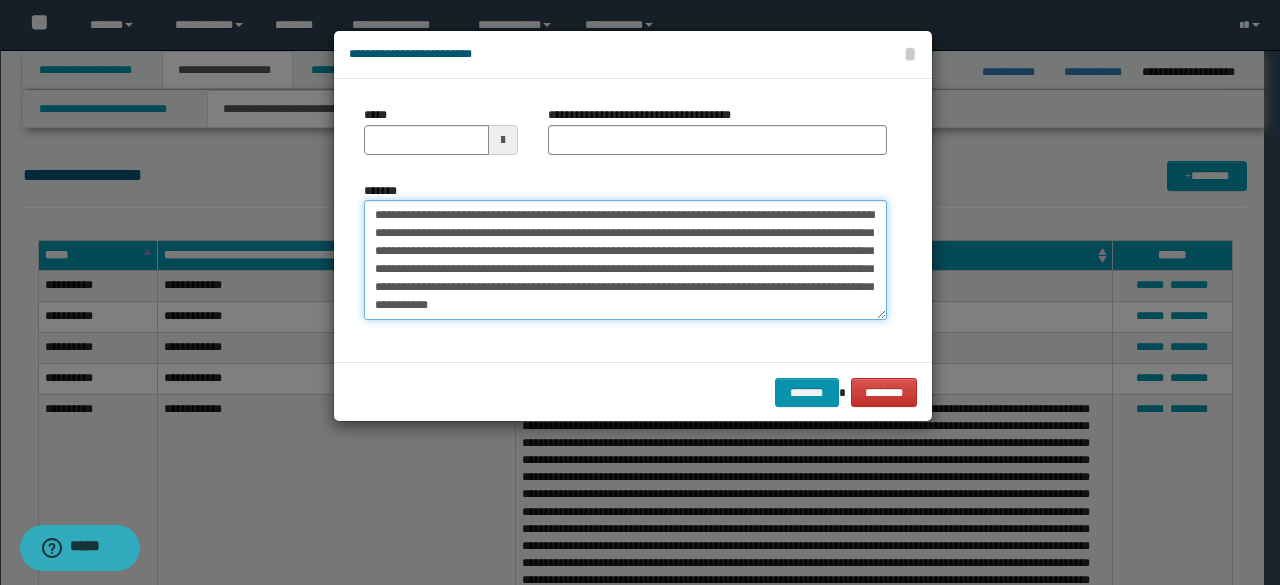 drag, startPoint x: 430, startPoint y: 216, endPoint x: 338, endPoint y: 221, distance: 92.13577 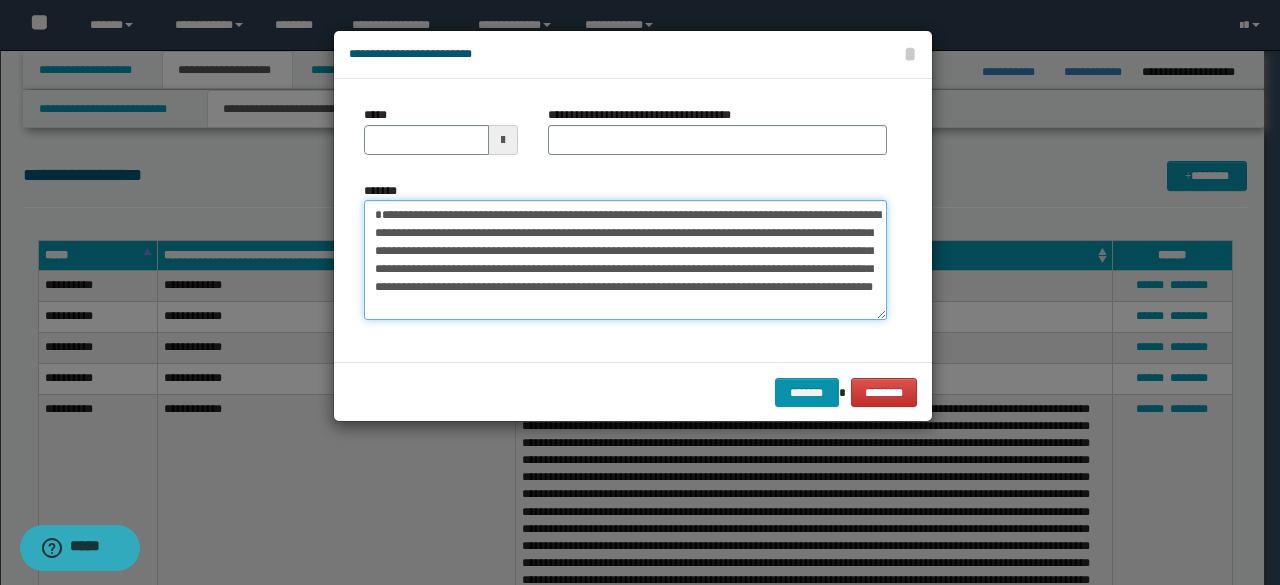 type 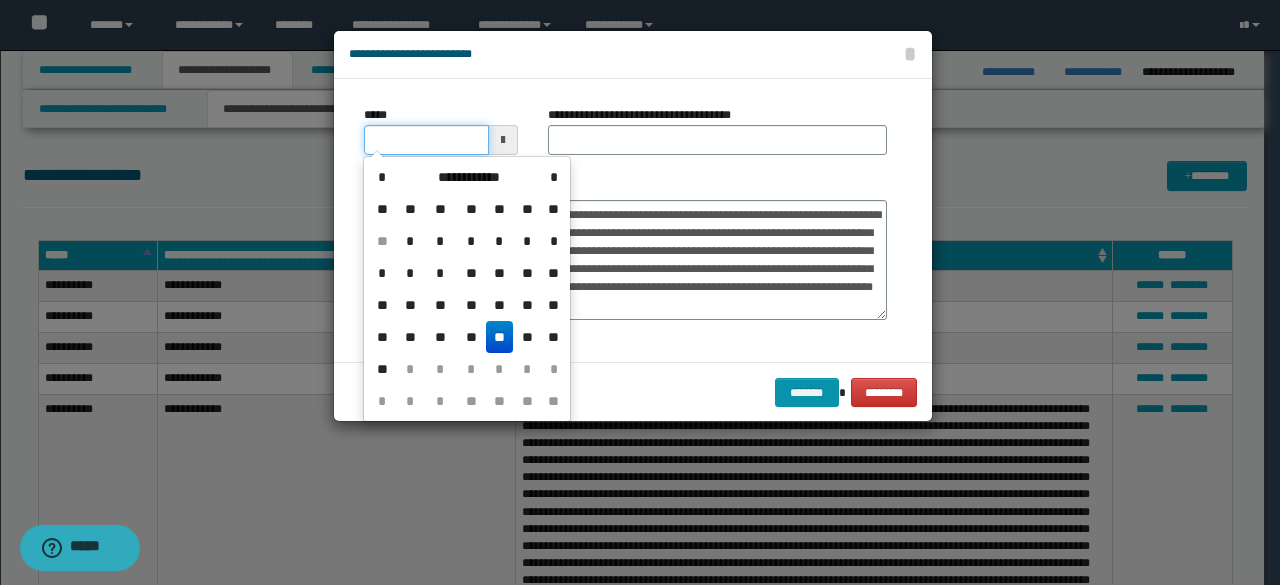 click on "*****" at bounding box center [426, 140] 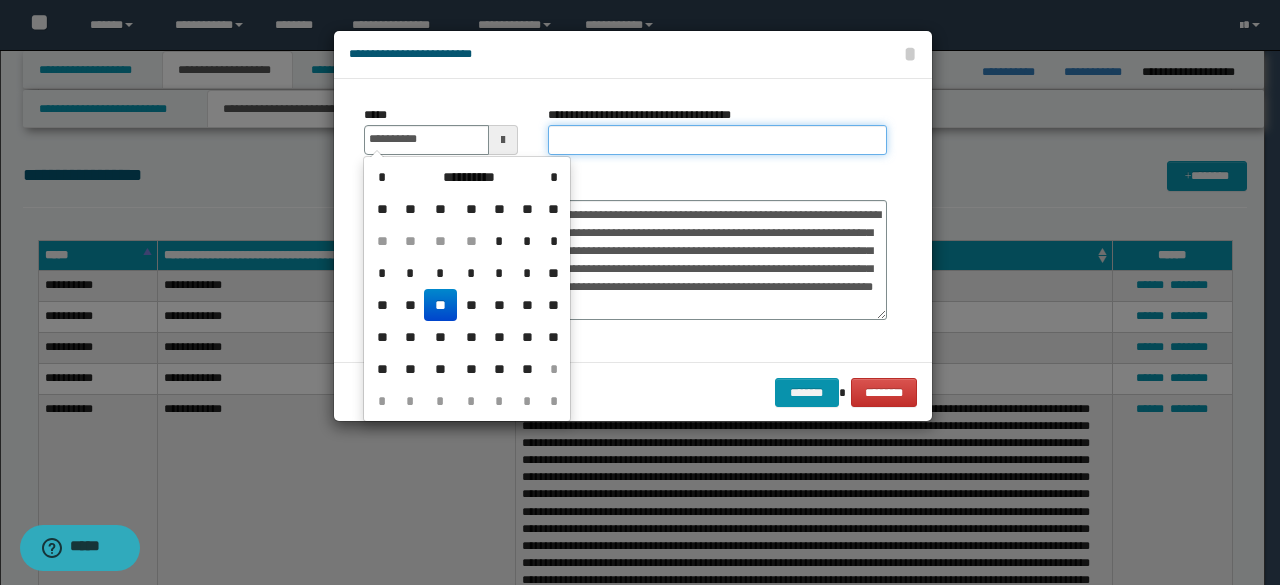 type on "**********" 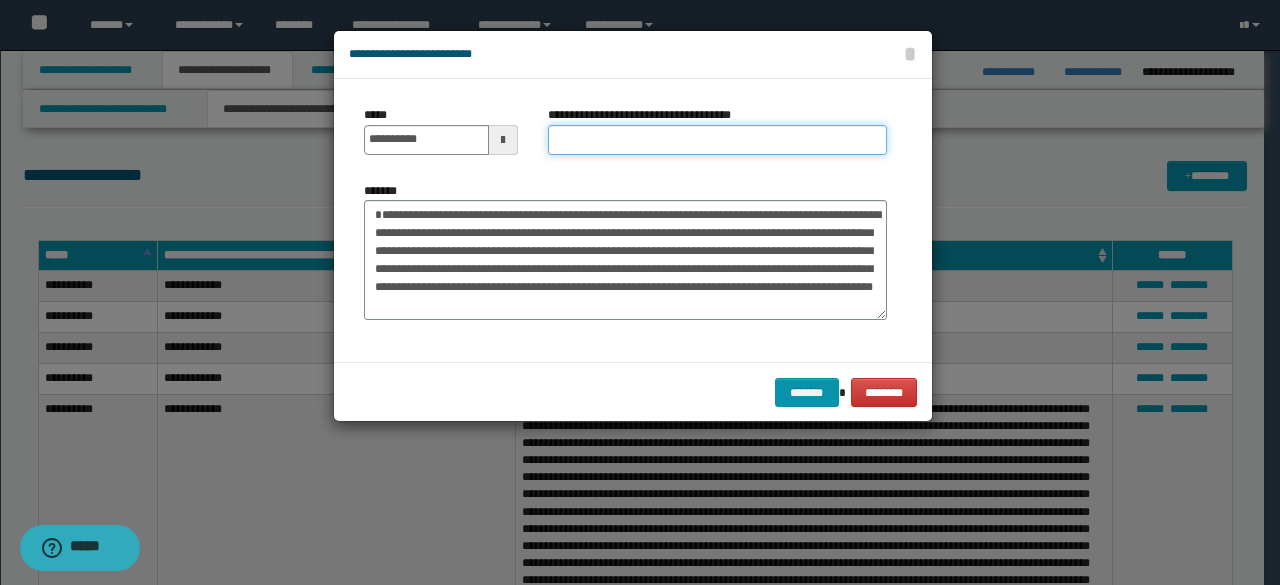 click on "**********" at bounding box center [717, 140] 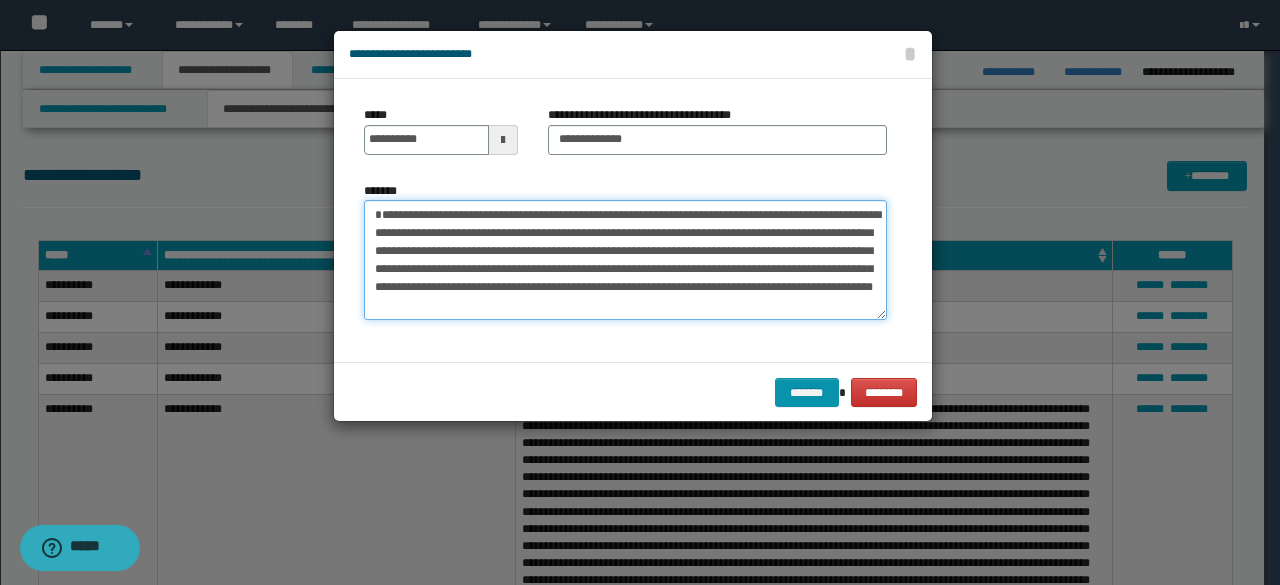 drag, startPoint x: 450, startPoint y: 212, endPoint x: 345, endPoint y: 212, distance: 105 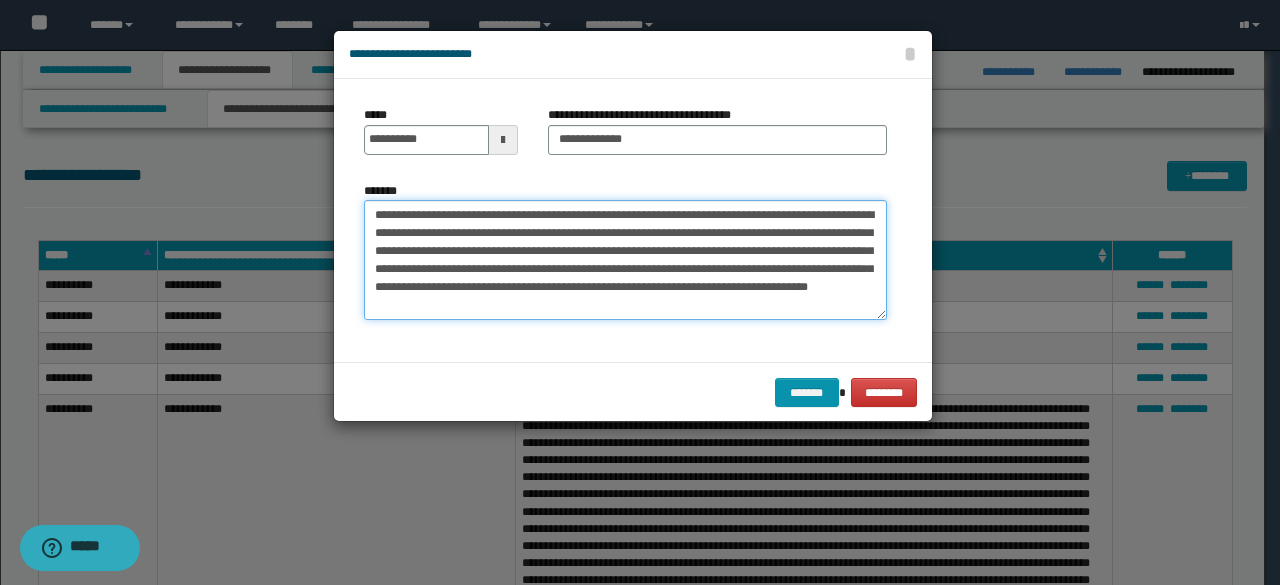 scroll, scrollTop: 18, scrollLeft: 0, axis: vertical 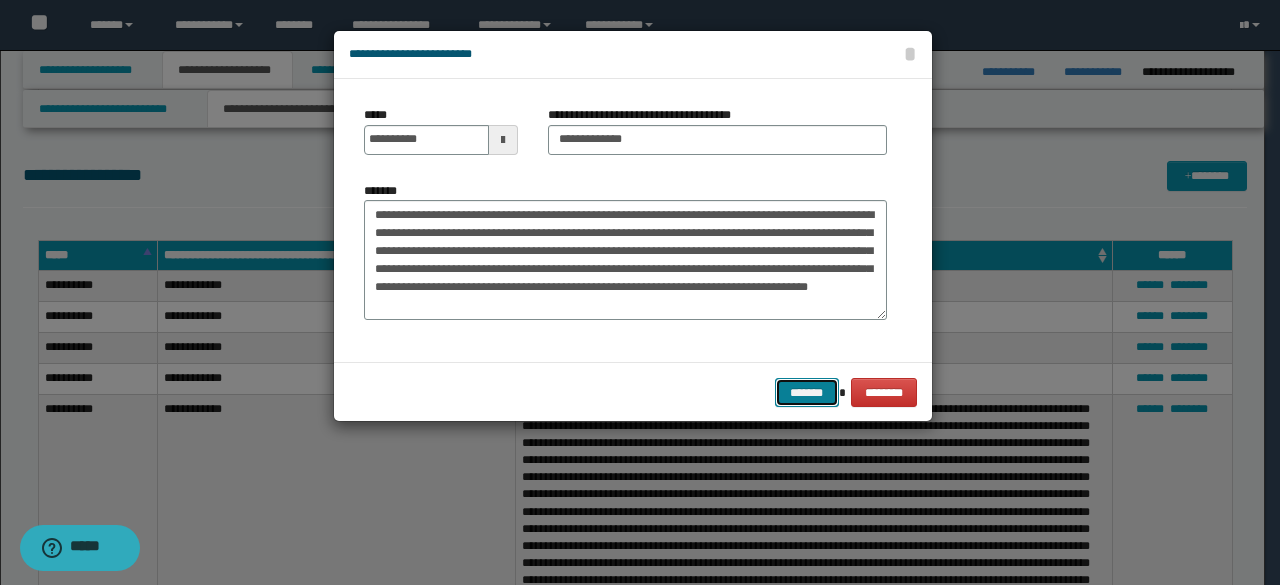 click on "*******" at bounding box center (807, 392) 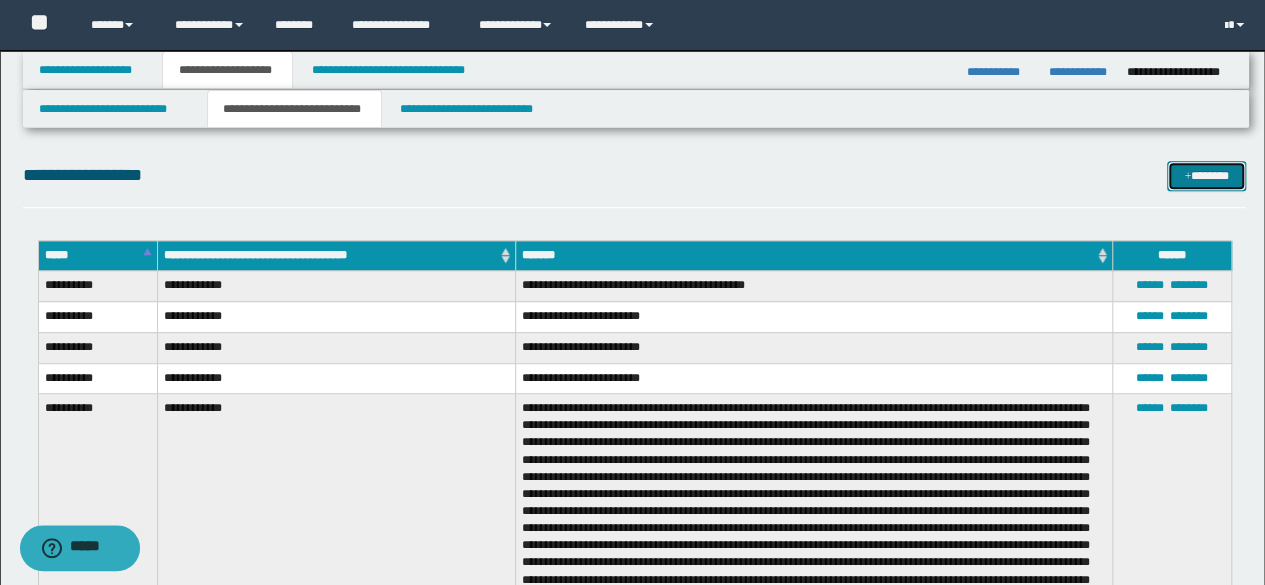 click on "*******" at bounding box center (1206, 175) 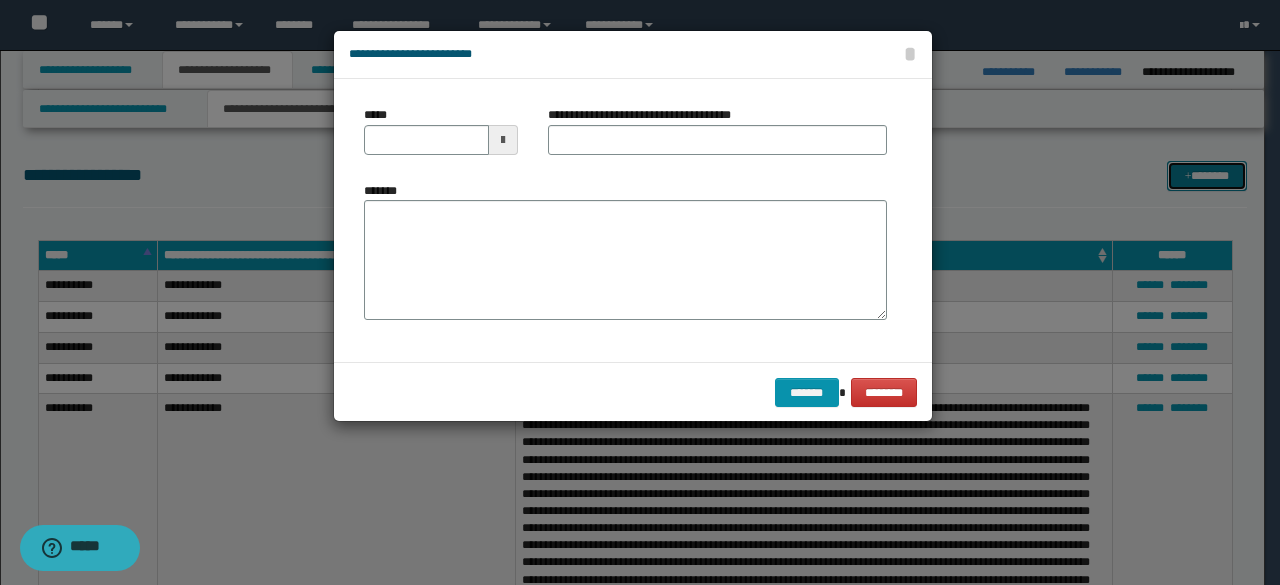 scroll, scrollTop: 0, scrollLeft: 0, axis: both 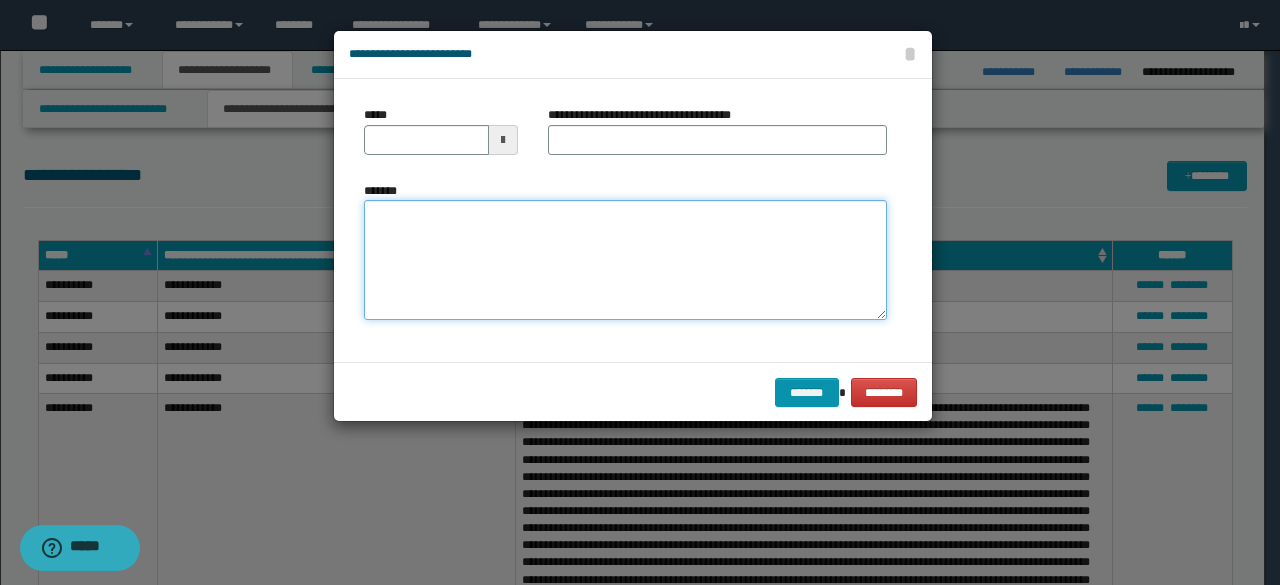 click on "*******" at bounding box center [625, 259] 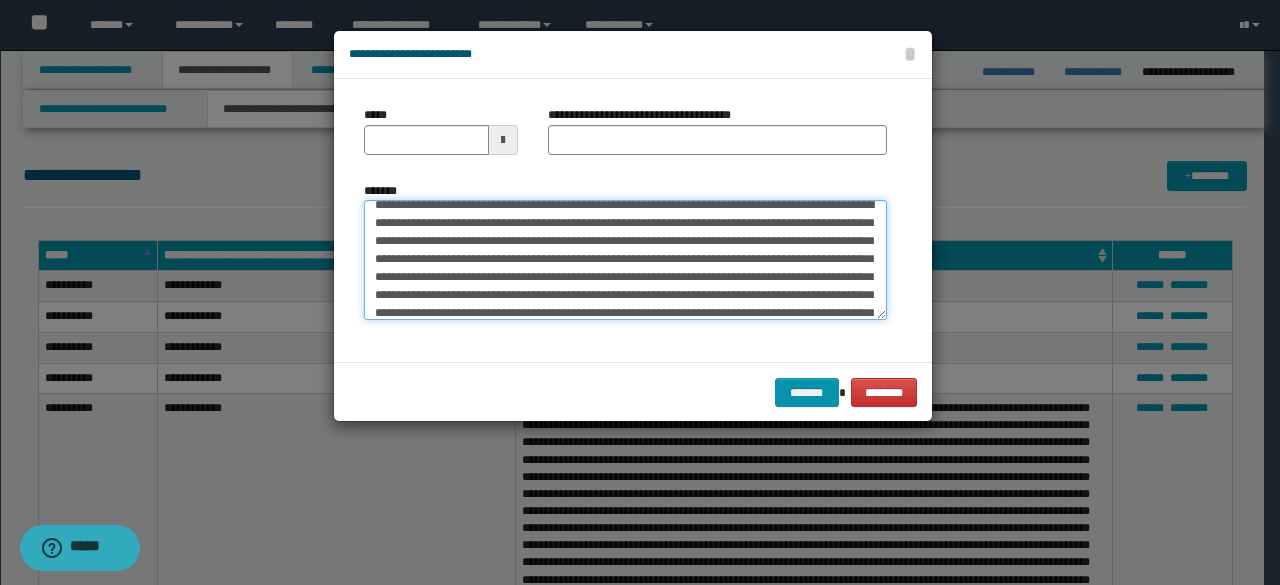 scroll, scrollTop: 0, scrollLeft: 0, axis: both 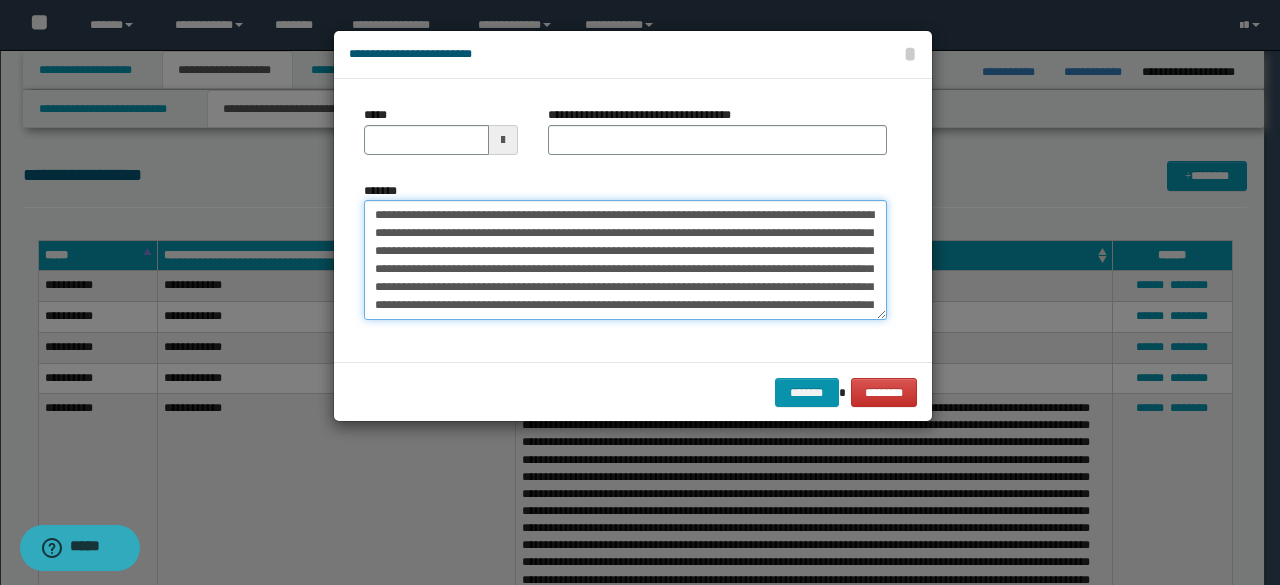 drag, startPoint x: 434, startPoint y: 213, endPoint x: 359, endPoint y: 209, distance: 75.10659 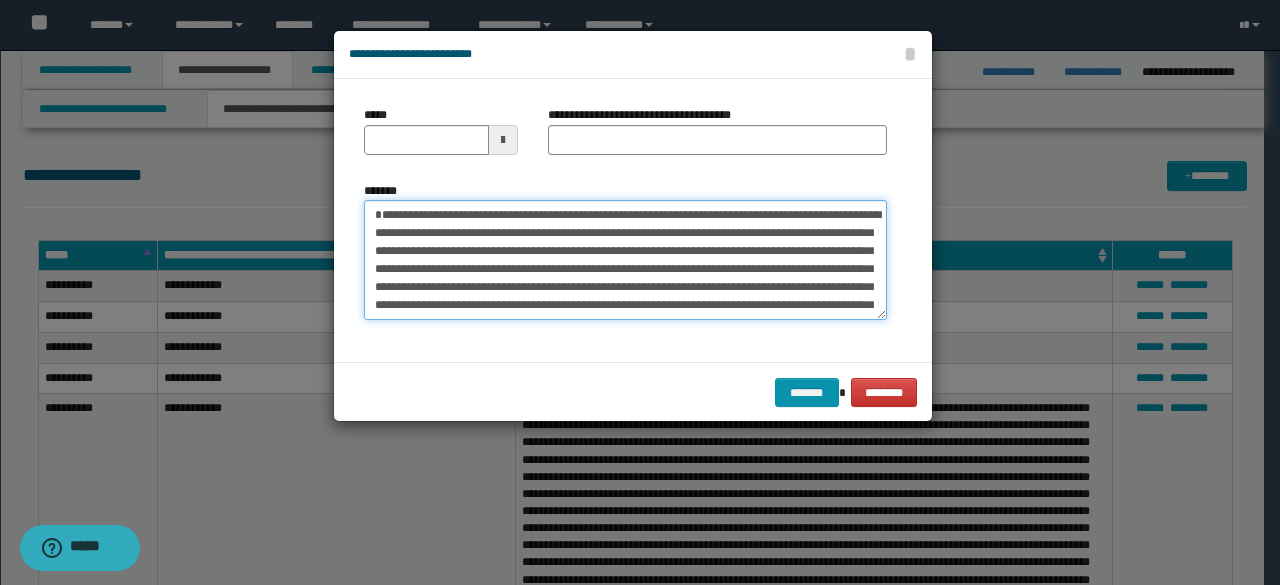 type 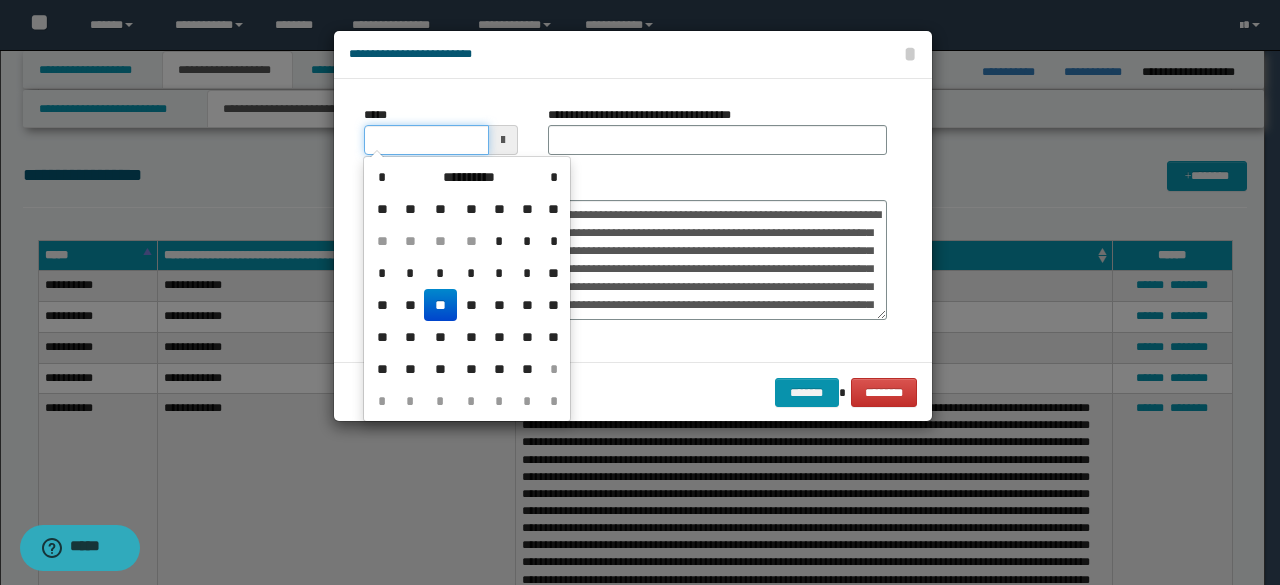 click on "*****" at bounding box center (426, 140) 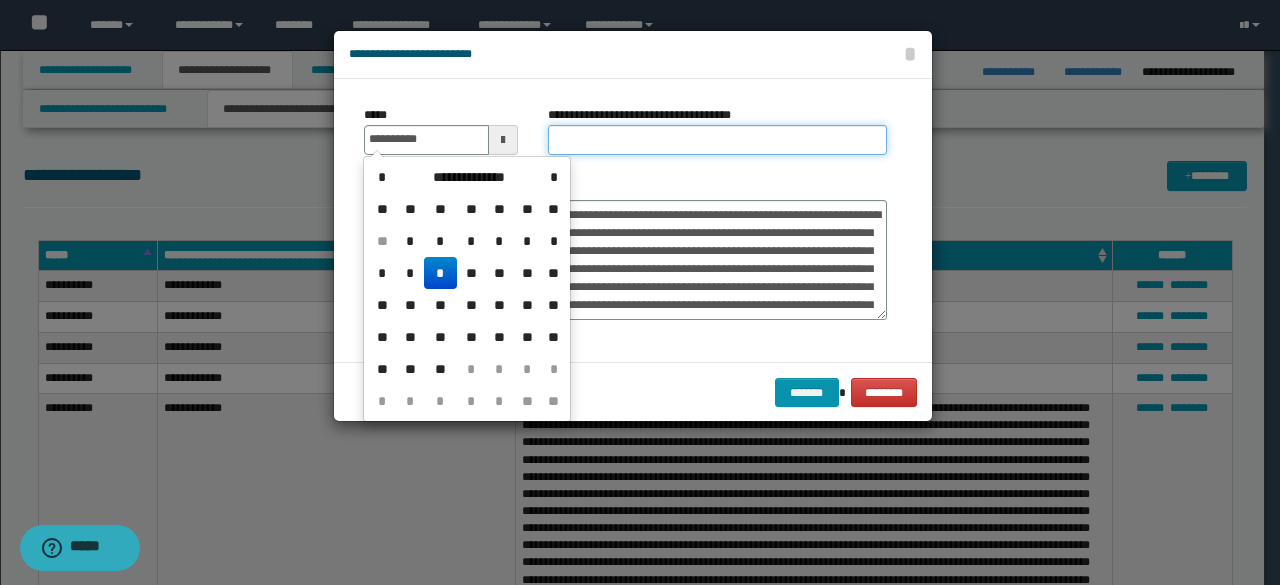 type on "**********" 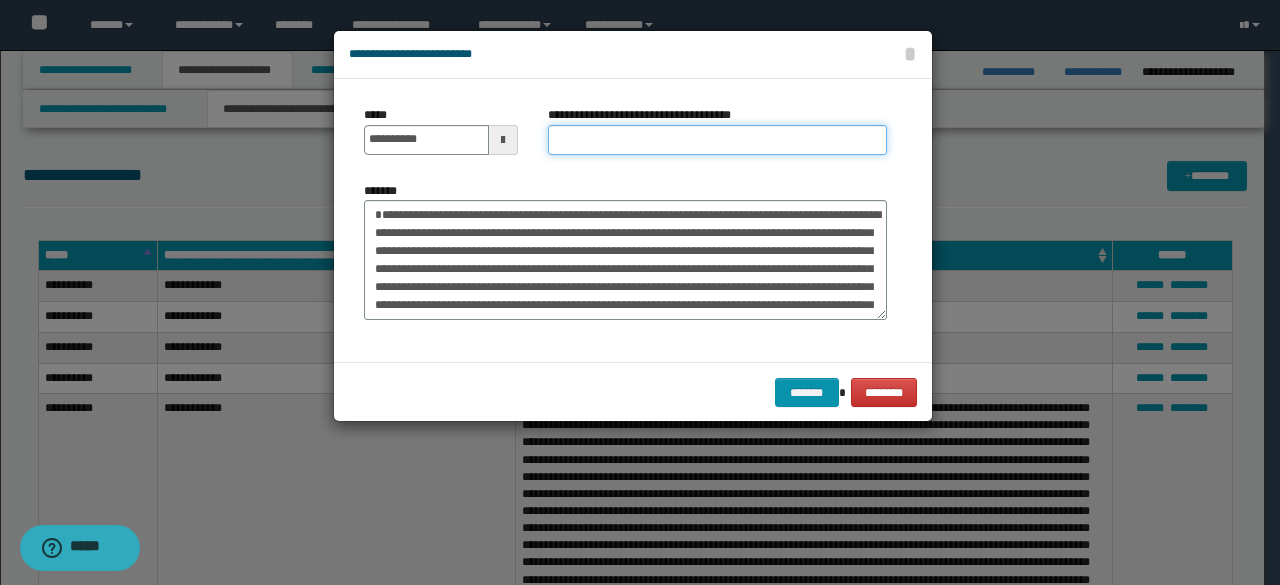 type on "**********" 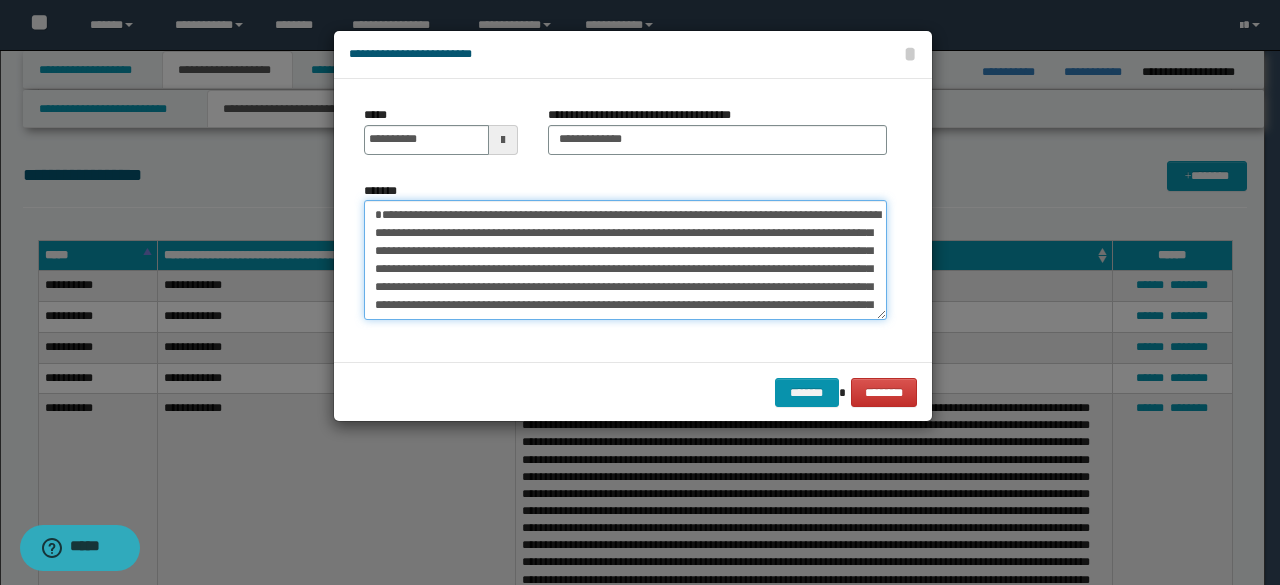 drag, startPoint x: 451, startPoint y: 213, endPoint x: 354, endPoint y: 207, distance: 97.18539 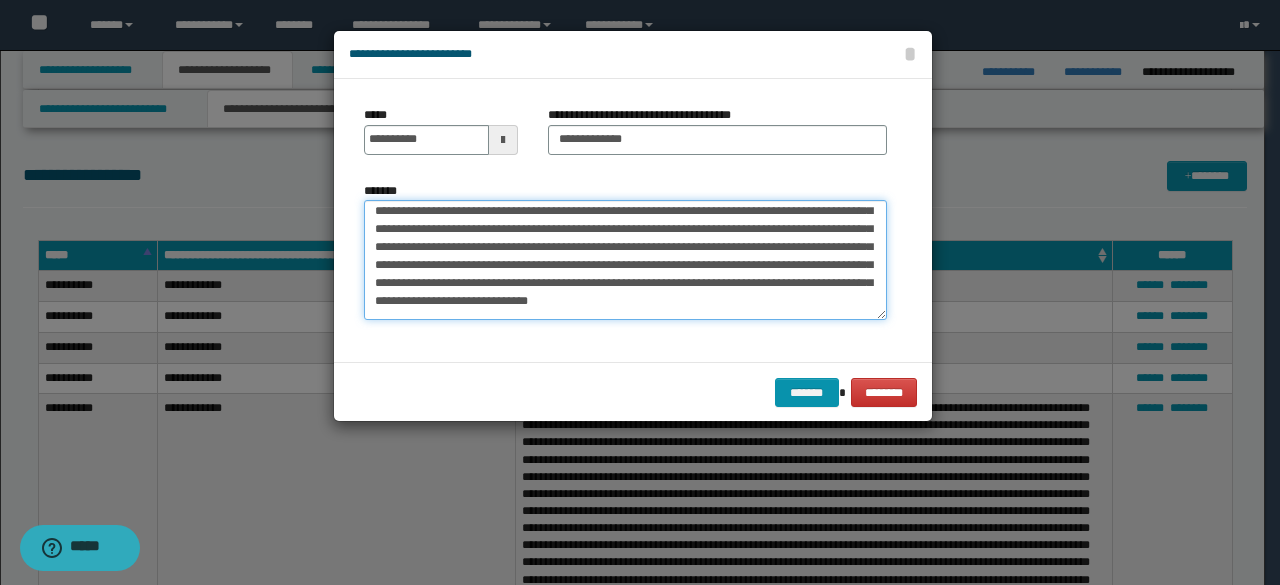 scroll, scrollTop: 100, scrollLeft: 0, axis: vertical 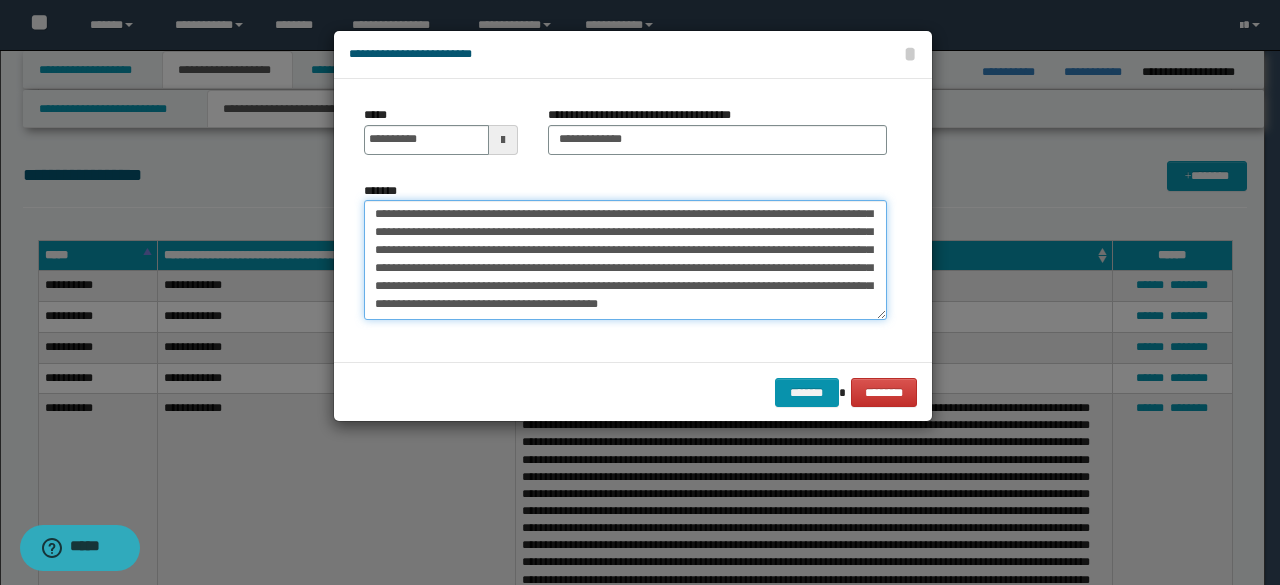 drag, startPoint x: 364, startPoint y: 310, endPoint x: 834, endPoint y: 361, distance: 472.7589 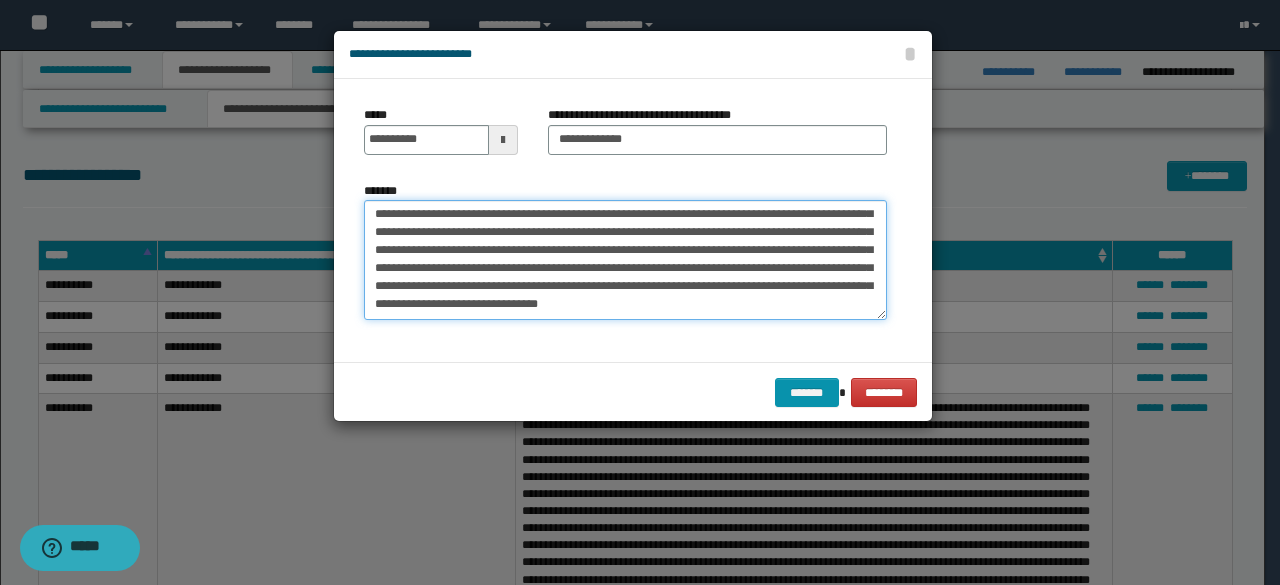 scroll, scrollTop: 108, scrollLeft: 0, axis: vertical 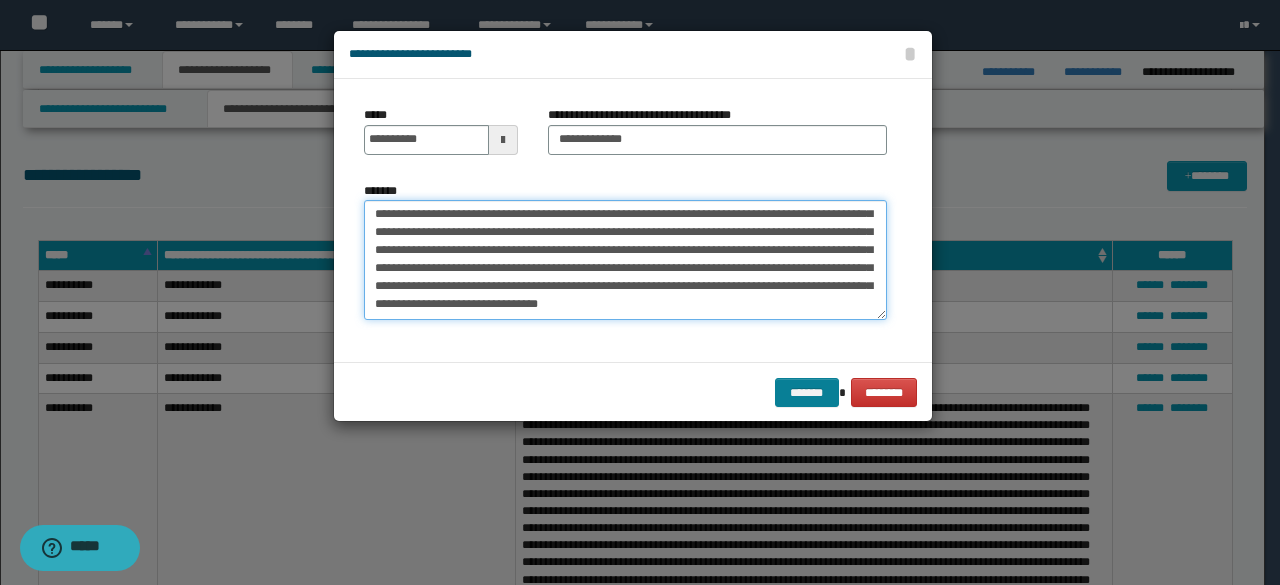 type on "**********" 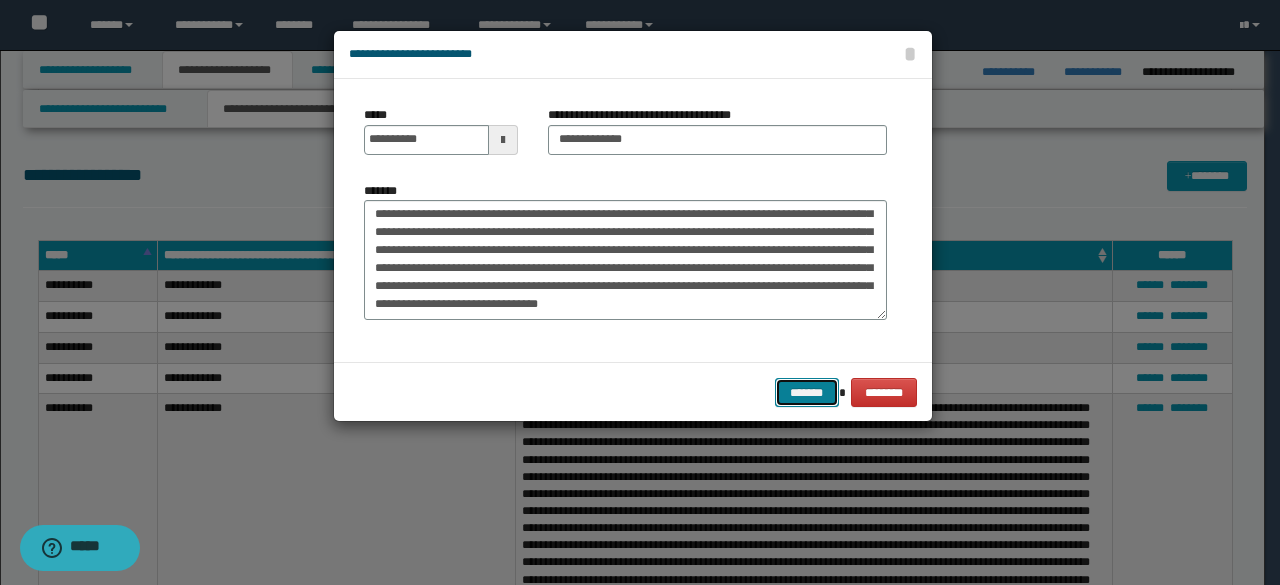 click on "*******" at bounding box center [807, 392] 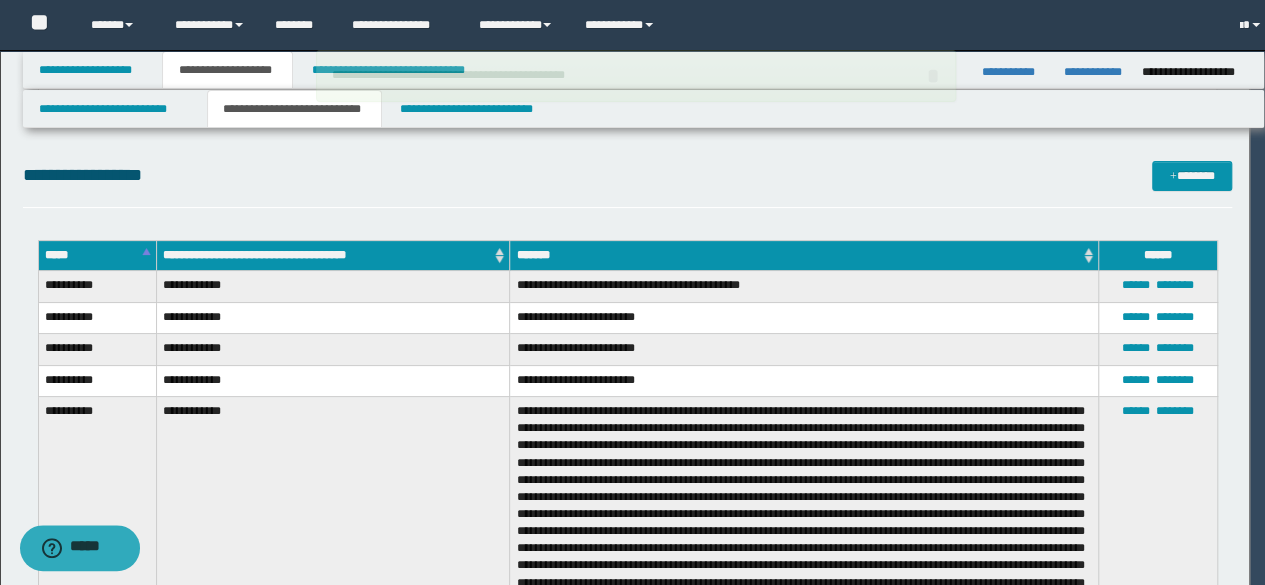 type 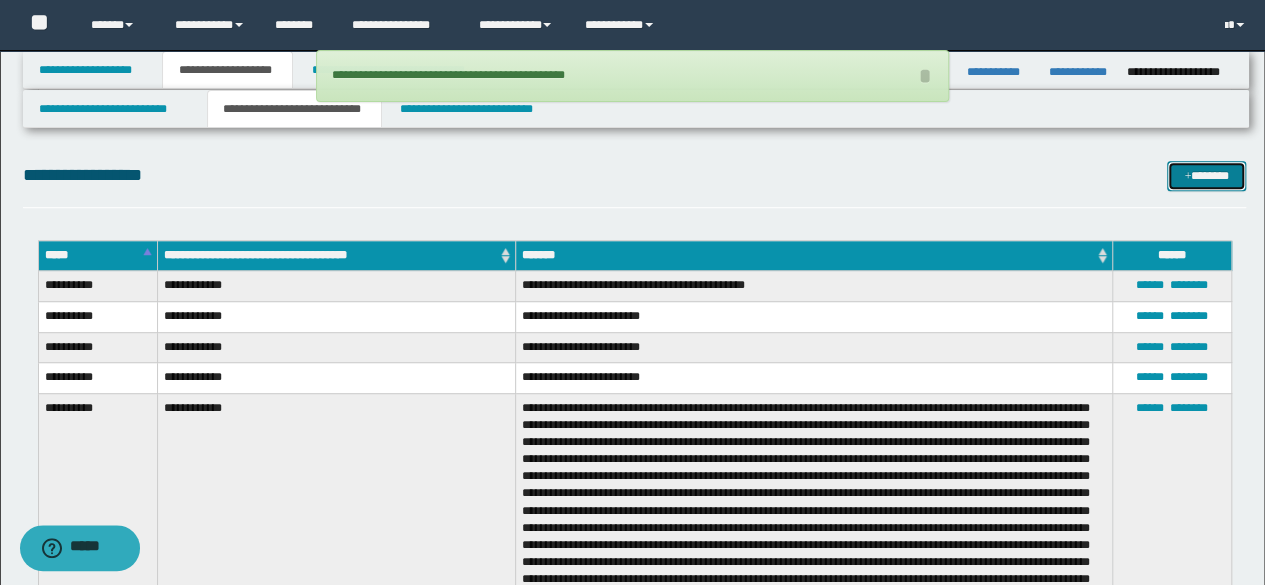 click on "*******" at bounding box center (1206, 175) 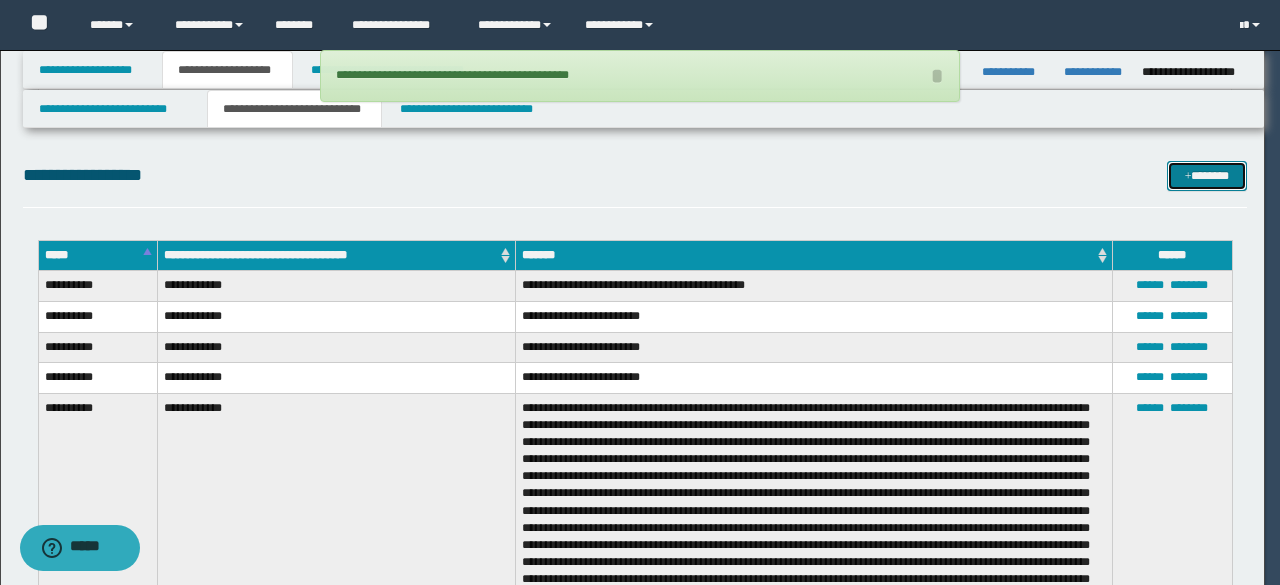 scroll, scrollTop: 0, scrollLeft: 0, axis: both 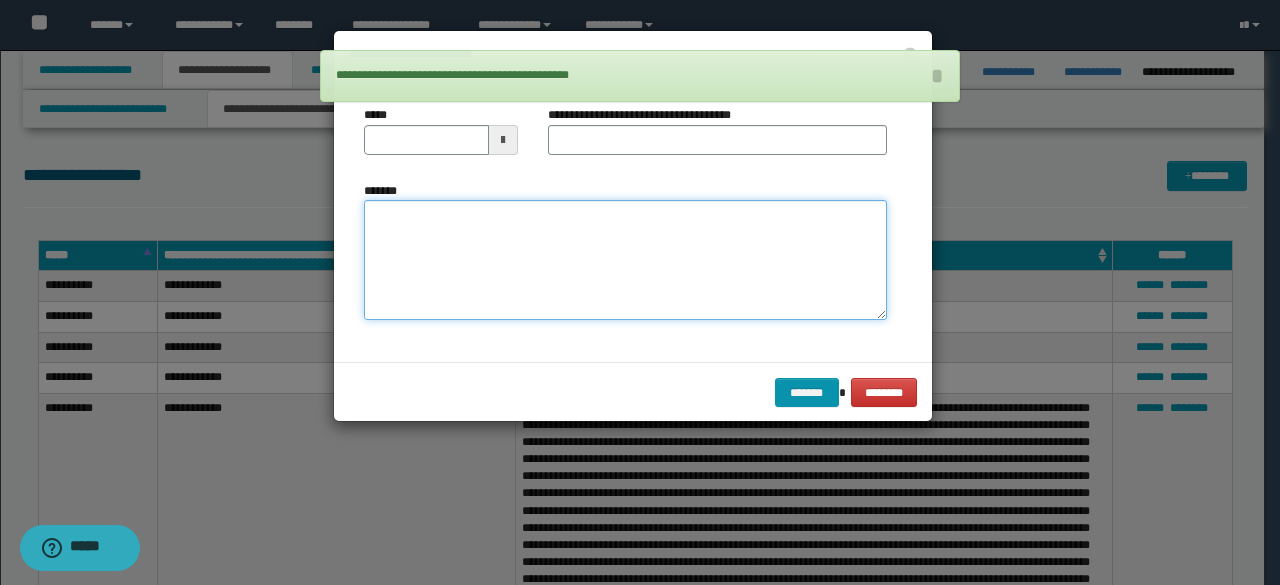 click on "*******" at bounding box center [625, 259] 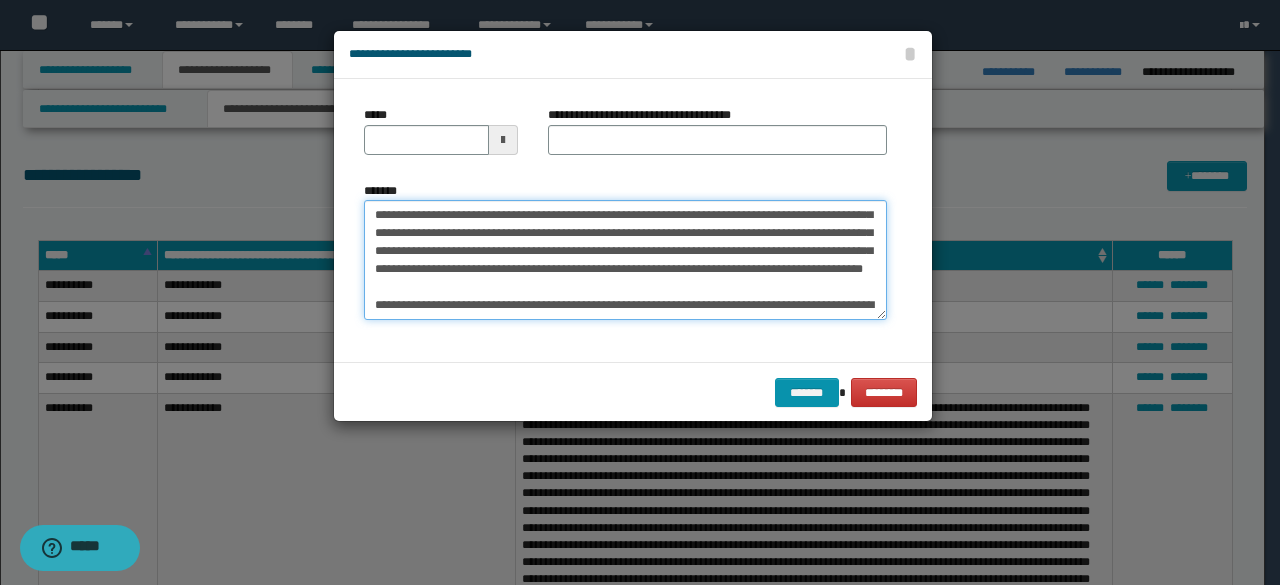 scroll, scrollTop: 0, scrollLeft: 0, axis: both 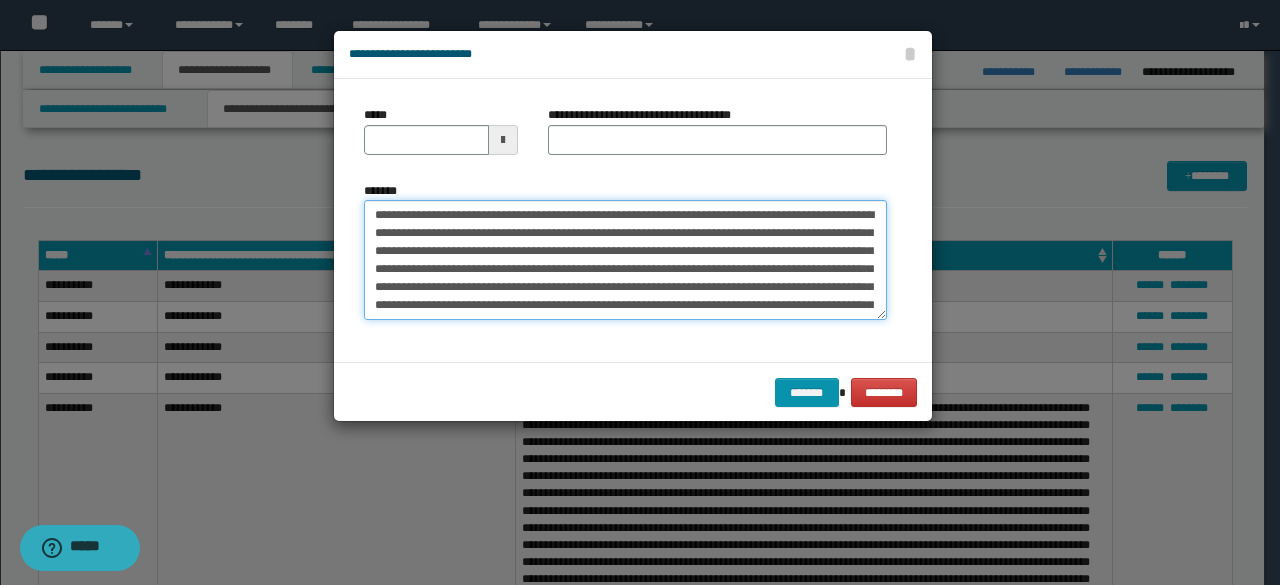 drag, startPoint x: 434, startPoint y: 215, endPoint x: 350, endPoint y: 223, distance: 84.38009 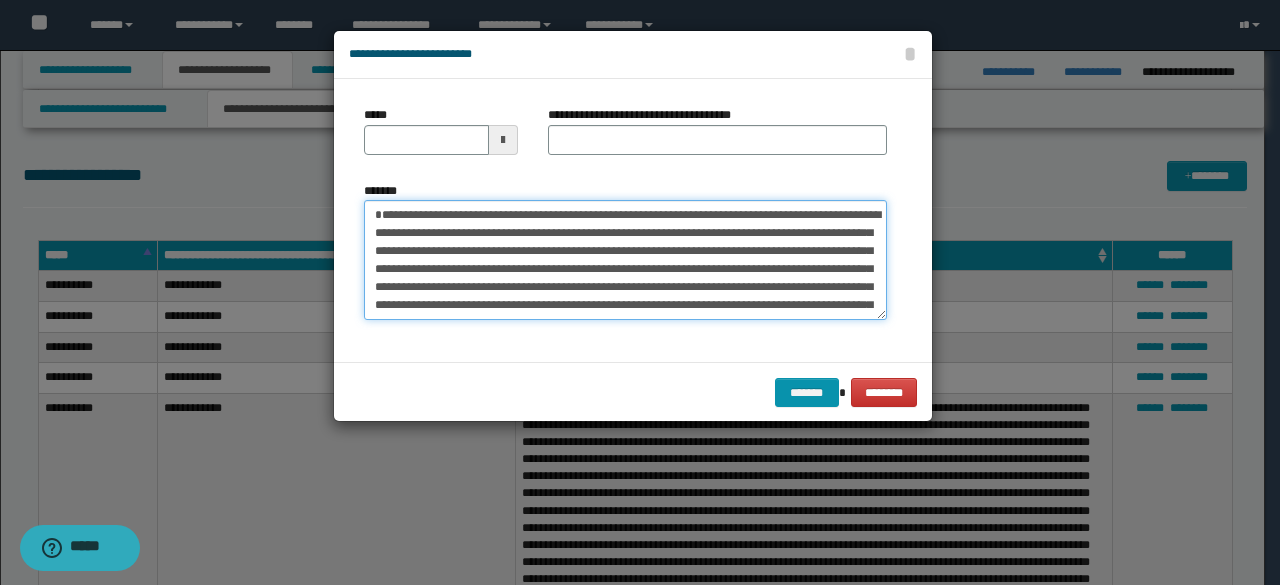 type 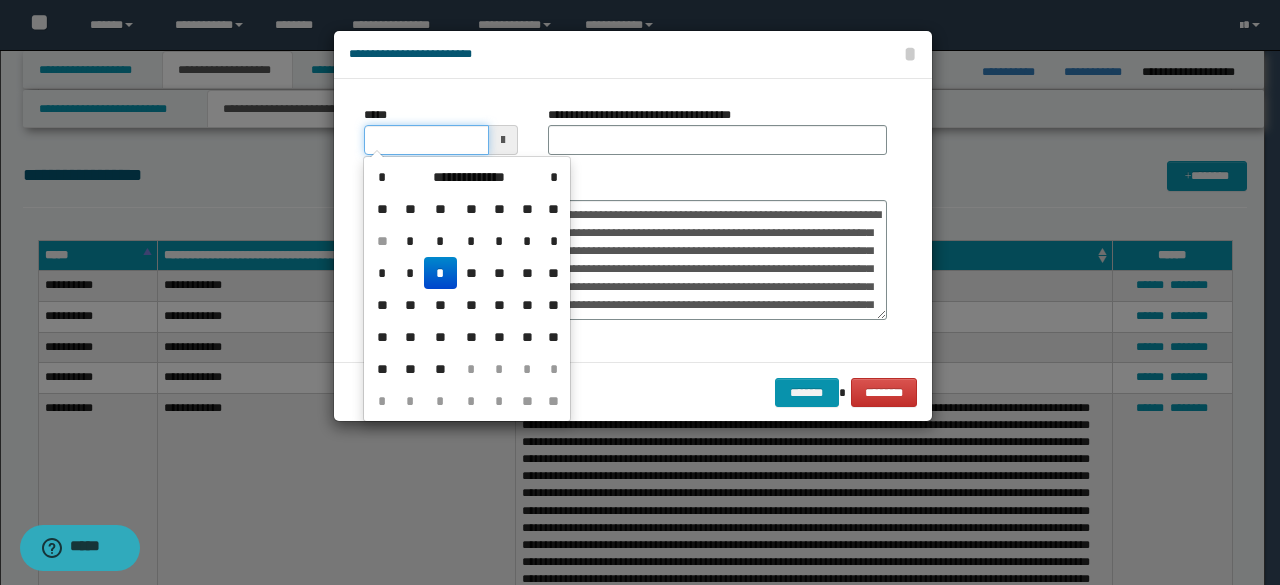 click on "*****" at bounding box center (426, 140) 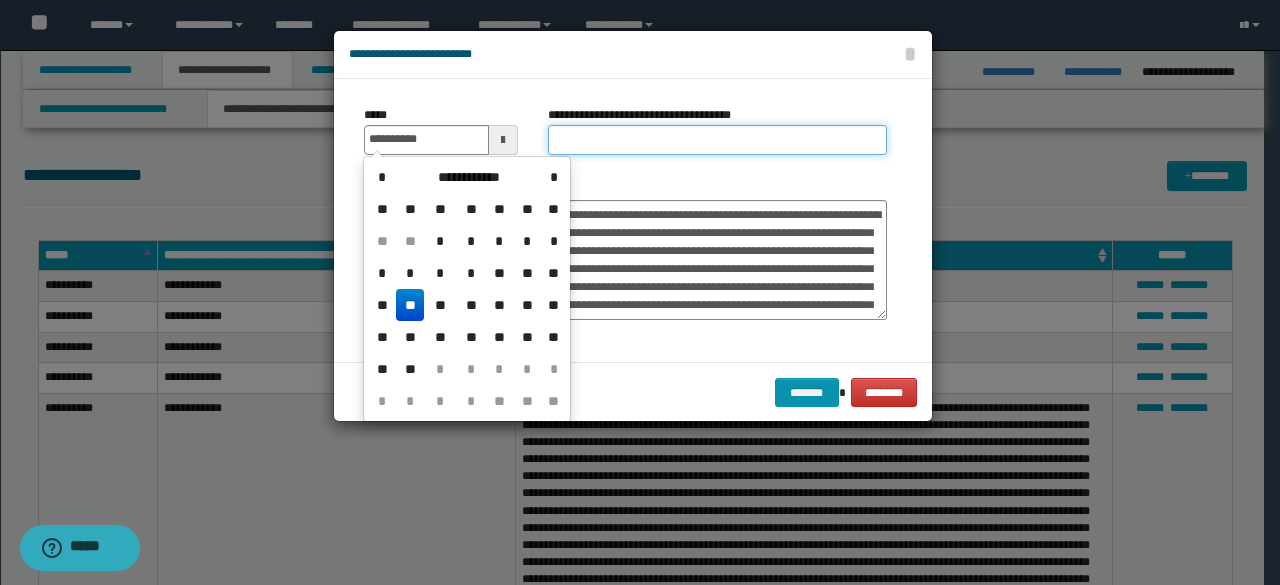 type on "**********" 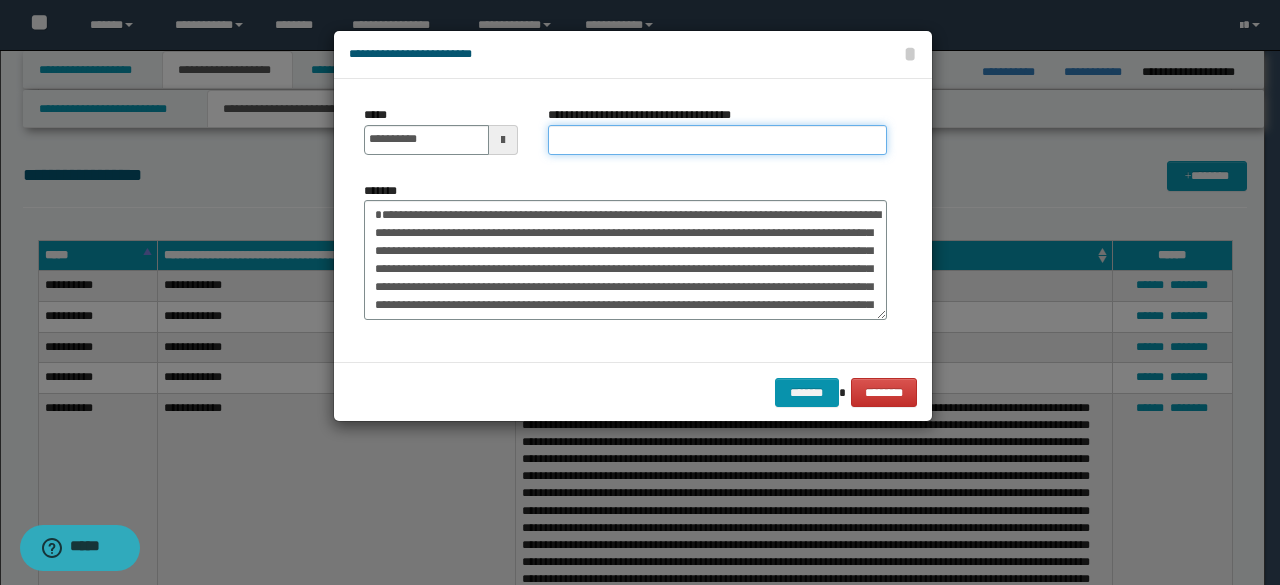 click on "**********" at bounding box center (717, 140) 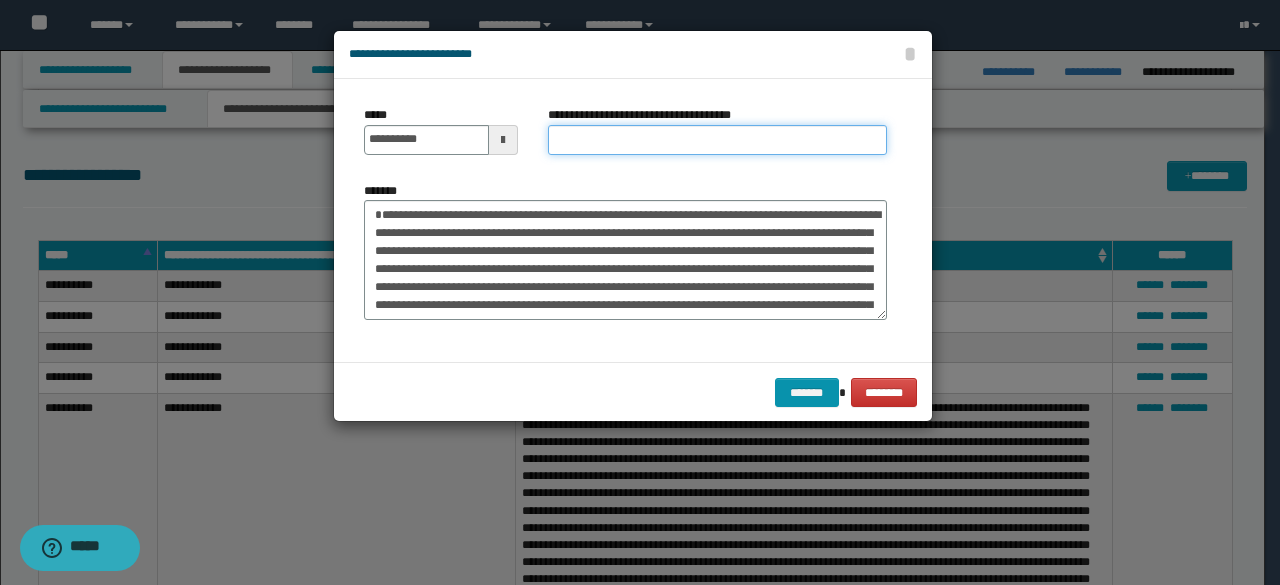 type on "**********" 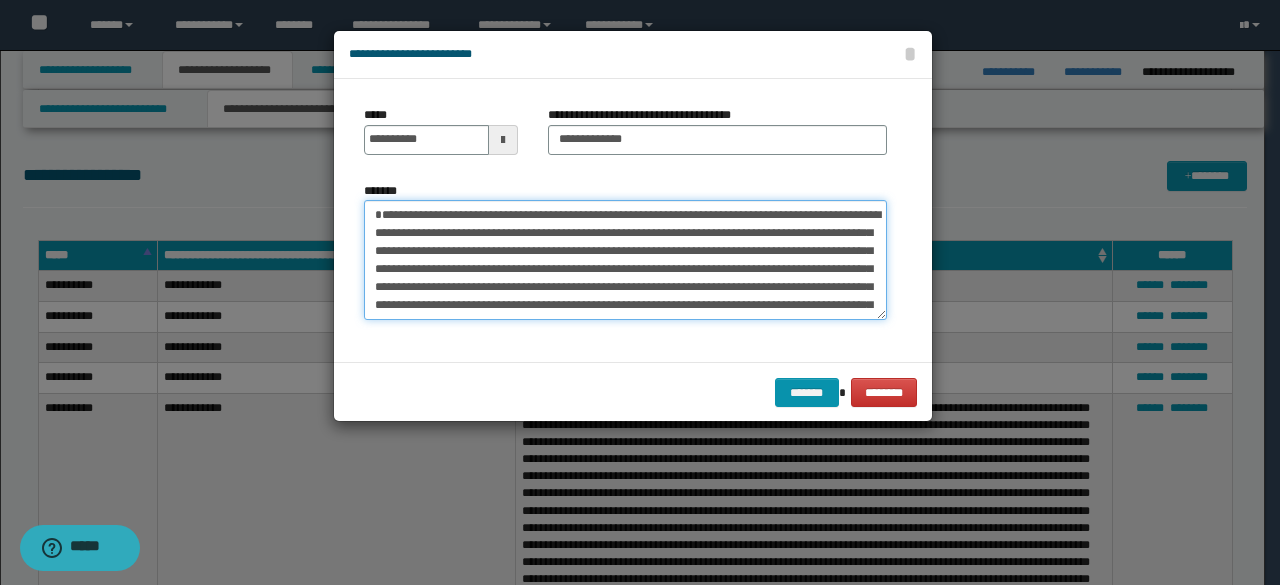drag, startPoint x: 449, startPoint y: 217, endPoint x: 374, endPoint y: 213, distance: 75.10659 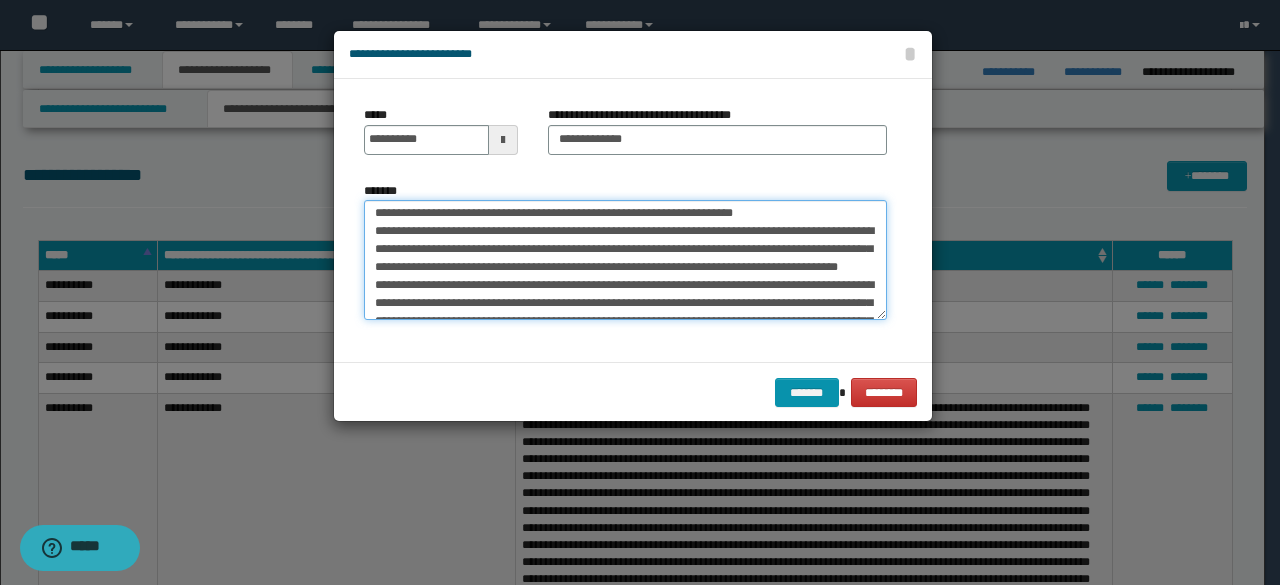 scroll, scrollTop: 100, scrollLeft: 0, axis: vertical 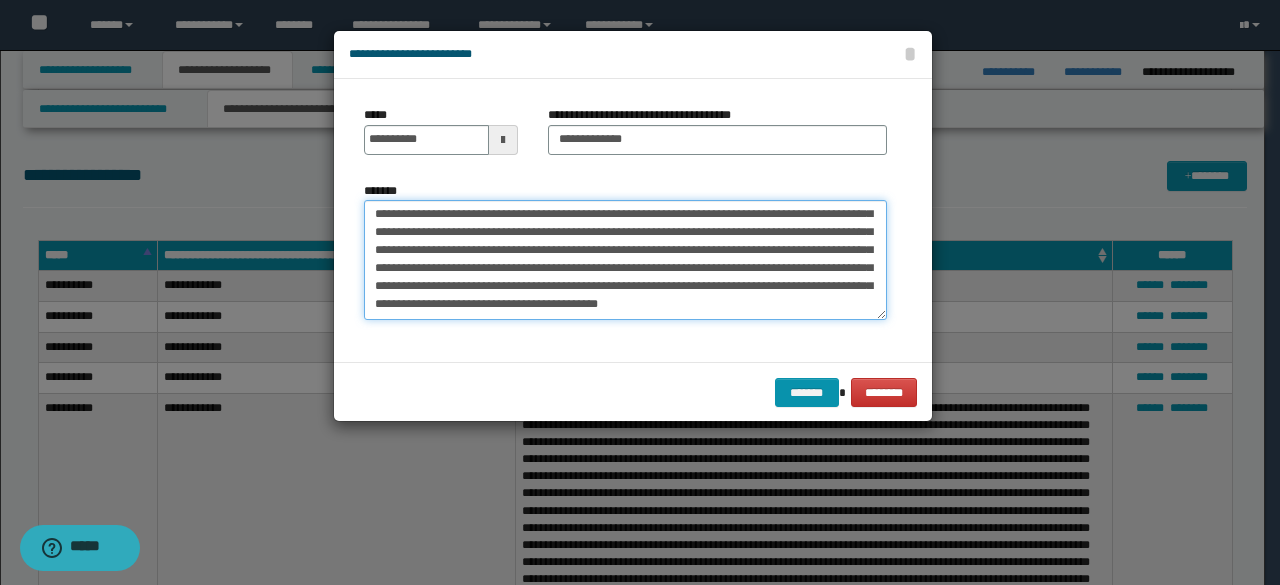 drag, startPoint x: 368, startPoint y: 277, endPoint x: 880, endPoint y: 323, distance: 514.06226 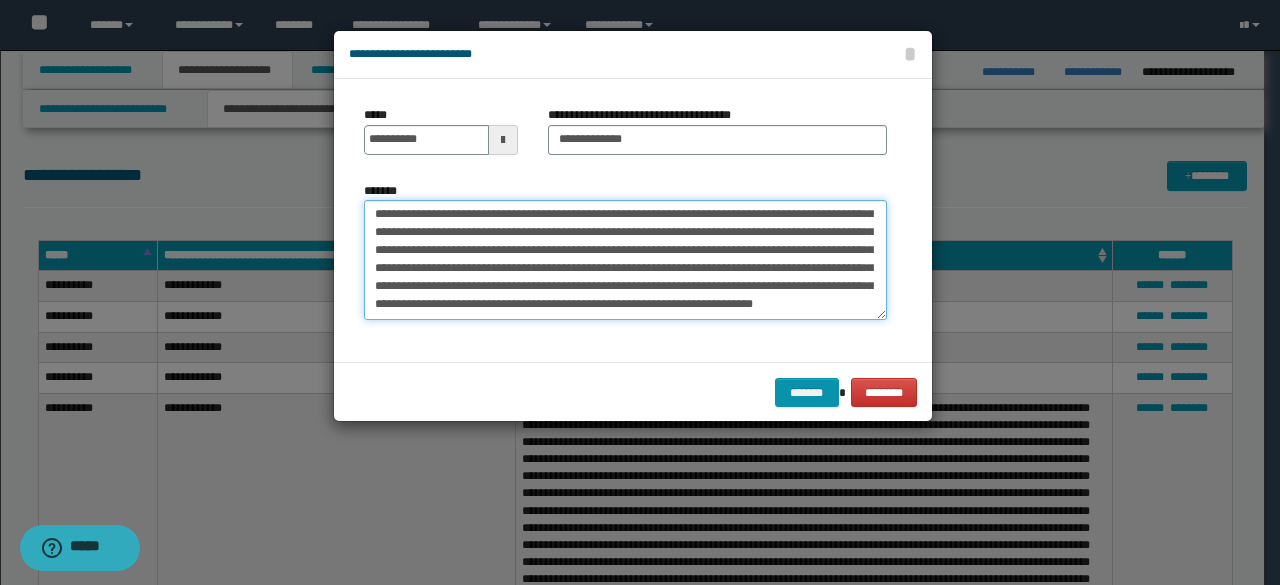 scroll, scrollTop: 0, scrollLeft: 0, axis: both 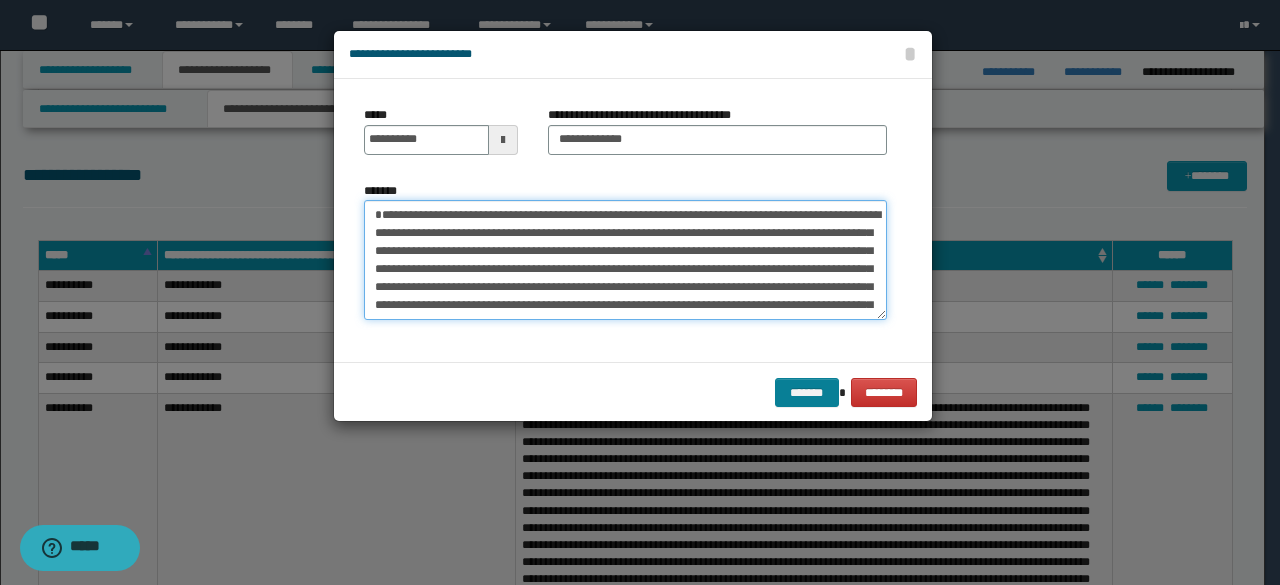 type on "**********" 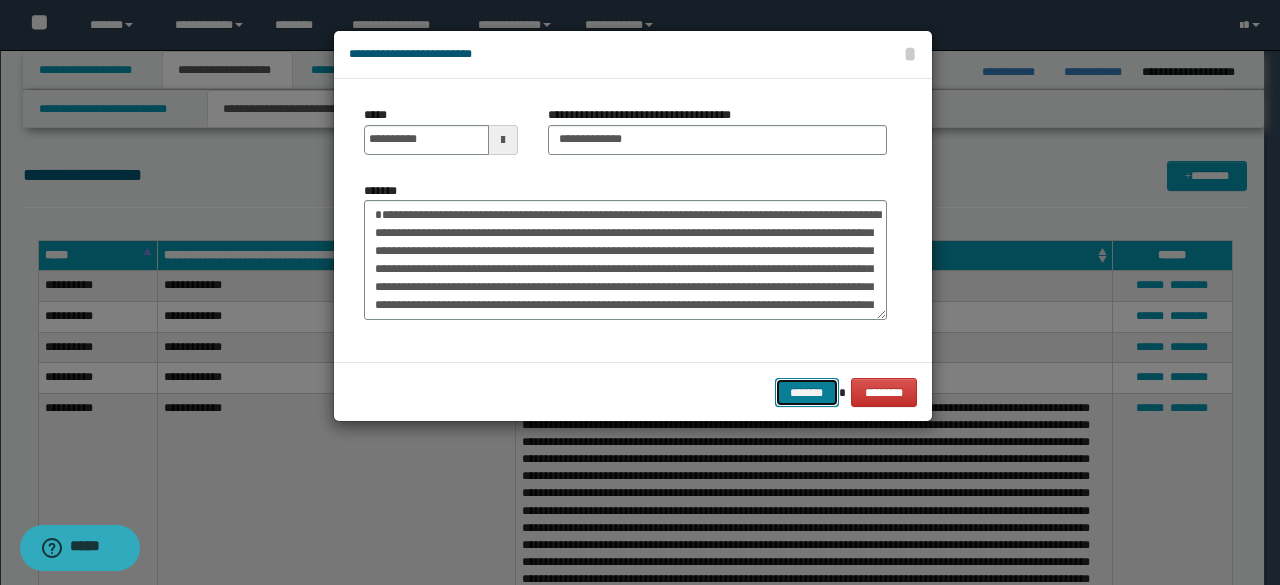 click on "*******" at bounding box center [807, 392] 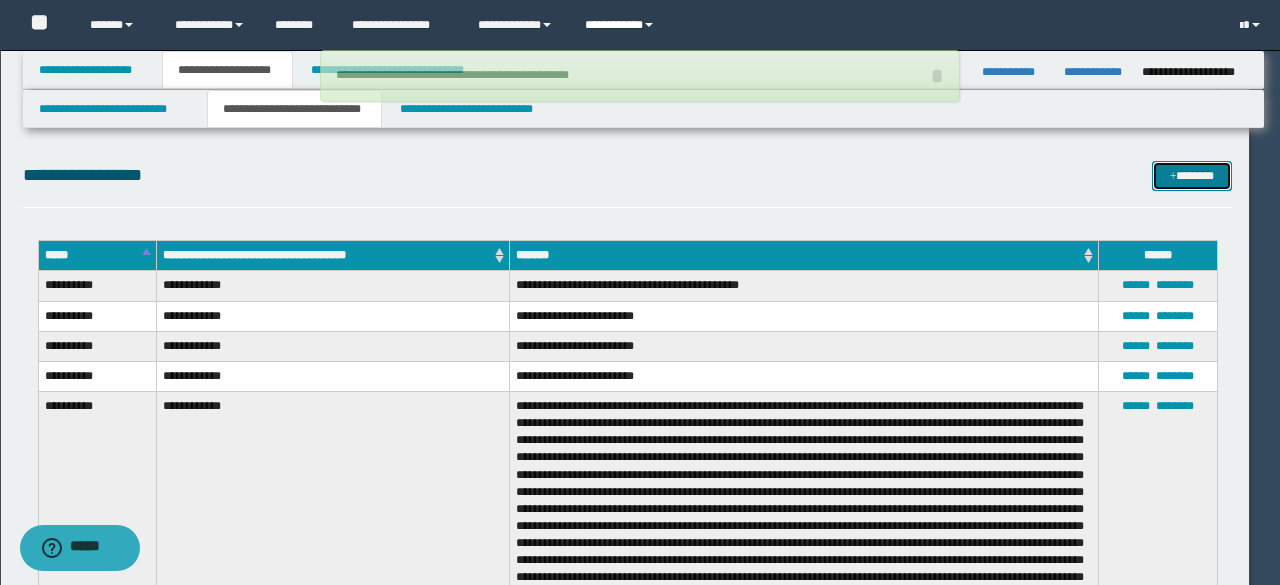 type 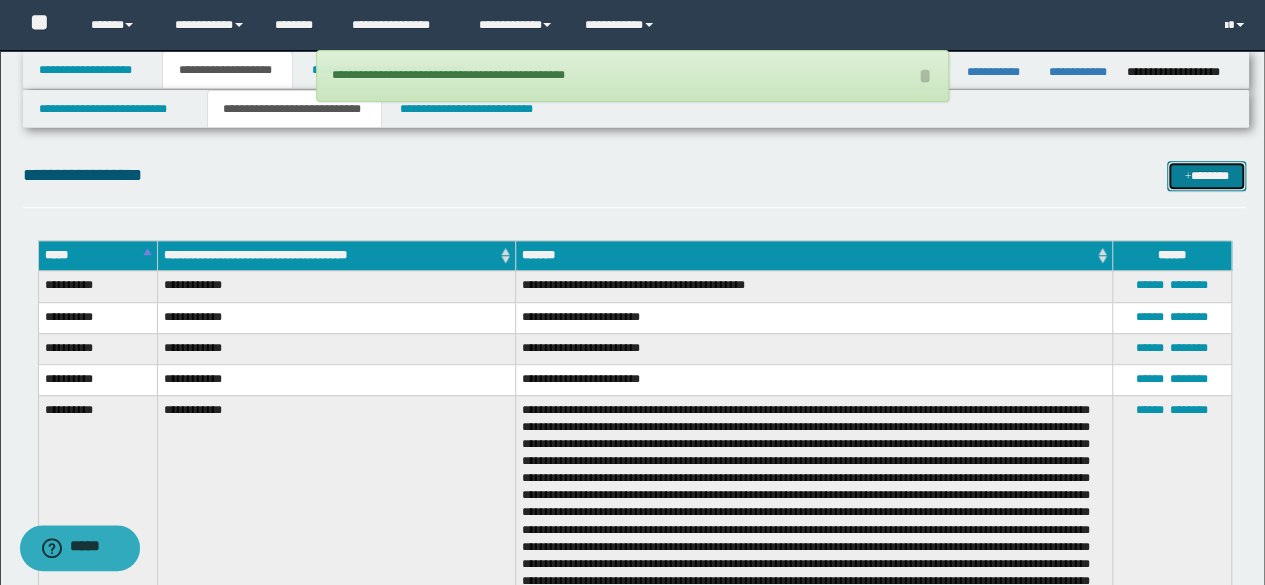 click on "*******" at bounding box center (1206, 175) 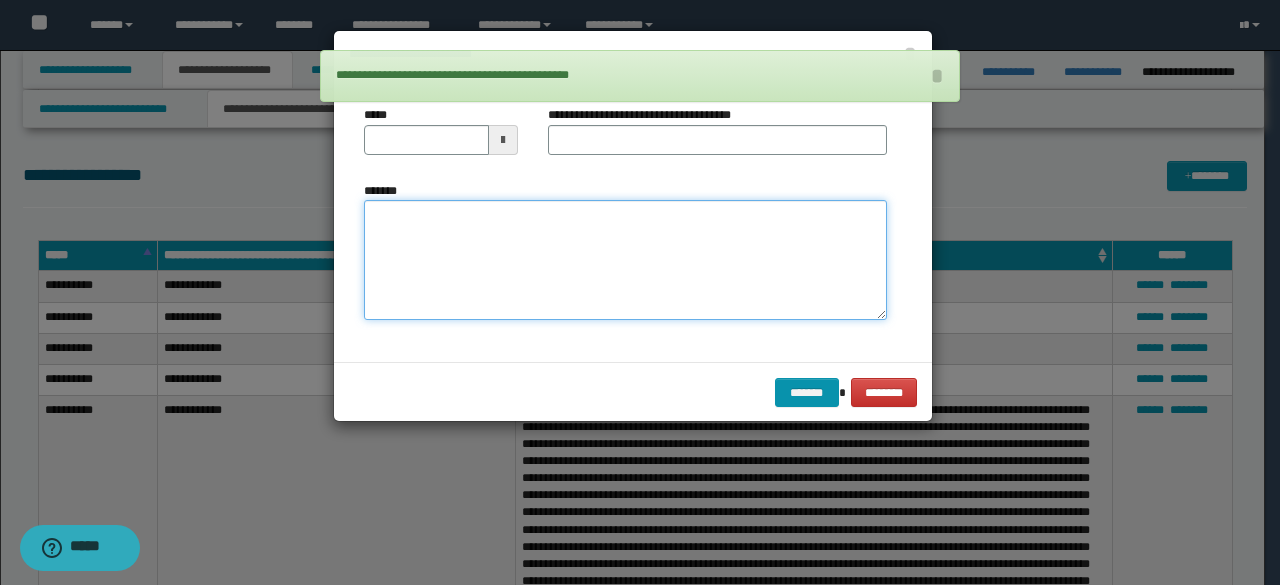 click on "*******" at bounding box center [625, 259] 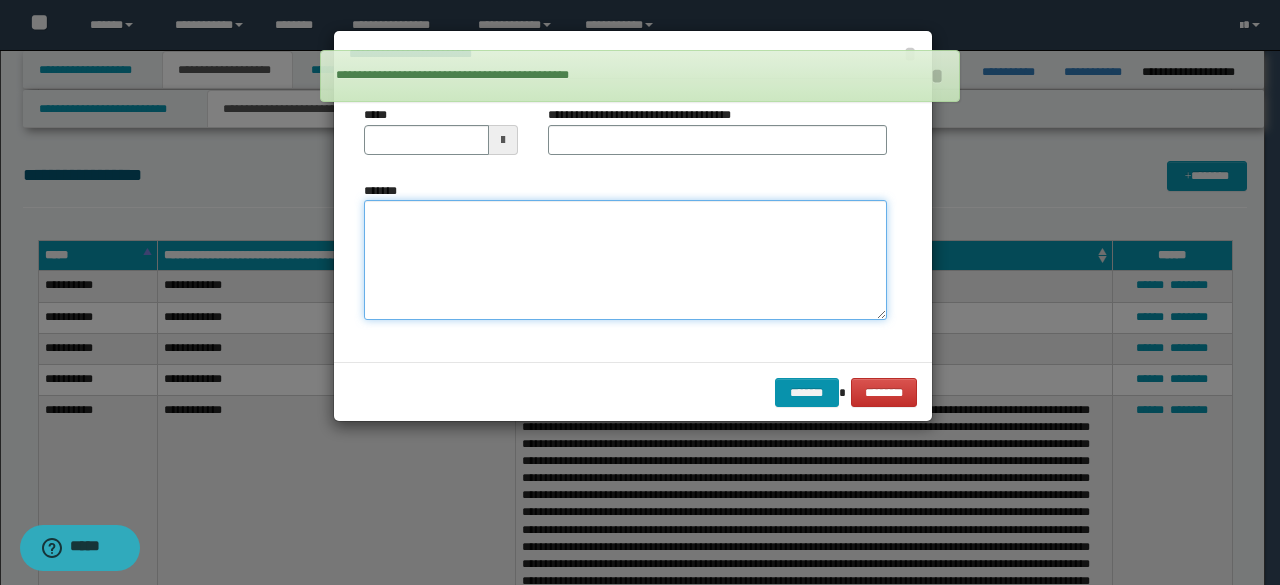 paste on "**********" 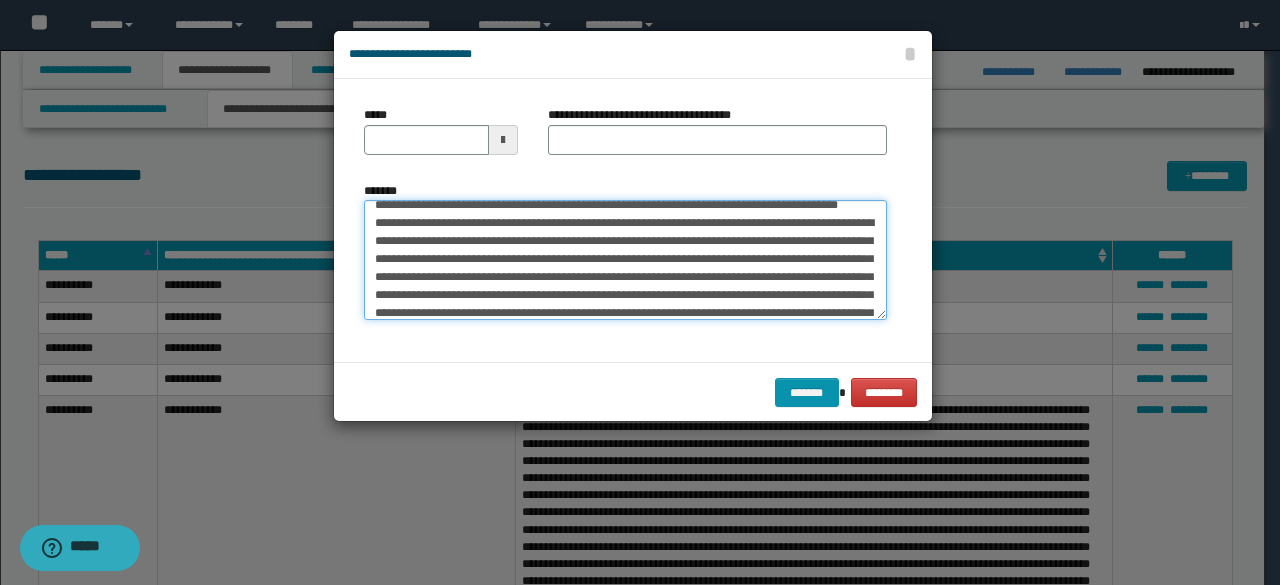 scroll, scrollTop: 0, scrollLeft: 0, axis: both 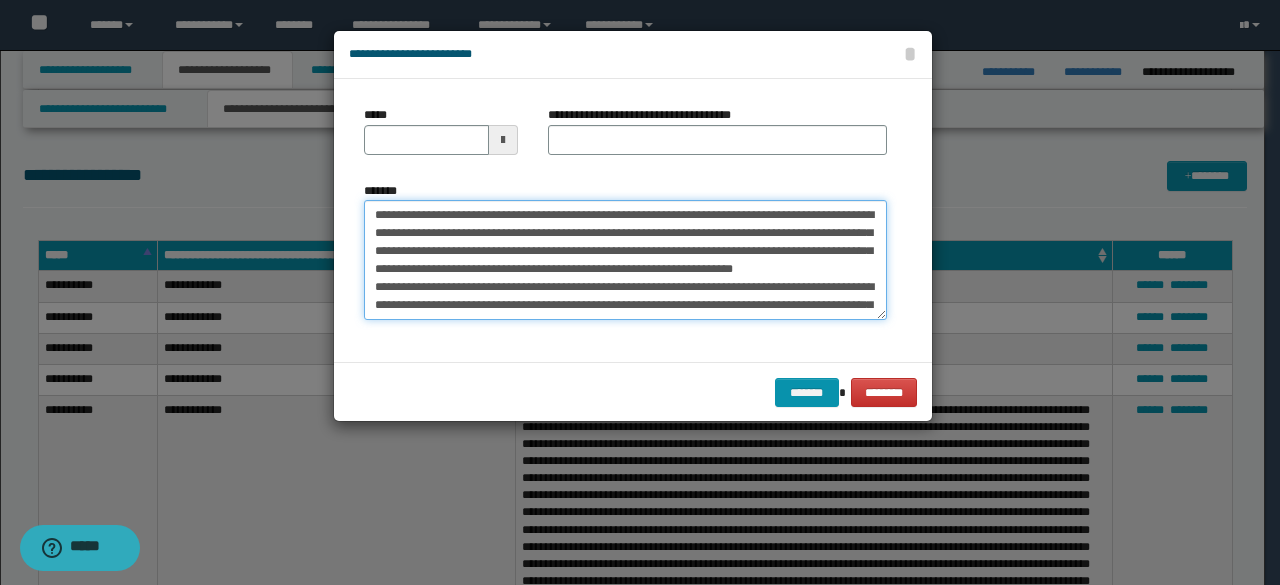 drag, startPoint x: 433, startPoint y: 212, endPoint x: 376, endPoint y: 210, distance: 57.035076 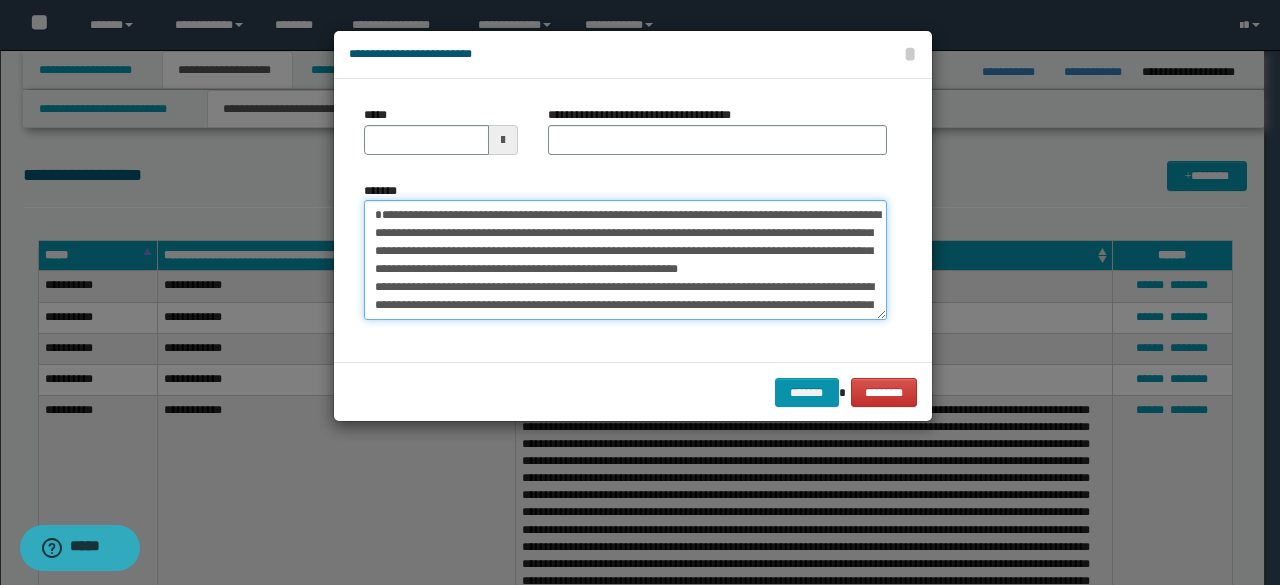 type 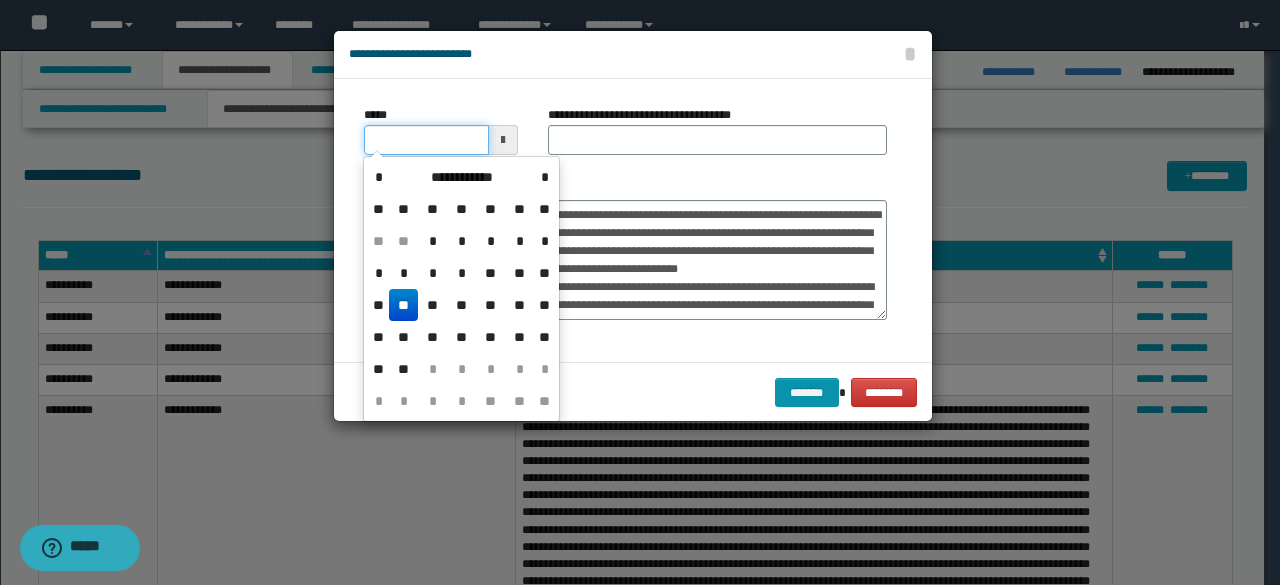 click on "*****" at bounding box center (426, 140) 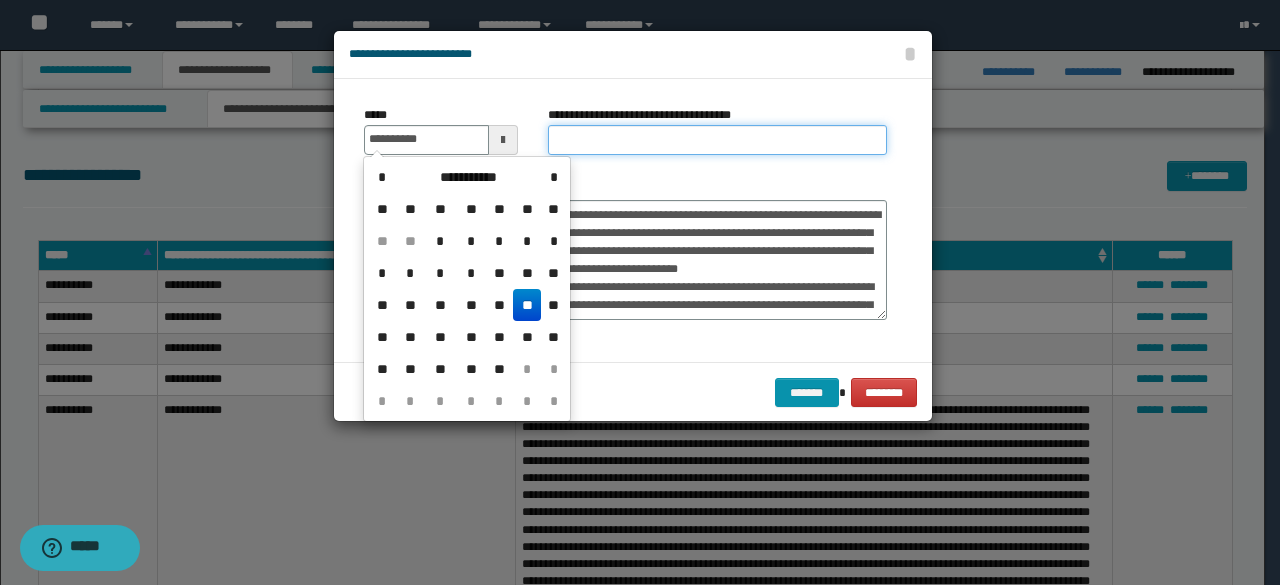 type on "**********" 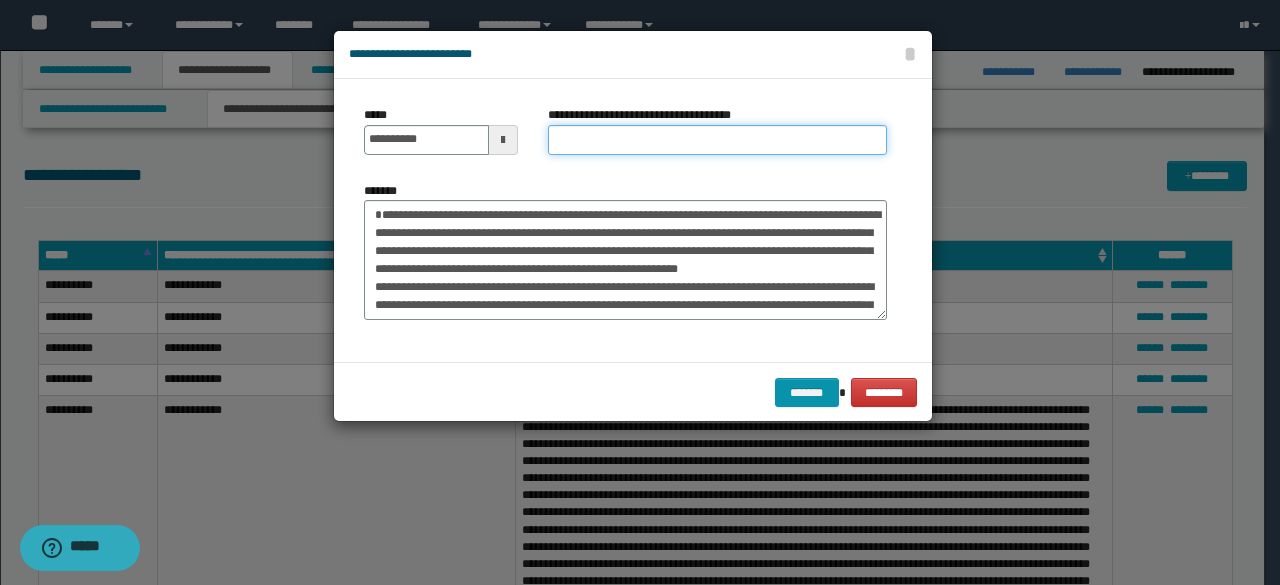 click on "**********" at bounding box center [717, 140] 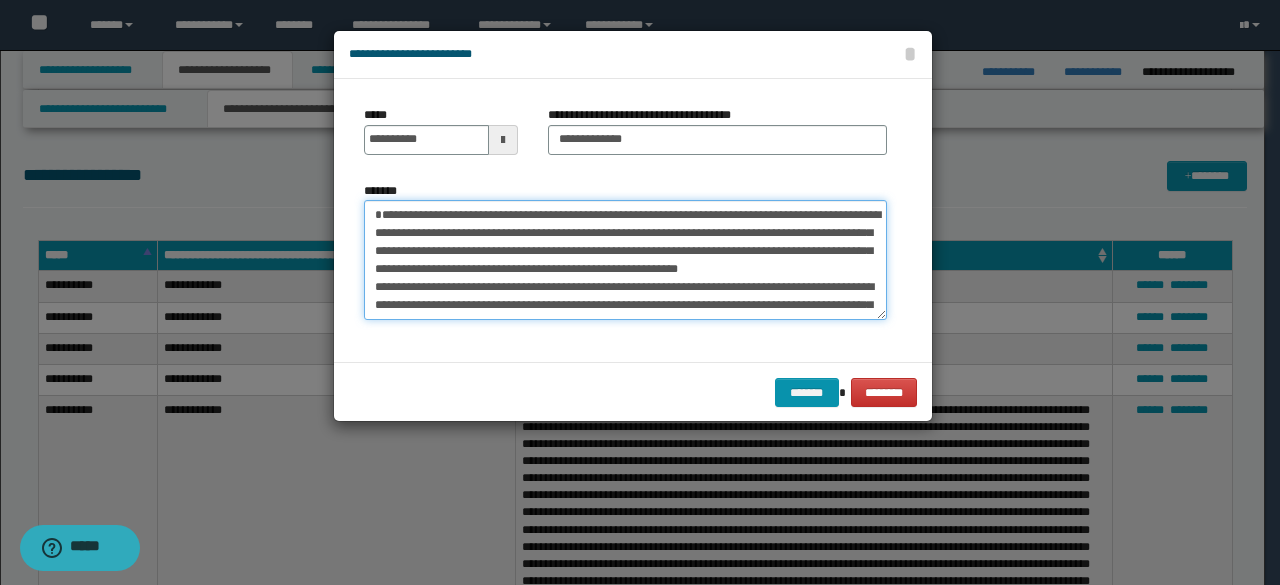 drag, startPoint x: 452, startPoint y: 214, endPoint x: 350, endPoint y: 223, distance: 102.396286 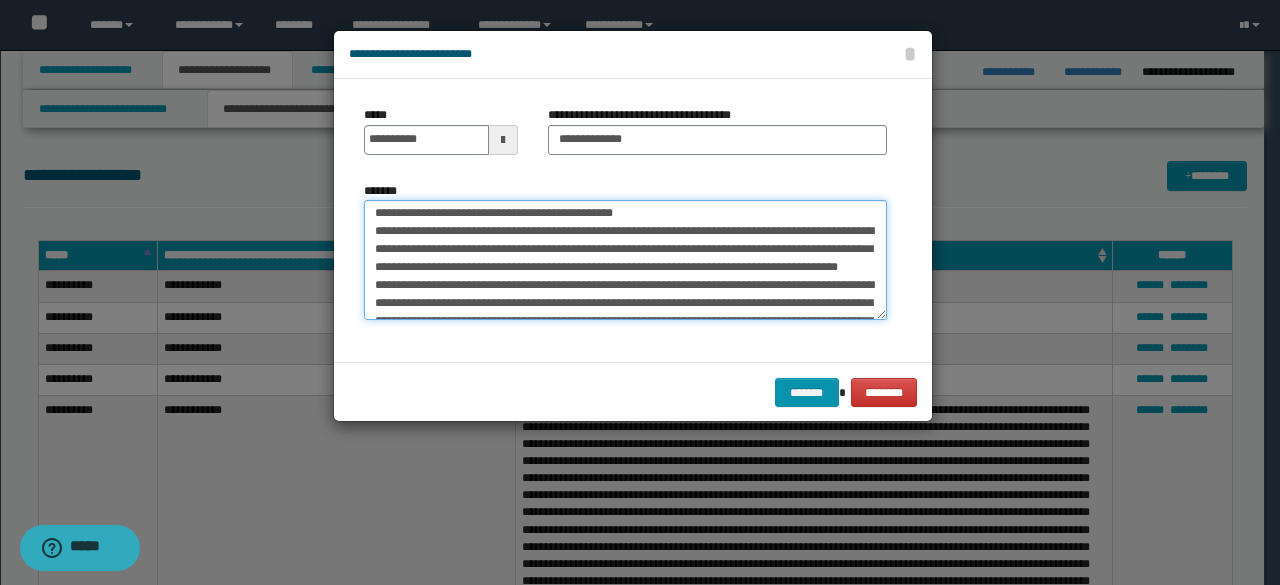 scroll, scrollTop: 100, scrollLeft: 0, axis: vertical 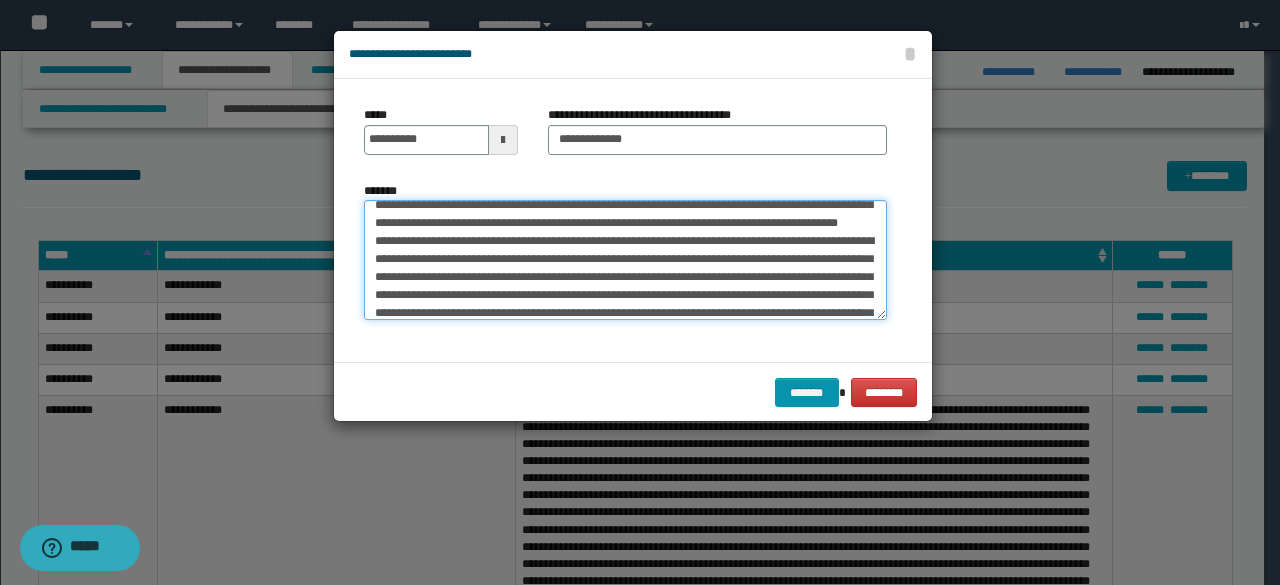 click on "*******" at bounding box center (625, 259) 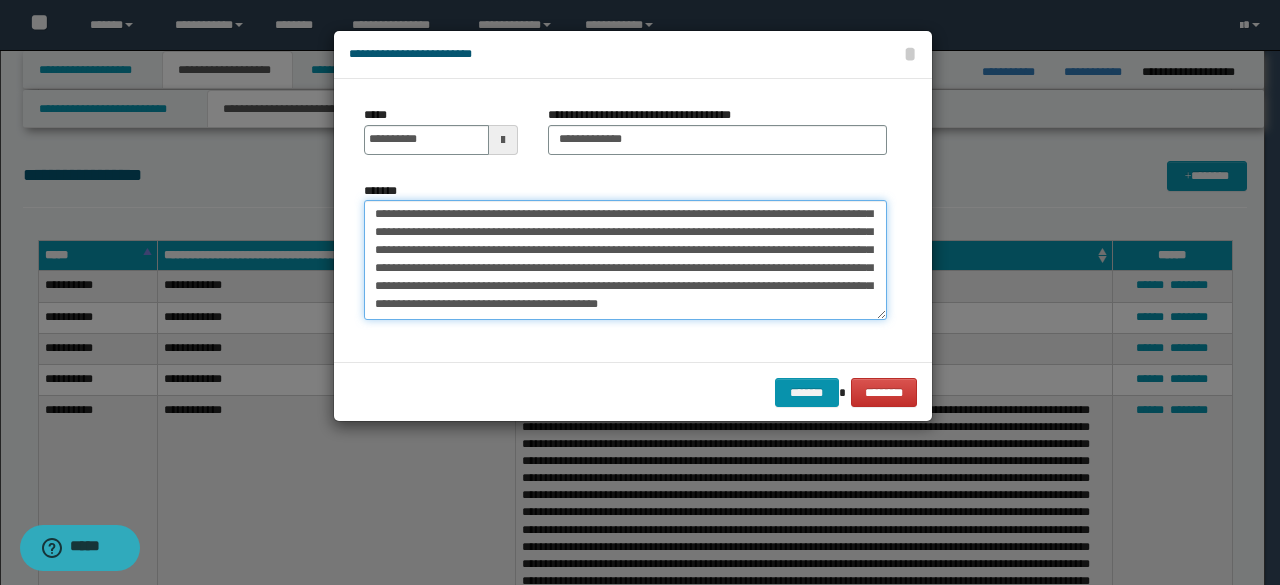 scroll, scrollTop: 1656, scrollLeft: 0, axis: vertical 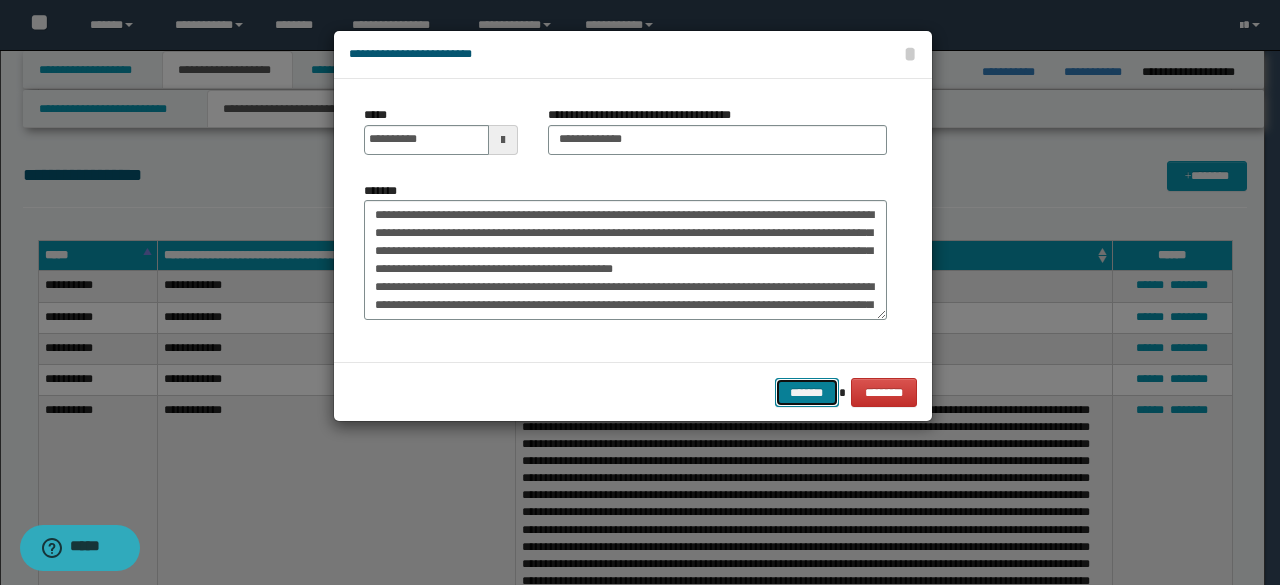 click on "*******" at bounding box center [807, 392] 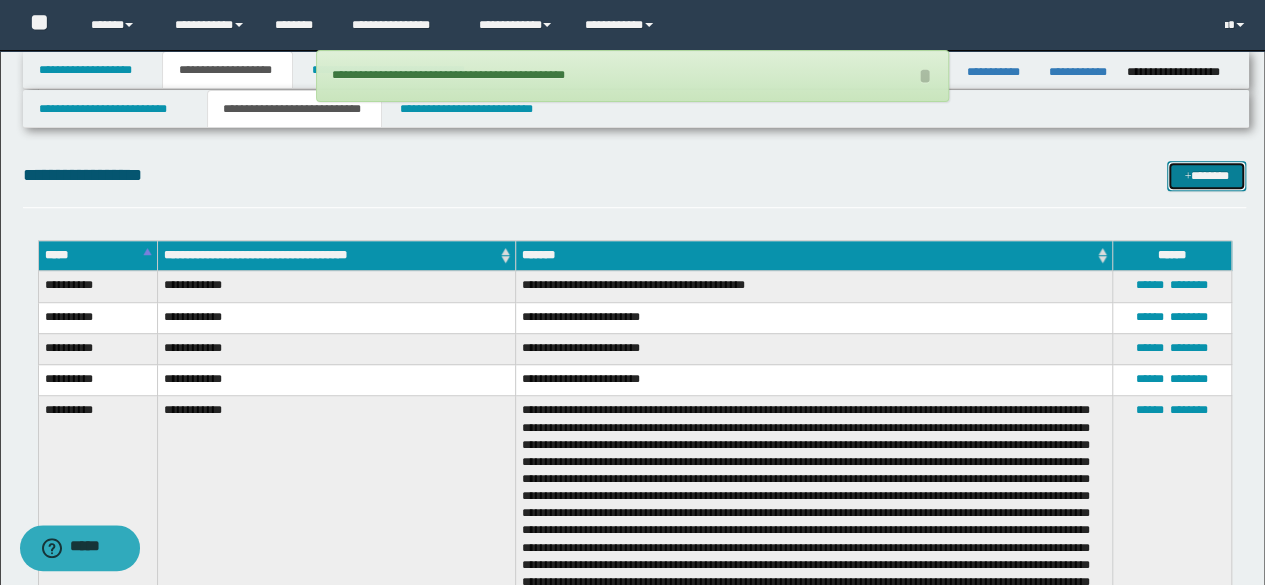 click on "*******" at bounding box center (1206, 175) 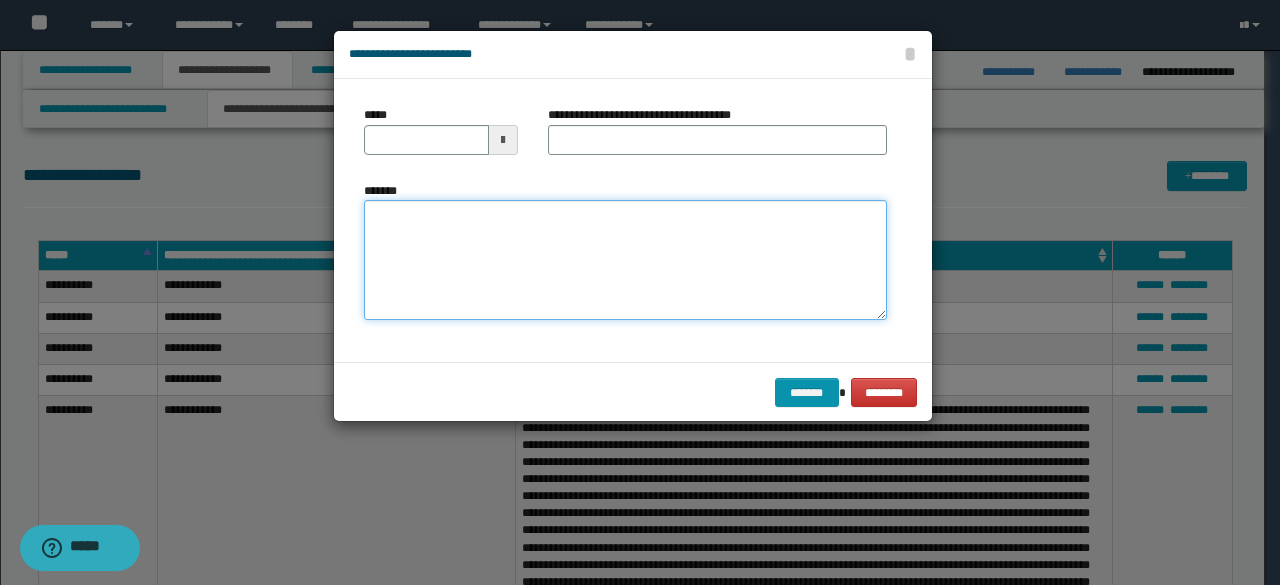 click on "*******" at bounding box center (625, 259) 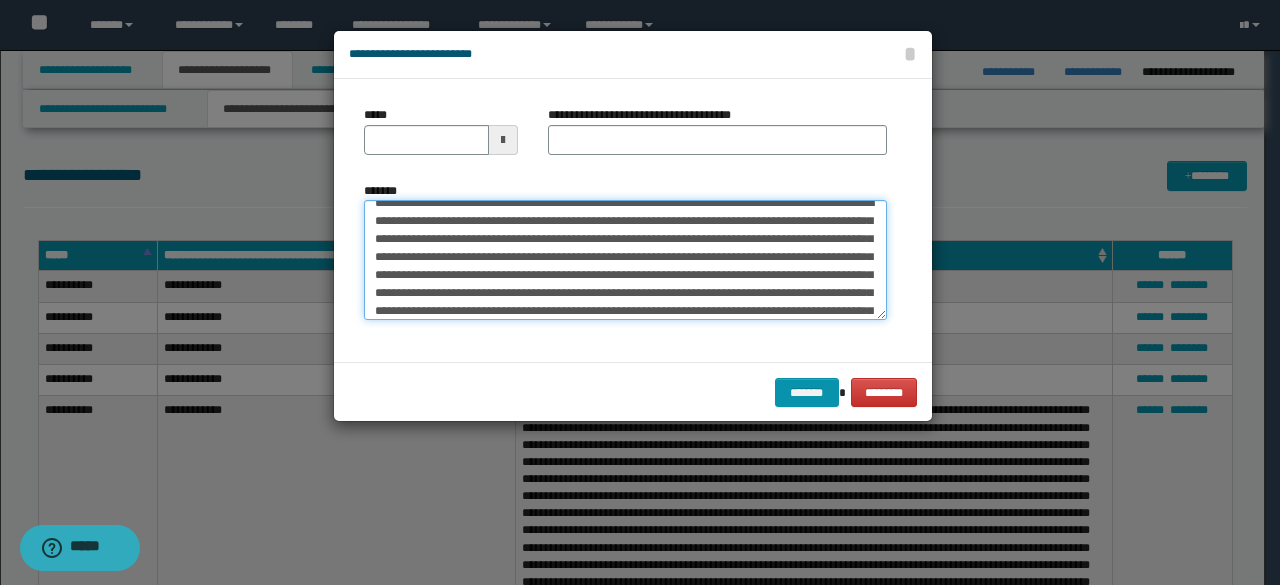 scroll, scrollTop: 0, scrollLeft: 0, axis: both 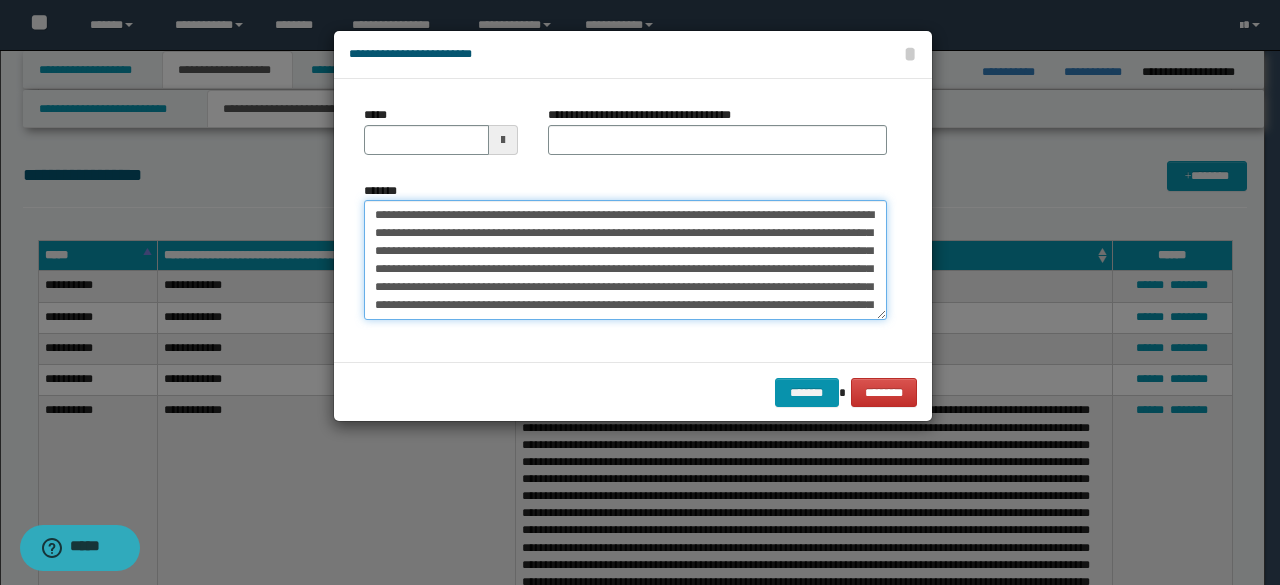 drag, startPoint x: 435, startPoint y: 212, endPoint x: 346, endPoint y: 213, distance: 89.005615 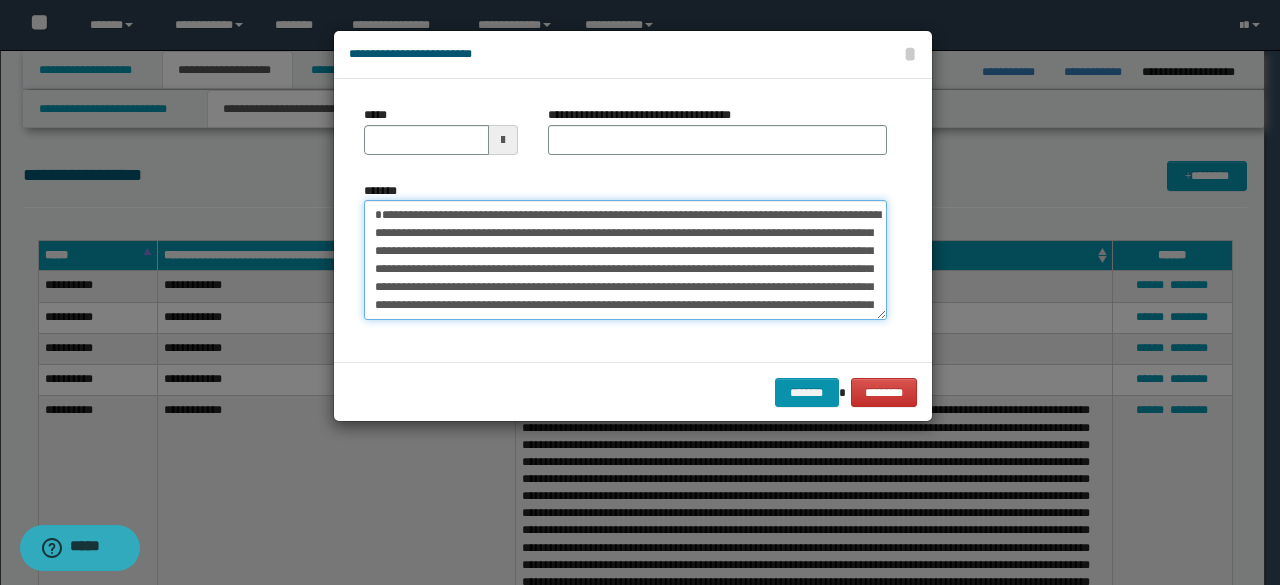 type on "**********" 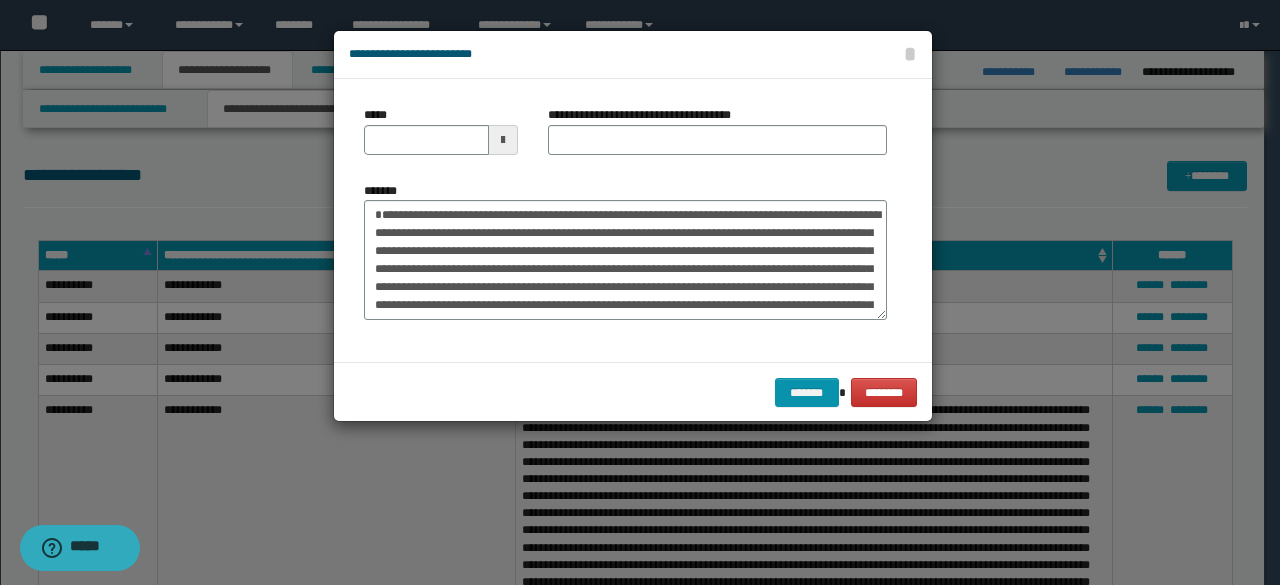 click on "*****" at bounding box center (441, 138) 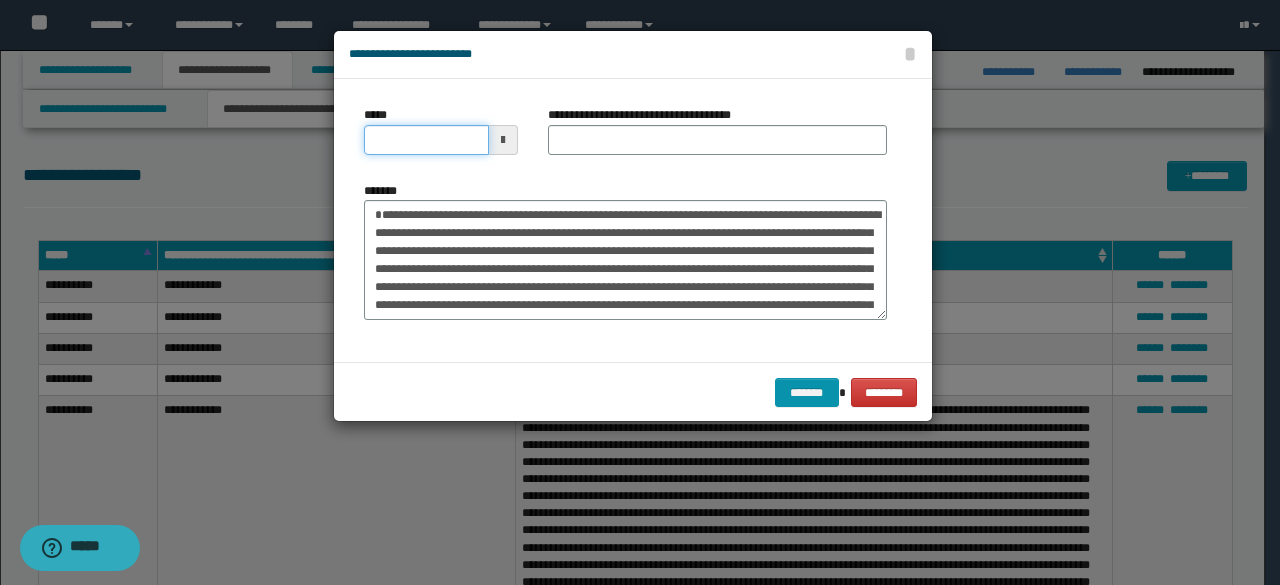 click on "*****" at bounding box center [426, 140] 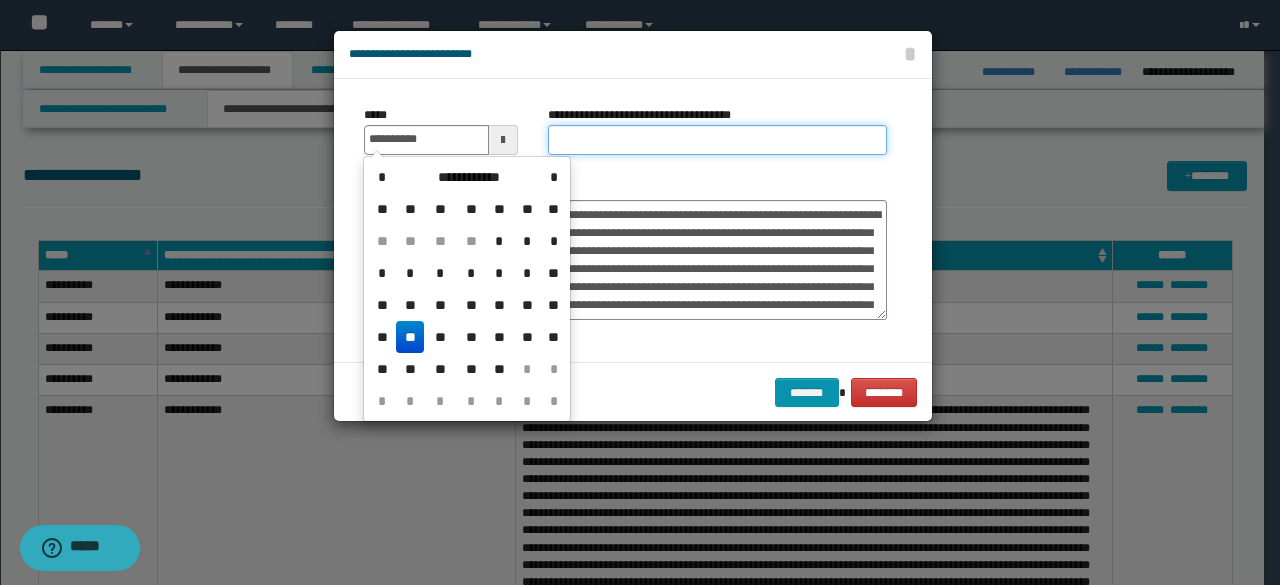 type on "**********" 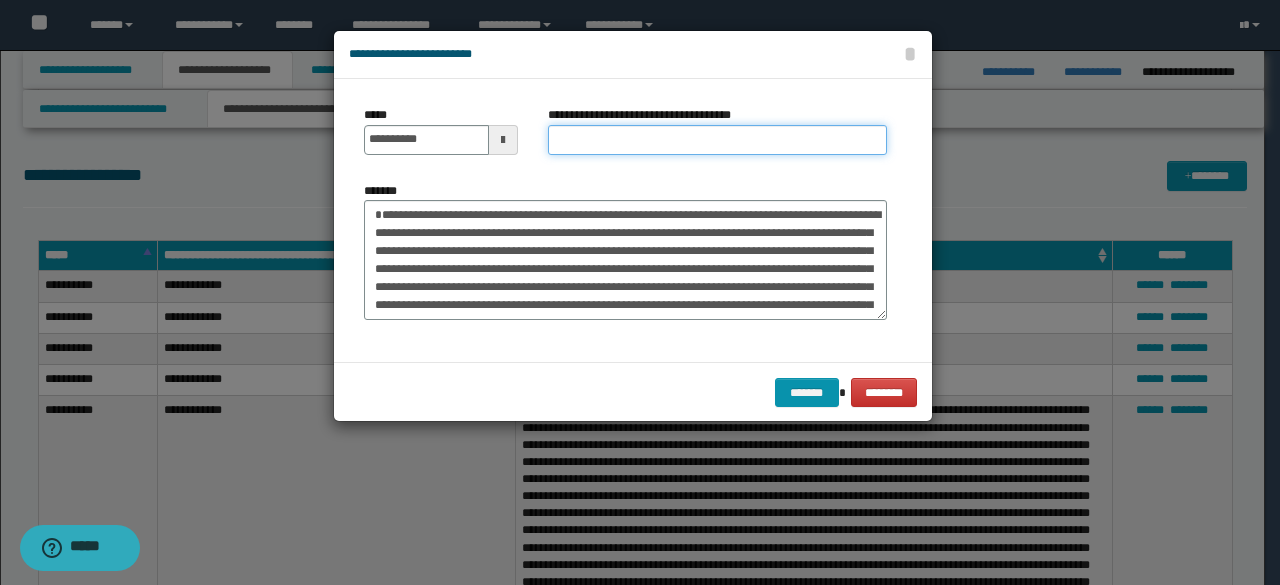 type on "**********" 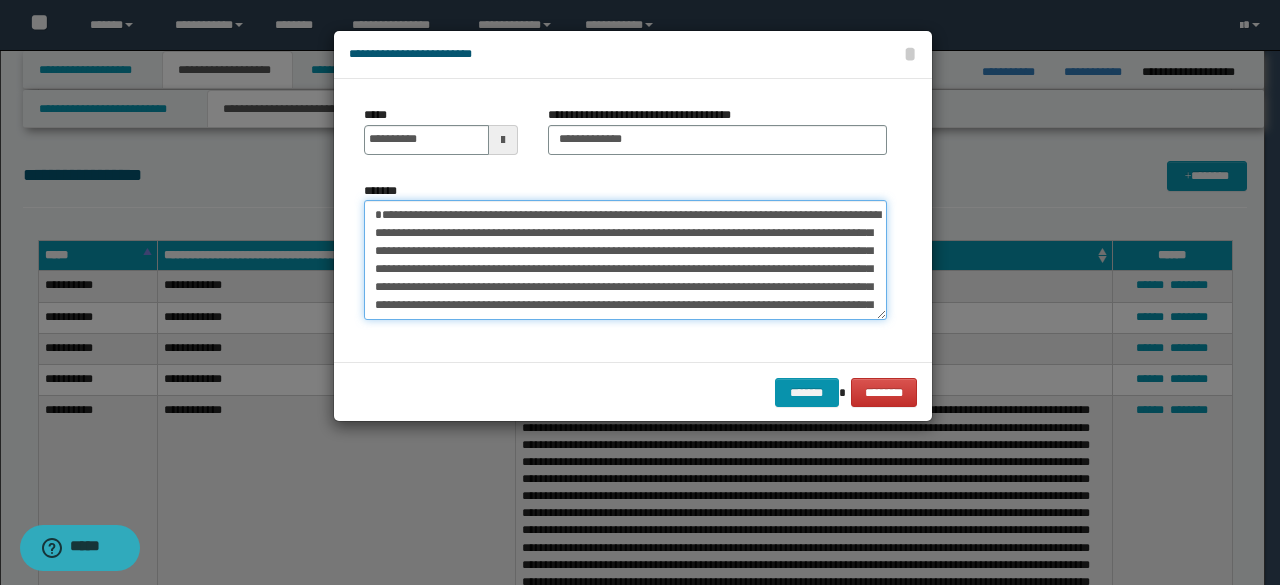 drag, startPoint x: 450, startPoint y: 219, endPoint x: 364, endPoint y: 218, distance: 86.00581 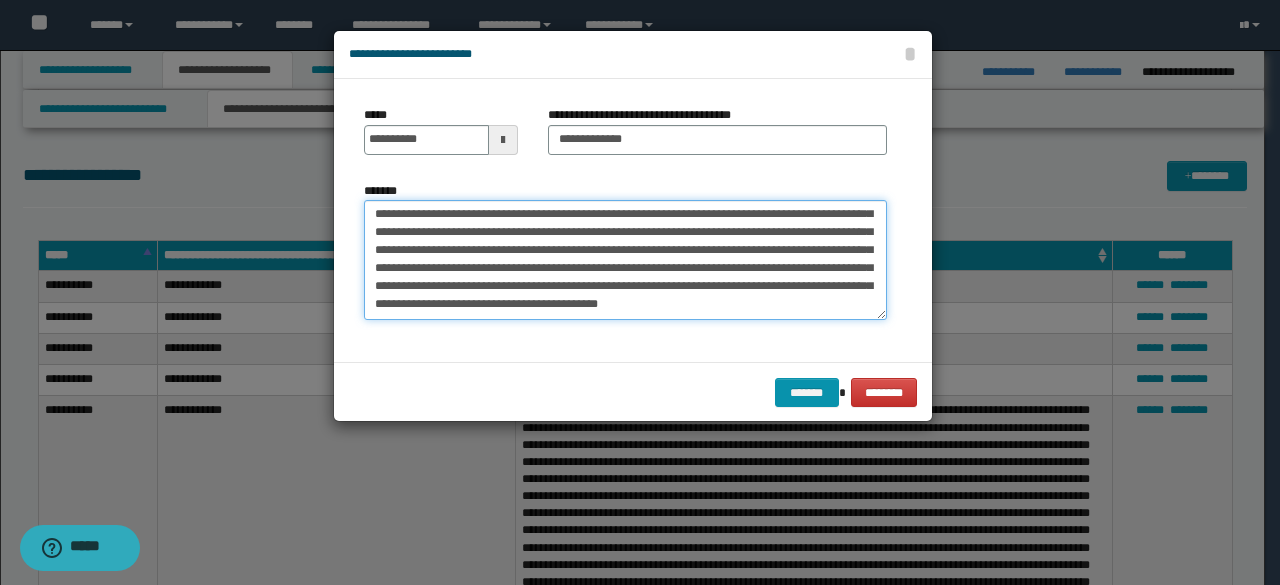 scroll, scrollTop: 1242, scrollLeft: 0, axis: vertical 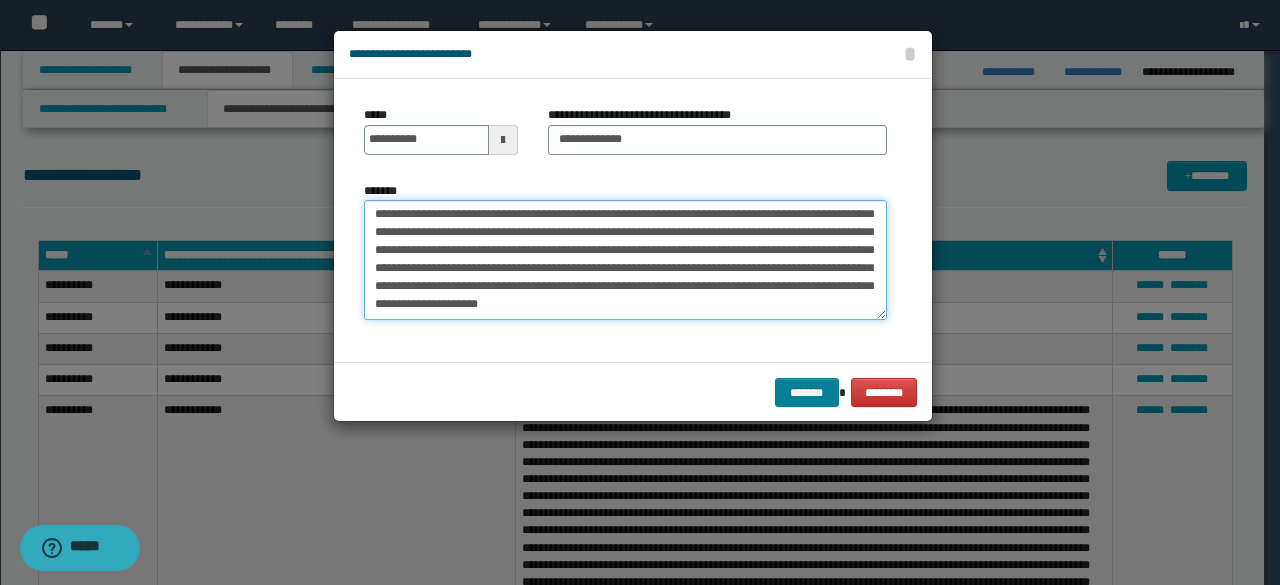 type on "**********" 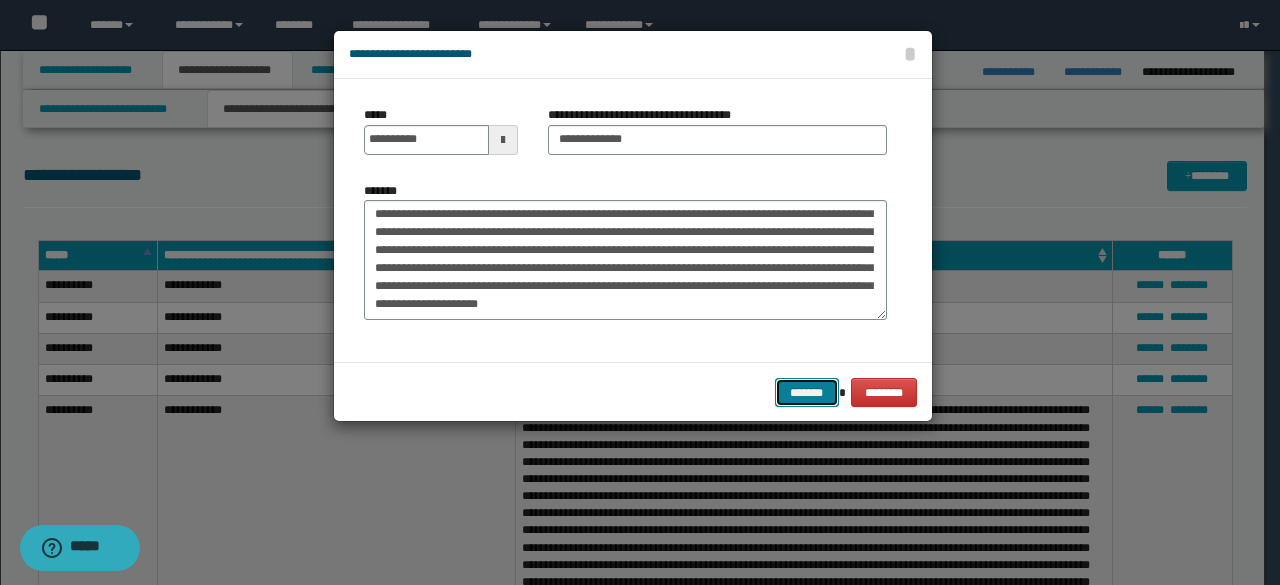 click on "*******" at bounding box center [807, 392] 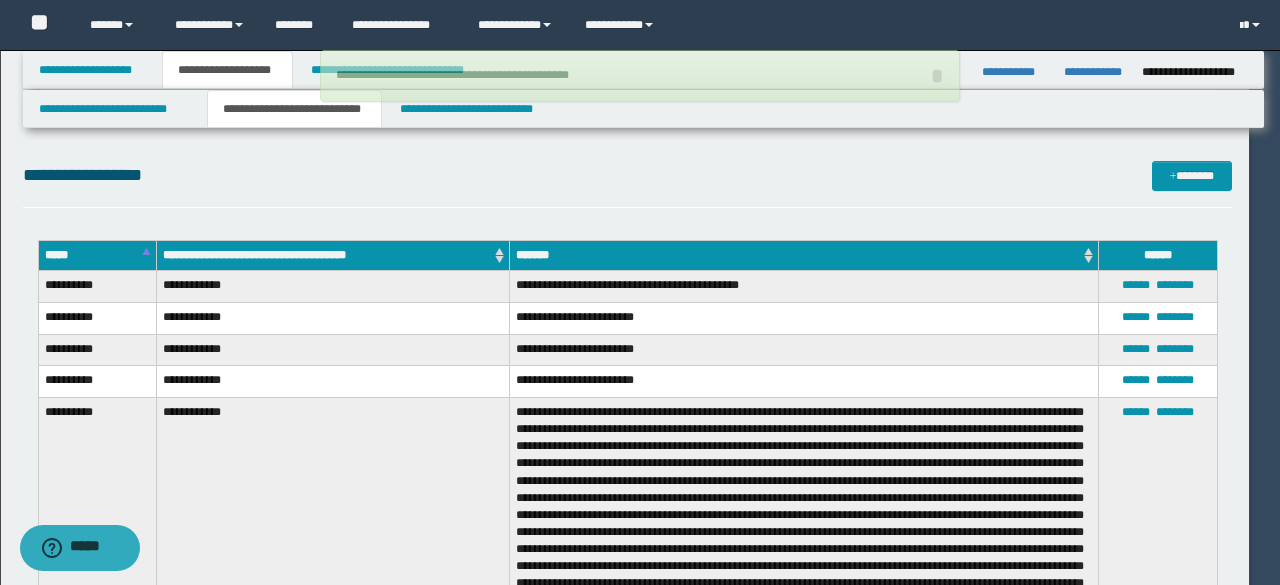 type 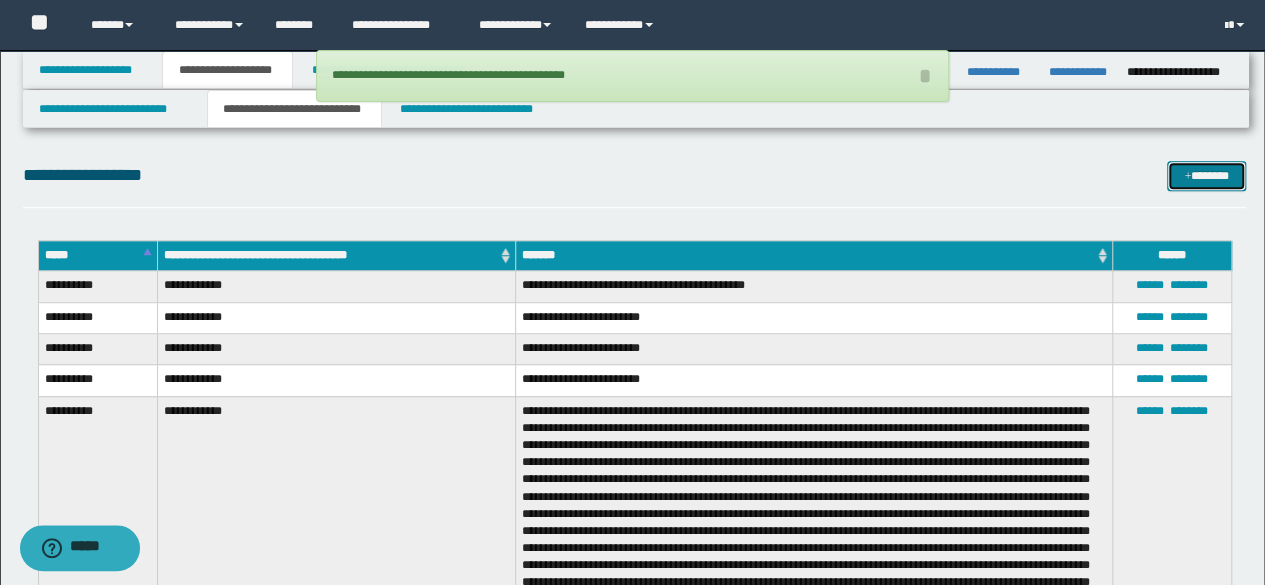 click on "*******" at bounding box center [1206, 175] 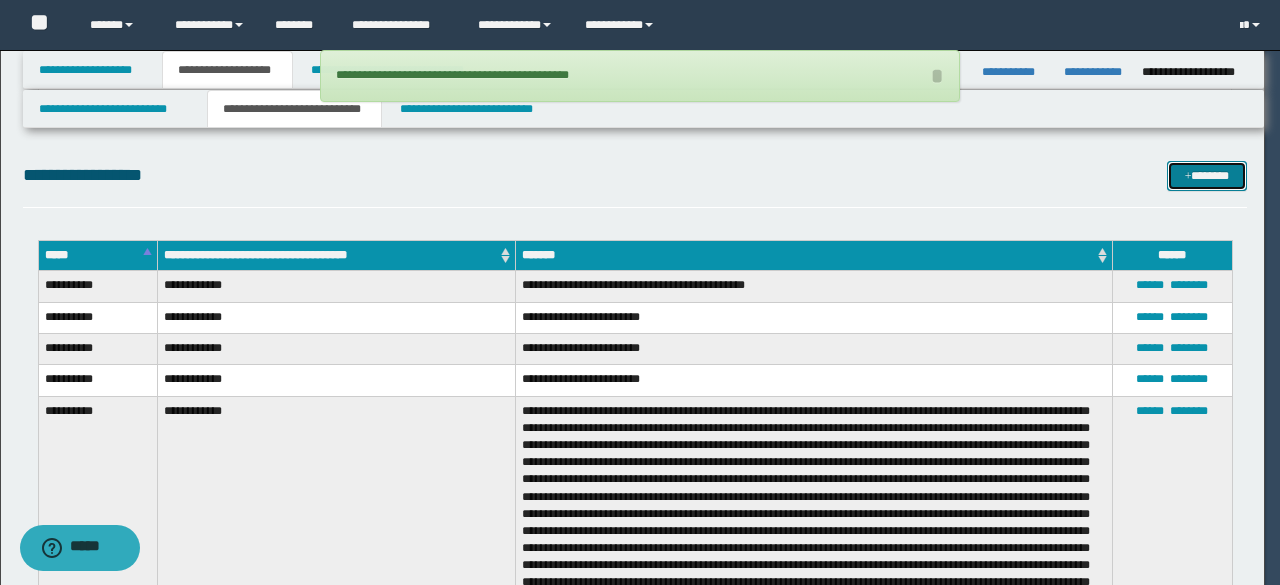scroll, scrollTop: 0, scrollLeft: 0, axis: both 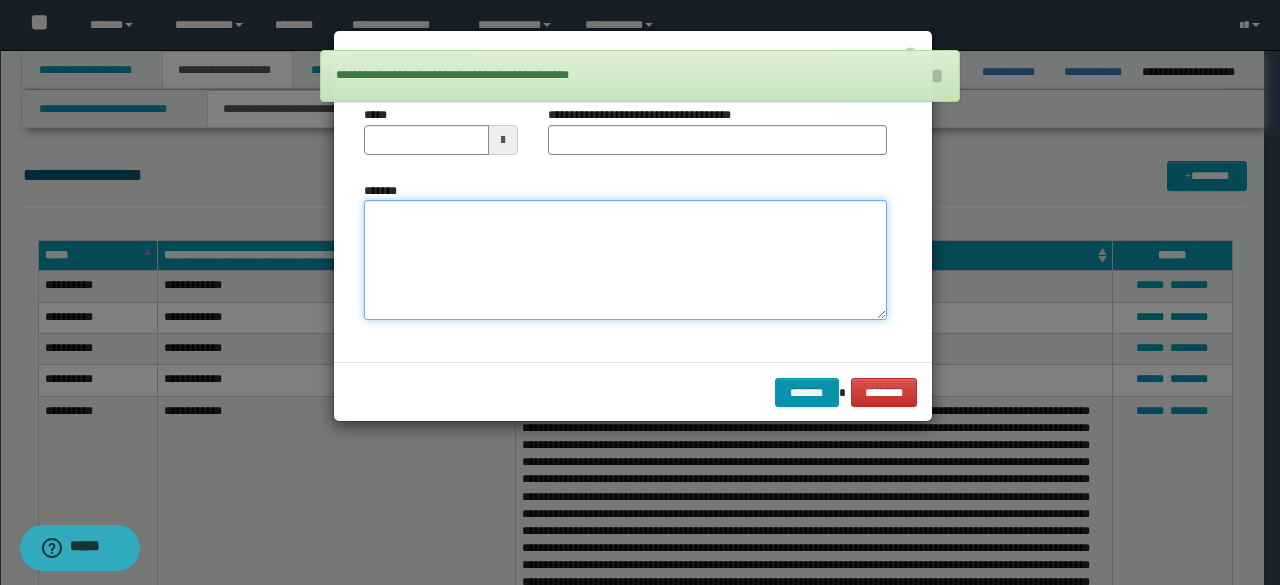 click on "*******" at bounding box center [625, 259] 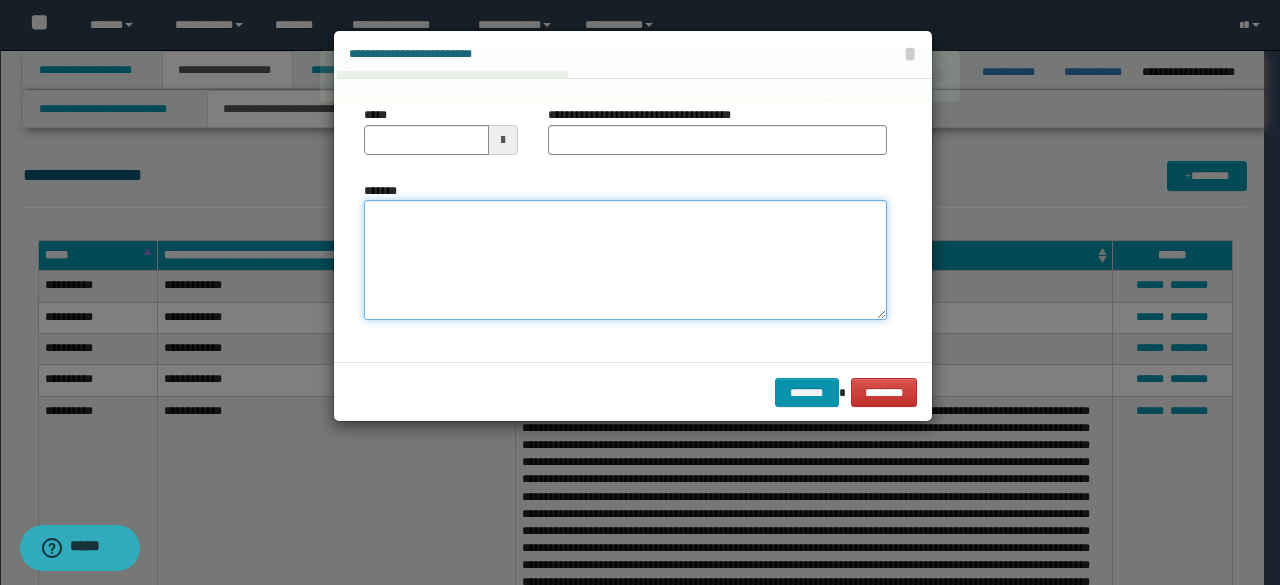 paste on "**********" 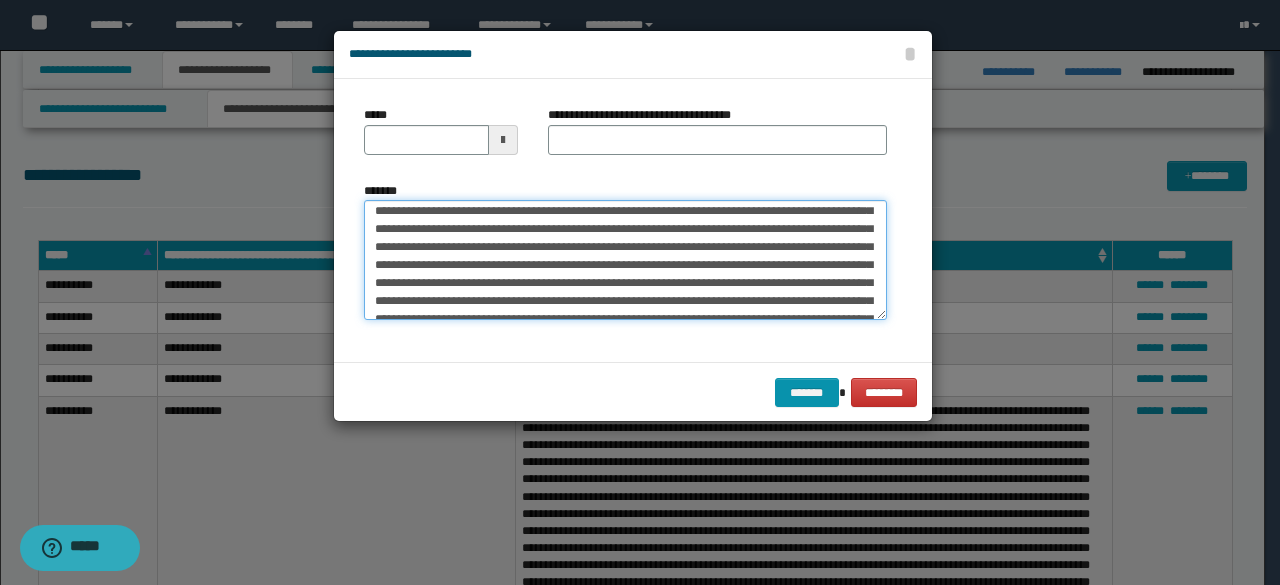 scroll, scrollTop: 0, scrollLeft: 0, axis: both 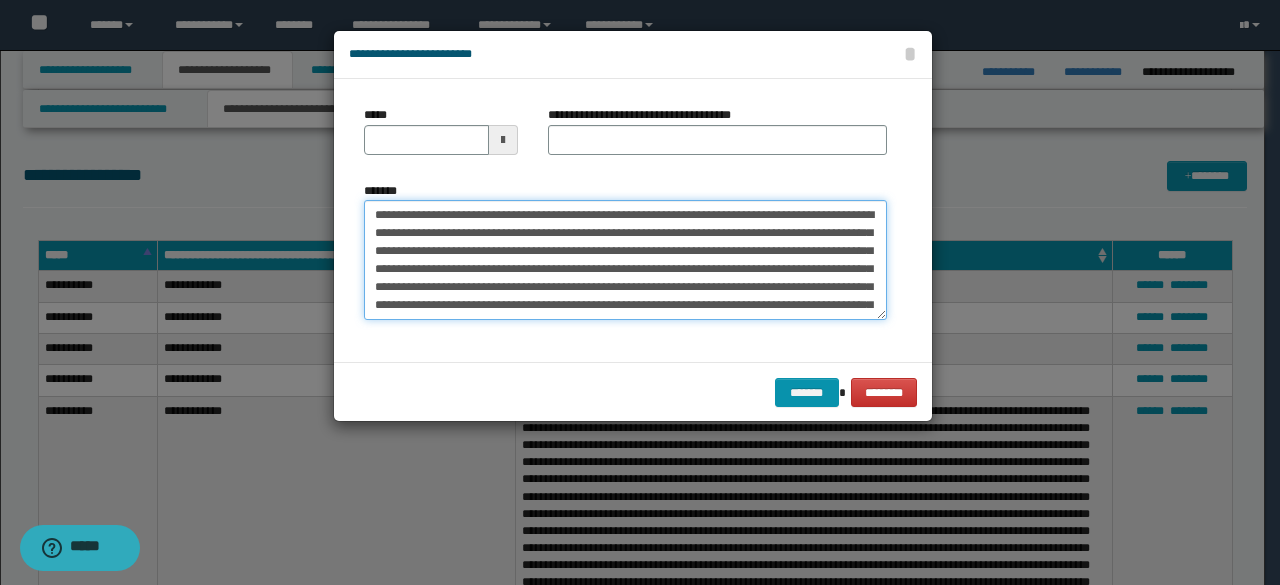 drag, startPoint x: 436, startPoint y: 213, endPoint x: 352, endPoint y: 216, distance: 84.05355 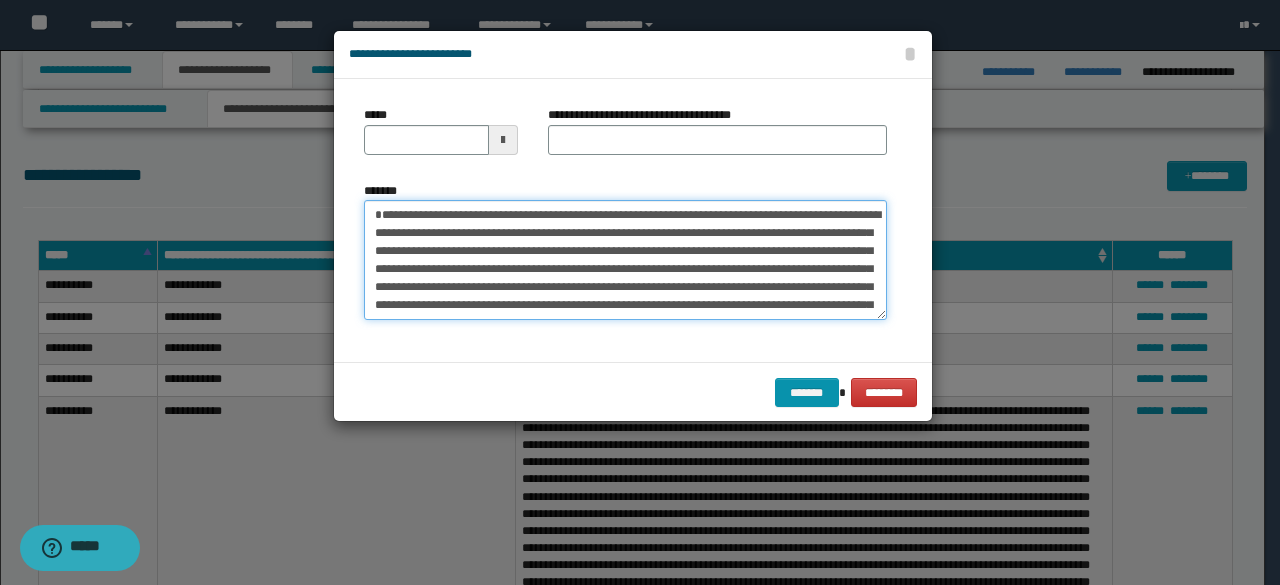 type 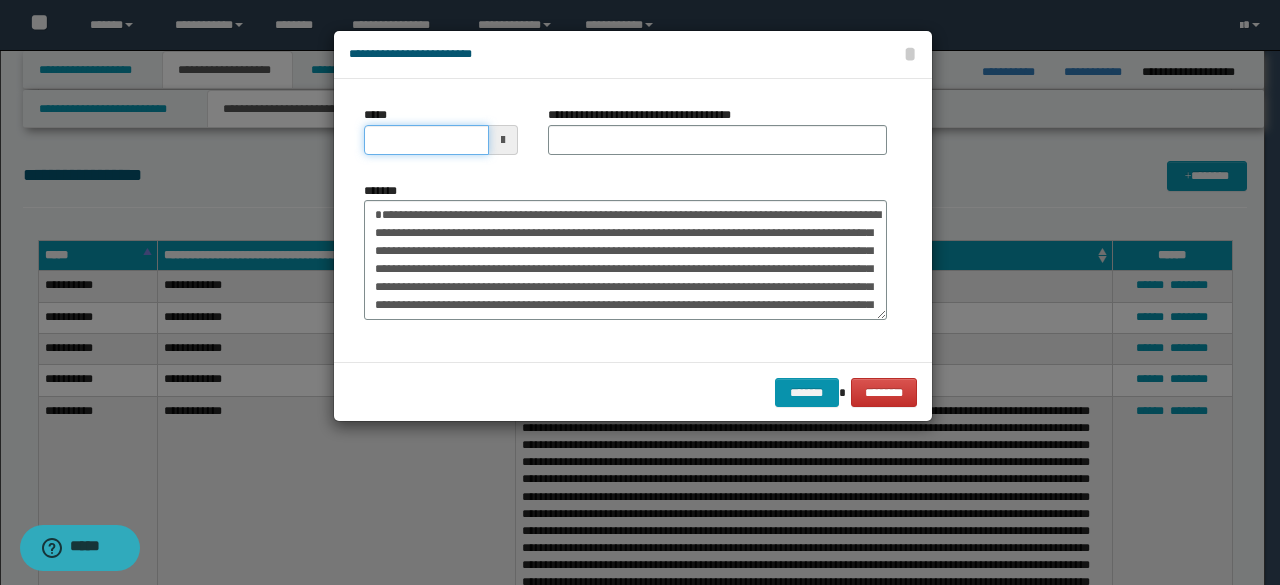 click on "*****" at bounding box center [426, 140] 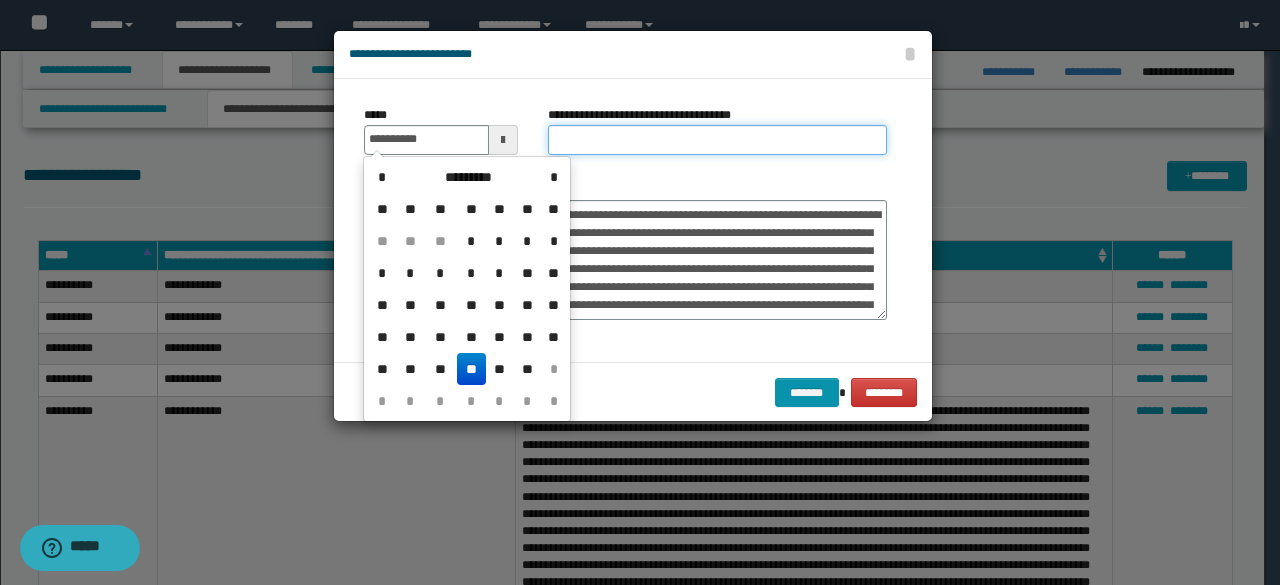 type on "**********" 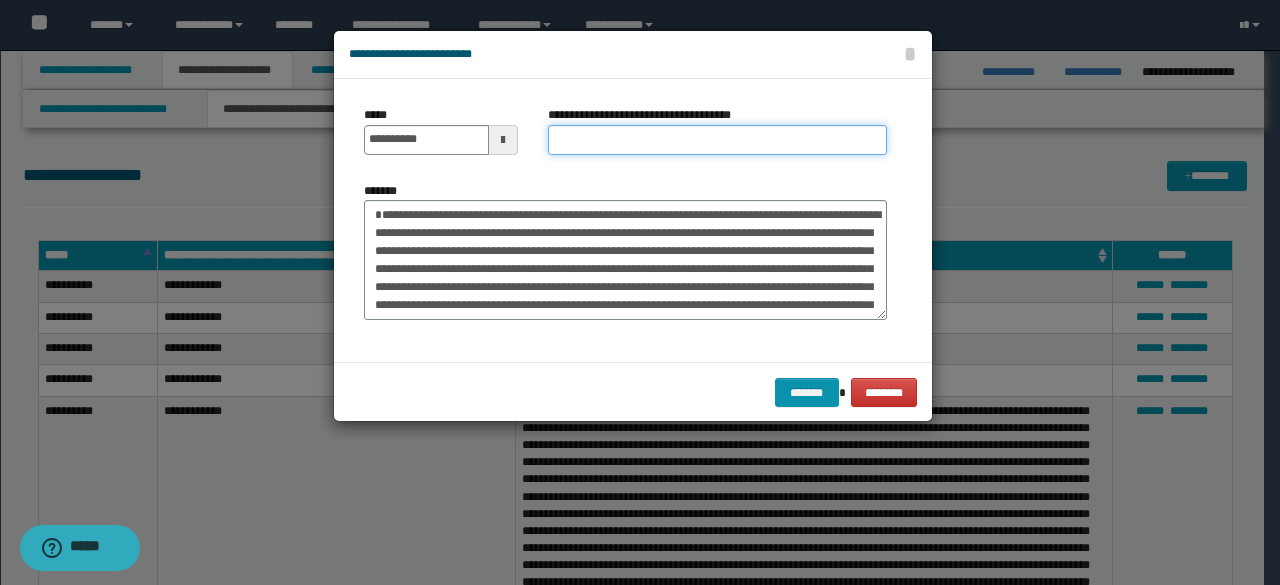 type on "**********" 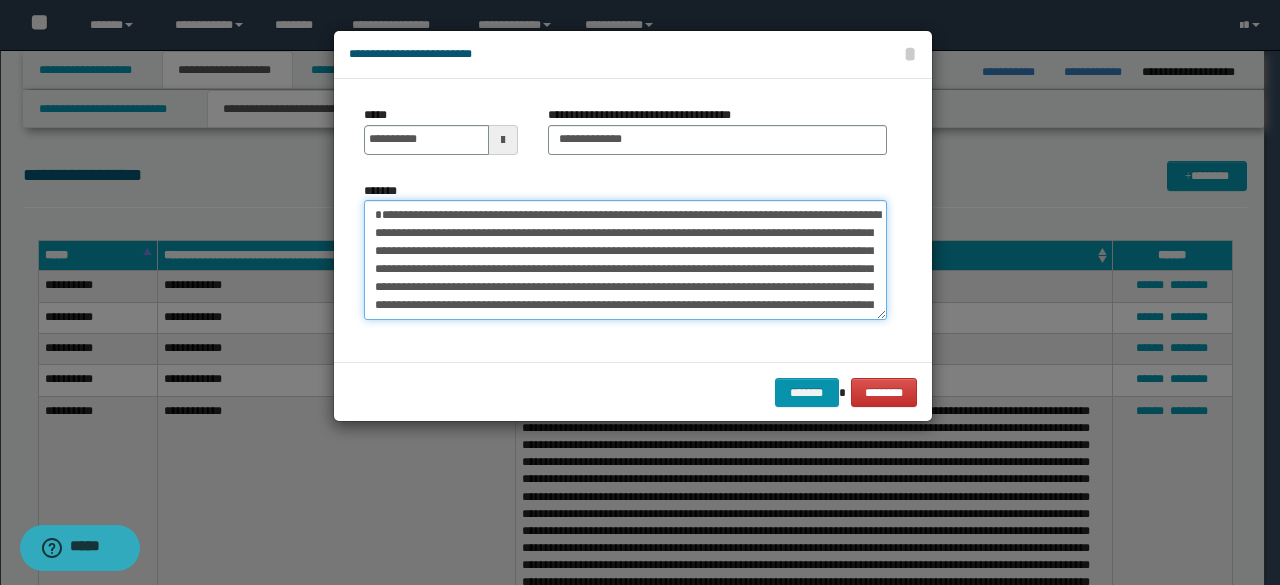 drag, startPoint x: 442, startPoint y: 217, endPoint x: 353, endPoint y: 215, distance: 89.02247 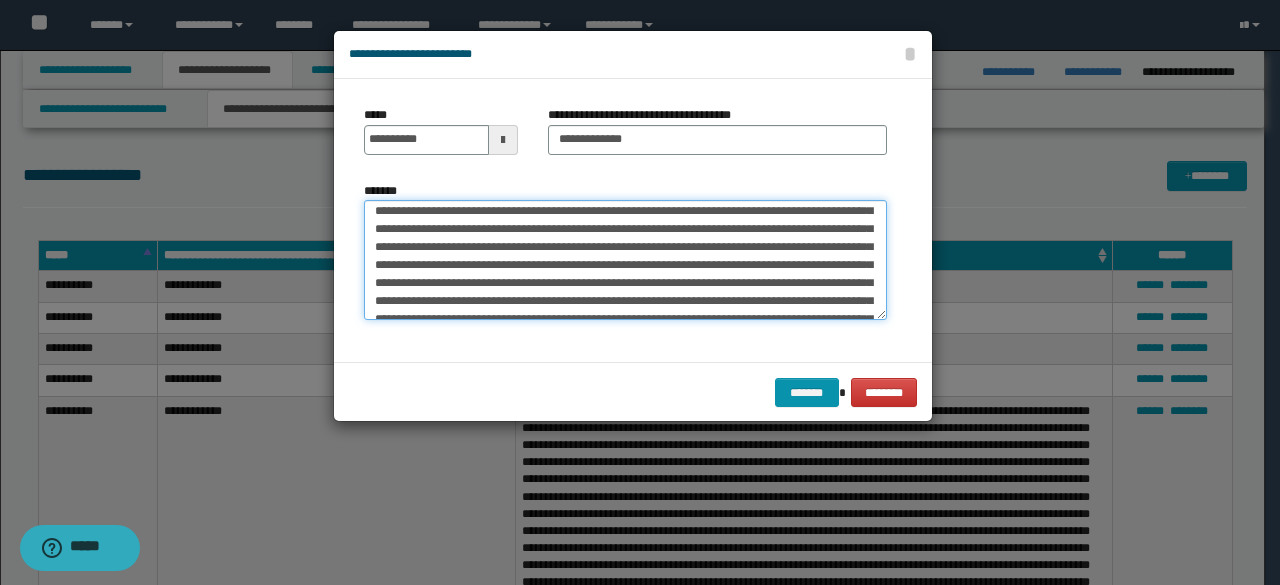 scroll, scrollTop: 810, scrollLeft: 0, axis: vertical 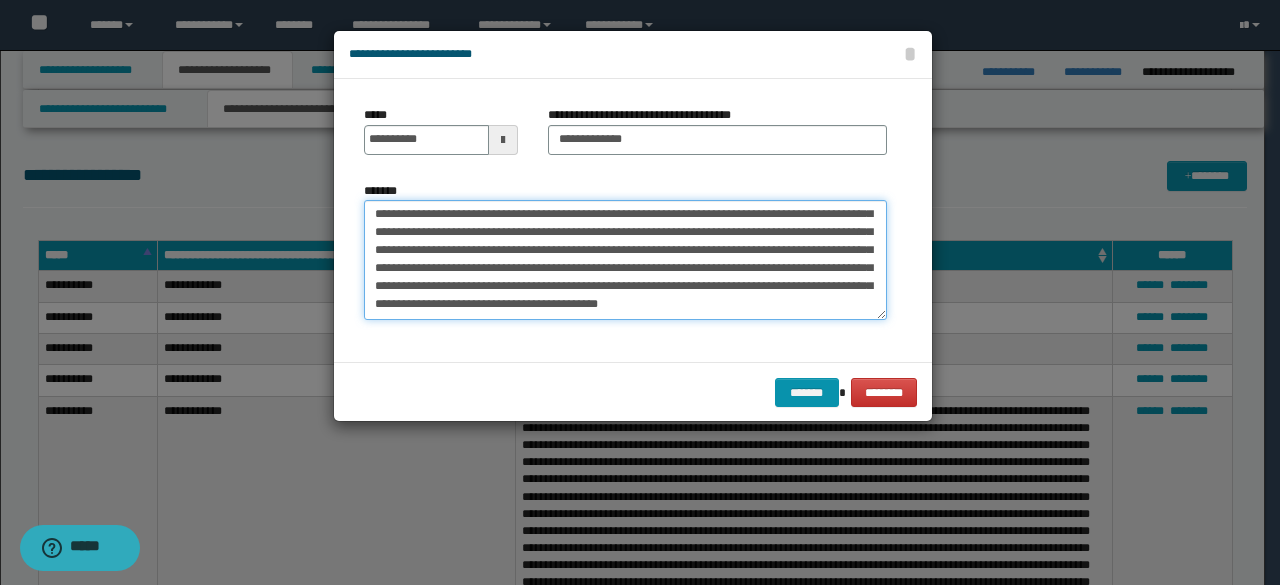 drag, startPoint x: 366, startPoint y: 251, endPoint x: 820, endPoint y: 349, distance: 464.45667 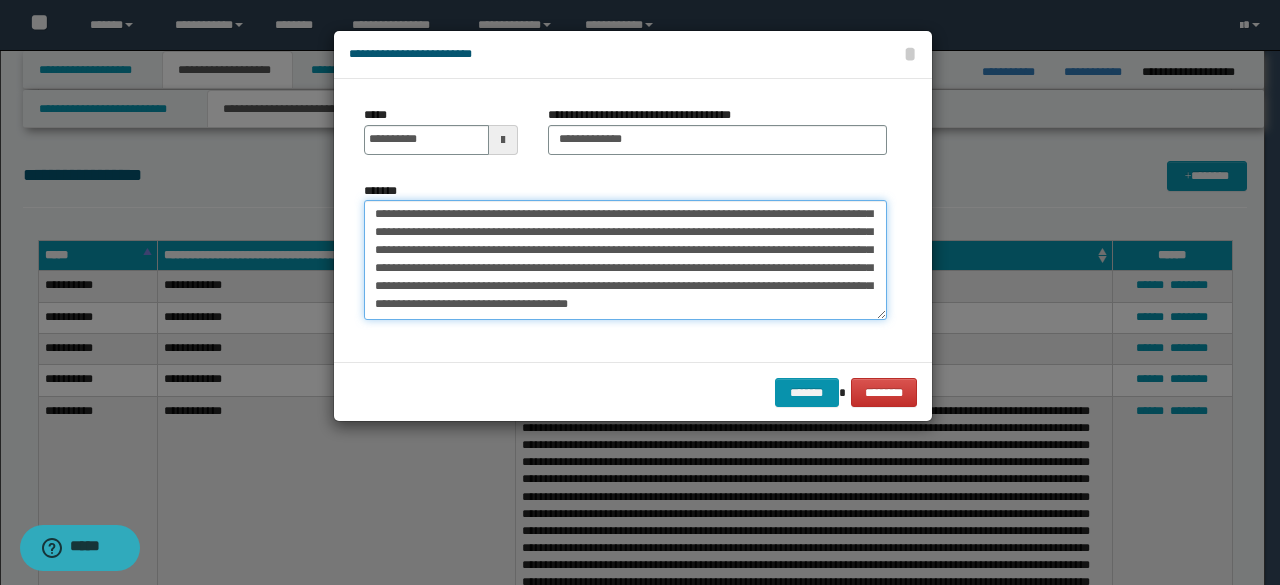 scroll, scrollTop: 144, scrollLeft: 0, axis: vertical 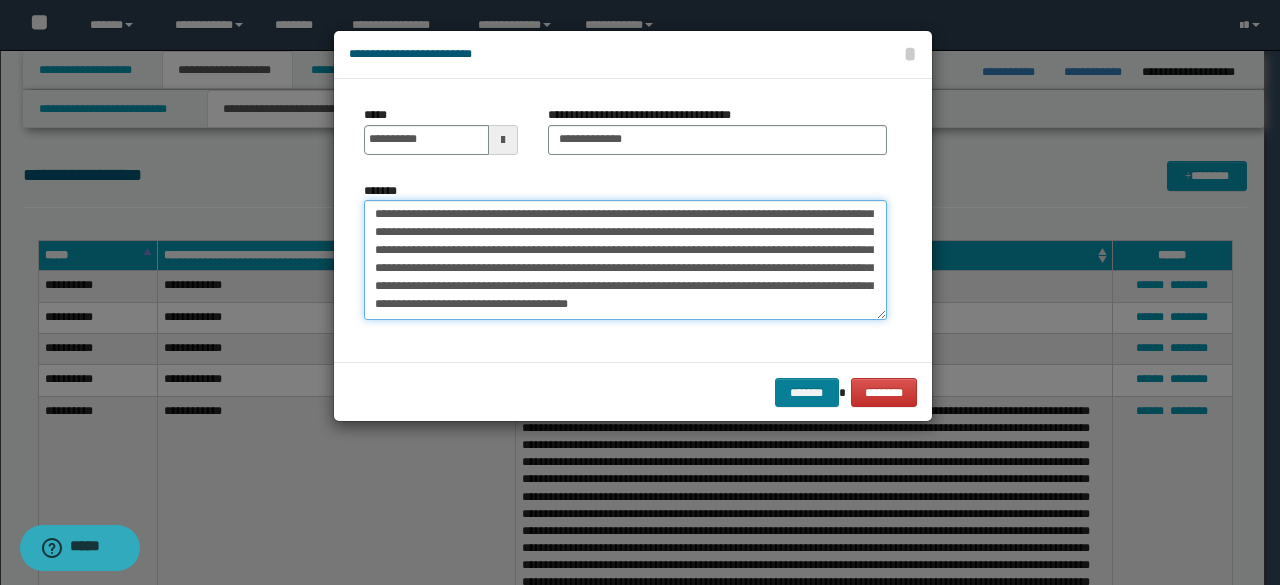 type on "**********" 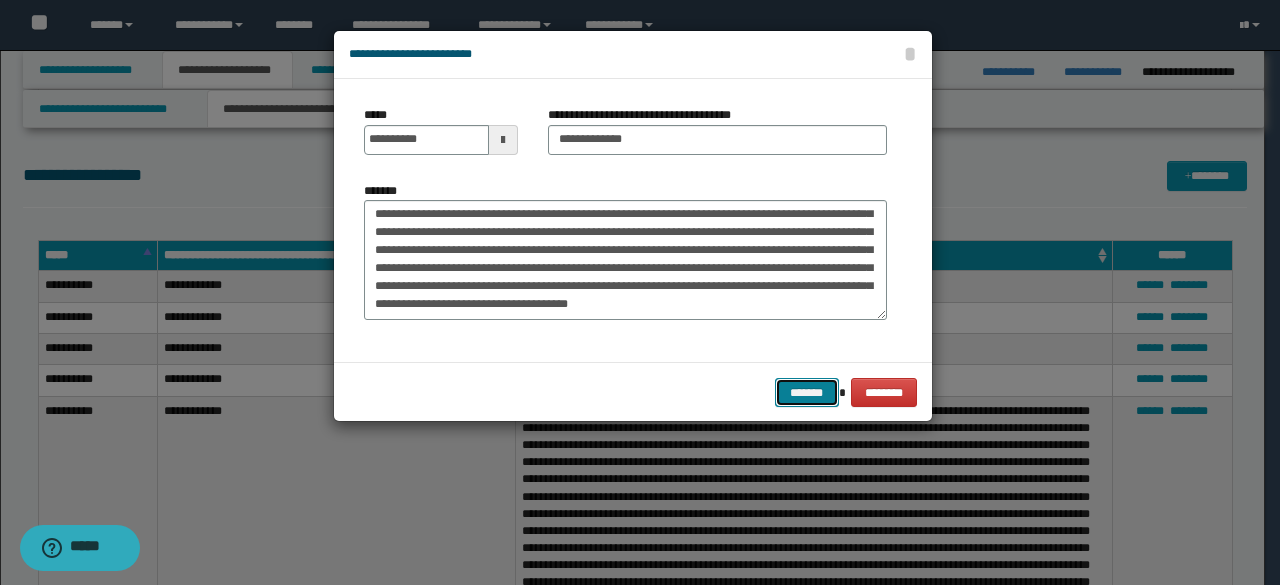 click on "*******" at bounding box center [807, 392] 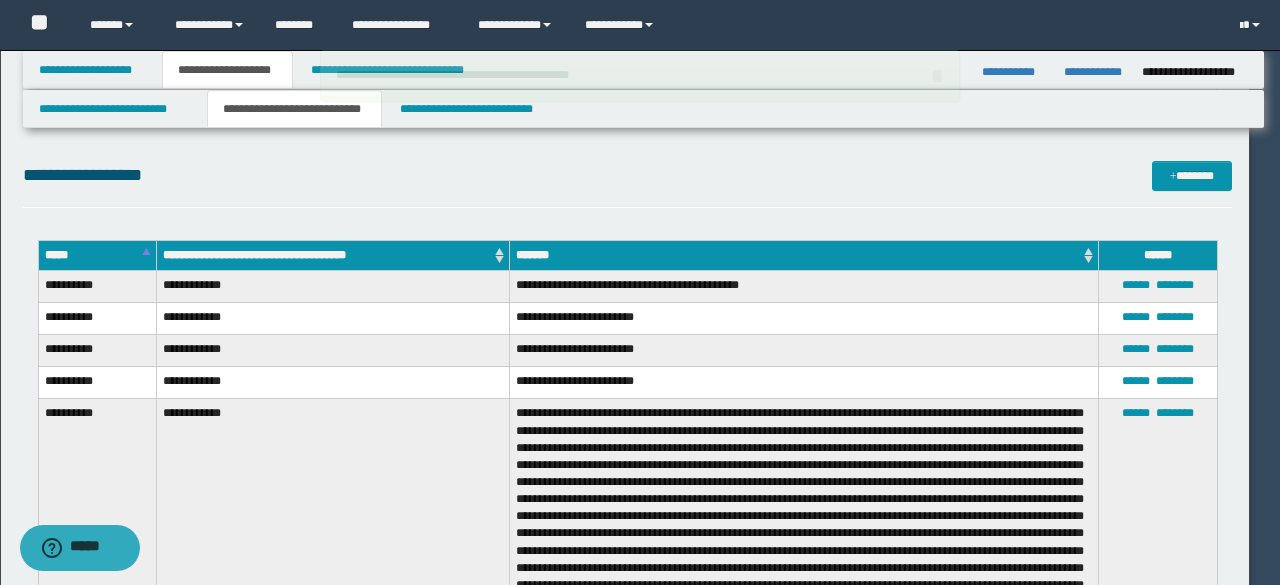 type 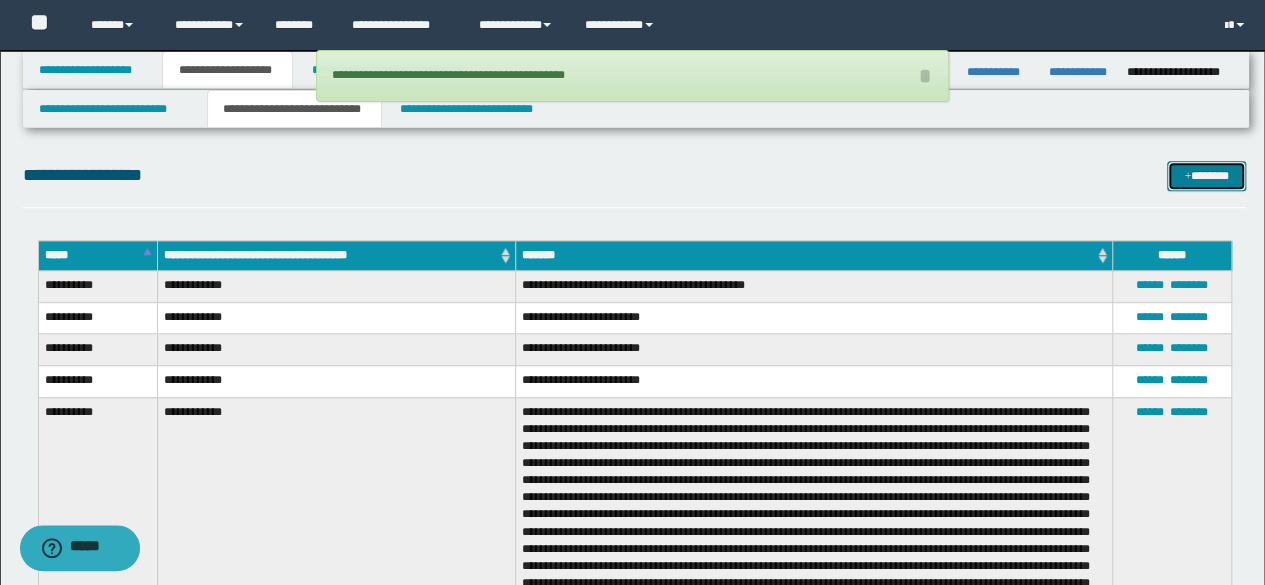 click on "*******" at bounding box center (1206, 175) 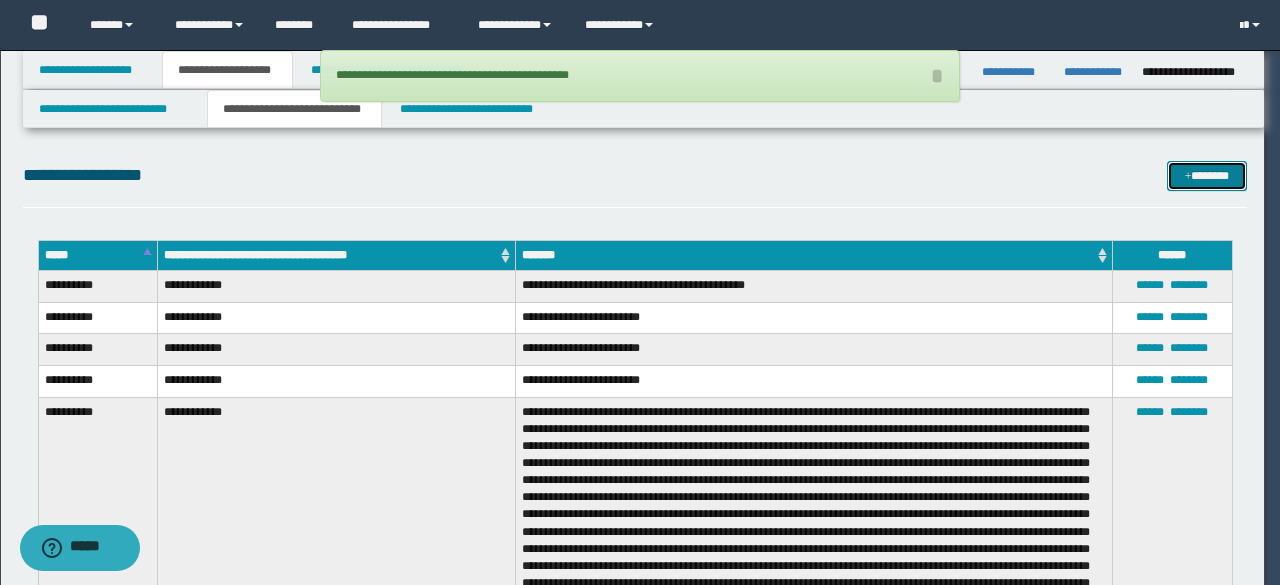 scroll, scrollTop: 0, scrollLeft: 0, axis: both 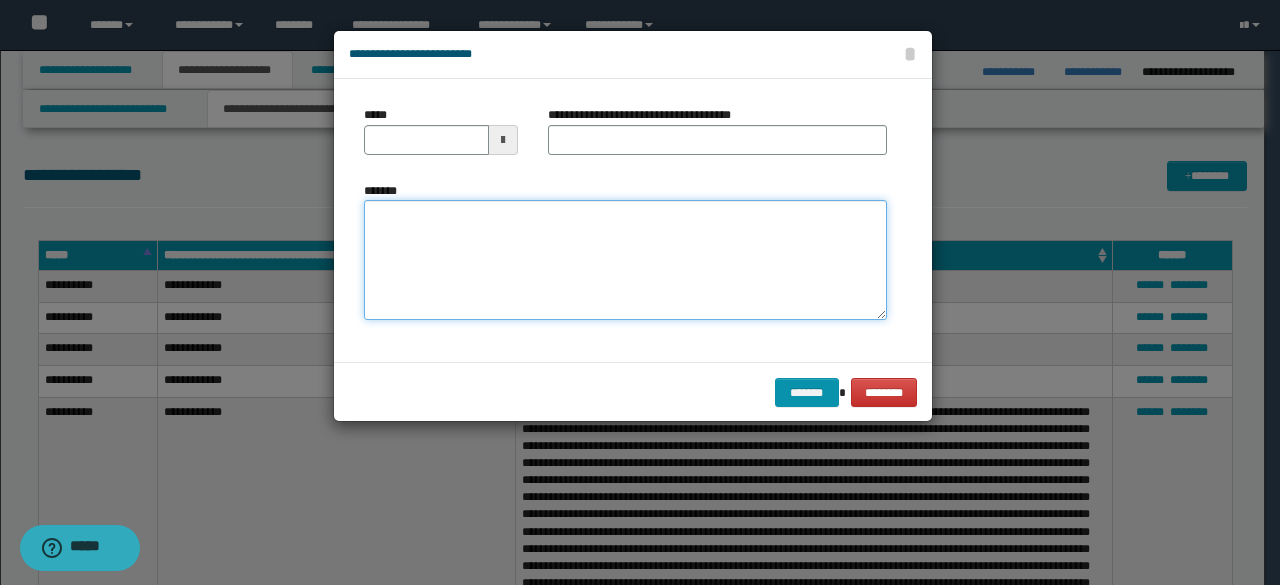 click on "*******" at bounding box center (625, 259) 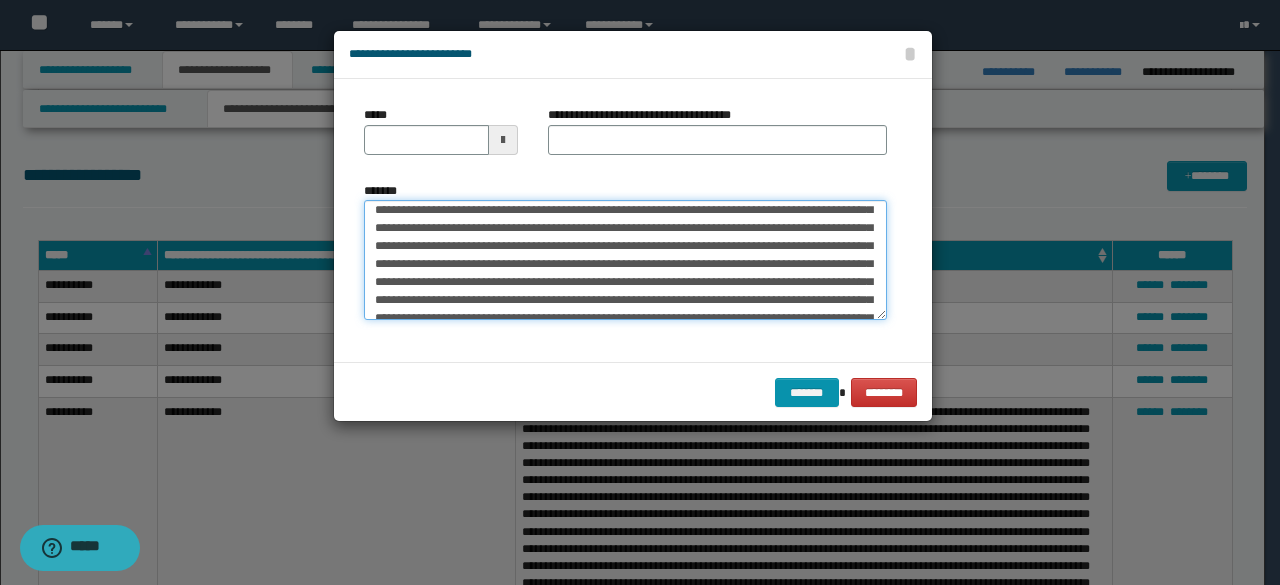 scroll, scrollTop: 0, scrollLeft: 0, axis: both 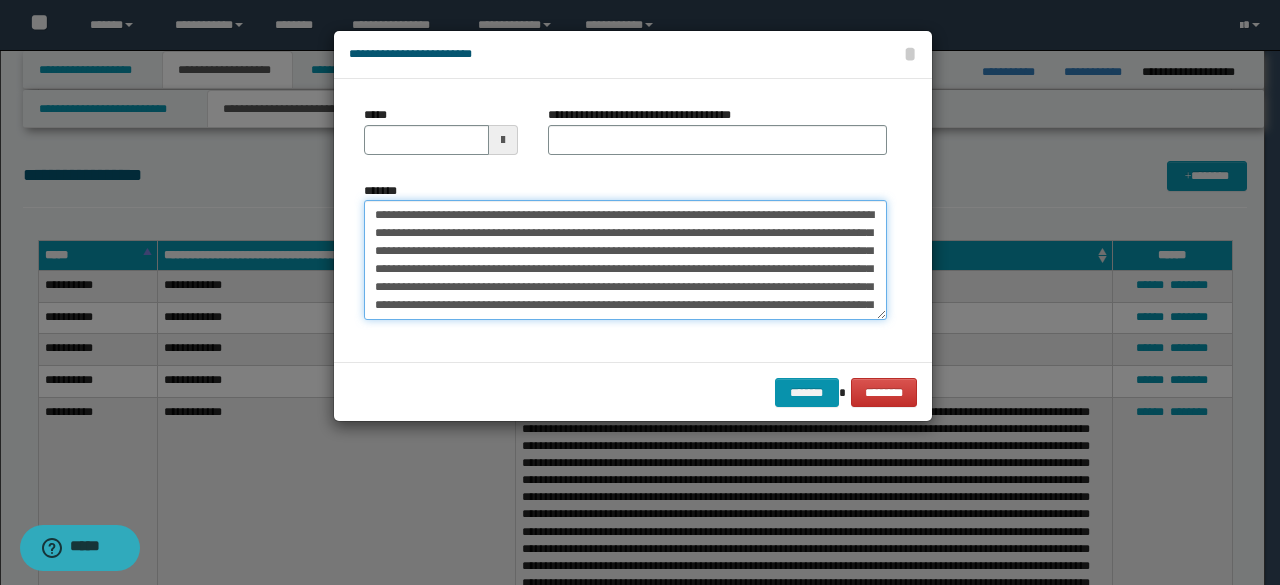 drag, startPoint x: 434, startPoint y: 215, endPoint x: 302, endPoint y: 215, distance: 132 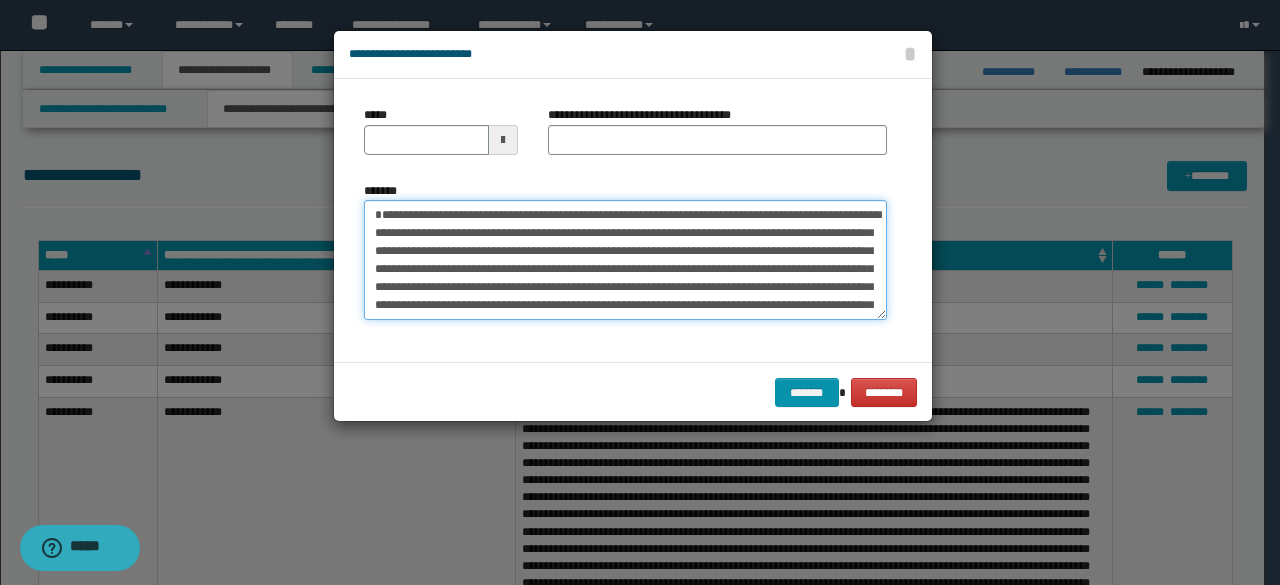 type 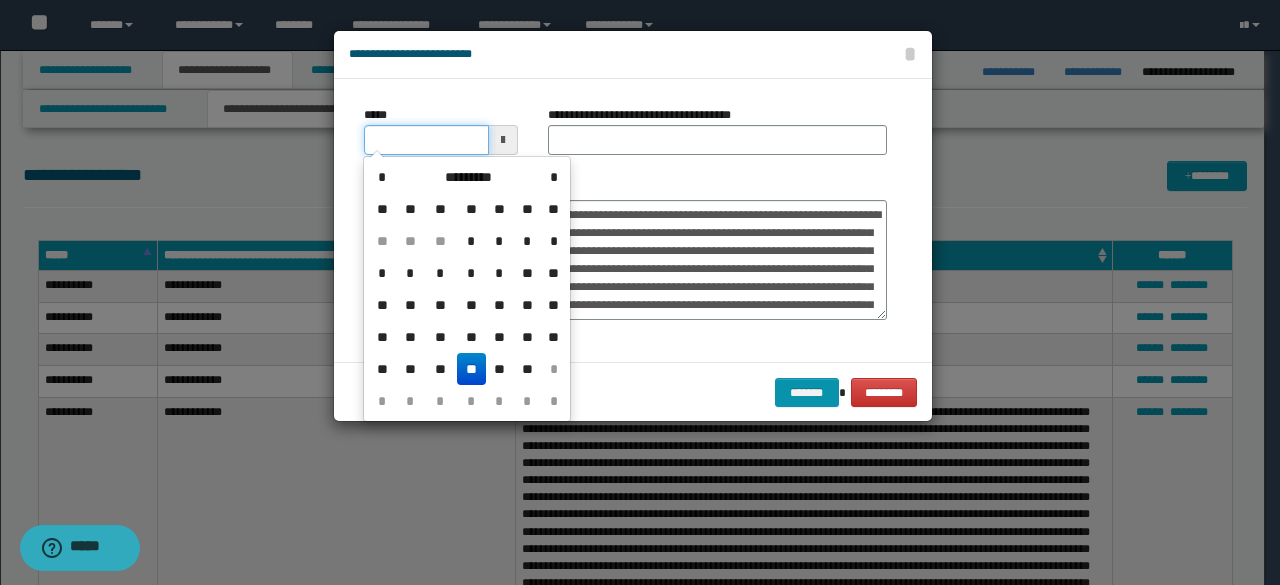 click on "*****" at bounding box center [426, 140] 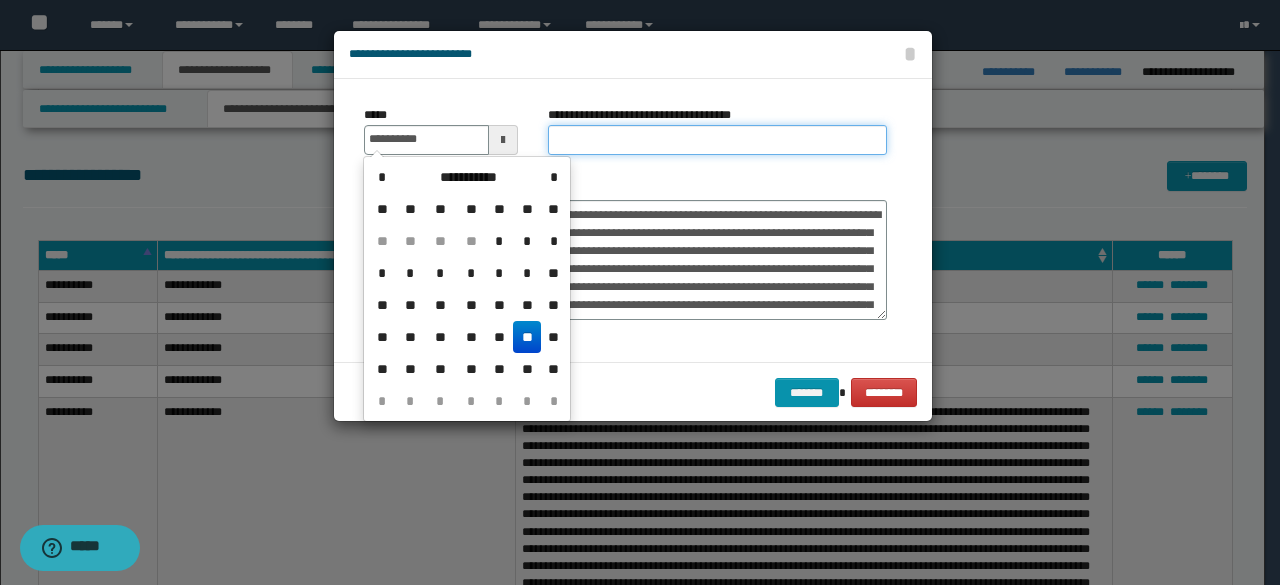type on "**********" 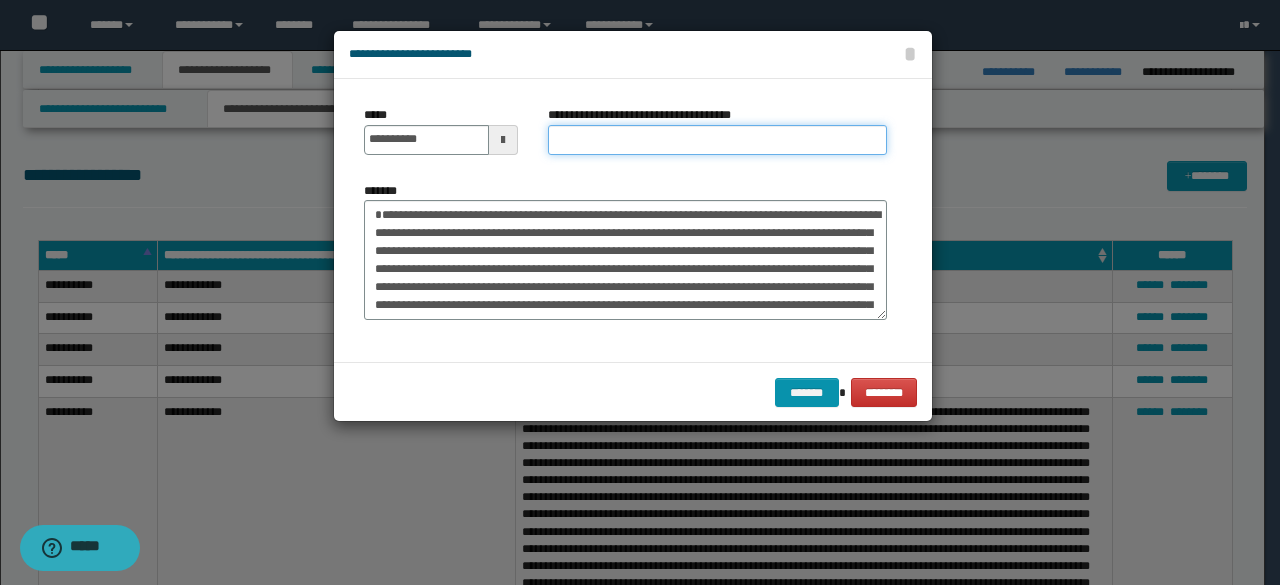 click on "**********" at bounding box center (717, 140) 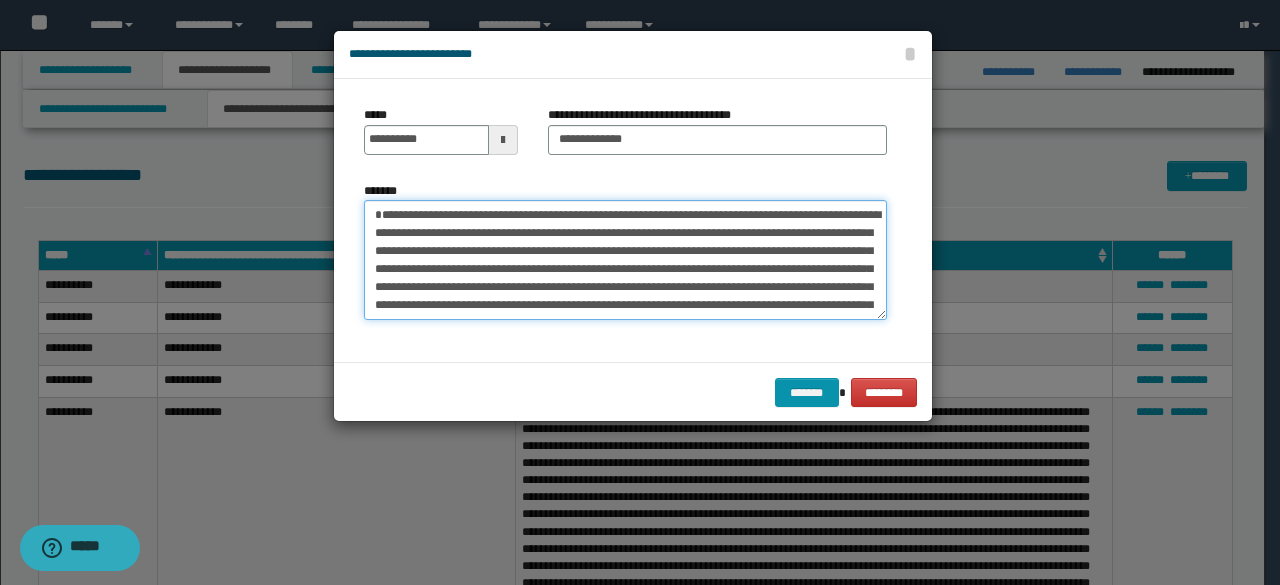 drag, startPoint x: 448, startPoint y: 212, endPoint x: 332, endPoint y: 213, distance: 116.00431 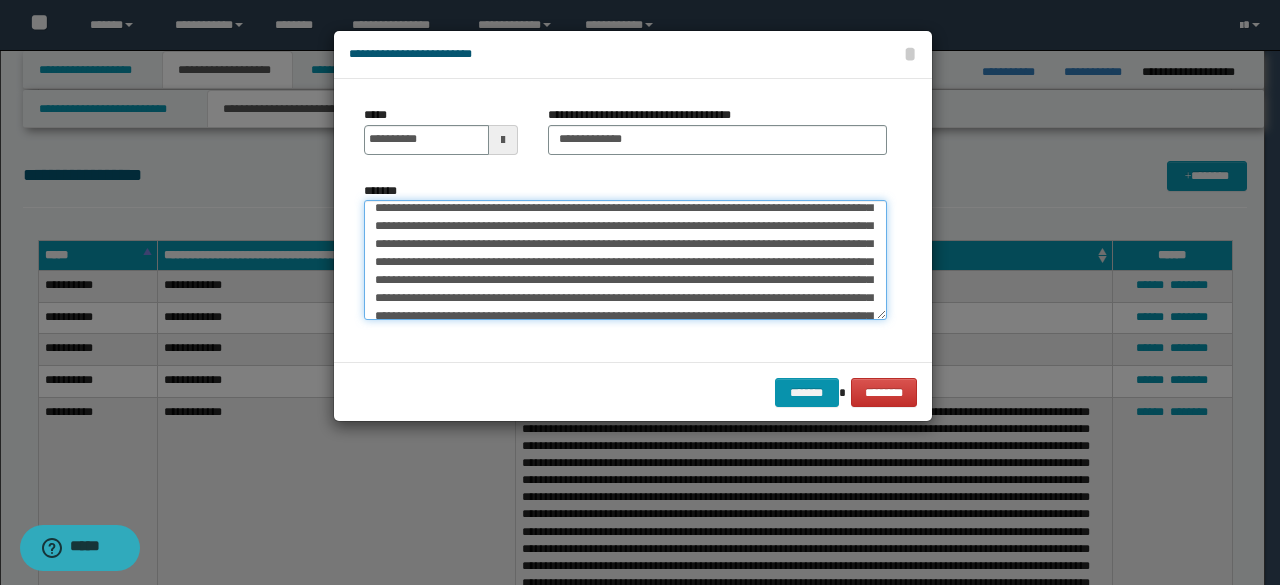 scroll, scrollTop: 558, scrollLeft: 0, axis: vertical 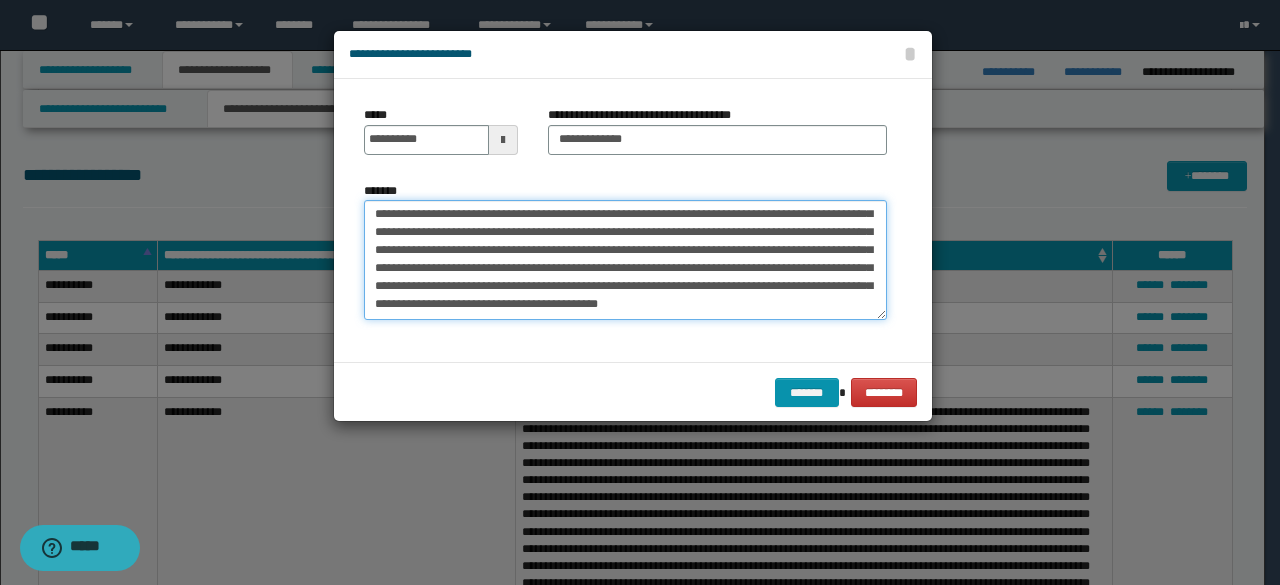 drag, startPoint x: 370, startPoint y: 249, endPoint x: 848, endPoint y: 342, distance: 486.96304 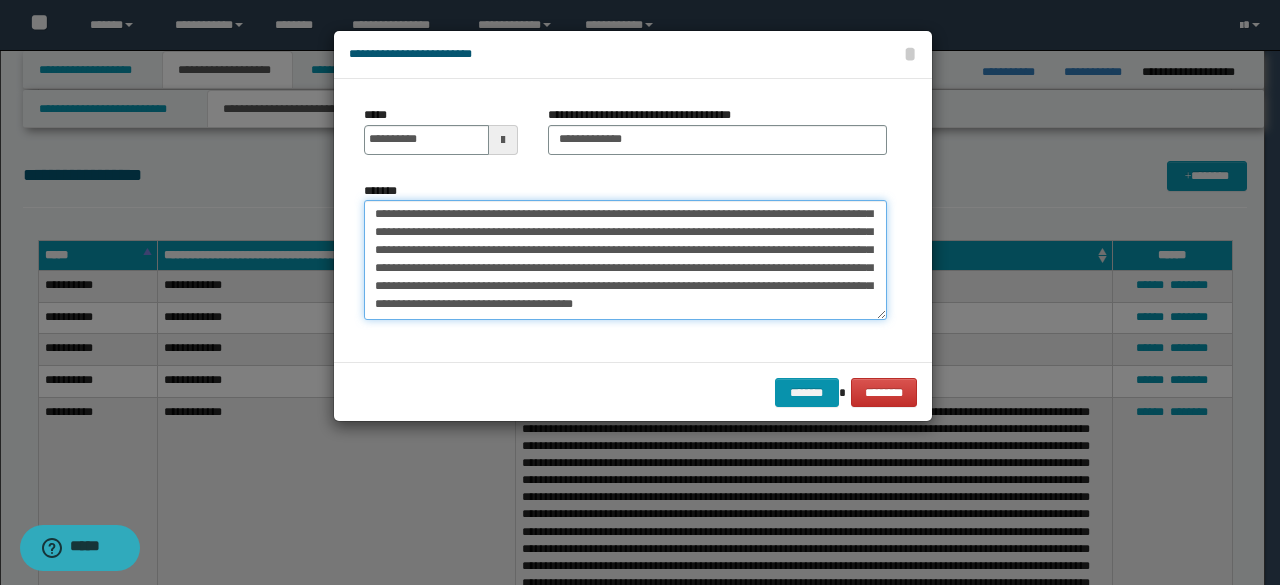 scroll, scrollTop: 0, scrollLeft: 0, axis: both 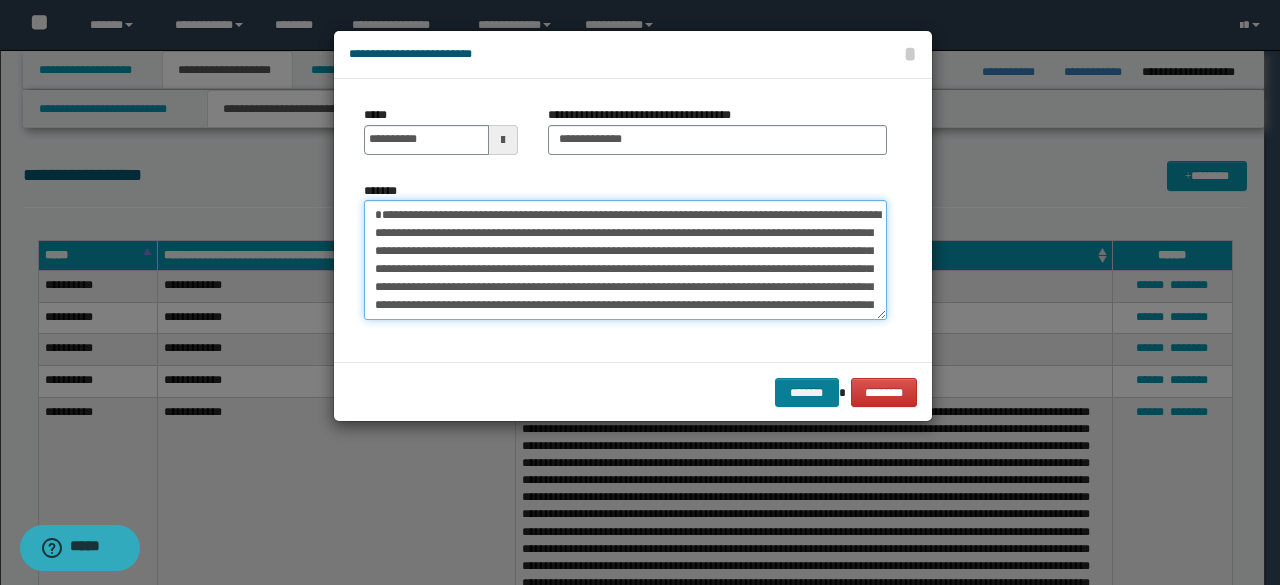 type on "**********" 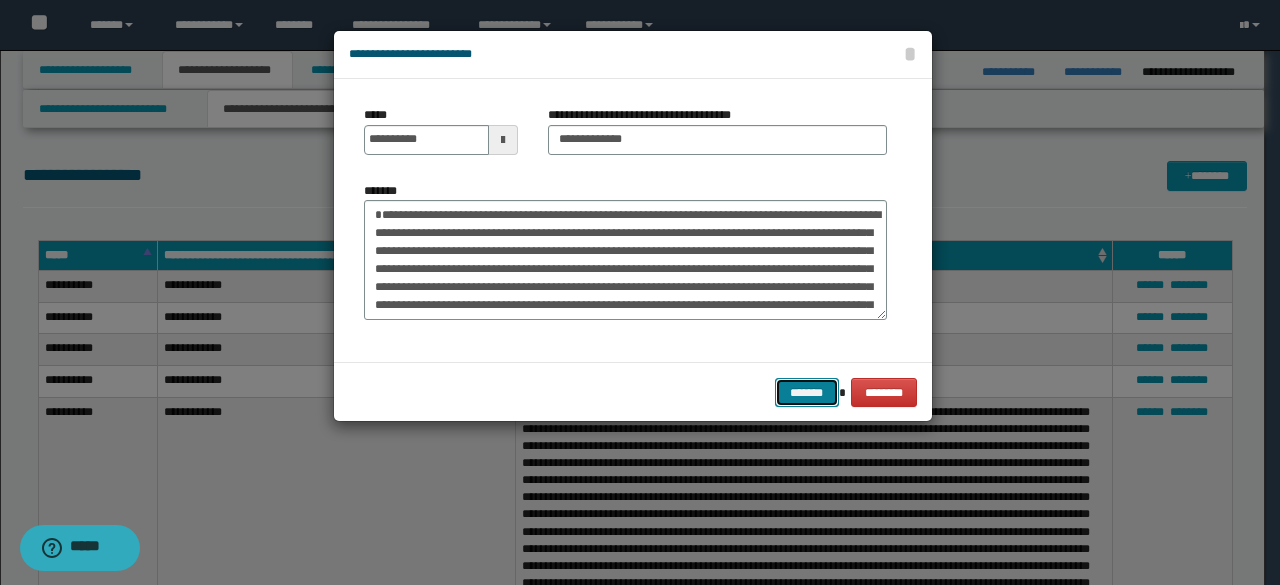 click on "*******" at bounding box center (807, 392) 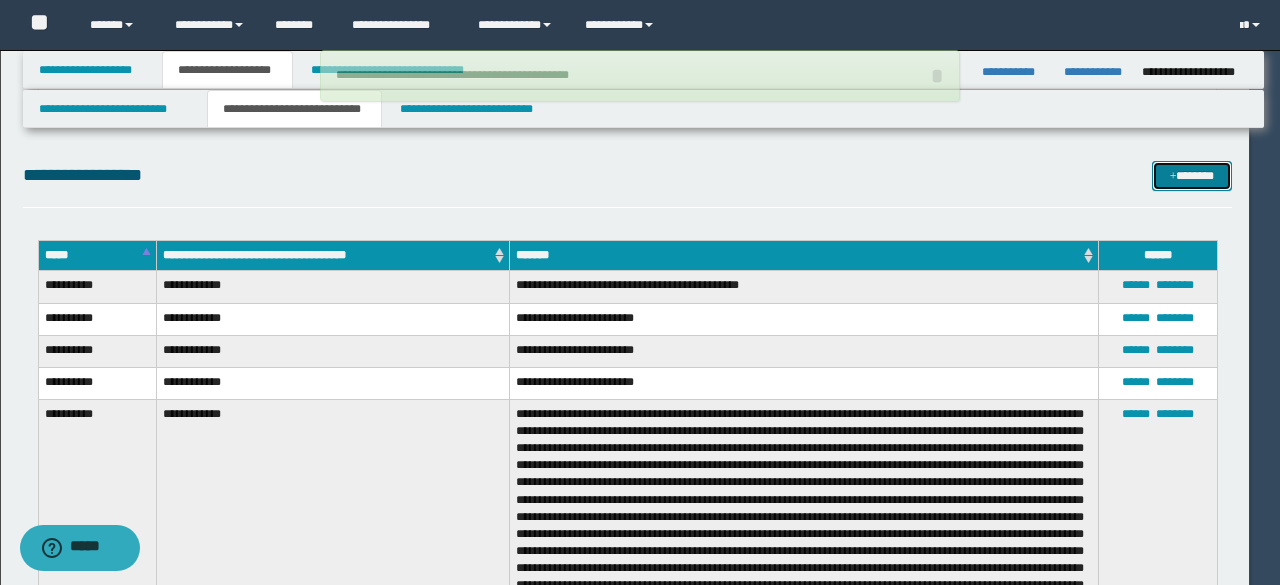 type 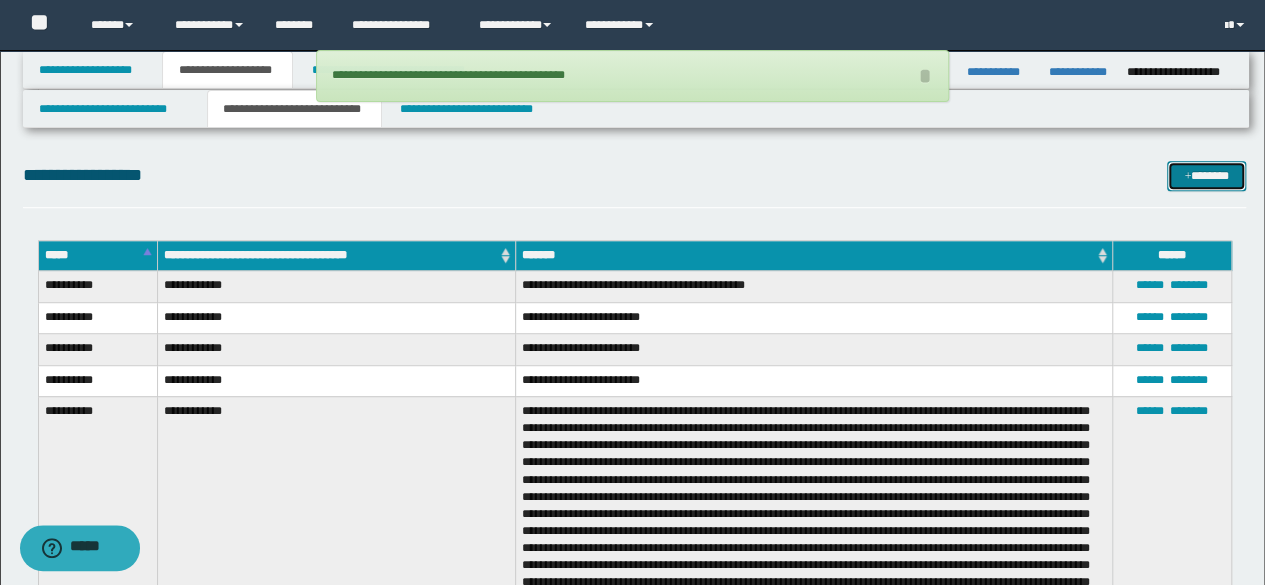 click on "*******" at bounding box center [1206, 175] 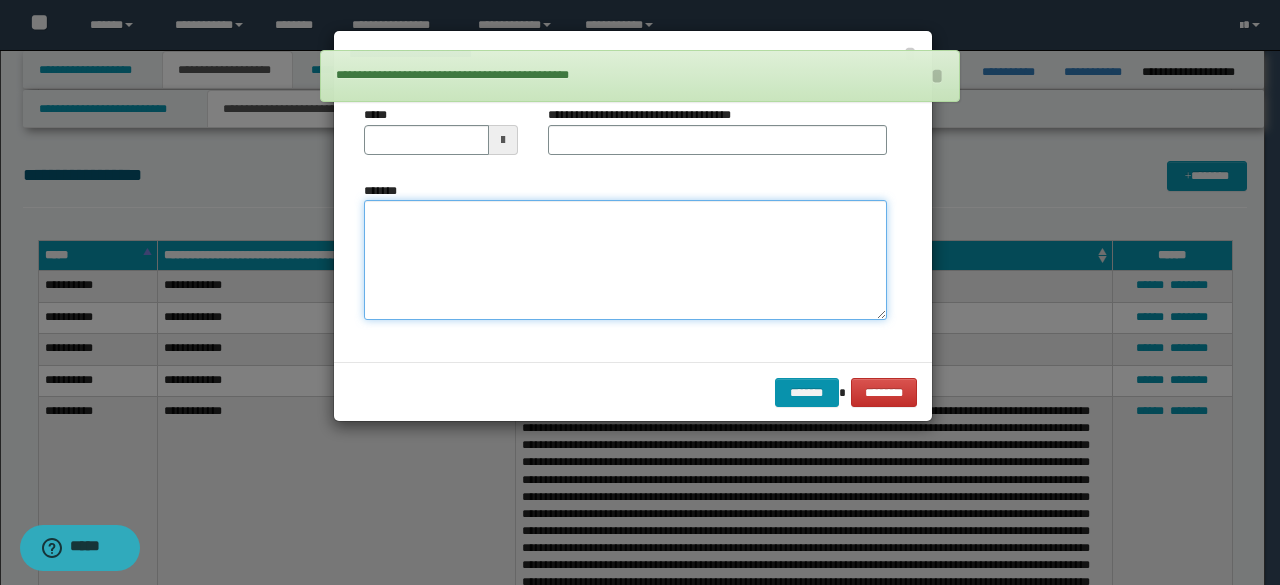 click on "*******" at bounding box center [625, 259] 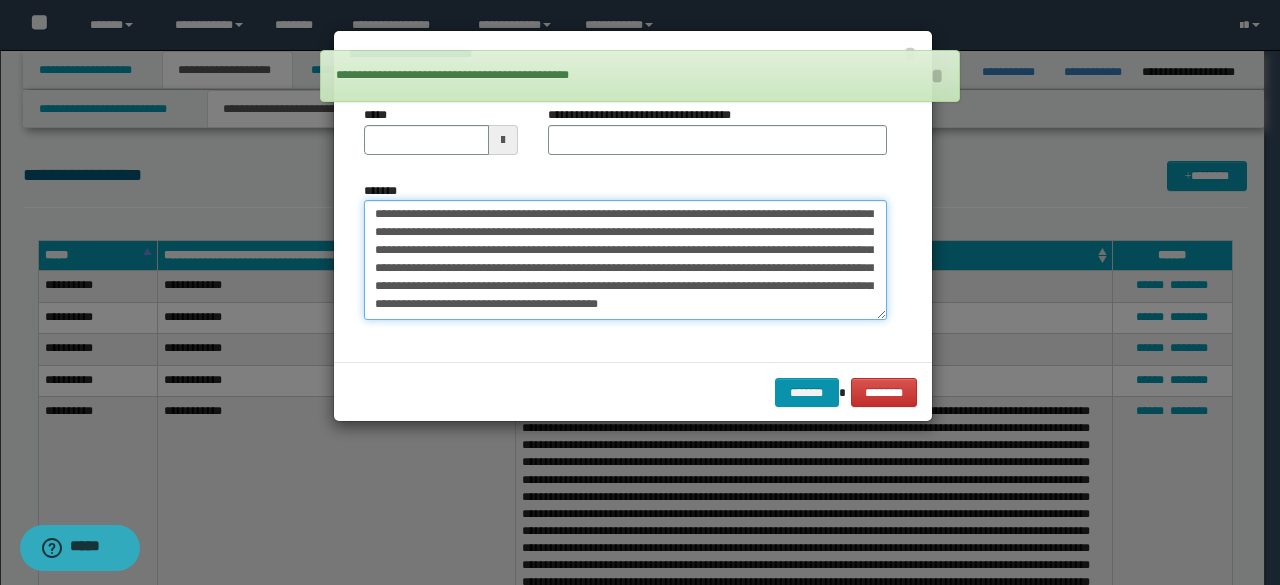 scroll, scrollTop: 0, scrollLeft: 0, axis: both 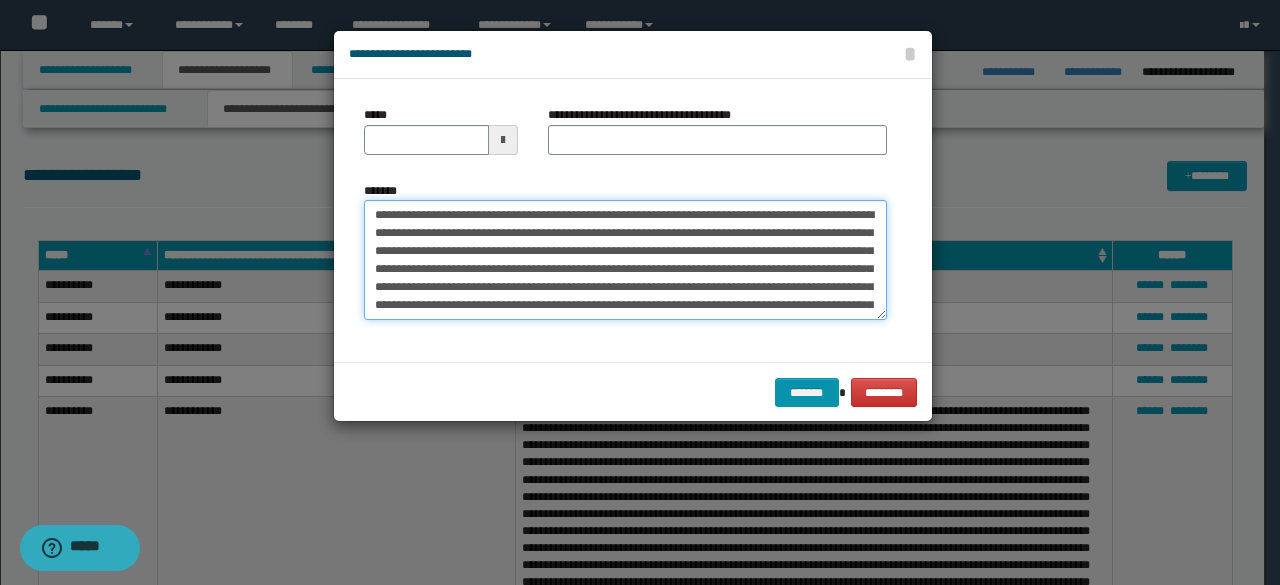 drag, startPoint x: 437, startPoint y: 208, endPoint x: 302, endPoint y: 223, distance: 135.83078 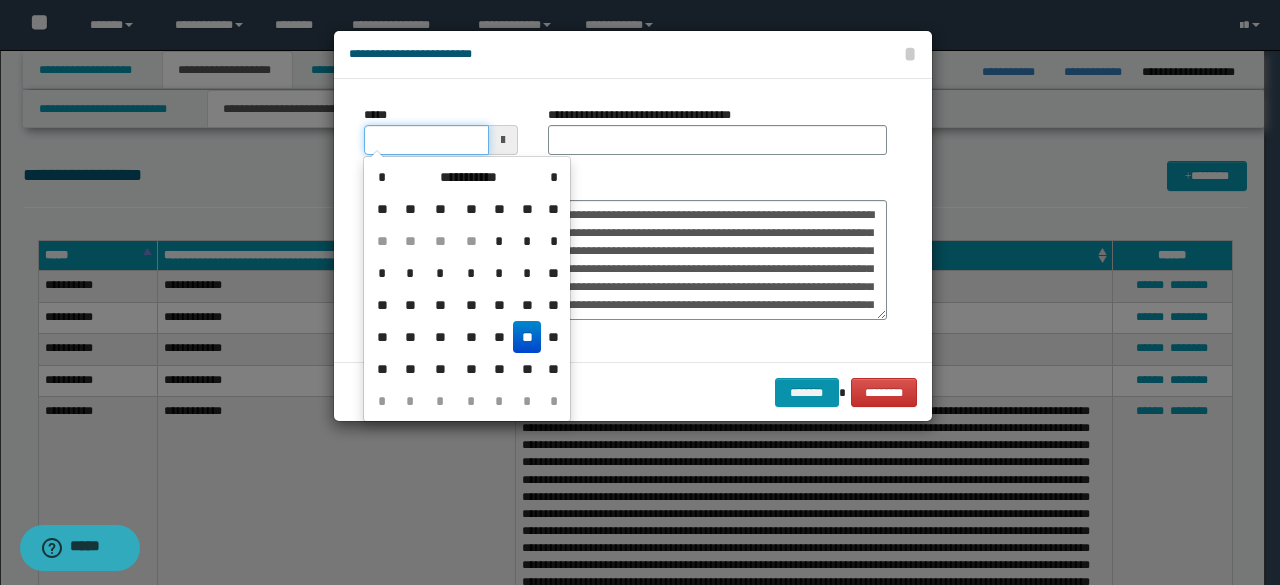 click on "**********" at bounding box center [640, -208] 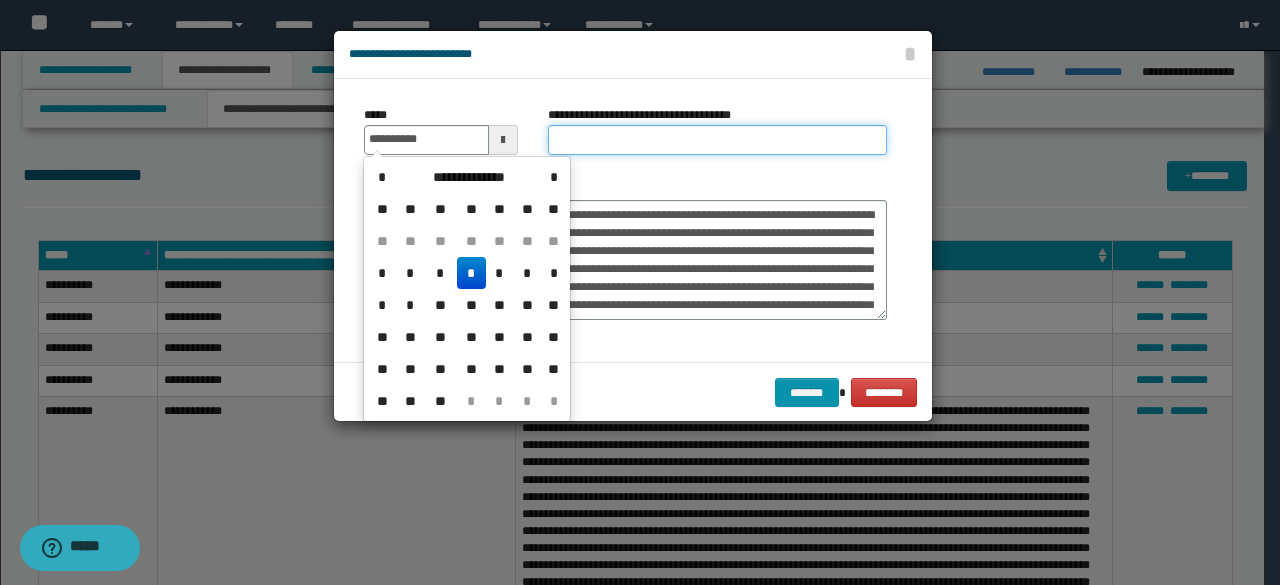type on "**********" 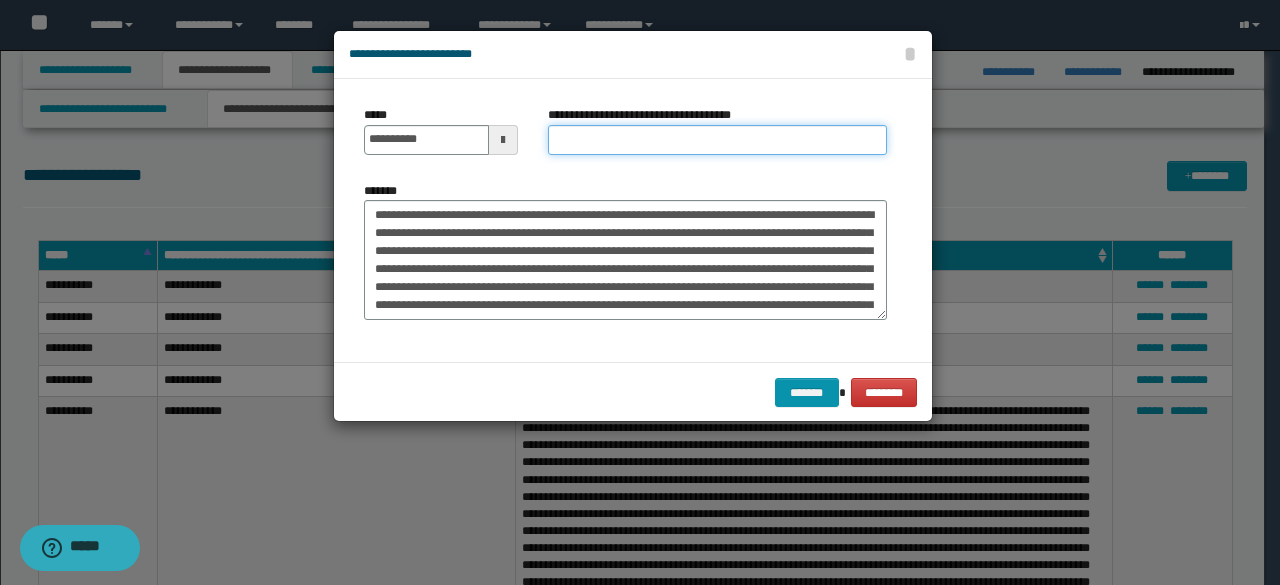 type on "**********" 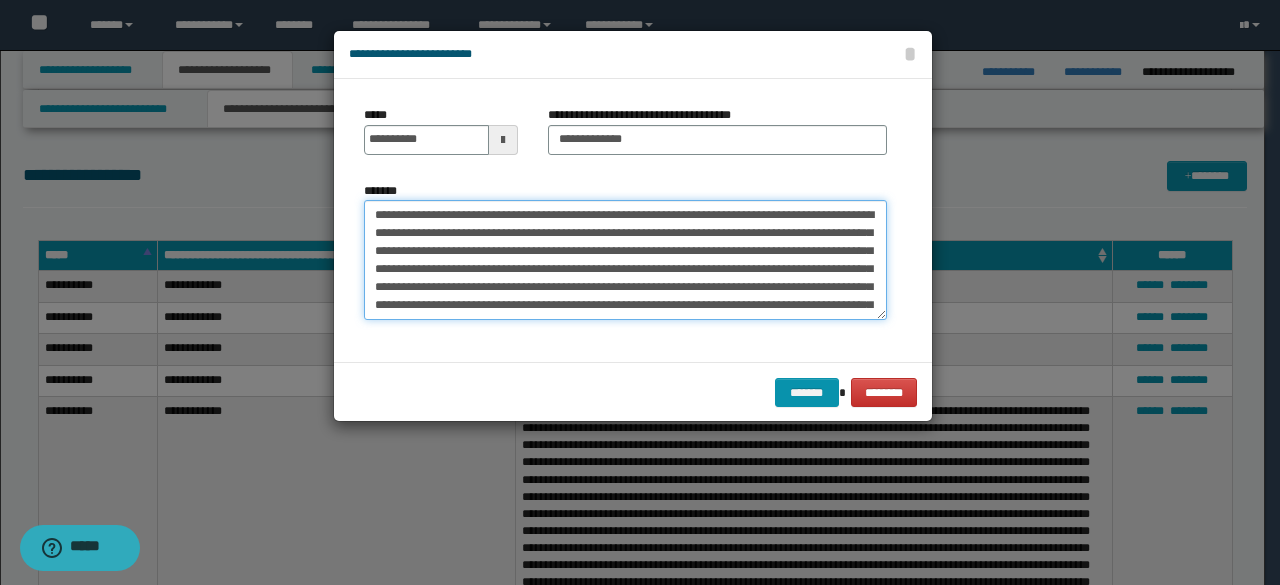 drag, startPoint x: 447, startPoint y: 215, endPoint x: 366, endPoint y: 223, distance: 81.394104 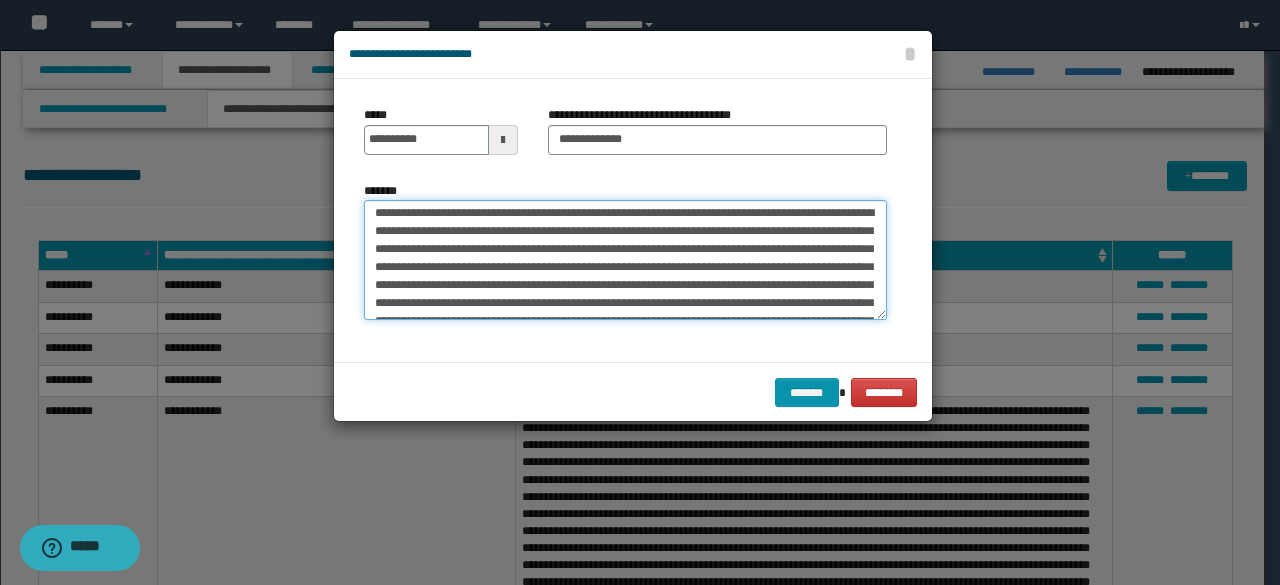 scroll, scrollTop: 324, scrollLeft: 0, axis: vertical 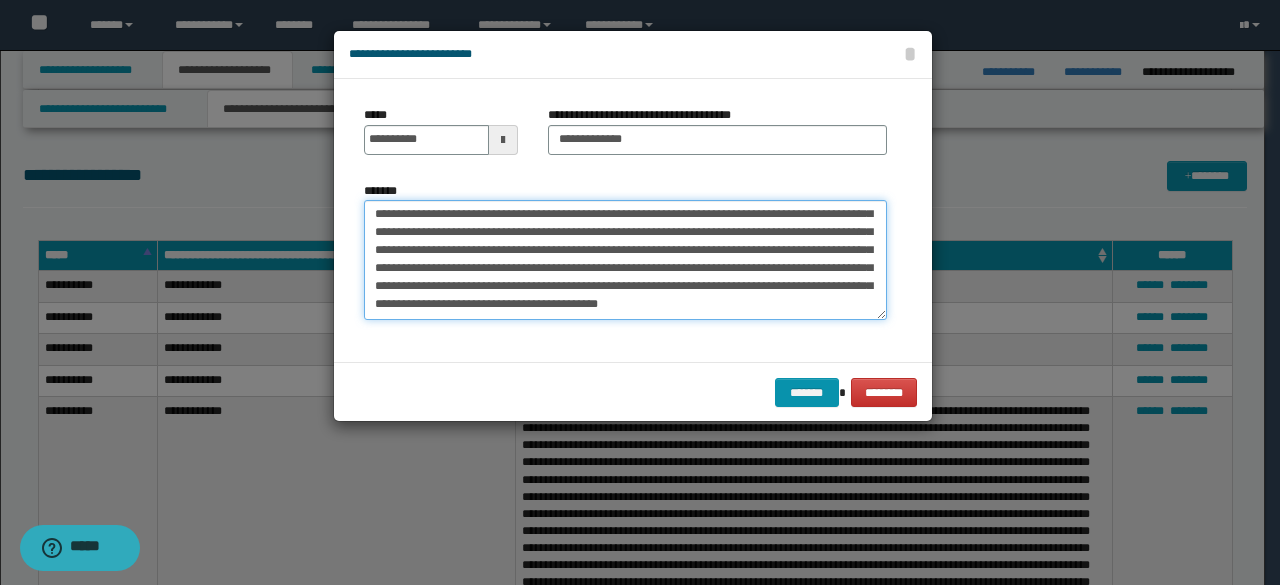 drag, startPoint x: 364, startPoint y: 280, endPoint x: 859, endPoint y: 337, distance: 498.271 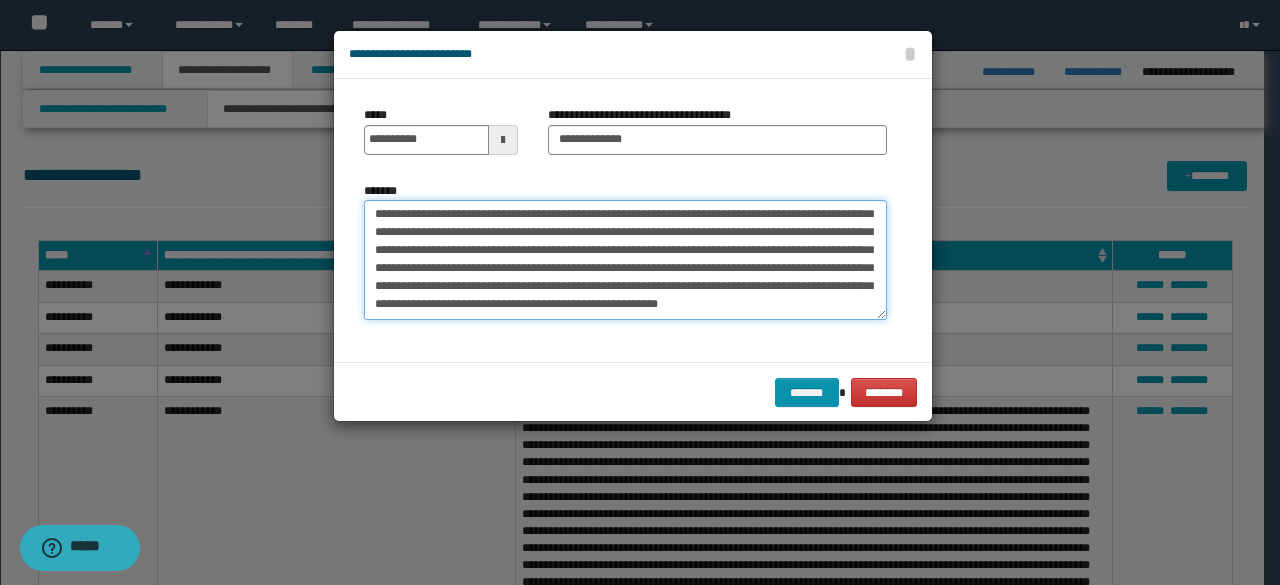 scroll, scrollTop: 72, scrollLeft: 0, axis: vertical 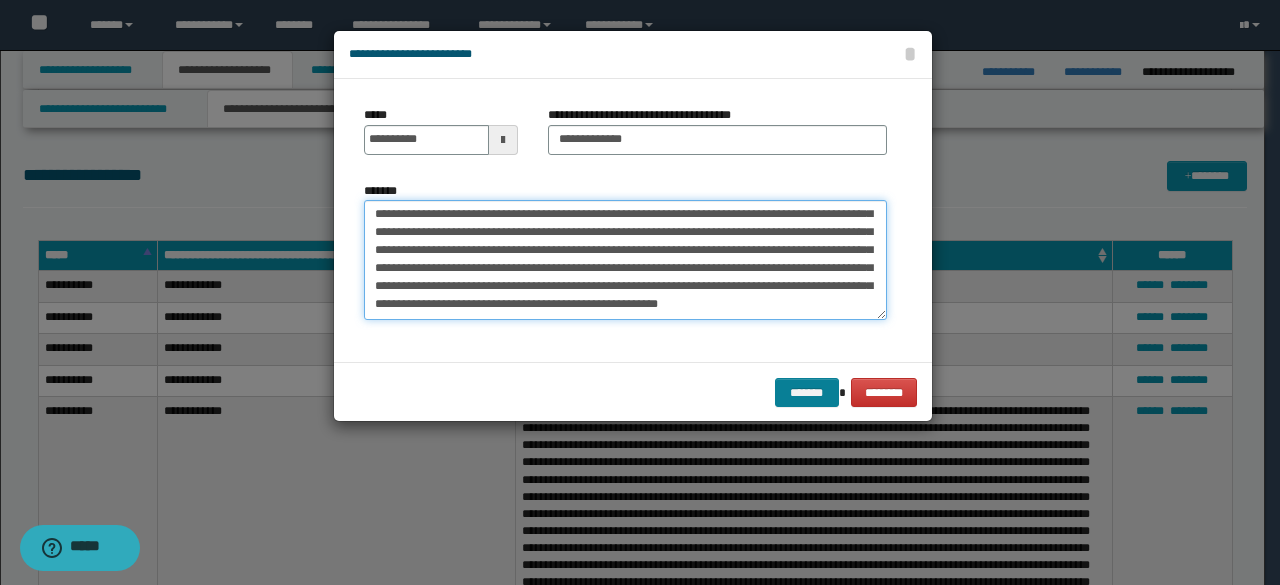 type on "**********" 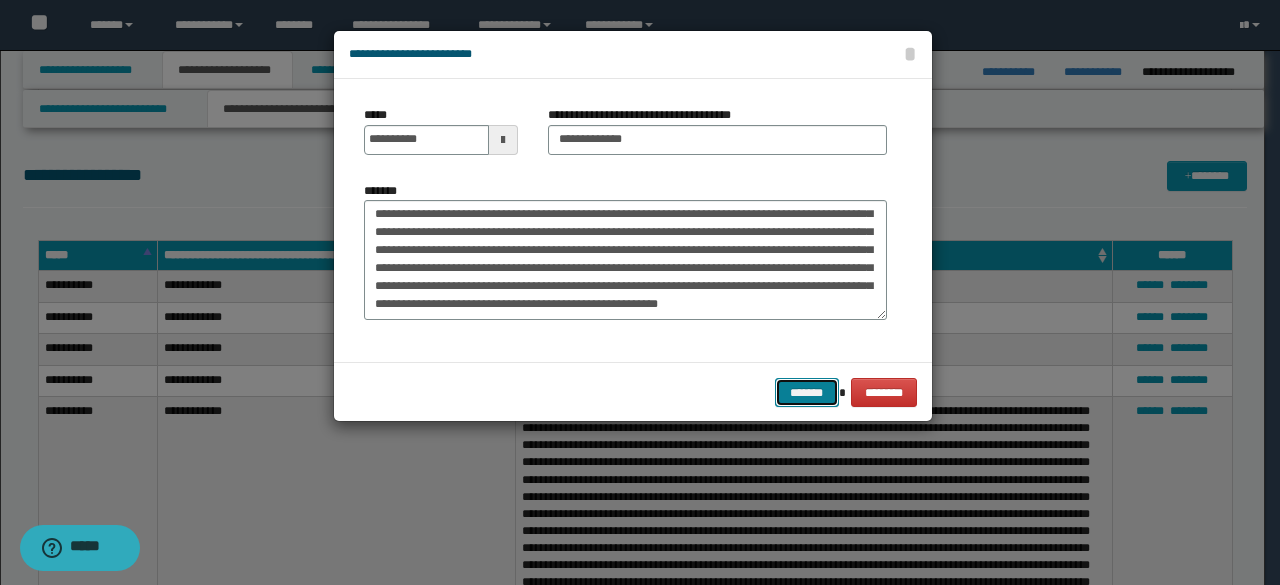 click on "*******" at bounding box center [807, 392] 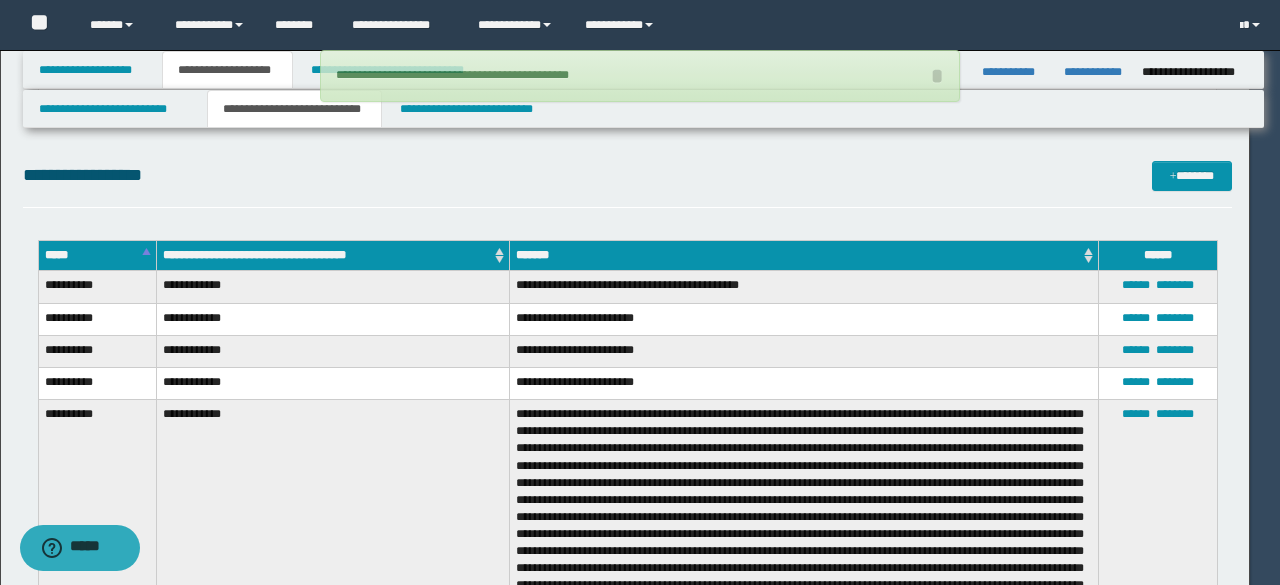 type 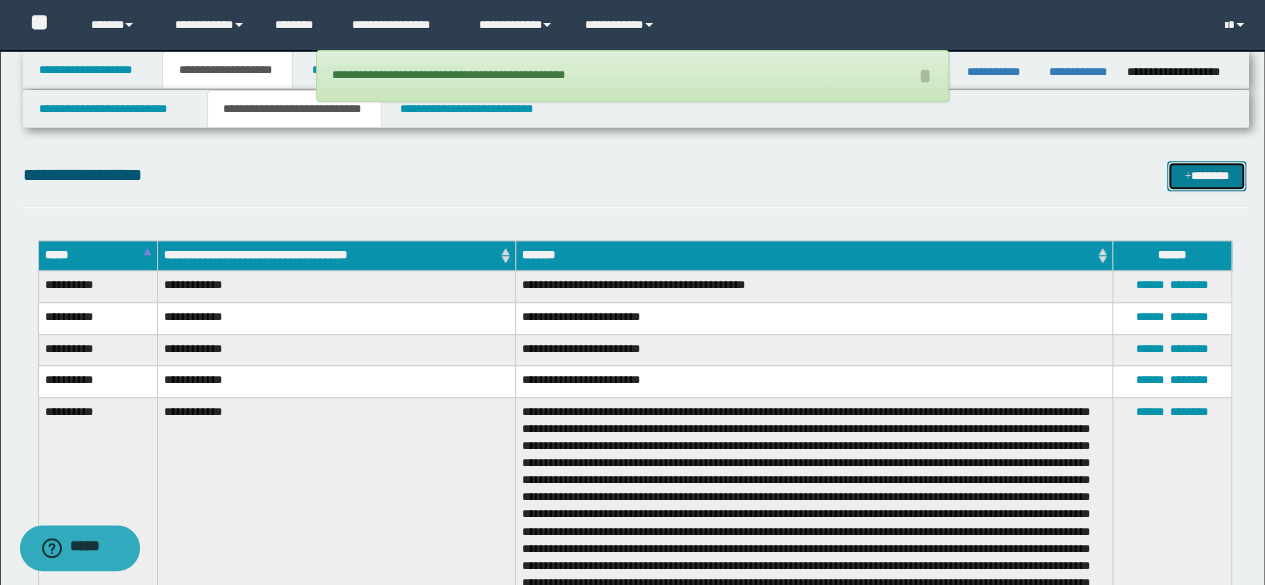 click on "*******" at bounding box center (1206, 175) 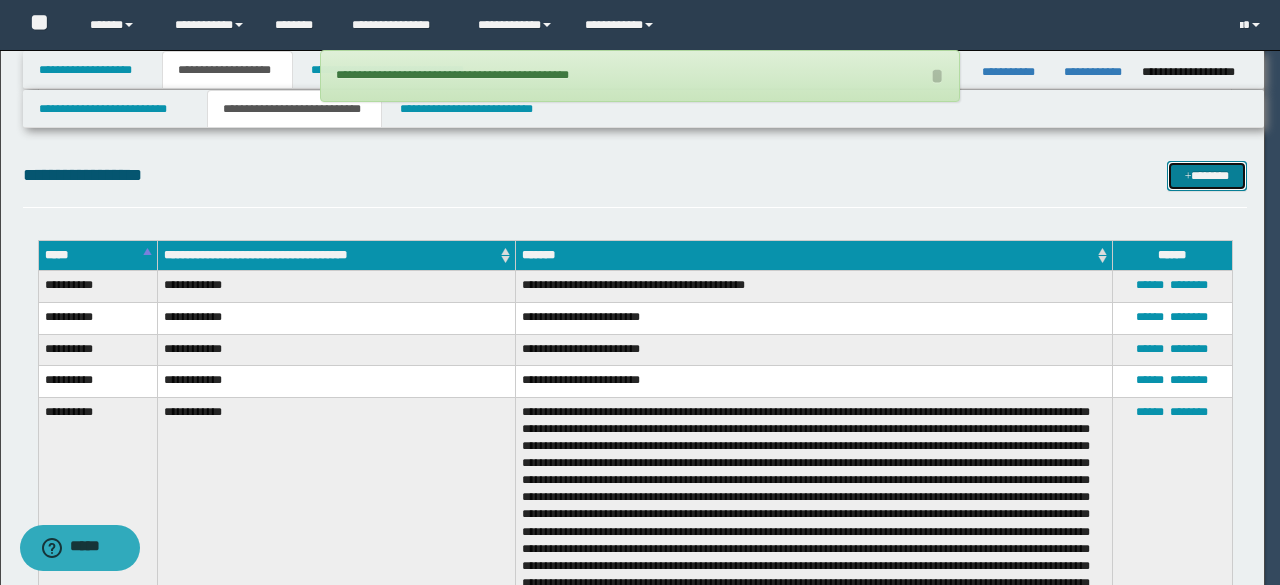 scroll, scrollTop: 0, scrollLeft: 0, axis: both 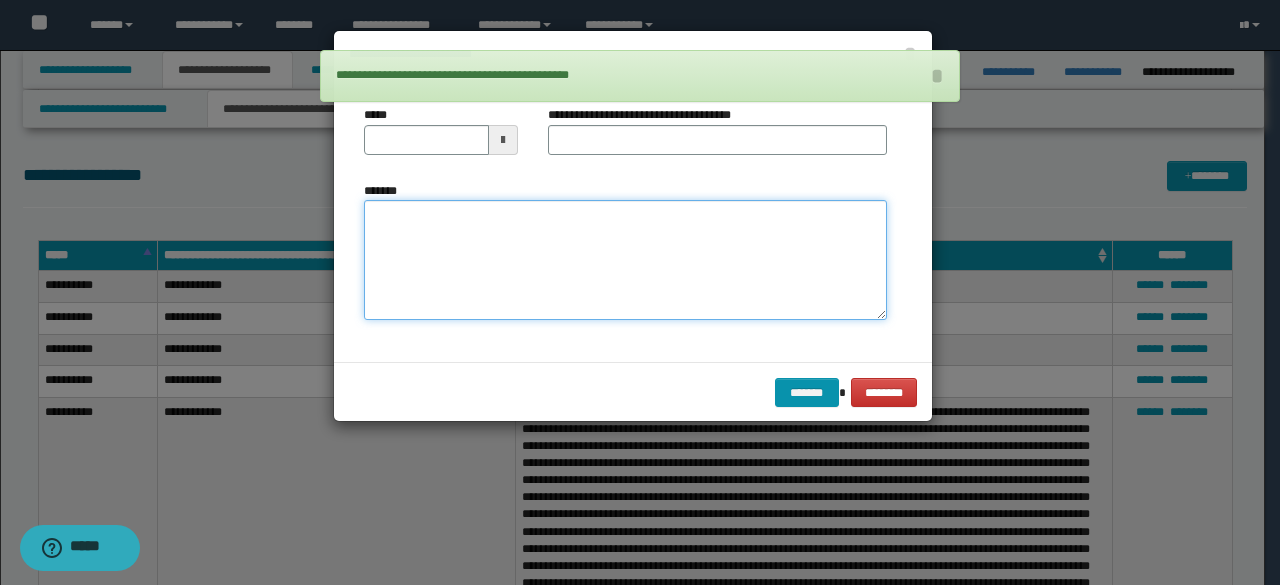 click on "*******" at bounding box center (625, 259) 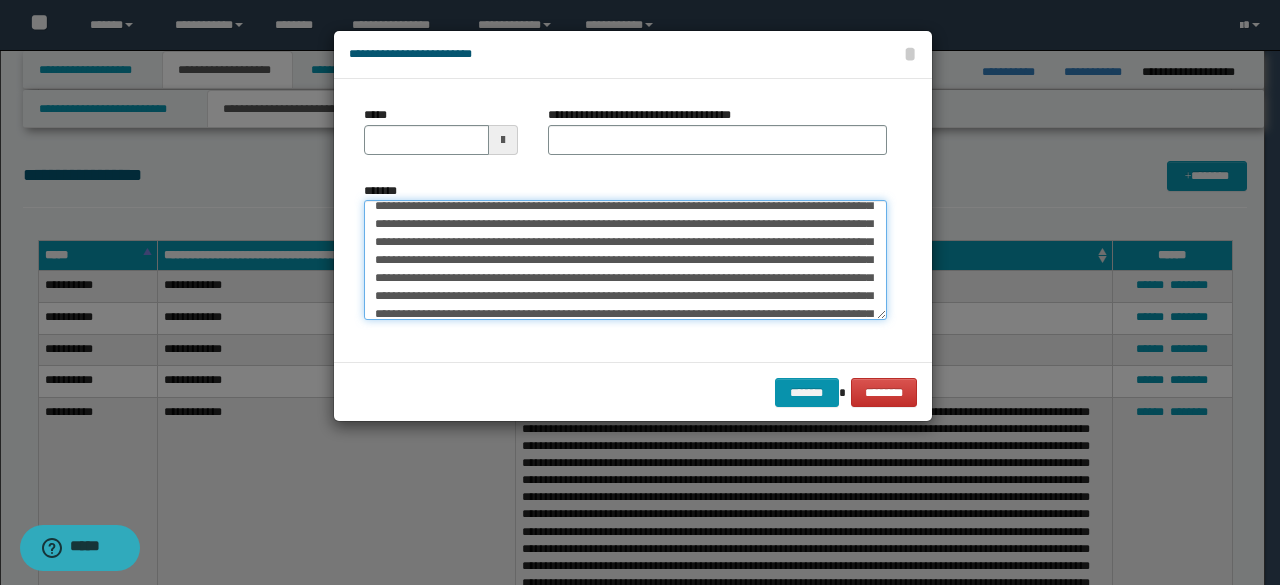scroll, scrollTop: 0, scrollLeft: 0, axis: both 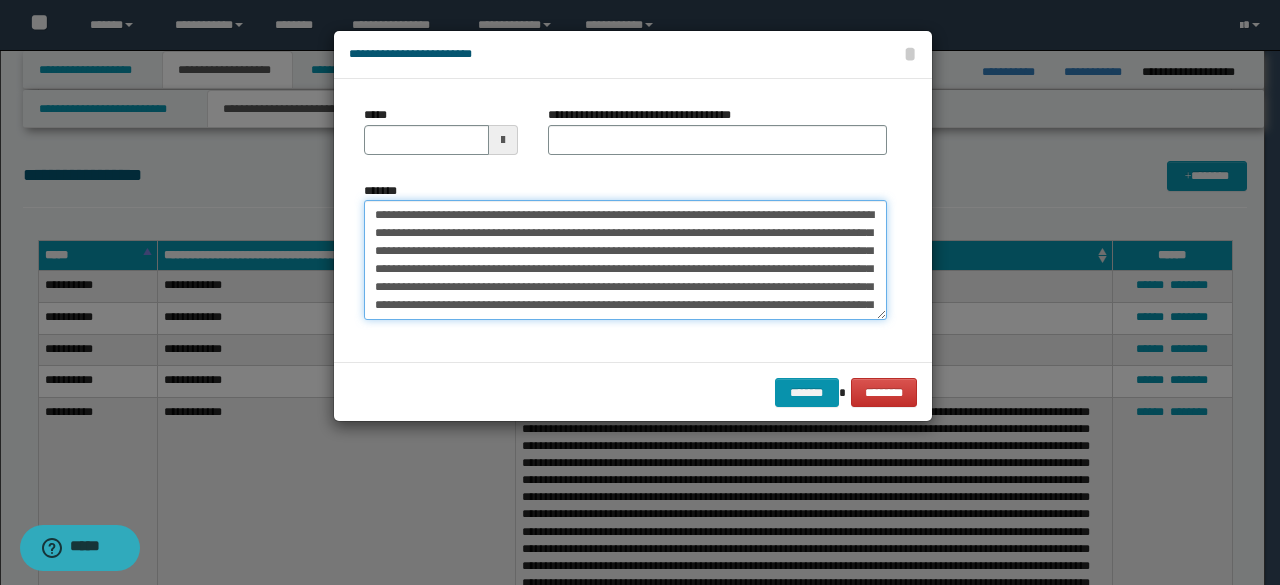 drag, startPoint x: 436, startPoint y: 219, endPoint x: 332, endPoint y: 220, distance: 104.00481 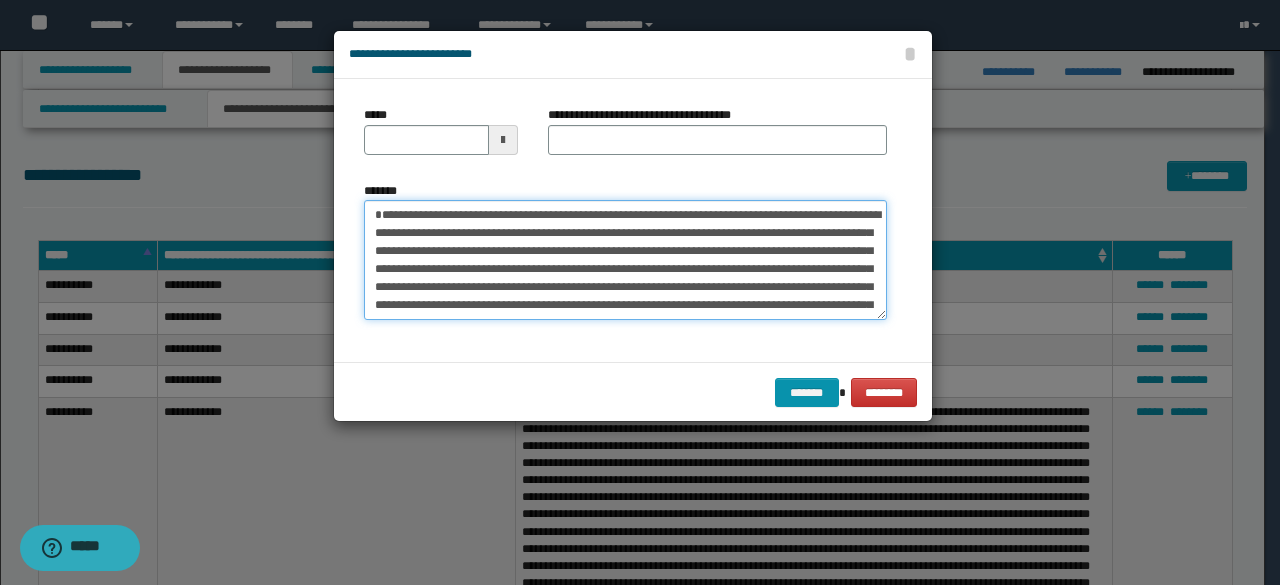 type on "**********" 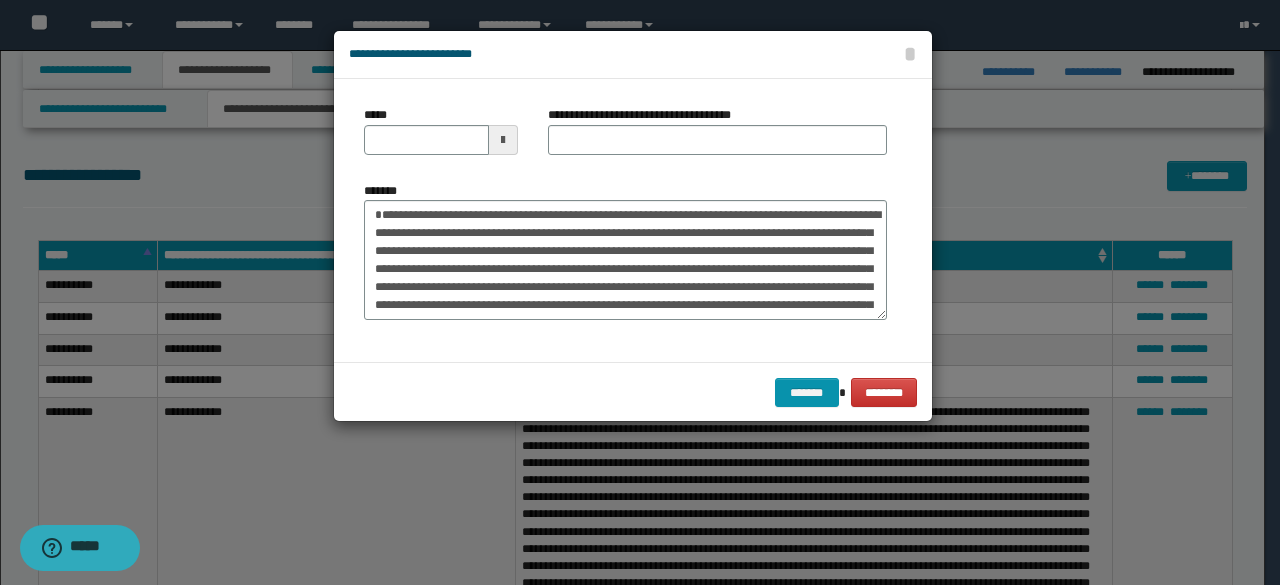 click on "*****" at bounding box center [441, 138] 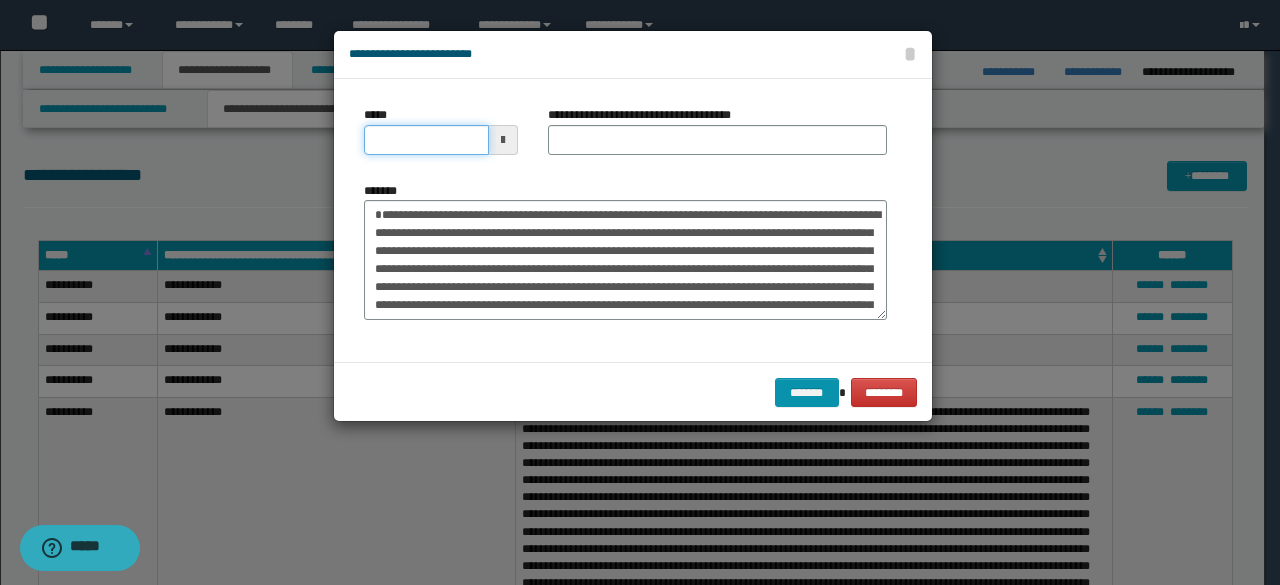 click on "*****" at bounding box center (426, 140) 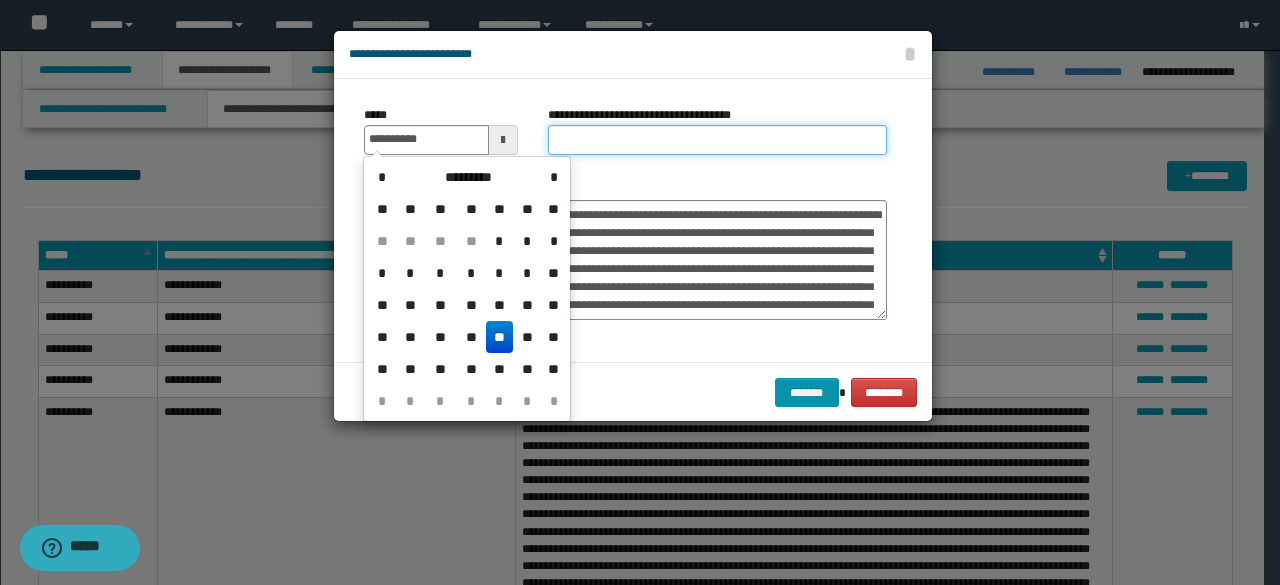 type on "**********" 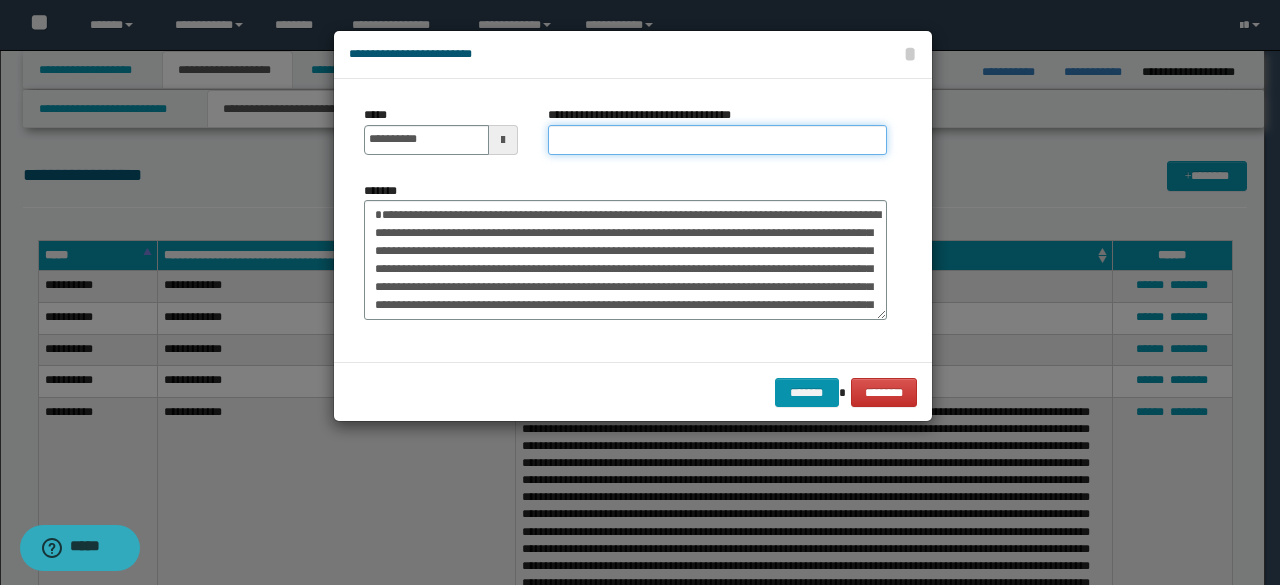 type on "**********" 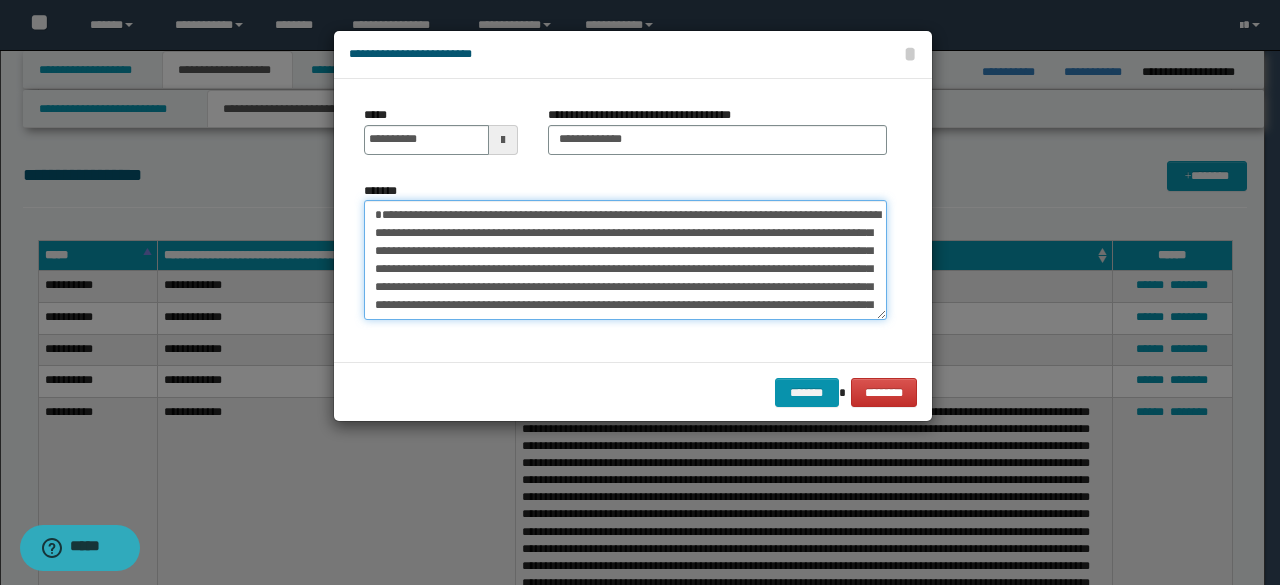 drag, startPoint x: 452, startPoint y: 211, endPoint x: 350, endPoint y: 207, distance: 102.0784 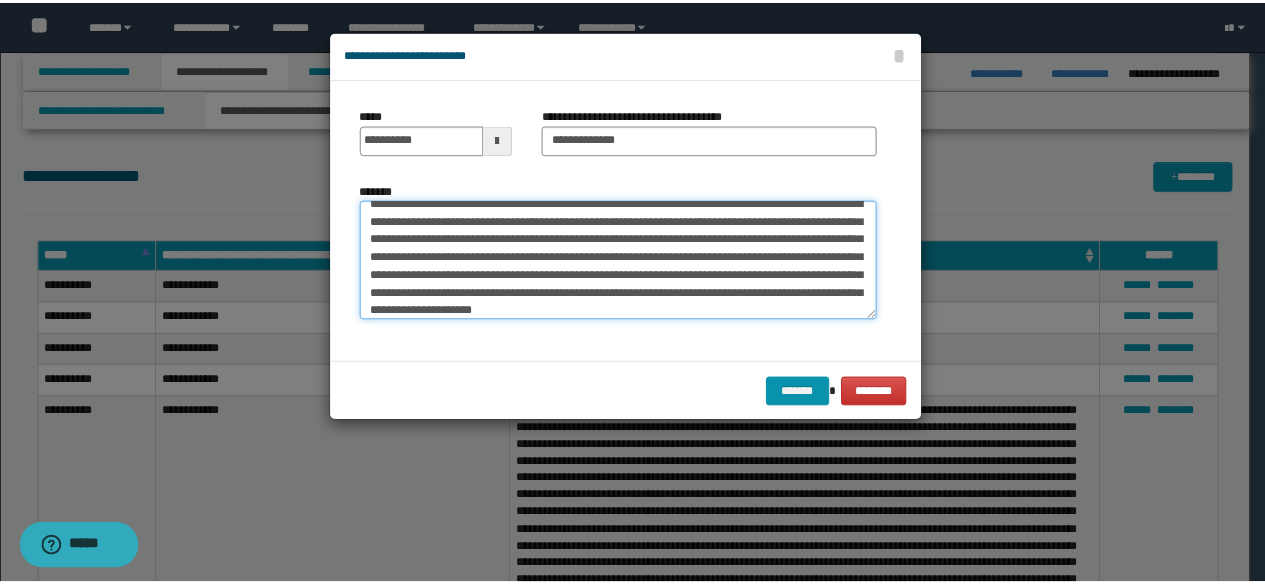 scroll, scrollTop: 144, scrollLeft: 0, axis: vertical 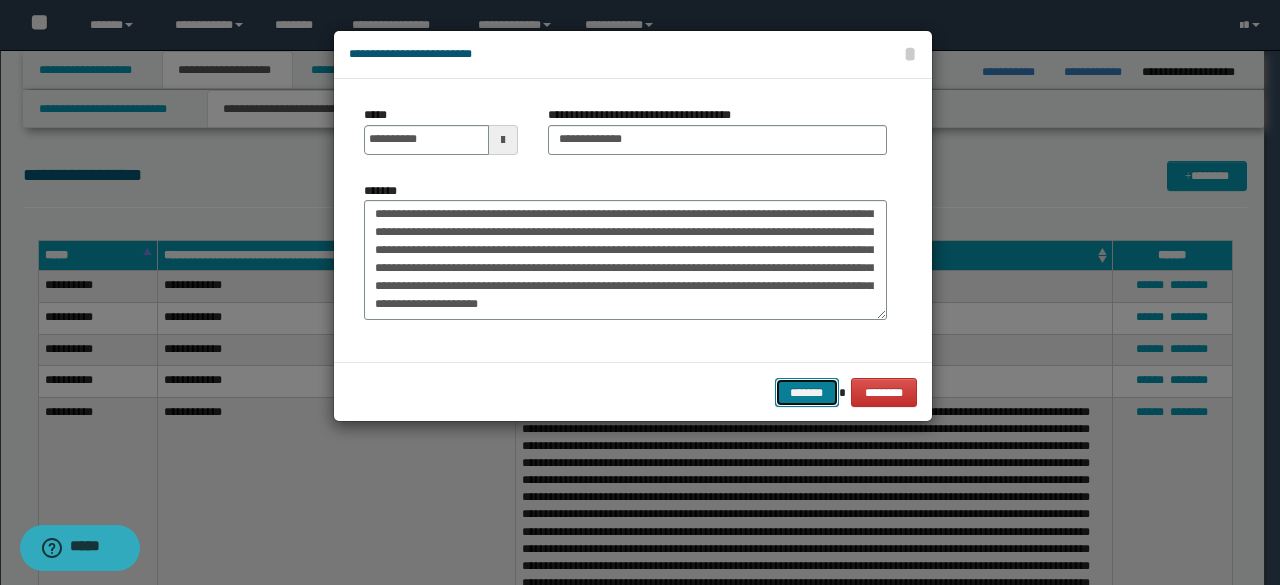 click on "*******" at bounding box center [807, 392] 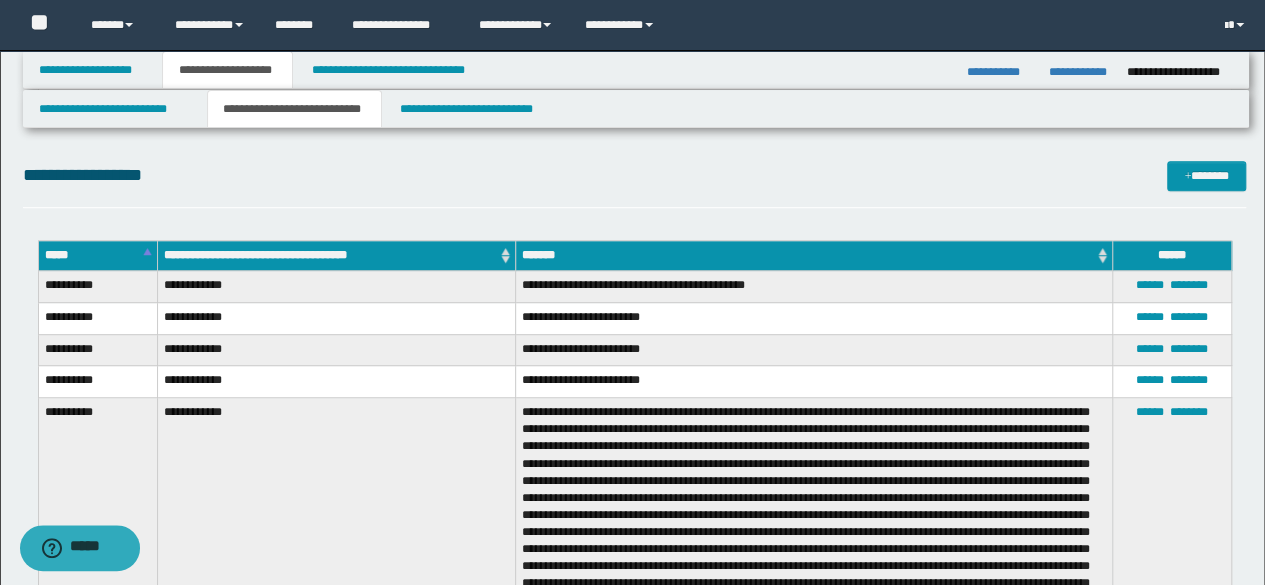 click on "**********" at bounding box center [635, 175] 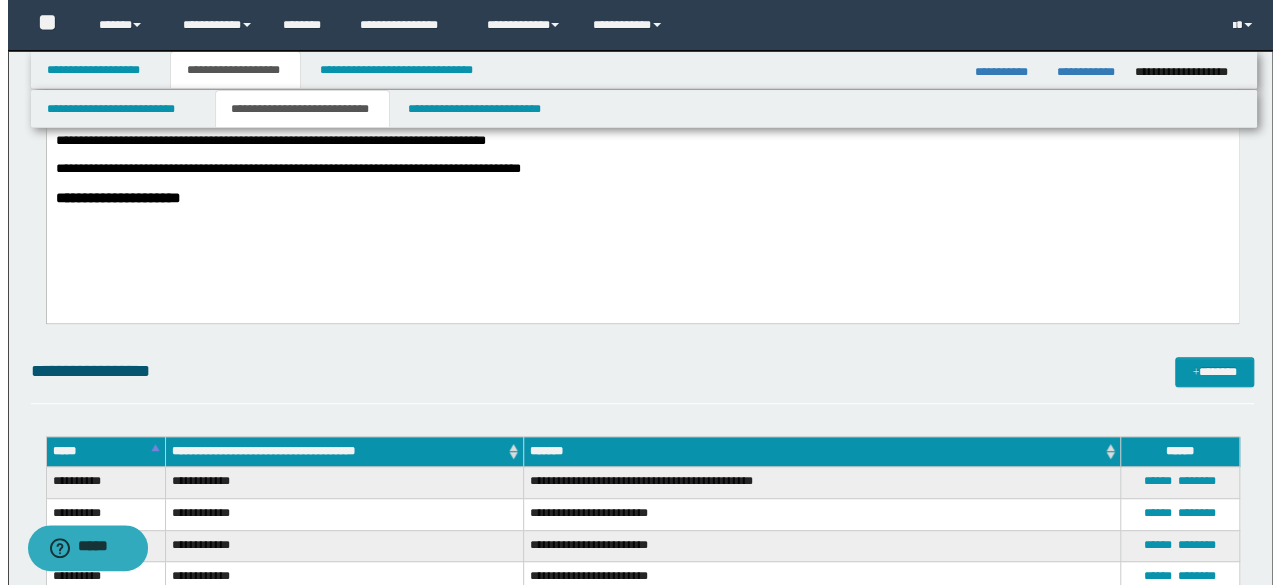 scroll, scrollTop: 400, scrollLeft: 0, axis: vertical 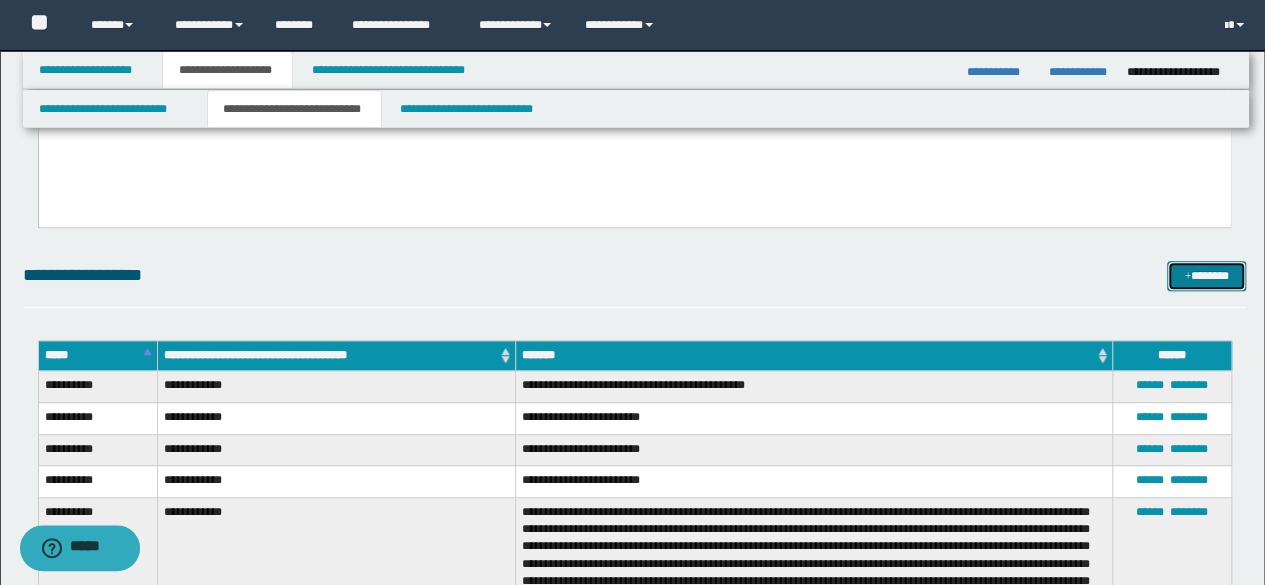 drag, startPoint x: 1202, startPoint y: 277, endPoint x: 1190, endPoint y: 278, distance: 12.0415945 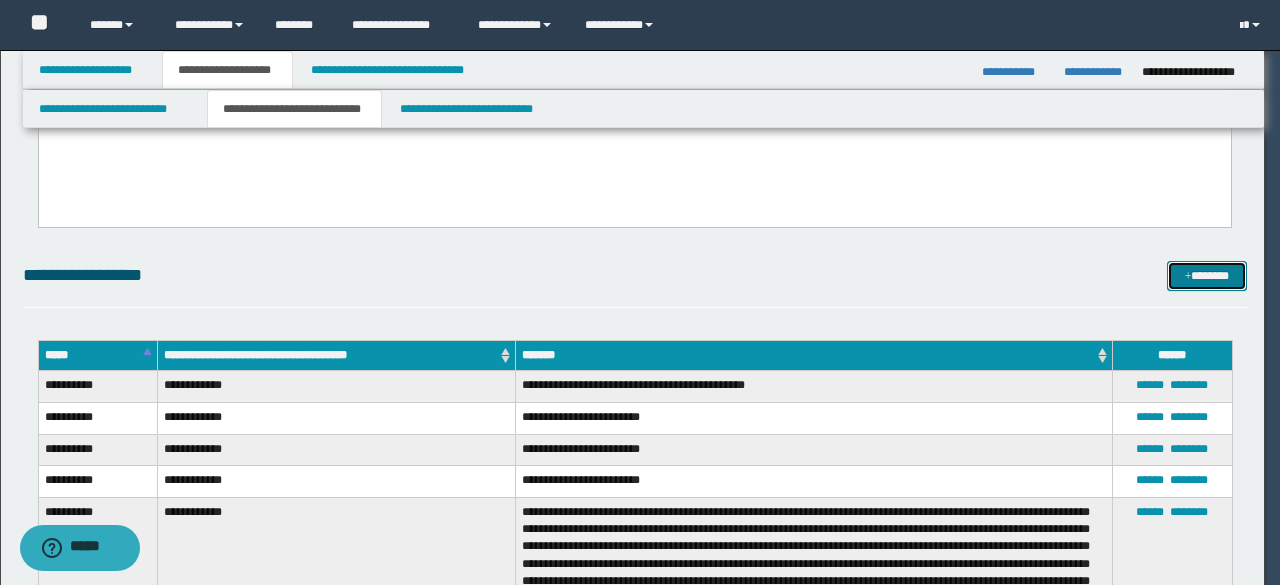 scroll, scrollTop: 0, scrollLeft: 0, axis: both 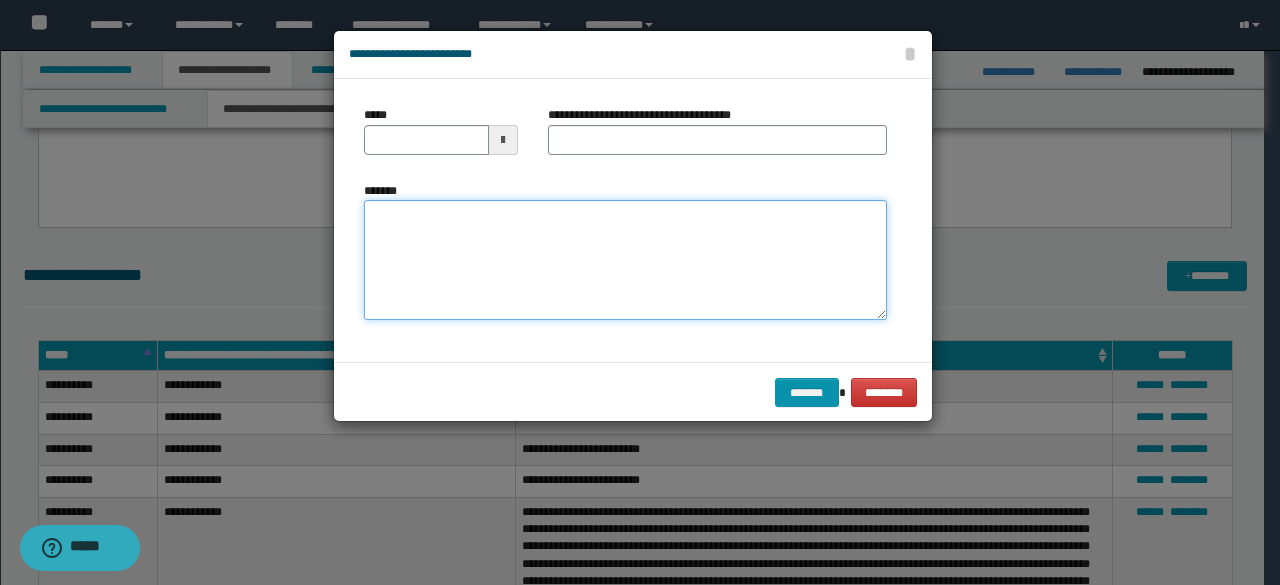 click on "*******" at bounding box center (625, 259) 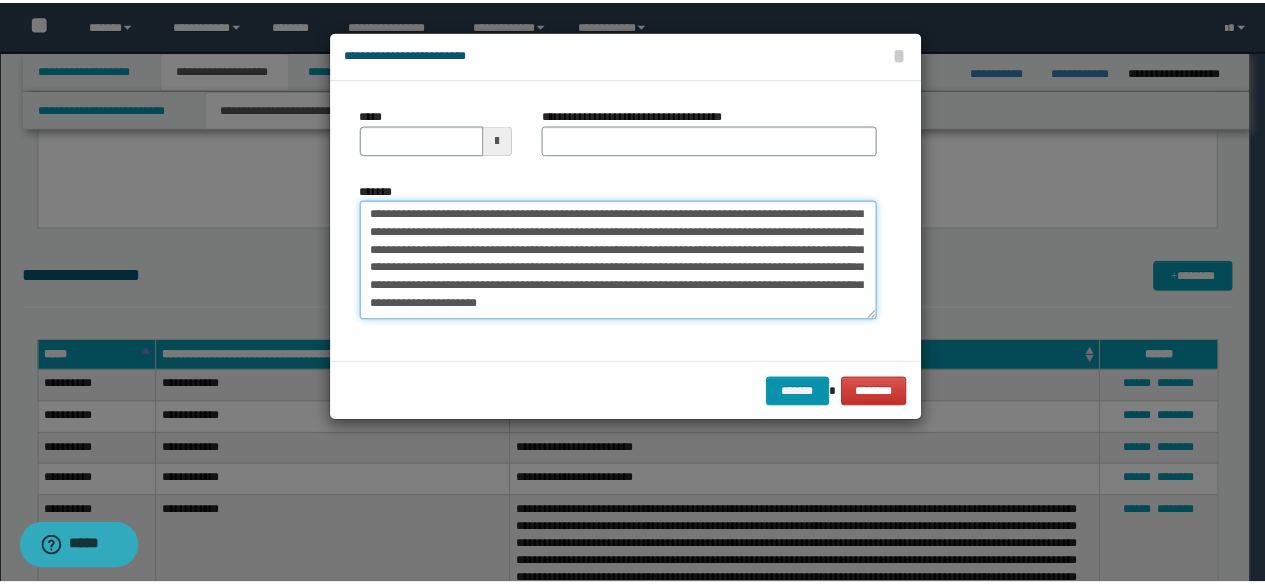 scroll, scrollTop: 0, scrollLeft: 0, axis: both 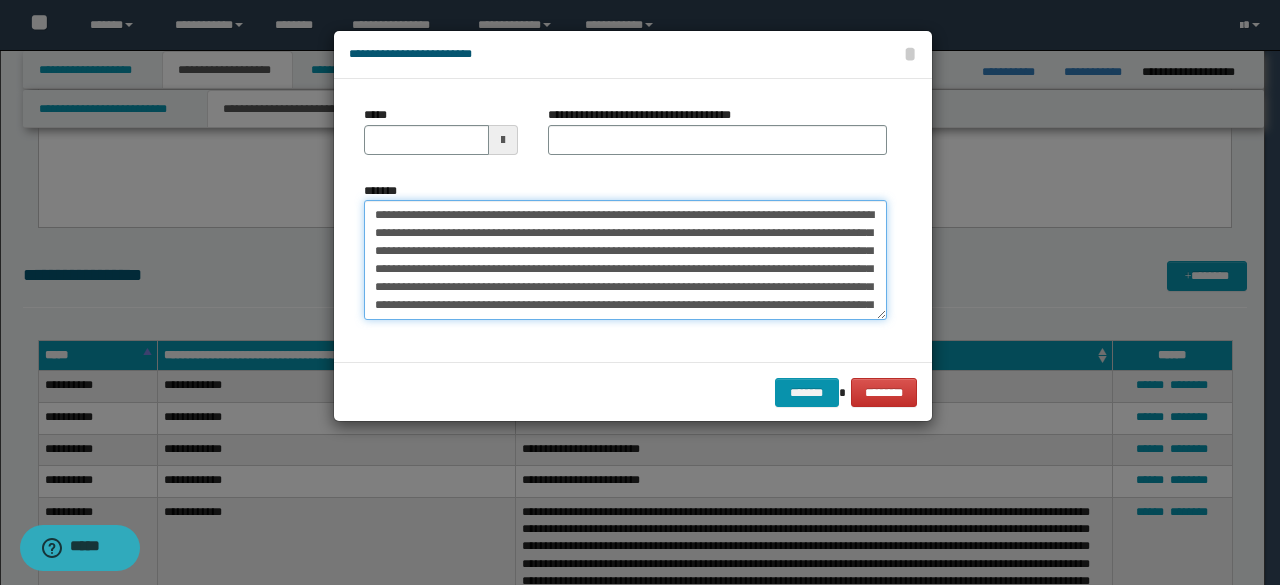 drag, startPoint x: 615, startPoint y: 212, endPoint x: 426, endPoint y: 208, distance: 189.04233 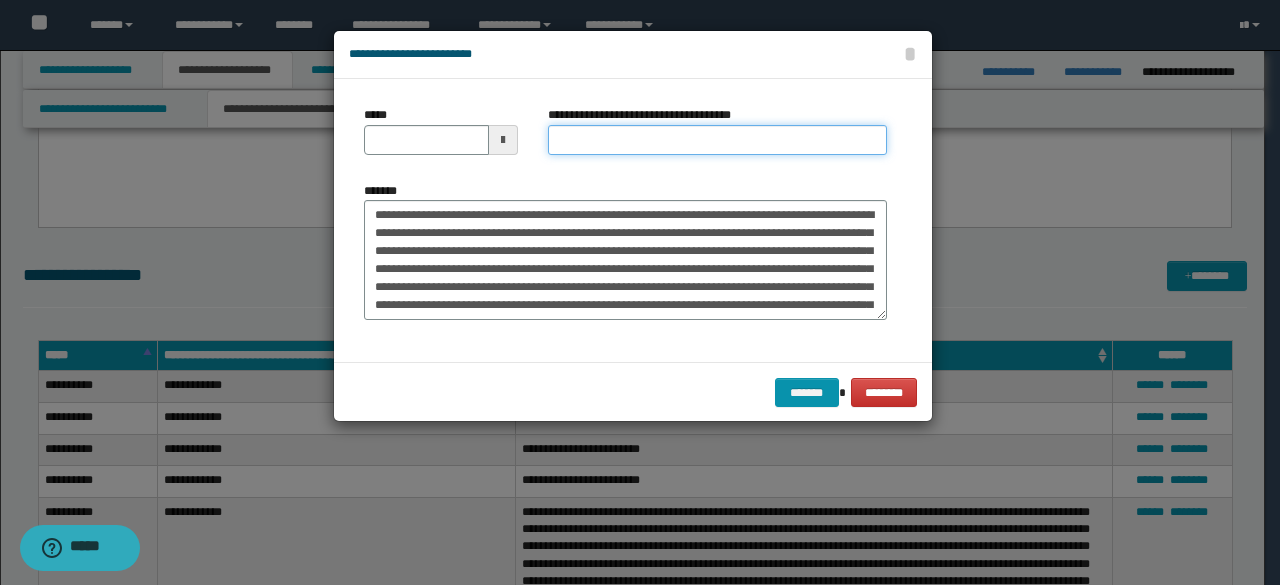 click on "**********" at bounding box center (717, 140) 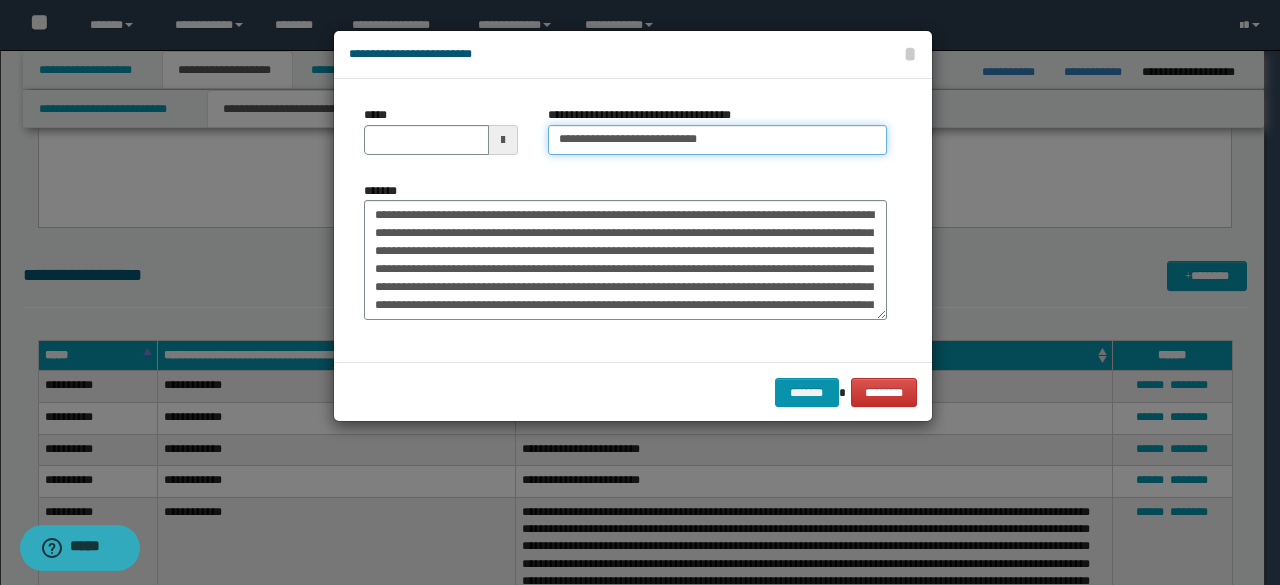 type 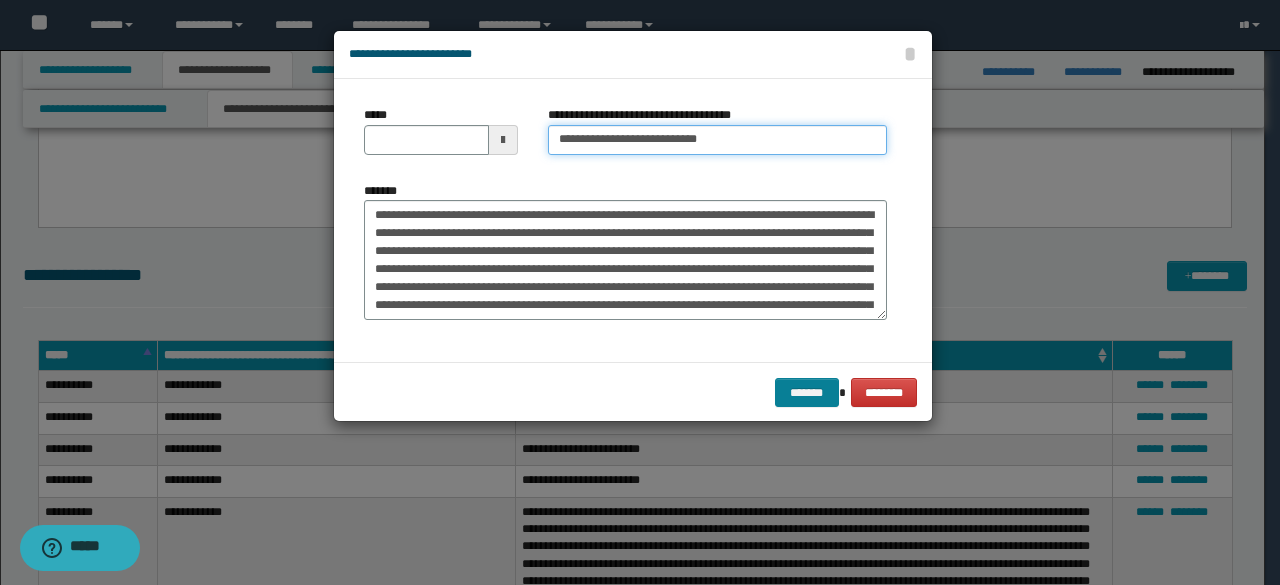 type on "**********" 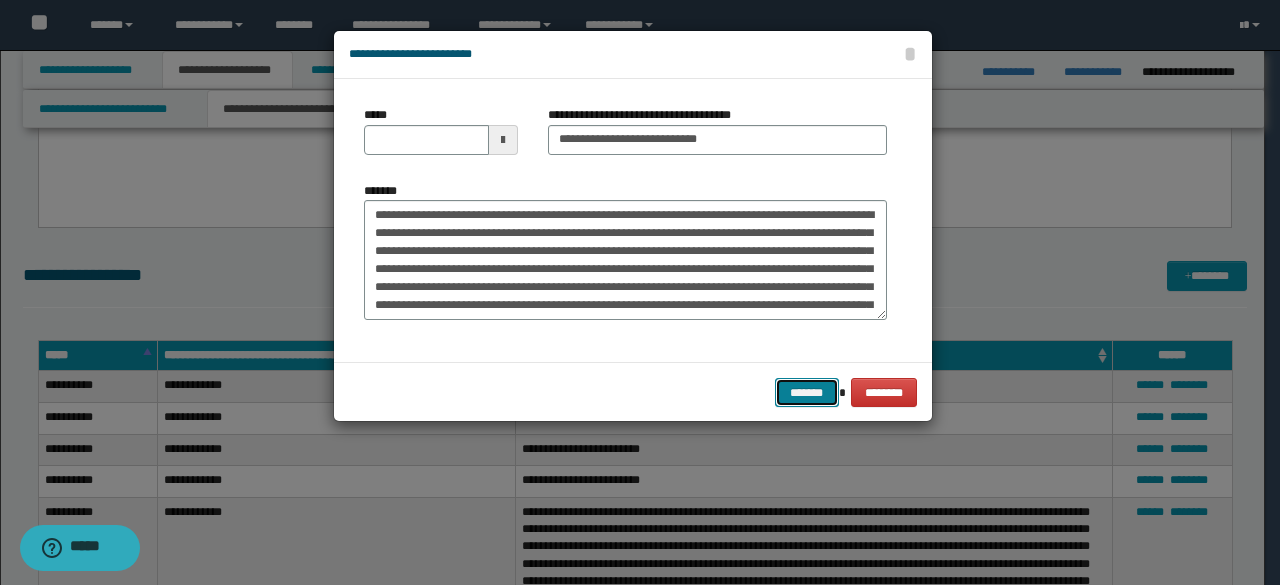 click on "*******" at bounding box center (807, 392) 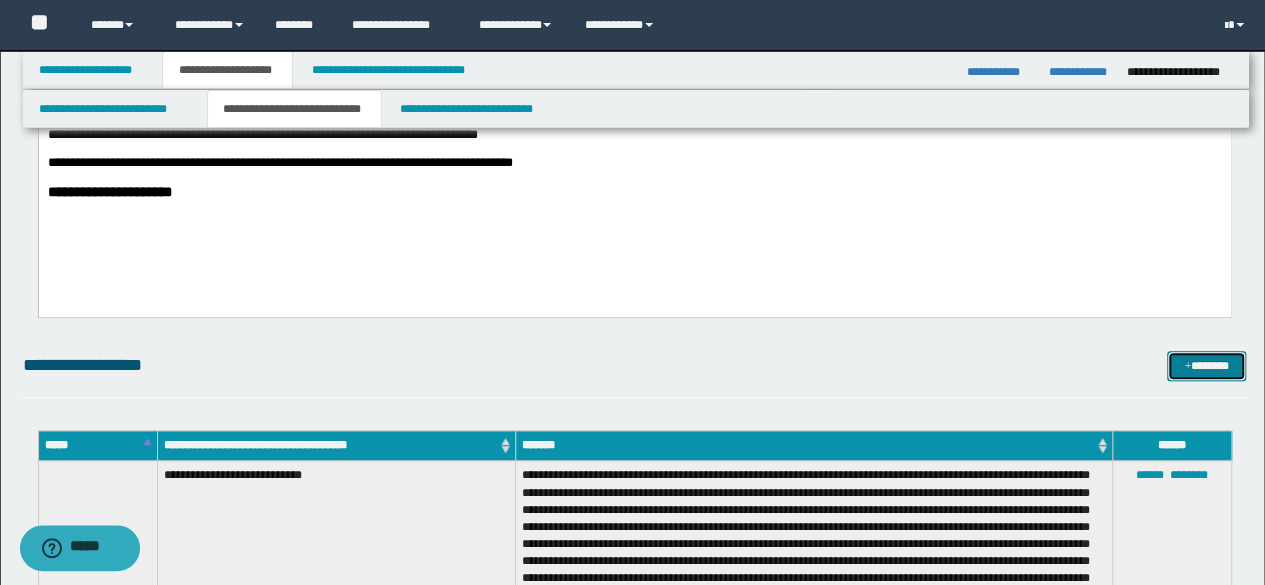 scroll, scrollTop: 300, scrollLeft: 0, axis: vertical 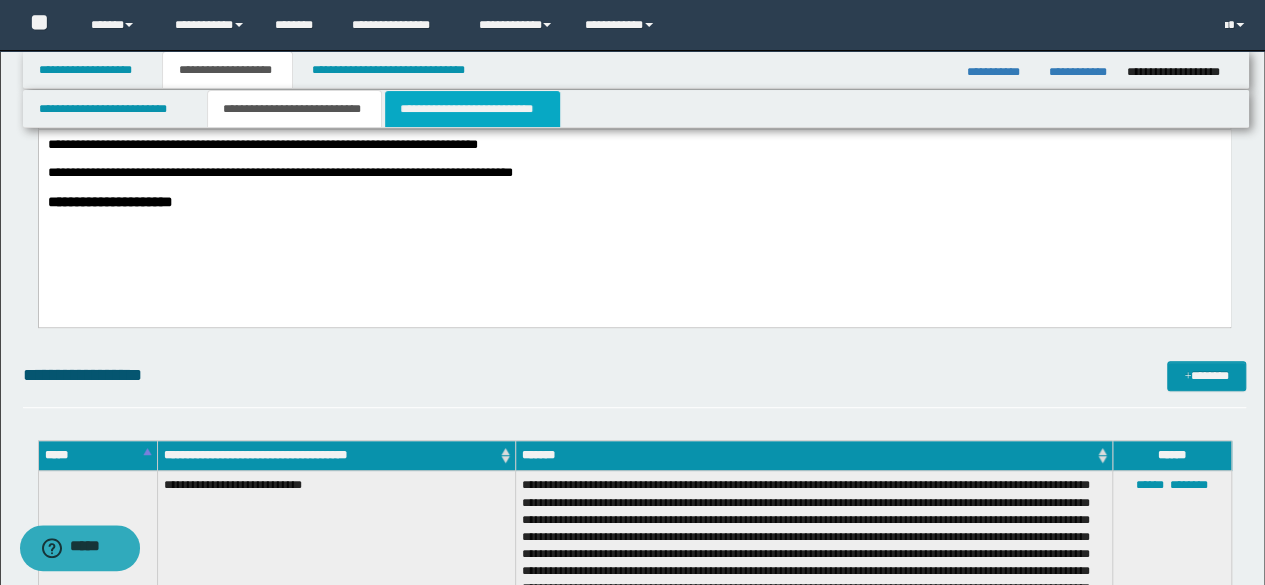 click on "**********" at bounding box center [472, 109] 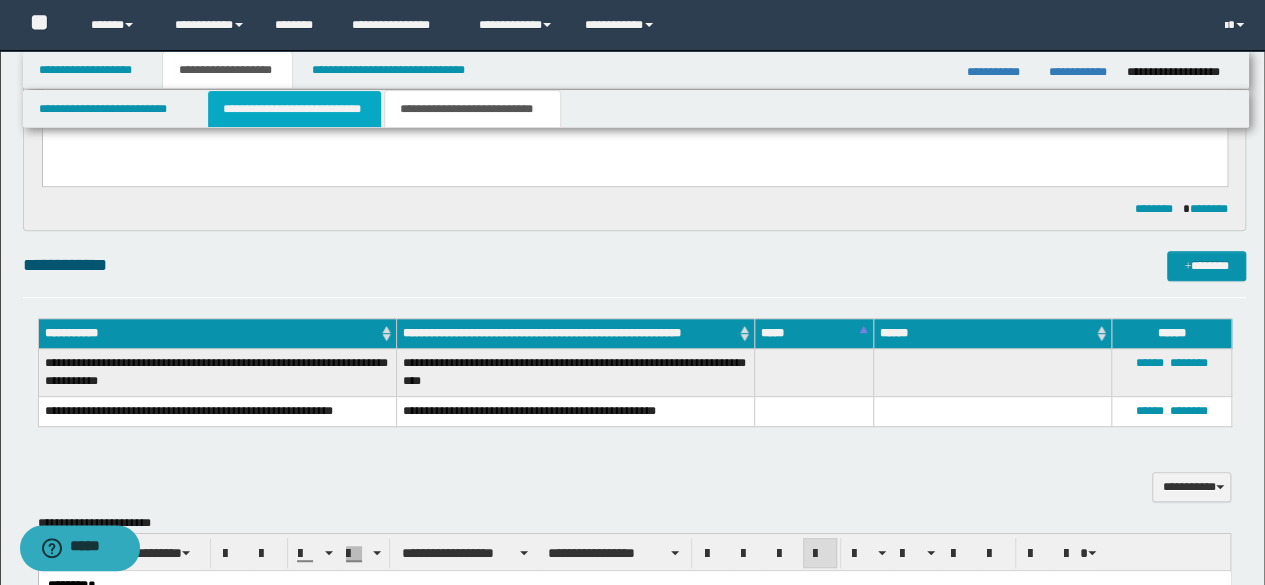 click on "**********" at bounding box center (294, 109) 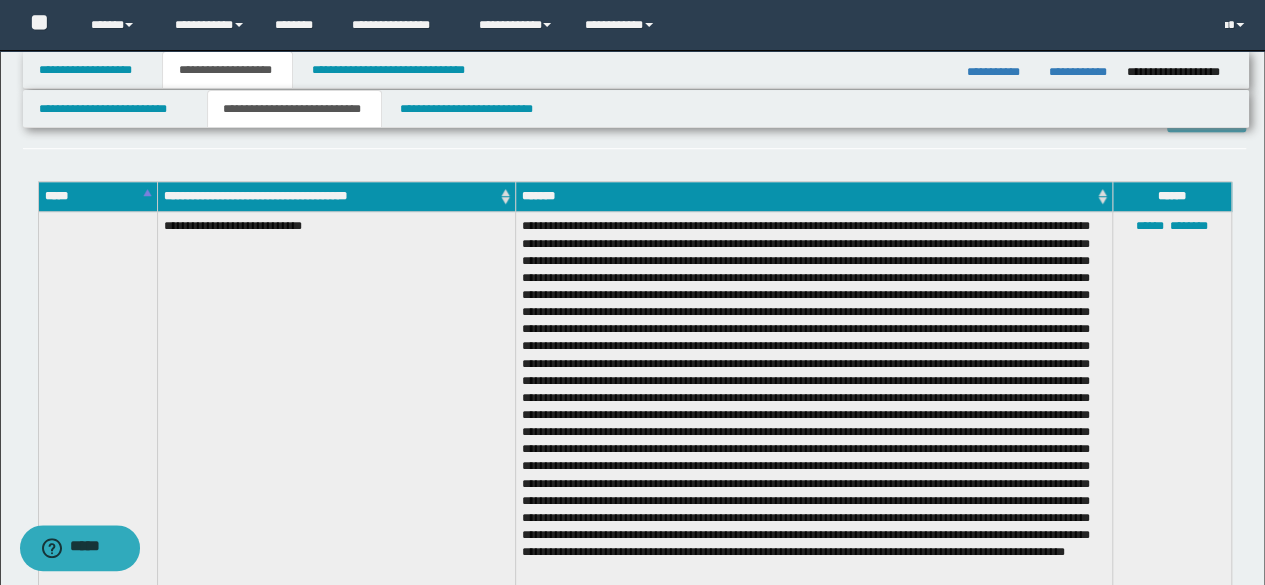 scroll, scrollTop: 600, scrollLeft: 0, axis: vertical 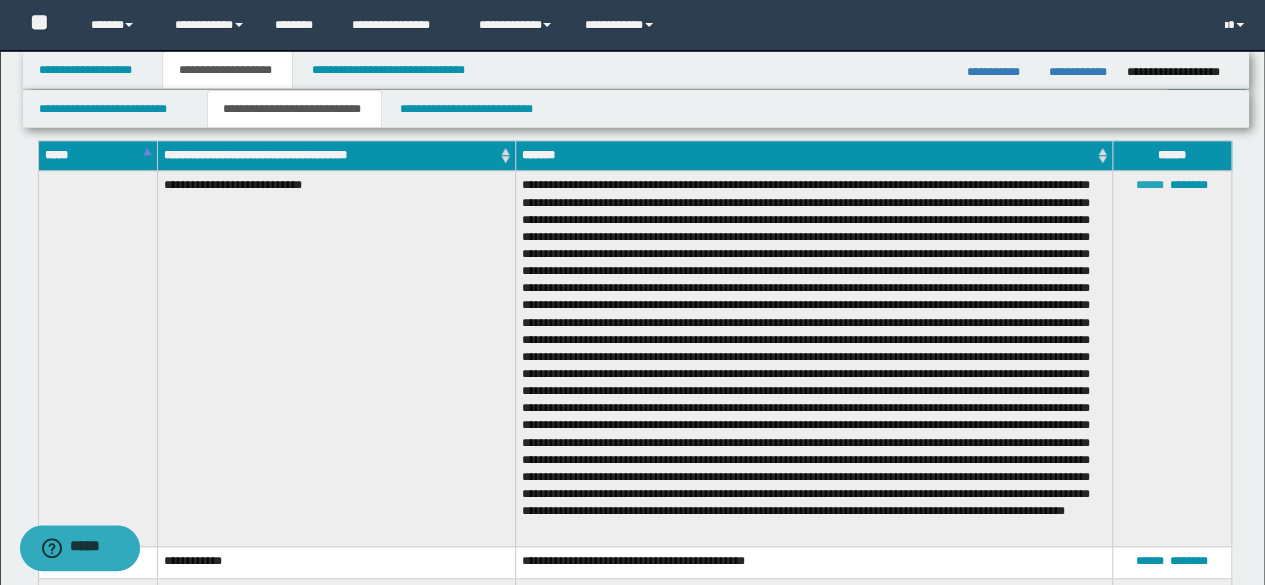 click on "******" at bounding box center [1150, 185] 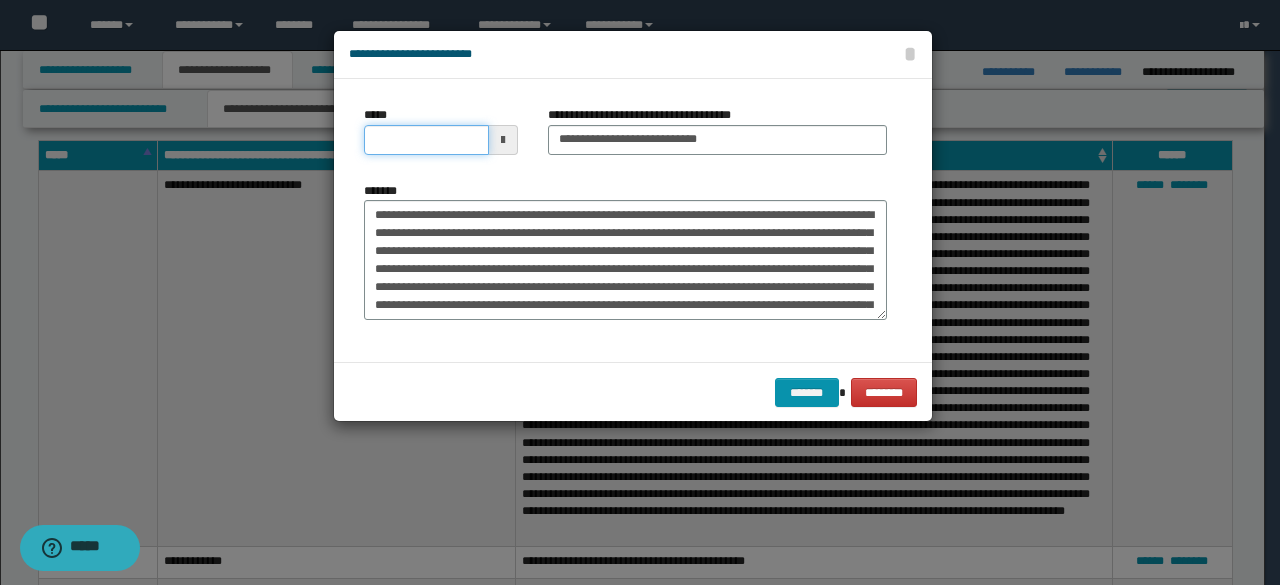click on "*****" at bounding box center [426, 140] 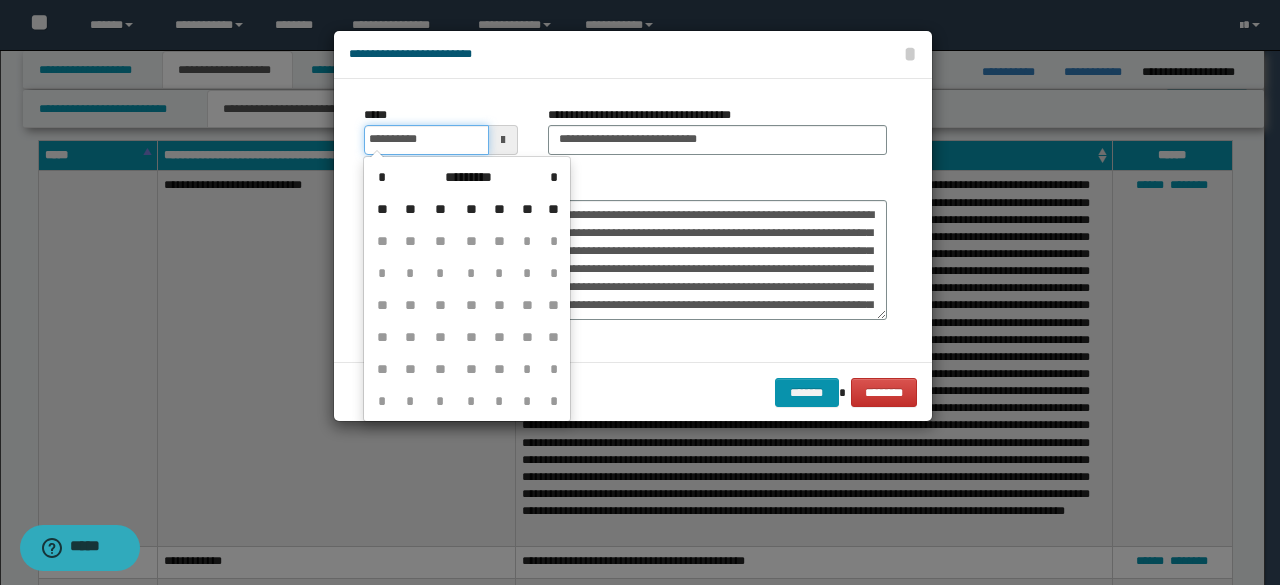 click on "**********" at bounding box center (426, 140) 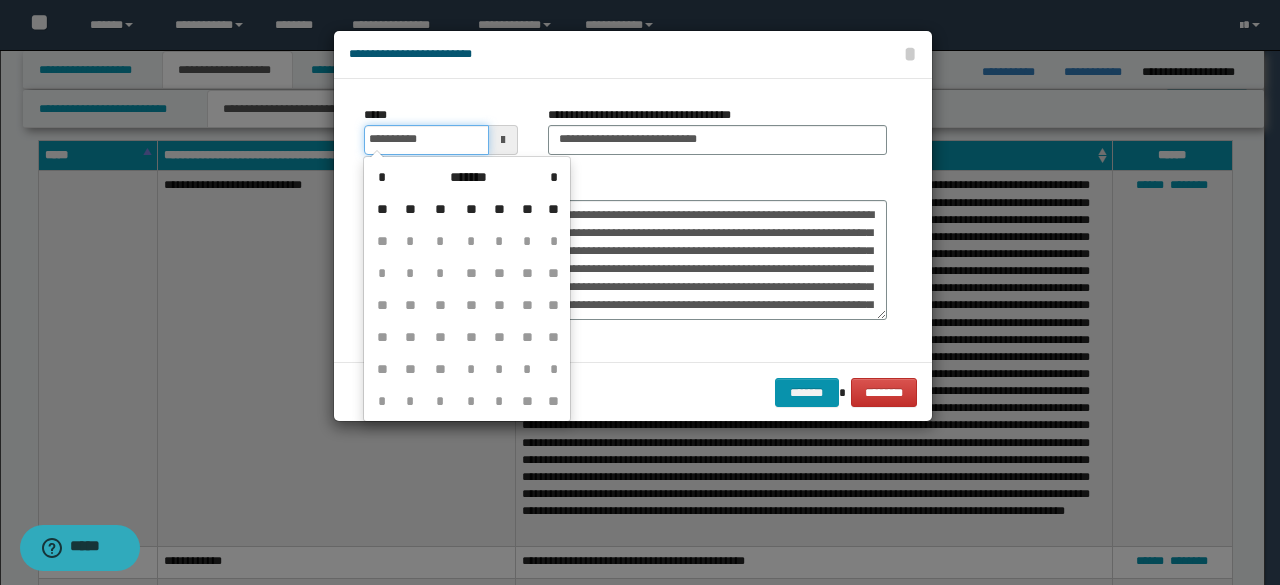 drag, startPoint x: 428, startPoint y: 143, endPoint x: 401, endPoint y: 138, distance: 27.45906 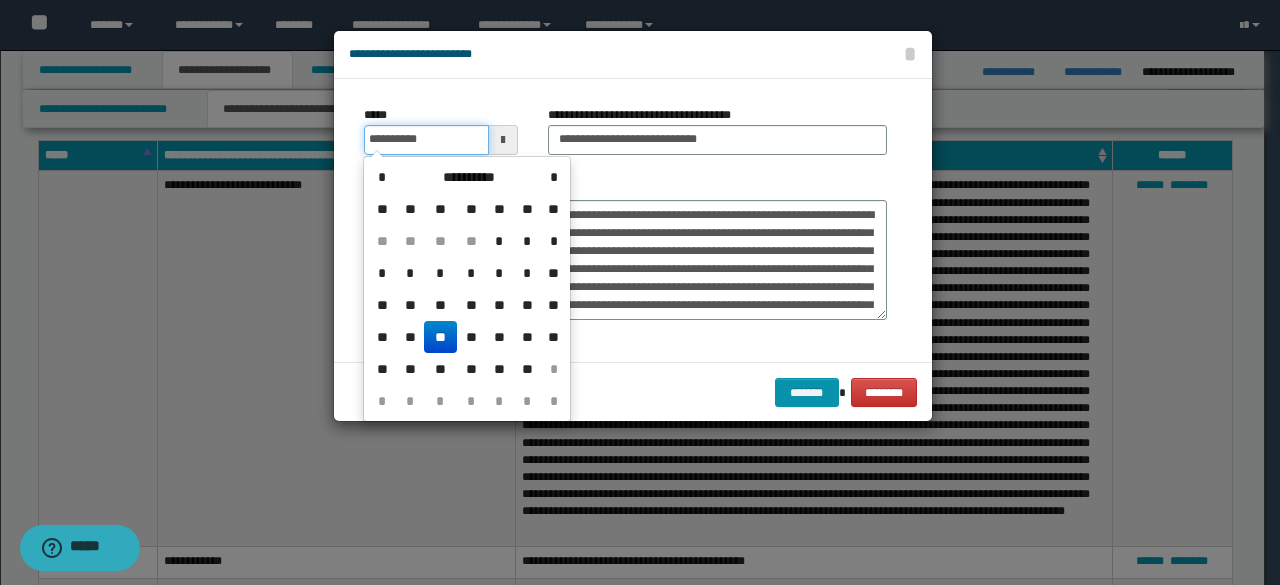 click on "**********" at bounding box center (426, 140) 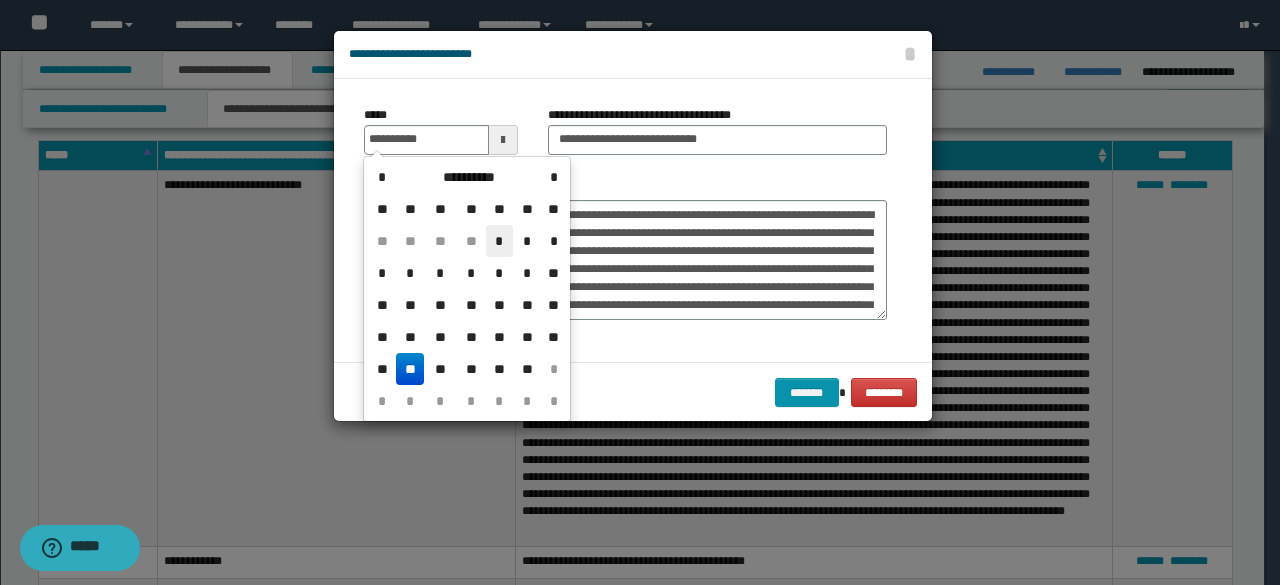 click on "*" at bounding box center [500, 241] 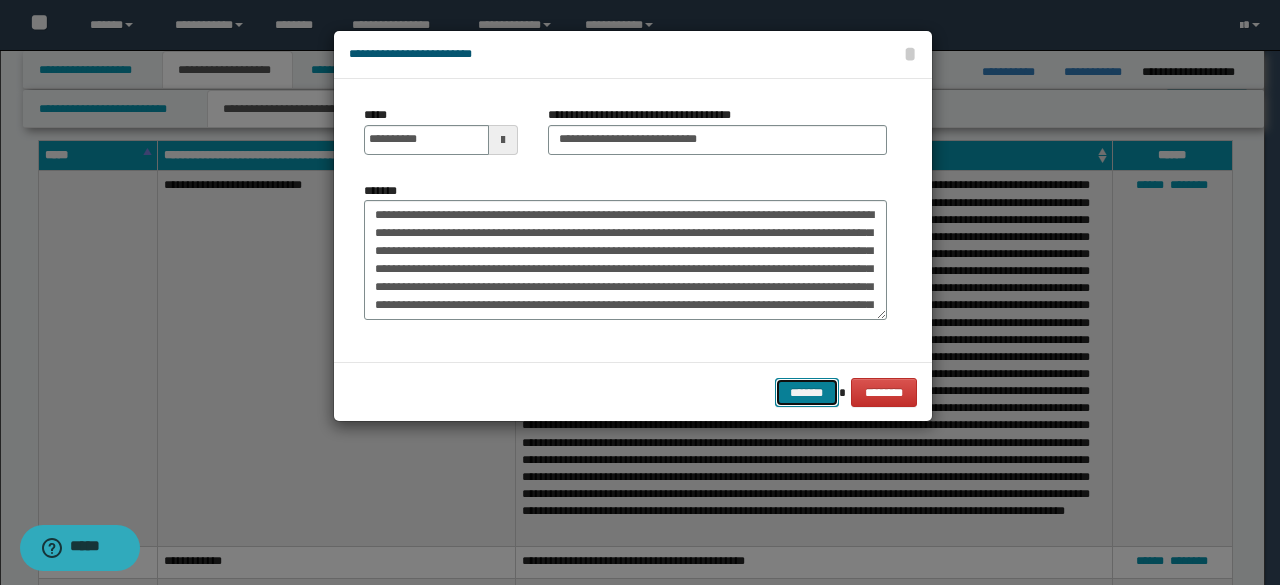 click on "*******" at bounding box center [807, 392] 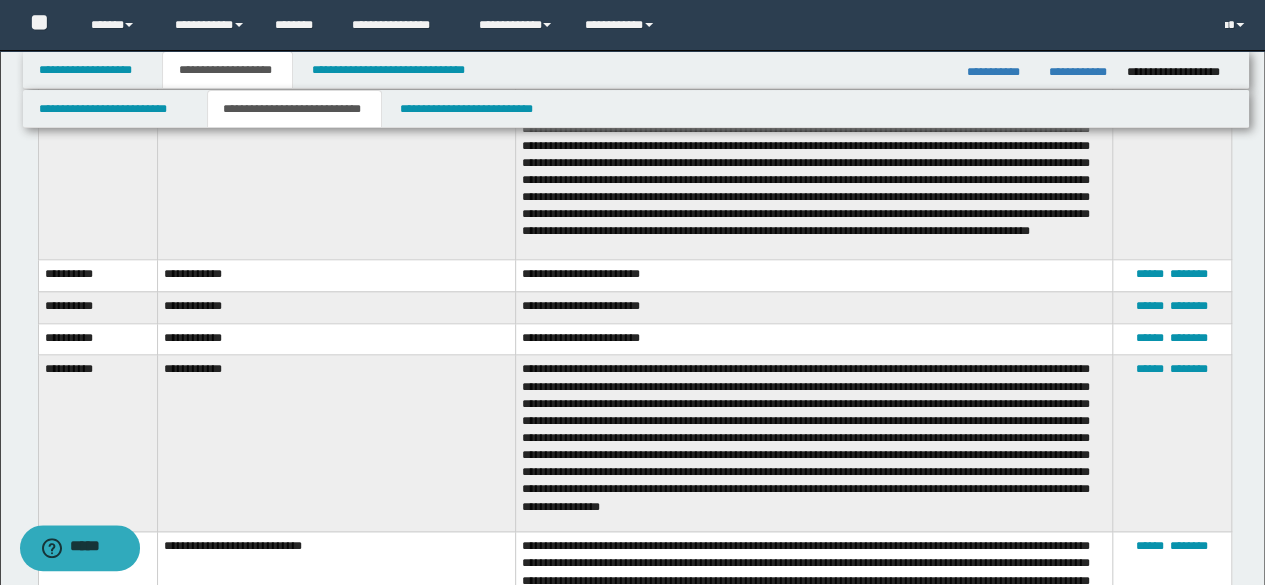 scroll, scrollTop: 1200, scrollLeft: 0, axis: vertical 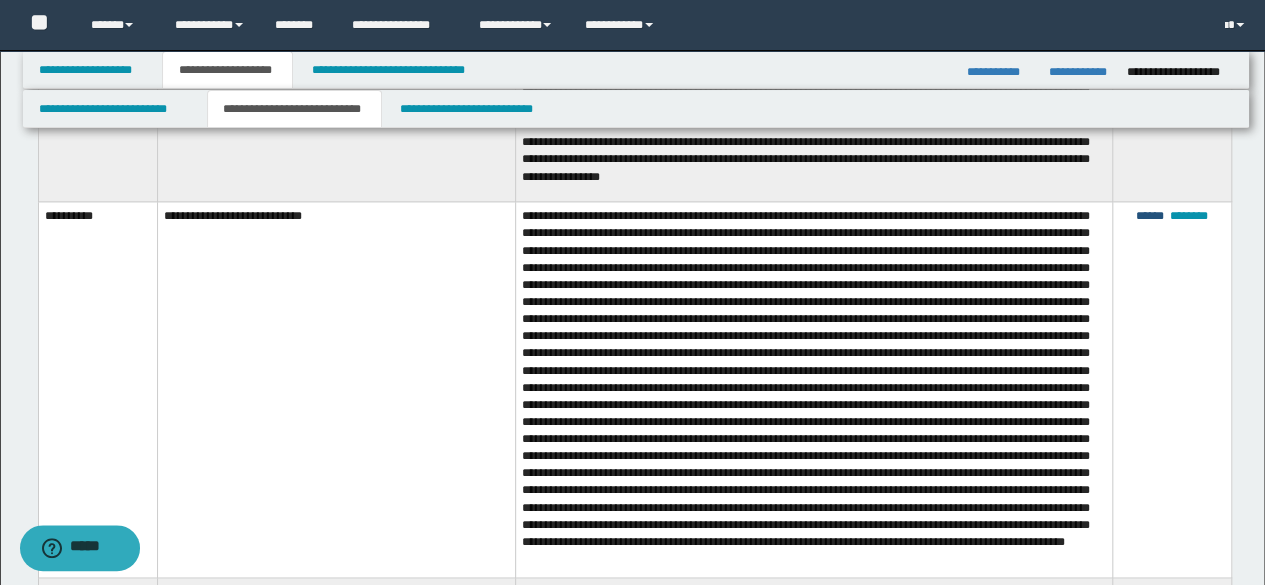 drag, startPoint x: 1134, startPoint y: 193, endPoint x: 1114, endPoint y: 193, distance: 20 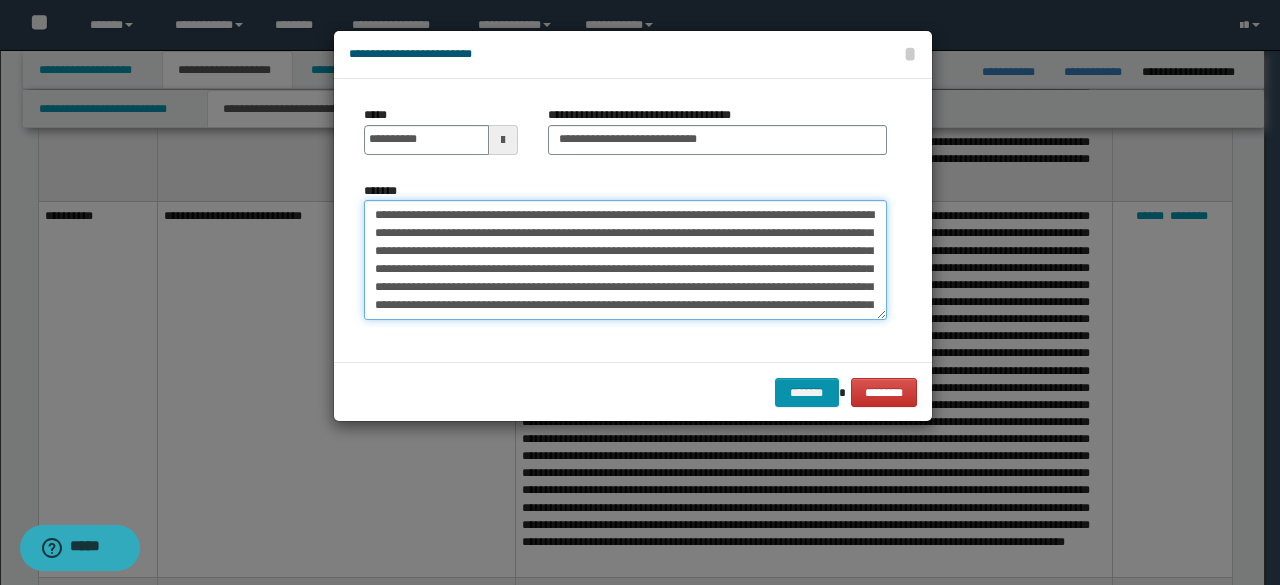 drag, startPoint x: 426, startPoint y: 213, endPoint x: 340, endPoint y: 207, distance: 86.209045 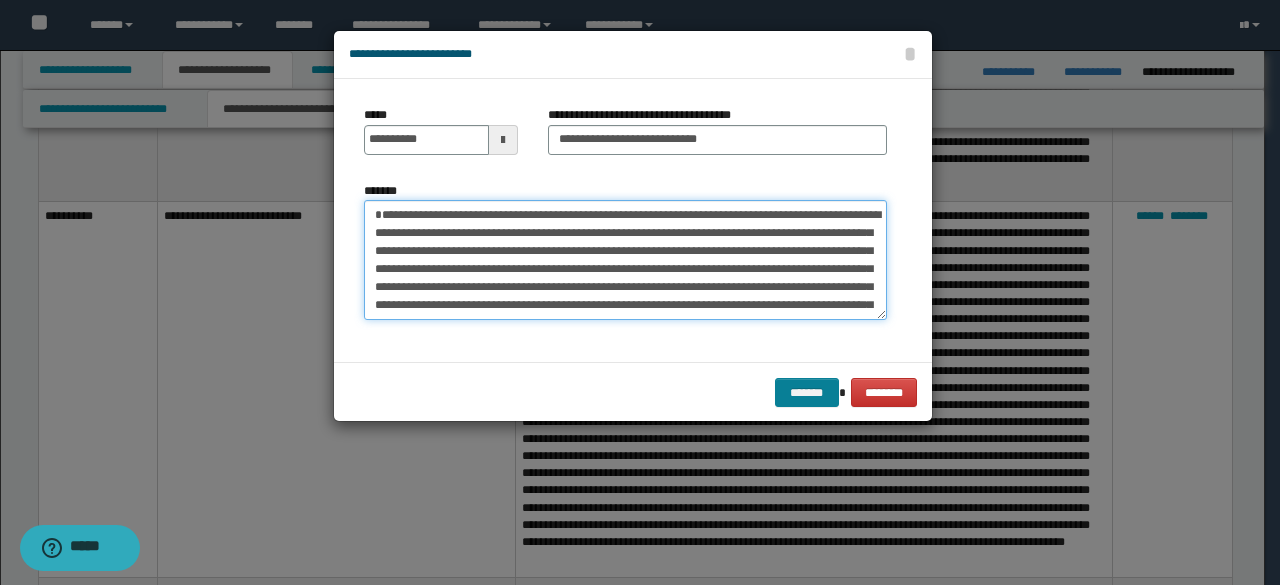 type on "**********" 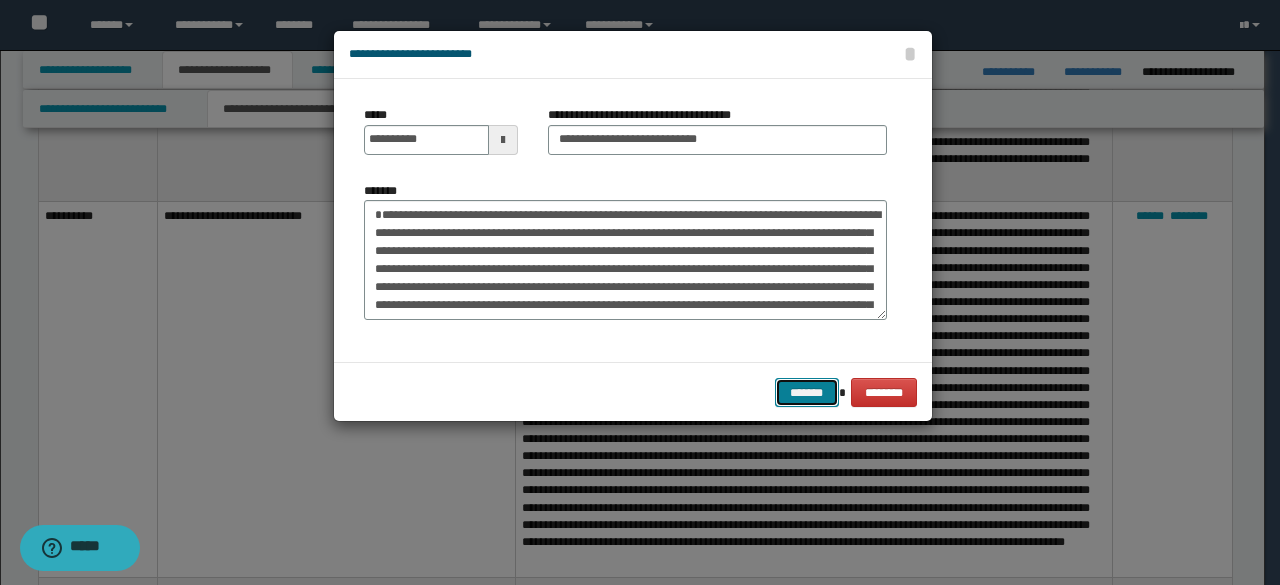 click on "*******" at bounding box center (807, 392) 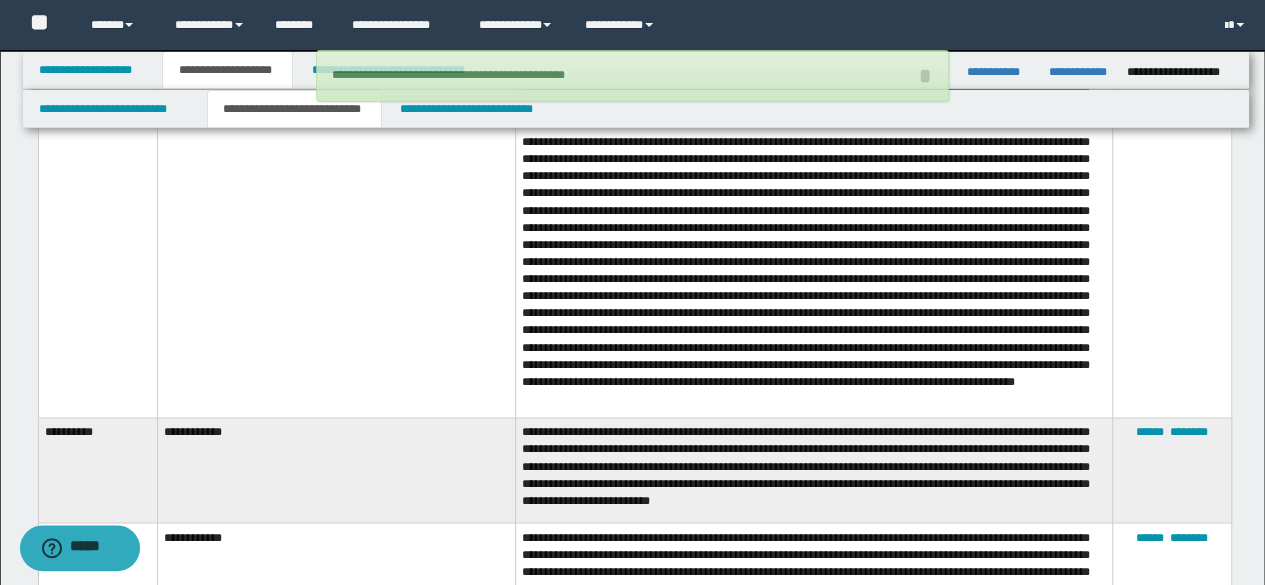 scroll, scrollTop: 1500, scrollLeft: 0, axis: vertical 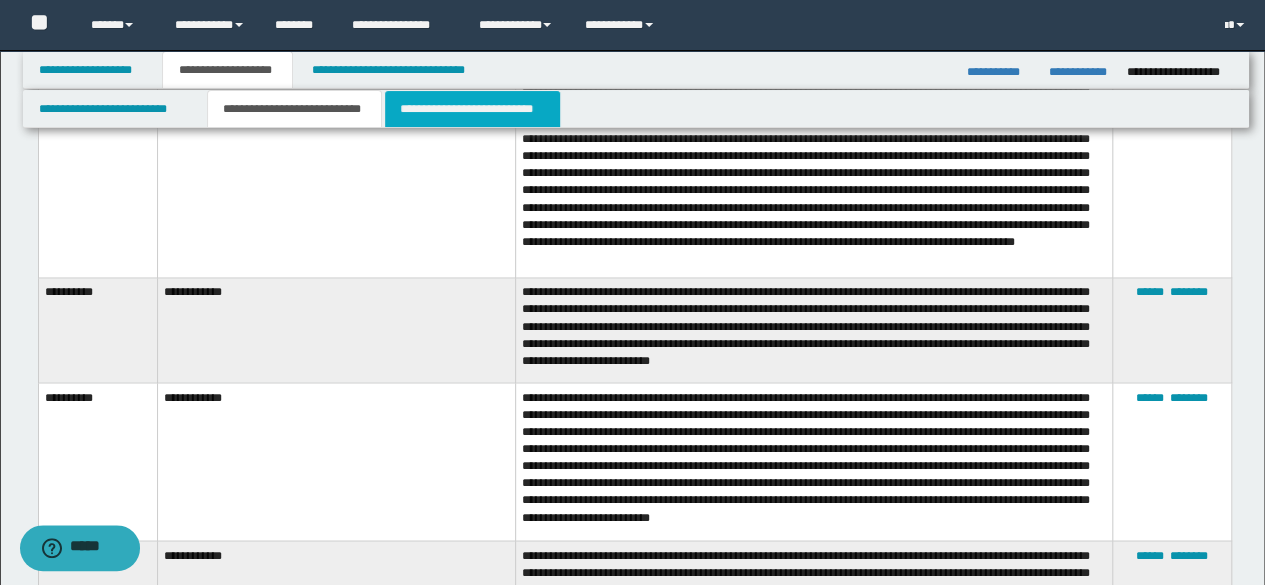 click on "**********" at bounding box center [472, 109] 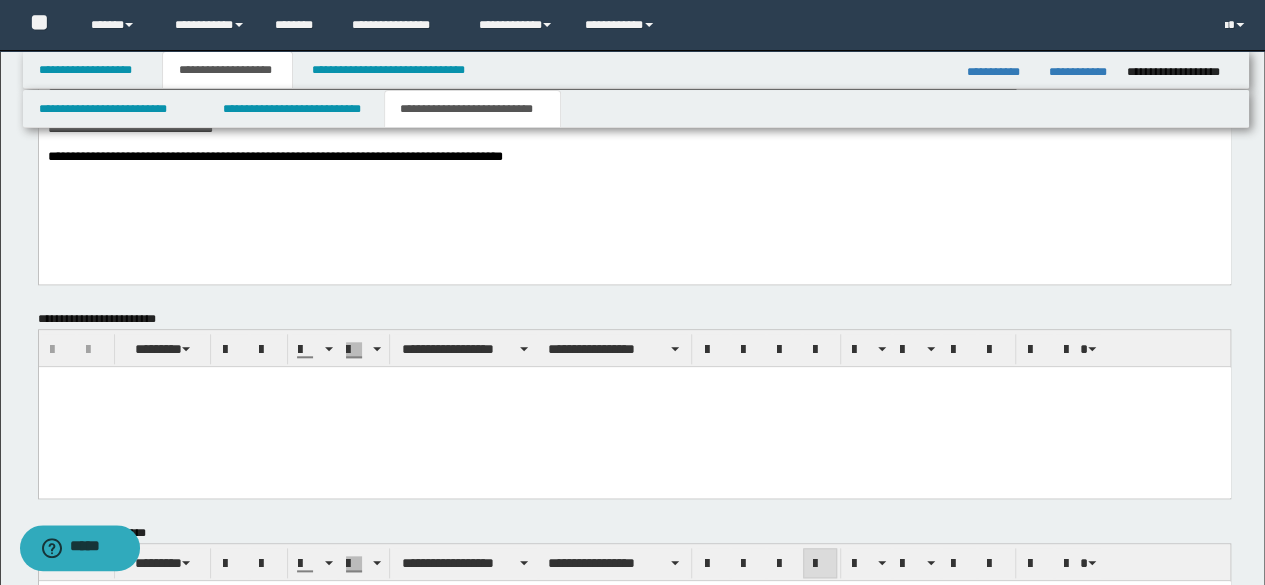 scroll, scrollTop: 328, scrollLeft: 0, axis: vertical 